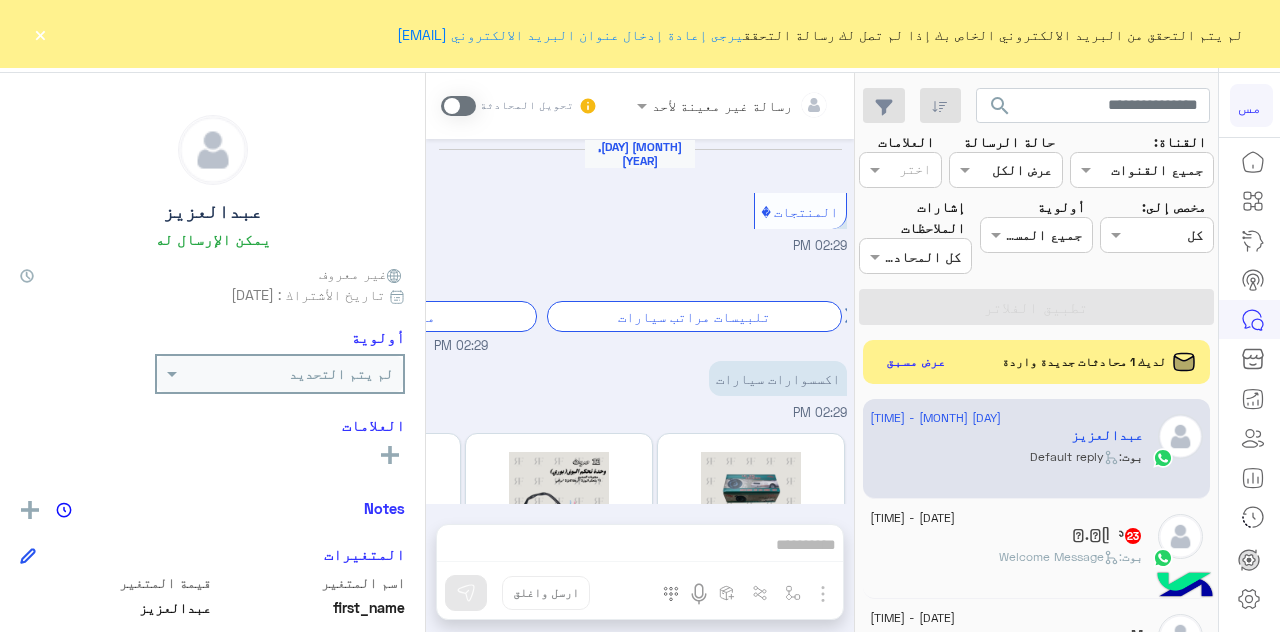 scroll, scrollTop: 0, scrollLeft: 0, axis: both 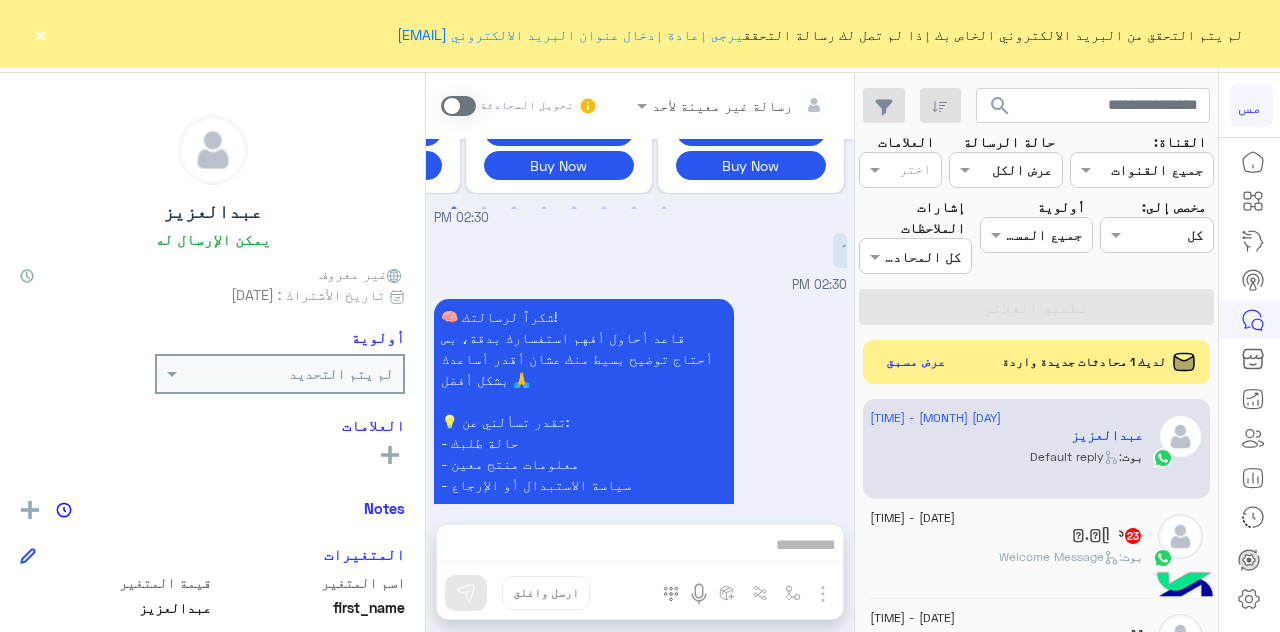 click on "رسالة غير معينة لأحد تحويل المحادثة     Aug 1, 2025  سلام عليكم   02:26 PM  🧠 شكراً لرسالتك!   قاعد أحاول أفهم استفسارك بدقة، بس أحتاج توضيح بسيط منك عشان أقدر أساعدك بشكل أفضل 🙏 💡 تقدر تسألني عن: - حالة طلبك - معلومات منتج معين - سياسة الاستبدال أو الإرجاع أنا هنا لخدمتك 🚗✨  القائمة الرئيسية     02:26 PM  ابي اطلب شكشاك   02:26 PM  🧠 شكراً لرسالتك!   قاعد أحاول أفهم استفسارك بدقة، بس أحتاج توضيح بسيط منك عشان أقدر أساعدك بشكل أفضل 🙏 💡 تقدر تسألني عن: - حالة طلبك - معلومات منتج معين - سياسة الاستبدال أو الإرجاع أنا هنا لخدمتك 🚗✨  القائمة الرئيسية     02:26 PM  معلومات منتج معين   02:27 PM  Next" at bounding box center [640, 356] 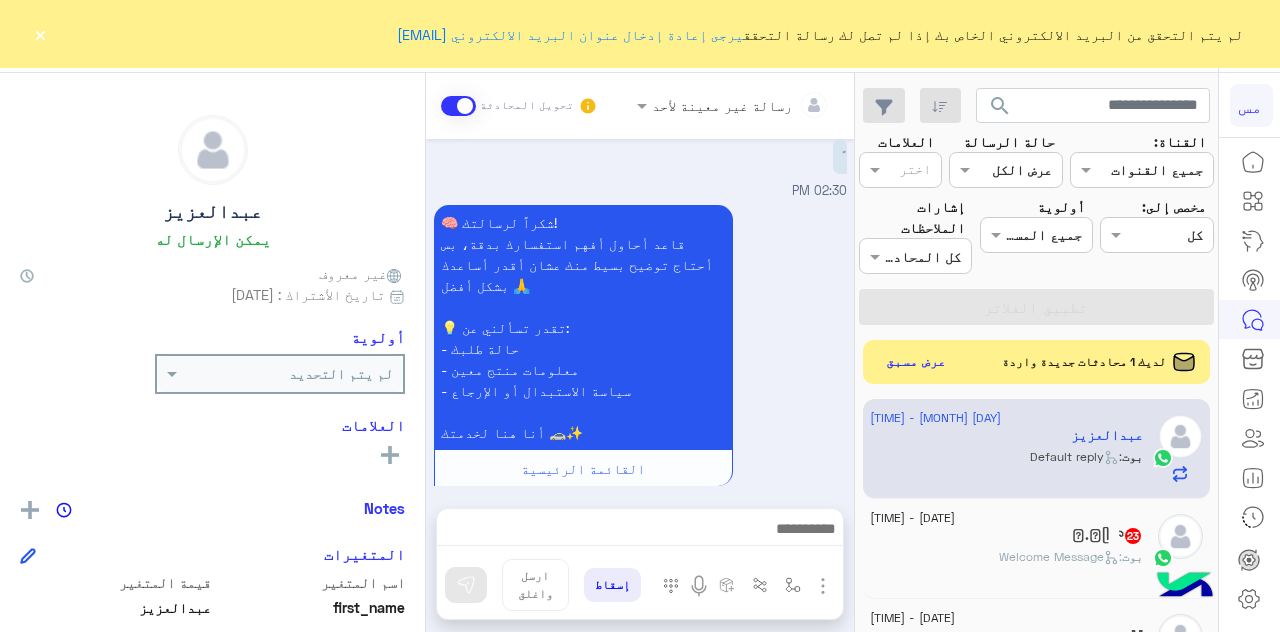click on "رسالة غير معينة لأحد تحويل المحادثة     Aug 1, 2025  سلام عليكم   02:26 PM  🧠 شكراً لرسالتك!   قاعد أحاول أفهم استفسارك بدقة، بس أحتاج توضيح بسيط منك عشان أقدر أساعدك بشكل أفضل 🙏 💡 تقدر تسألني عن: - حالة طلبك - معلومات منتج معين - سياسة الاستبدال أو الإرجاع أنا هنا لخدمتك 🚗✨  القائمة الرئيسية     02:26 PM  ابي اطلب شكشاك   02:26 PM  🧠 شكراً لرسالتك!   قاعد أحاول أفهم استفسارك بدقة، بس أحتاج توضيح بسيط منك عشان أقدر أساعدك بشكل أفضل 🙏 💡 تقدر تسألني عن: - حالة طلبك - معلومات منتج معين - سياسة الاستبدال أو الإرجاع أنا هنا لخدمتك 🚗✨  القائمة الرئيسية     02:26 PM  معلومات منتج معين   02:27 PM  Next" at bounding box center (640, 356) 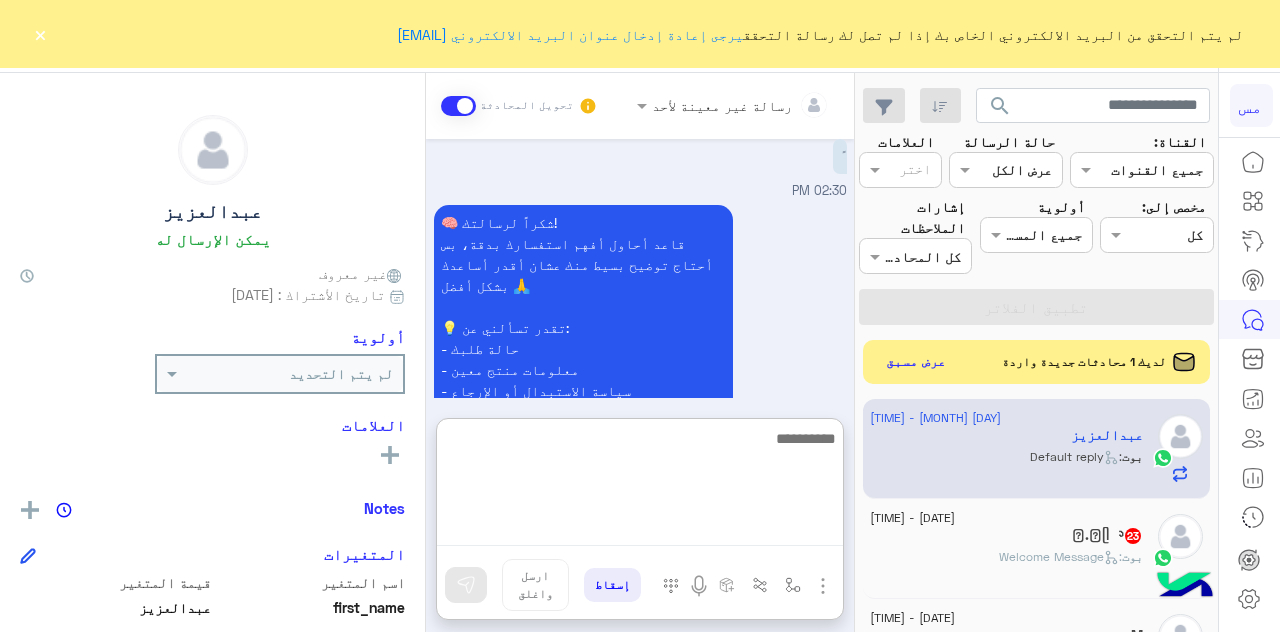 click at bounding box center [640, 486] 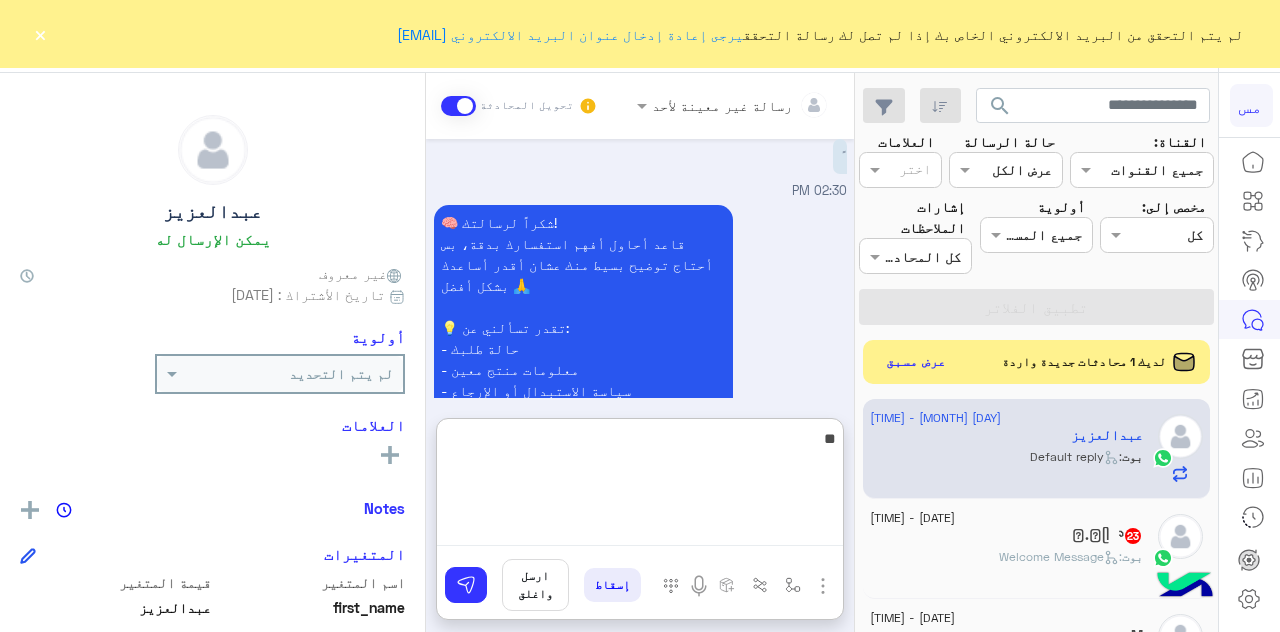 type on "*" 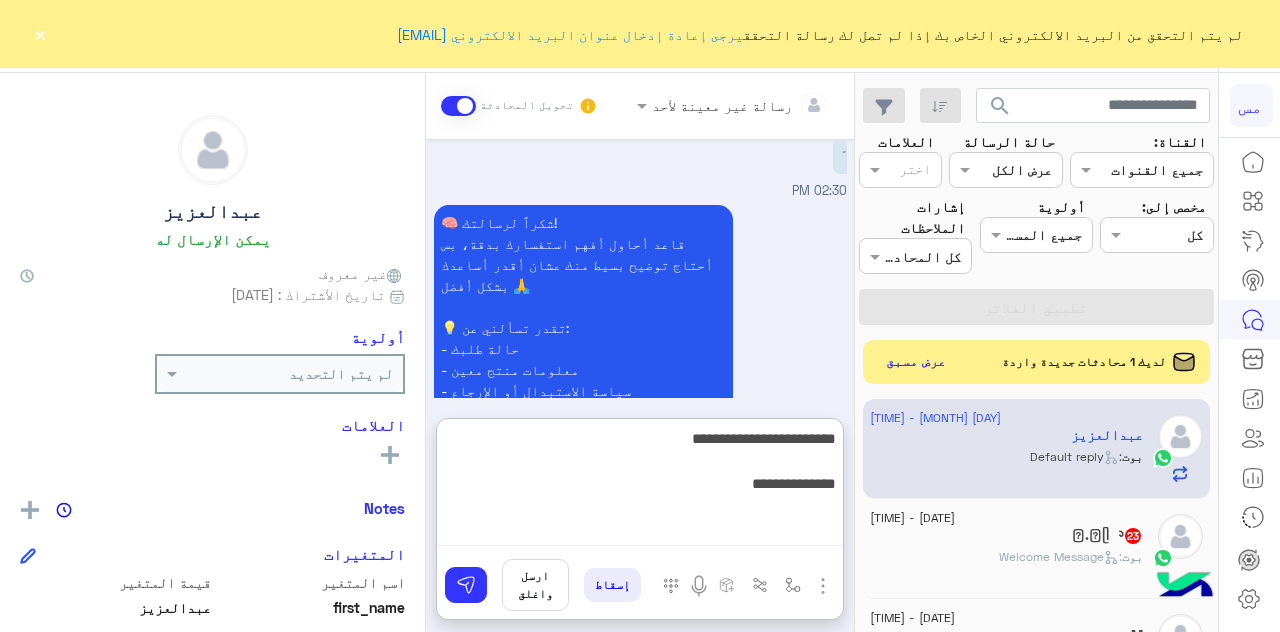 type on "**********" 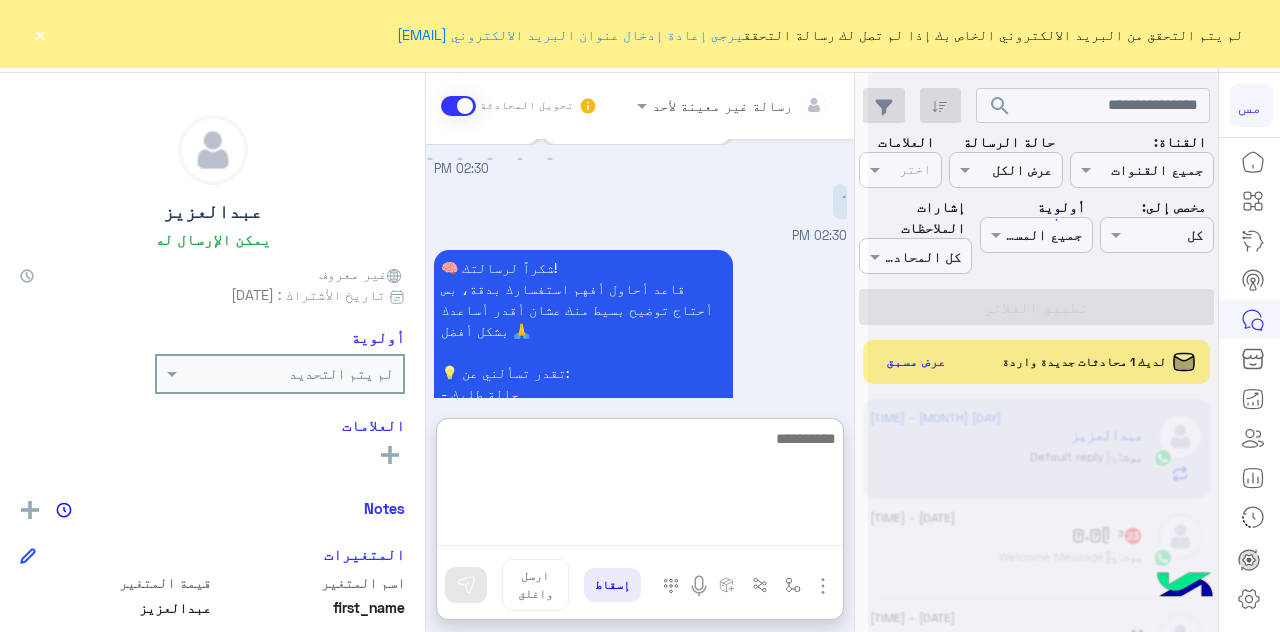 scroll, scrollTop: 5042, scrollLeft: 0, axis: vertical 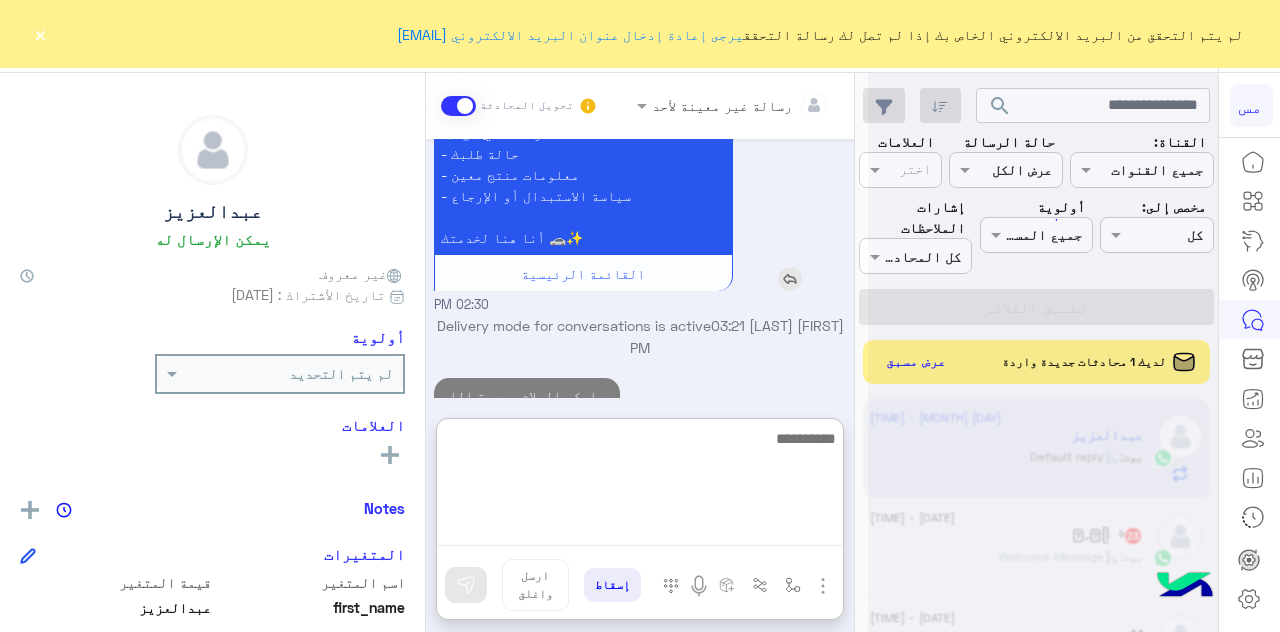 paste on "**********" 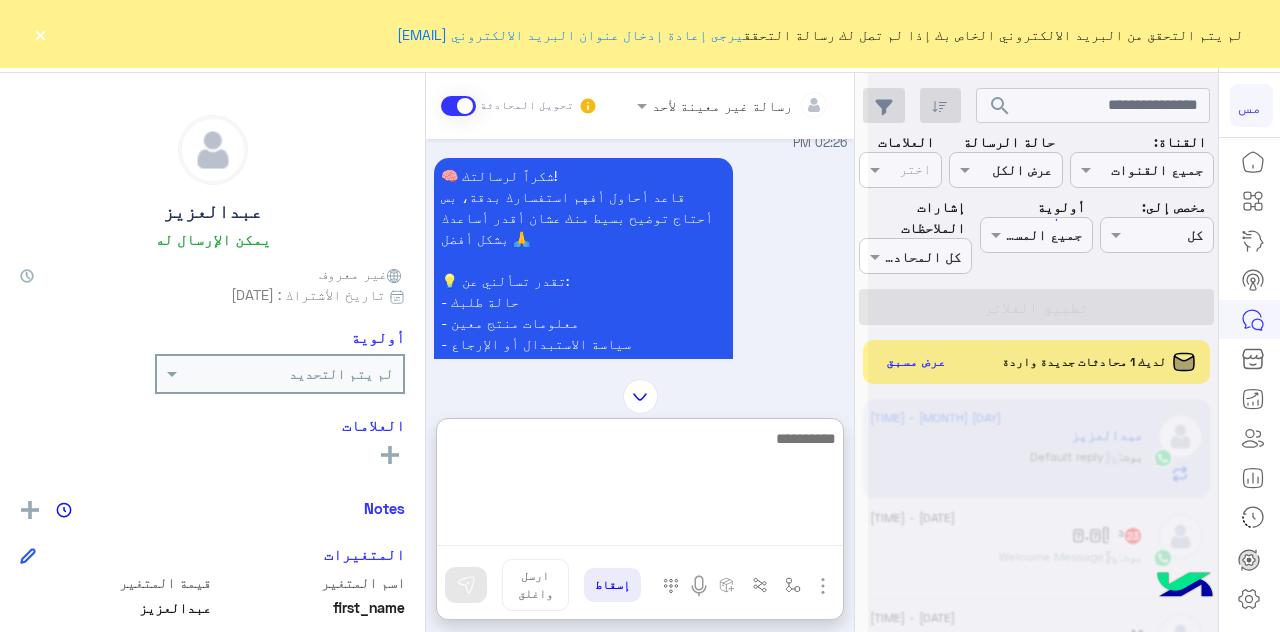 scroll, scrollTop: 5182, scrollLeft: 0, axis: vertical 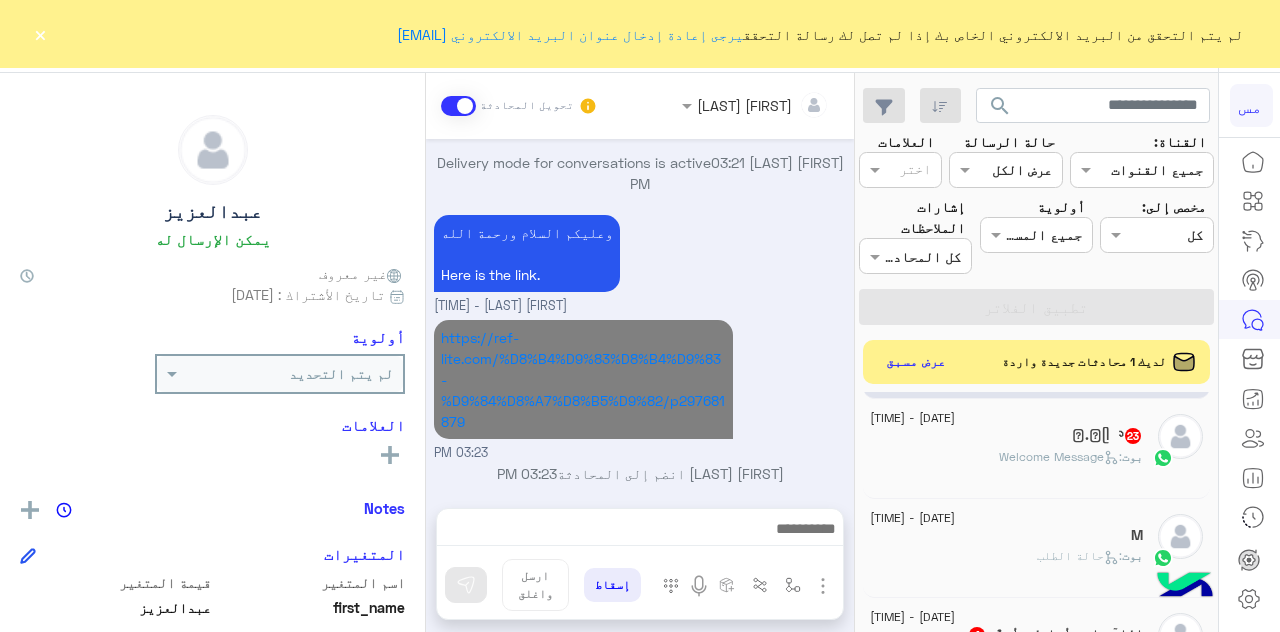 click on ":   Welcome Message" 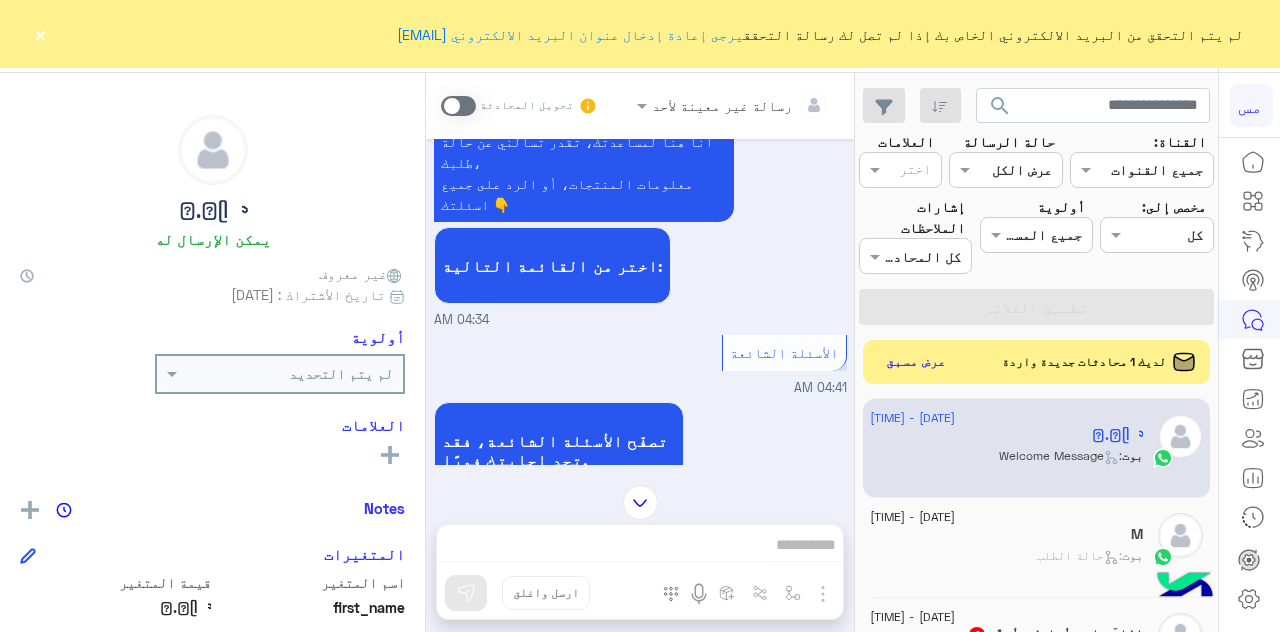 scroll, scrollTop: 0, scrollLeft: 0, axis: both 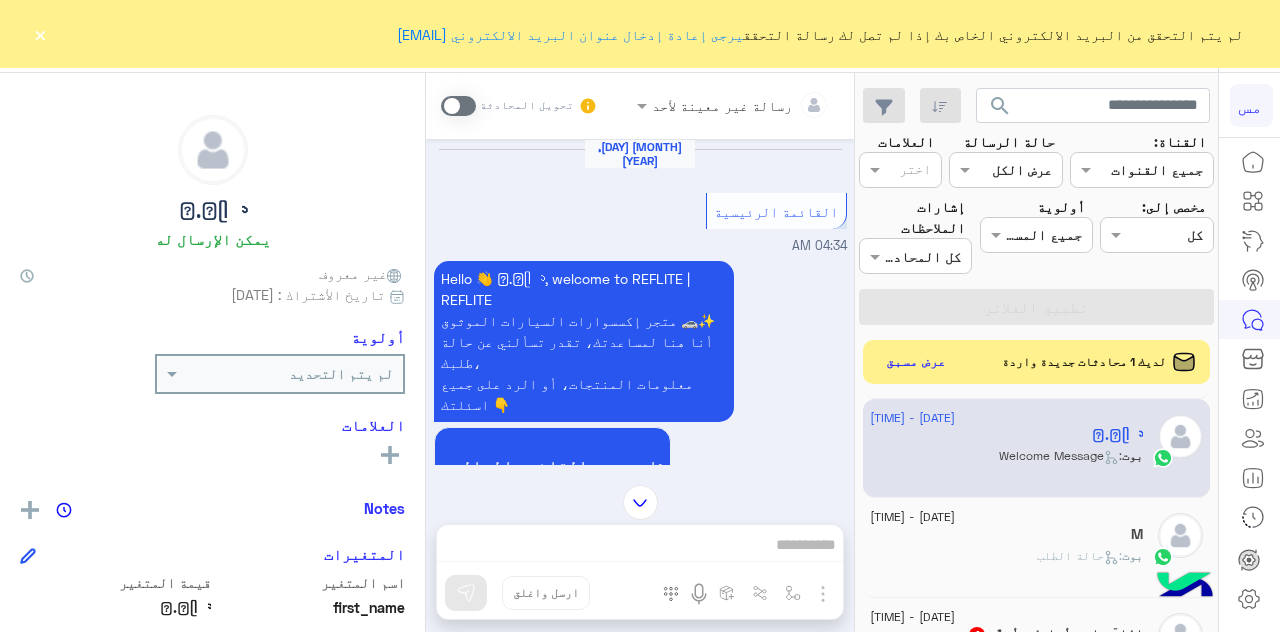 click on "×" 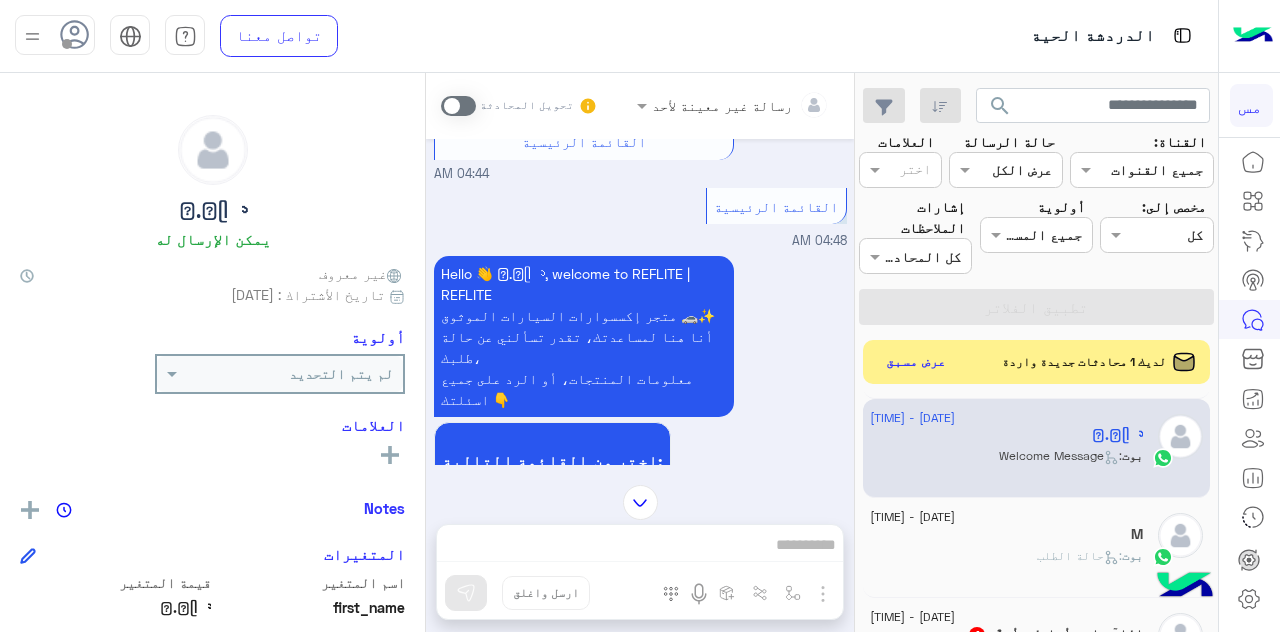 scroll, scrollTop: 4087, scrollLeft: 0, axis: vertical 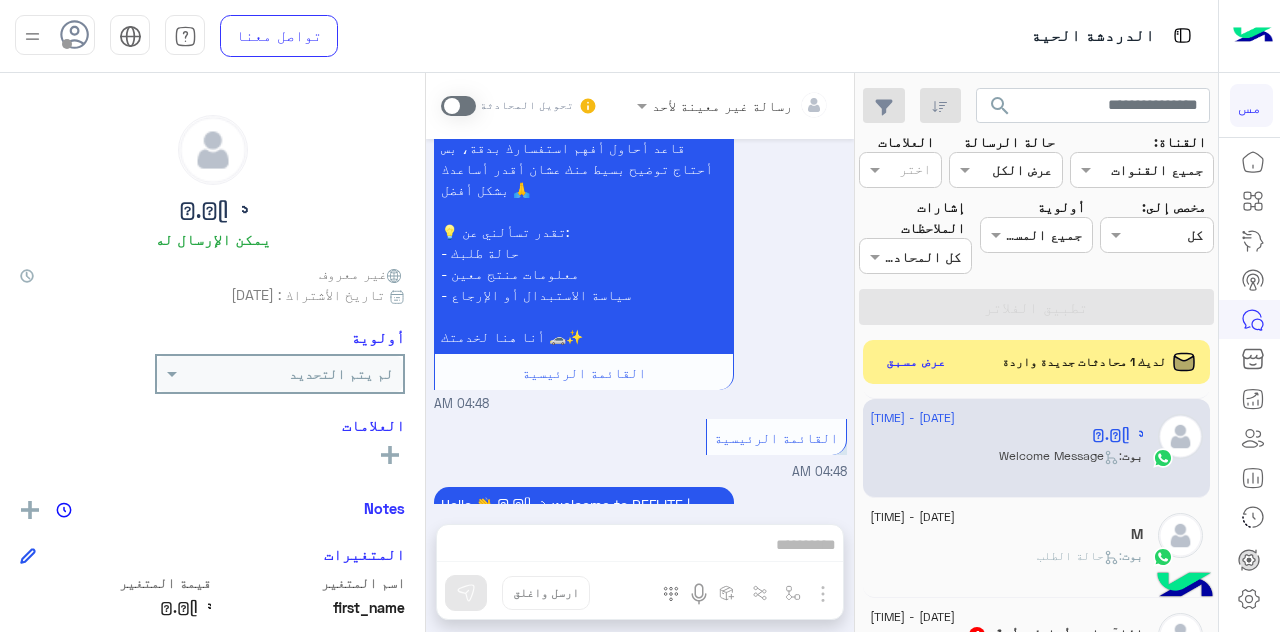 click at bounding box center [458, 106] 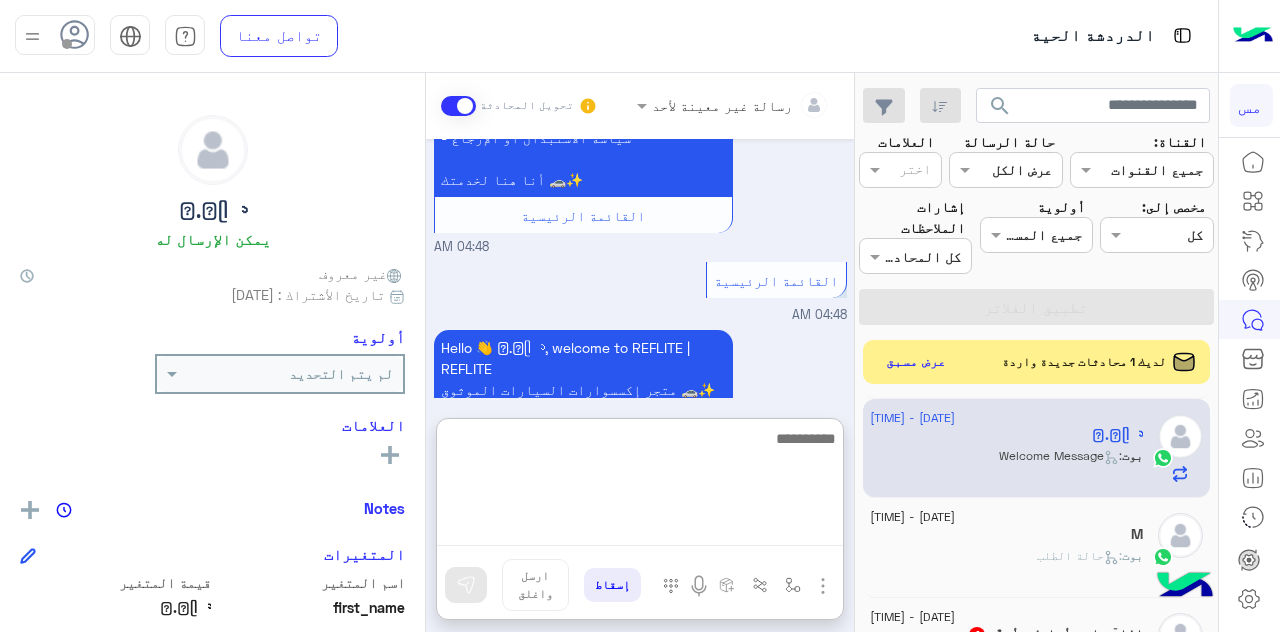 click at bounding box center (640, 486) 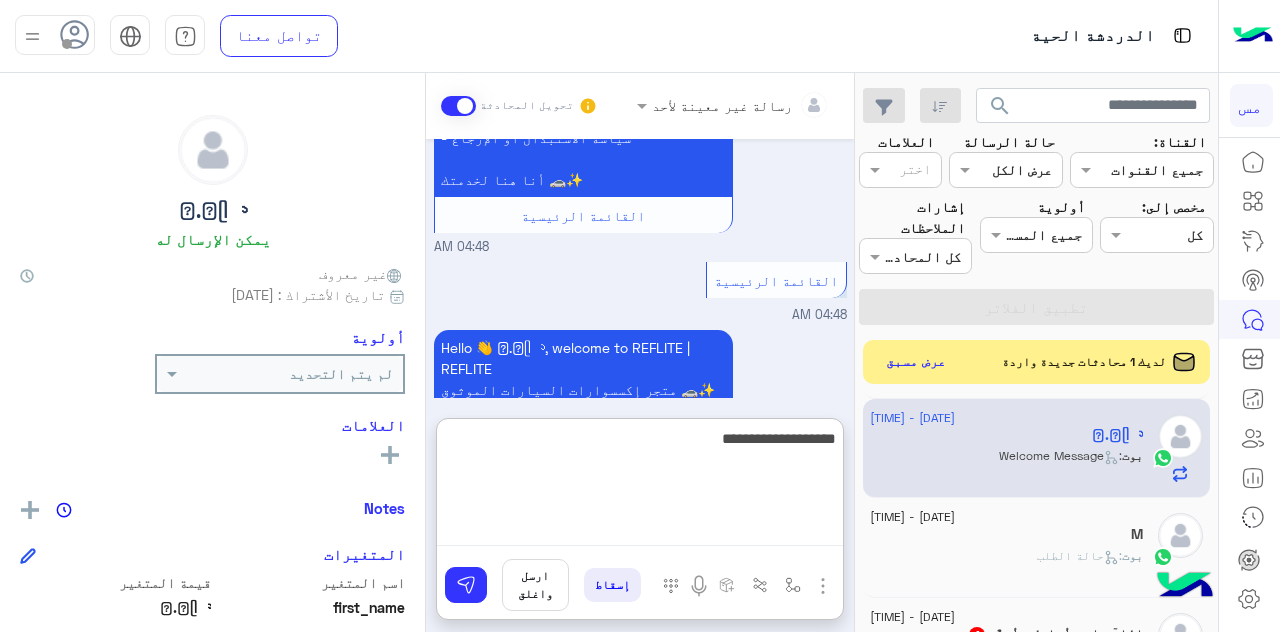 type on "**********" 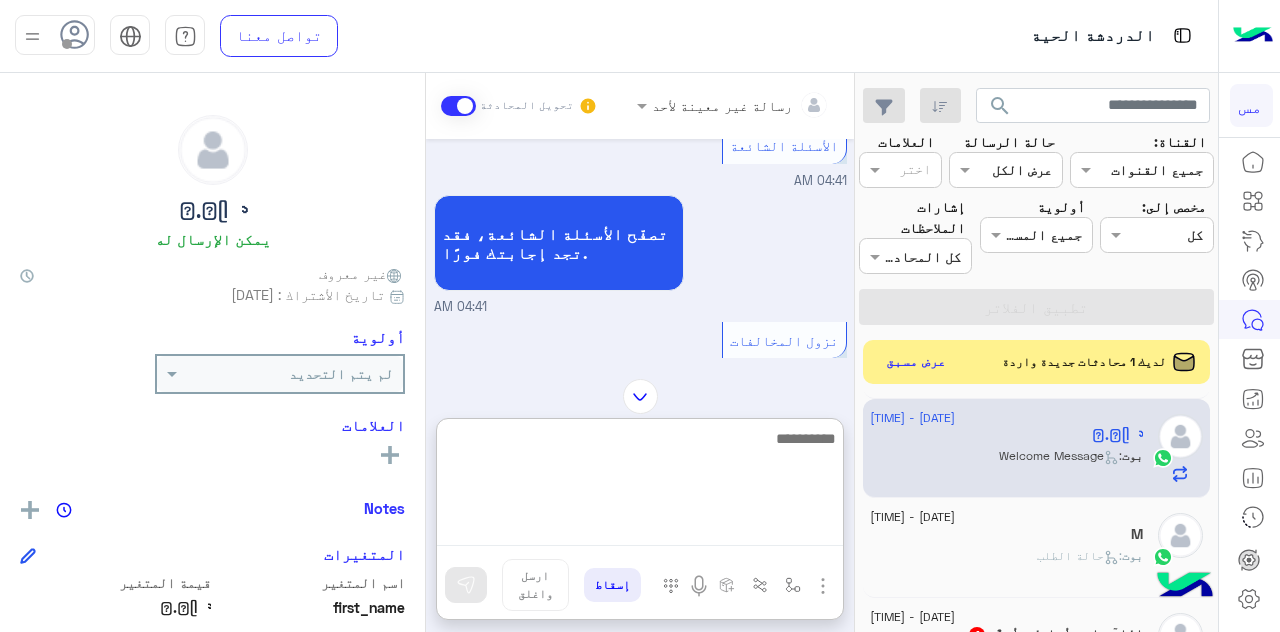 scroll, scrollTop: 500, scrollLeft: 0, axis: vertical 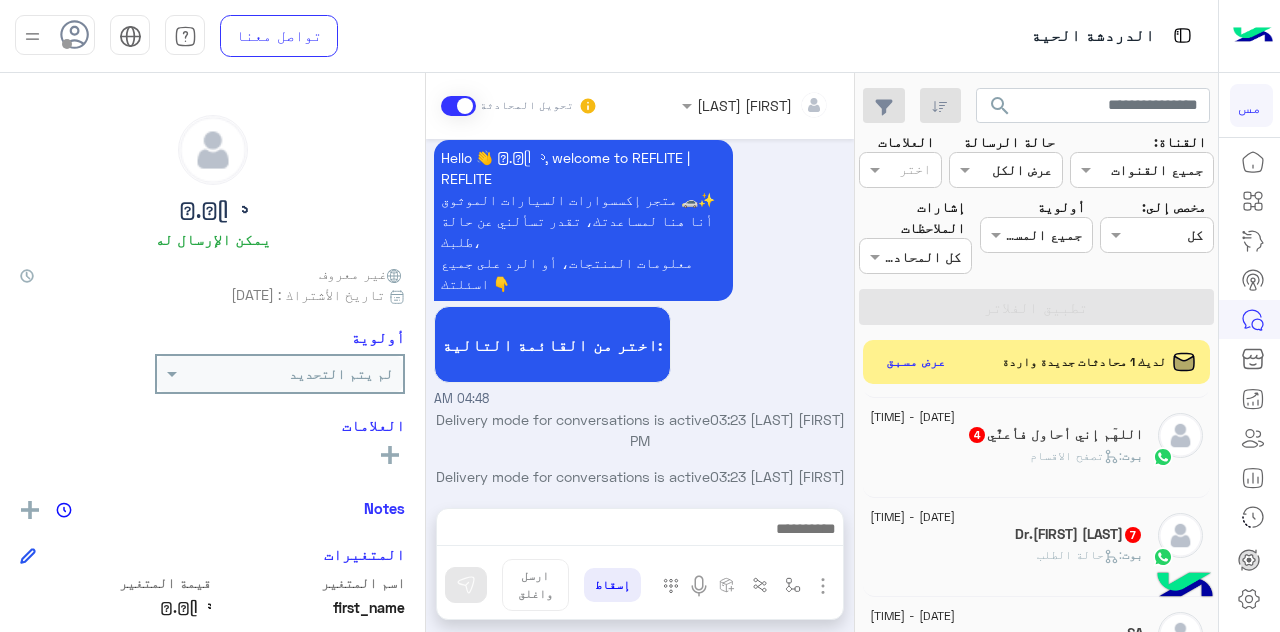 click on ":   تصفح الاقسام" 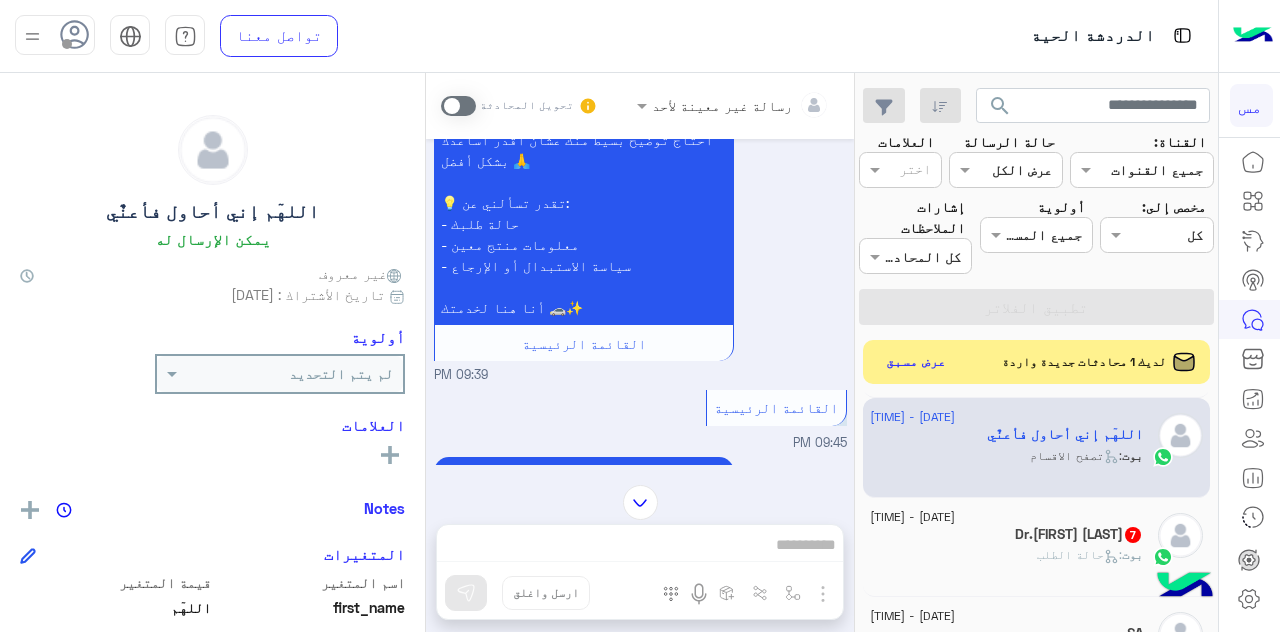 scroll, scrollTop: 872, scrollLeft: 0, axis: vertical 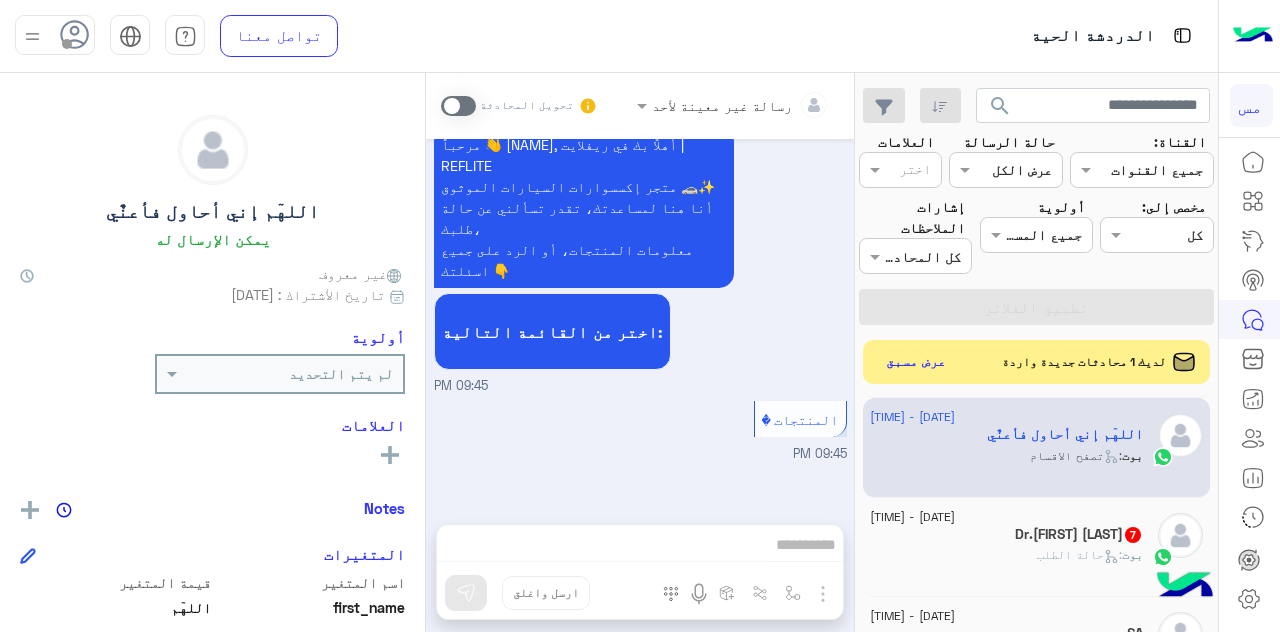 click on "تحويل المحادثة" at bounding box center (519, 106) 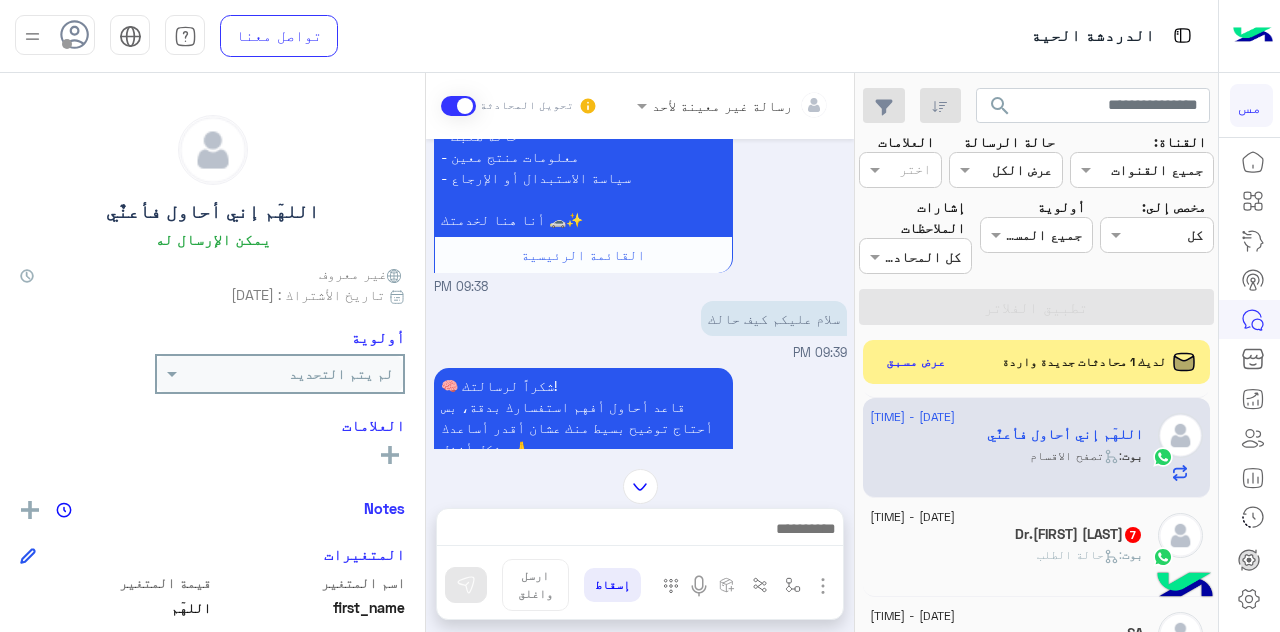 scroll, scrollTop: 0, scrollLeft: 0, axis: both 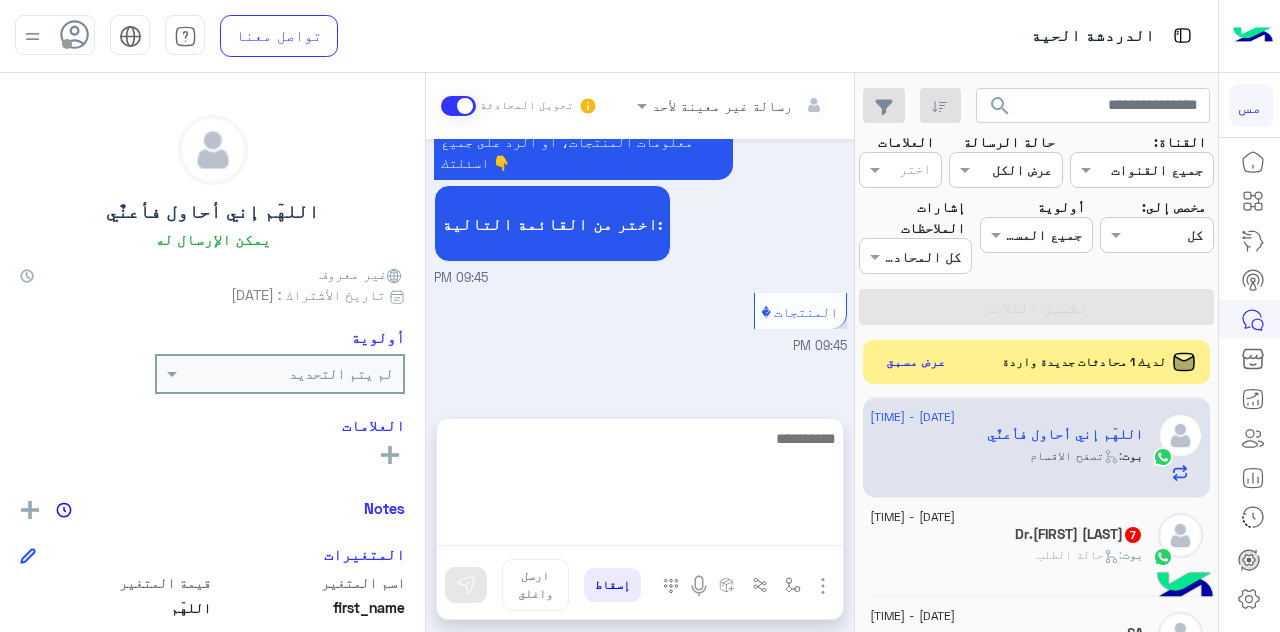 click at bounding box center [640, 486] 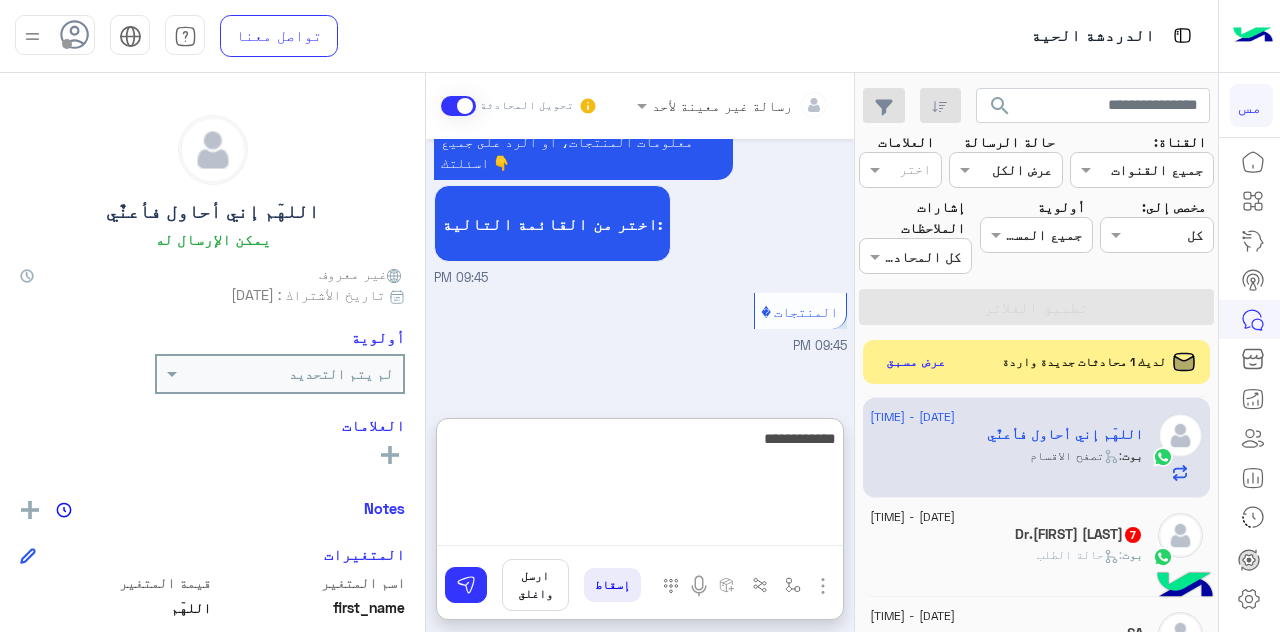 type on "**********" 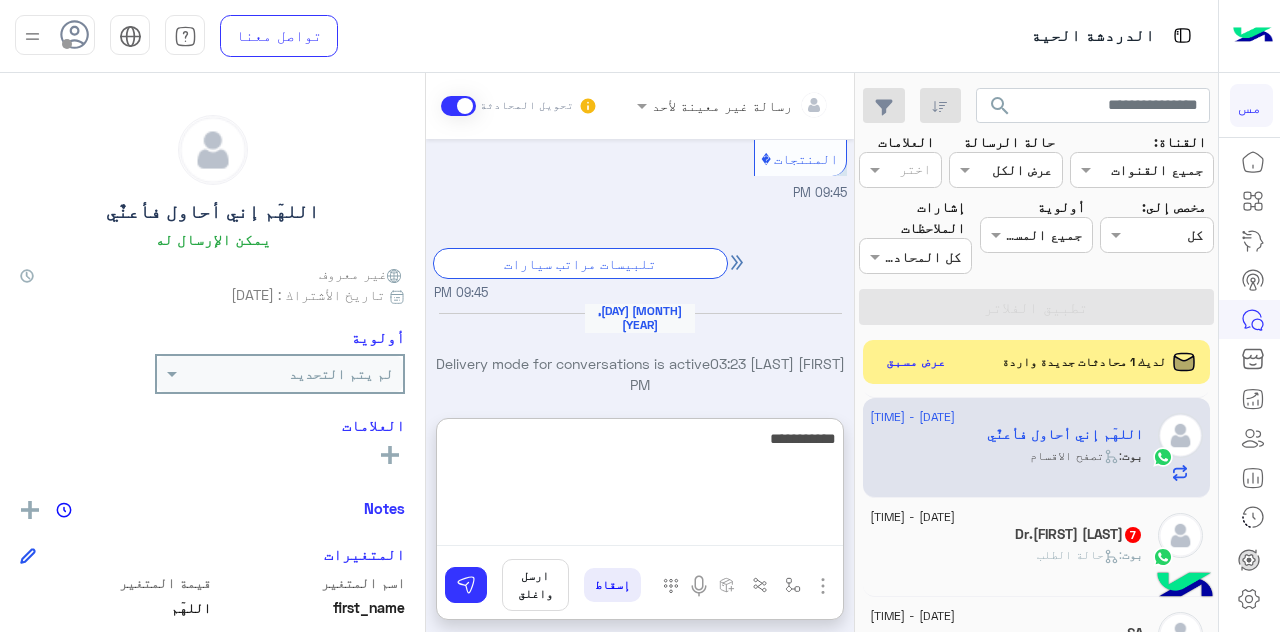 scroll, scrollTop: 1170, scrollLeft: 0, axis: vertical 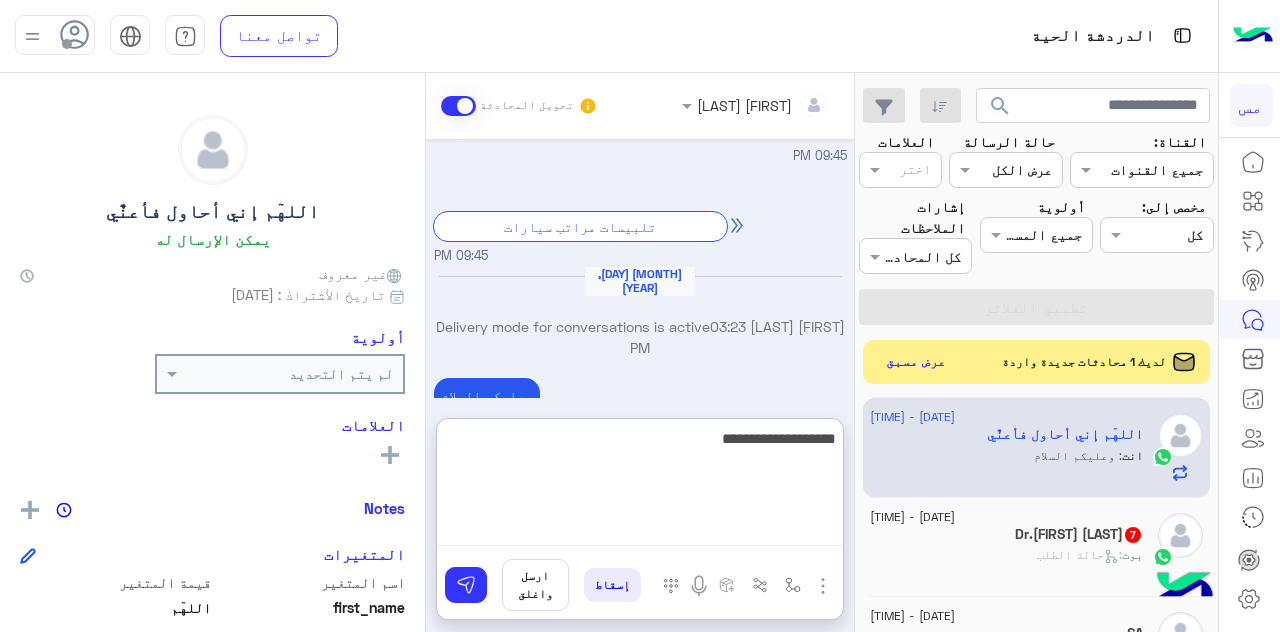 type on "**********" 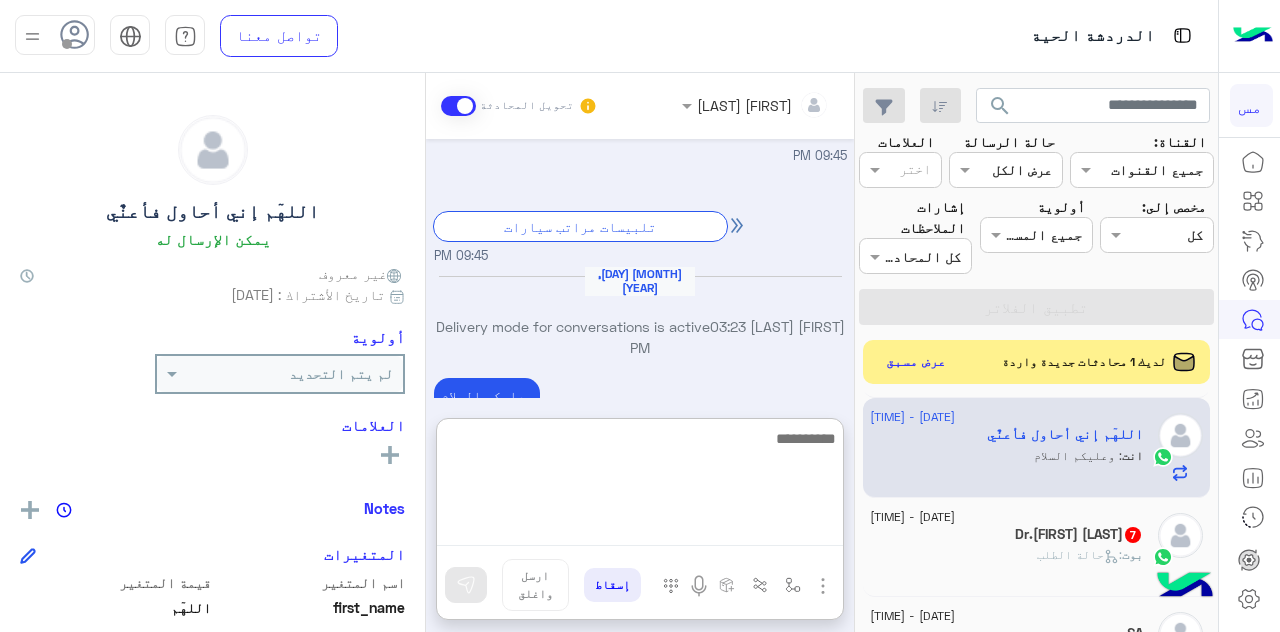 scroll, scrollTop: 1233, scrollLeft: 0, axis: vertical 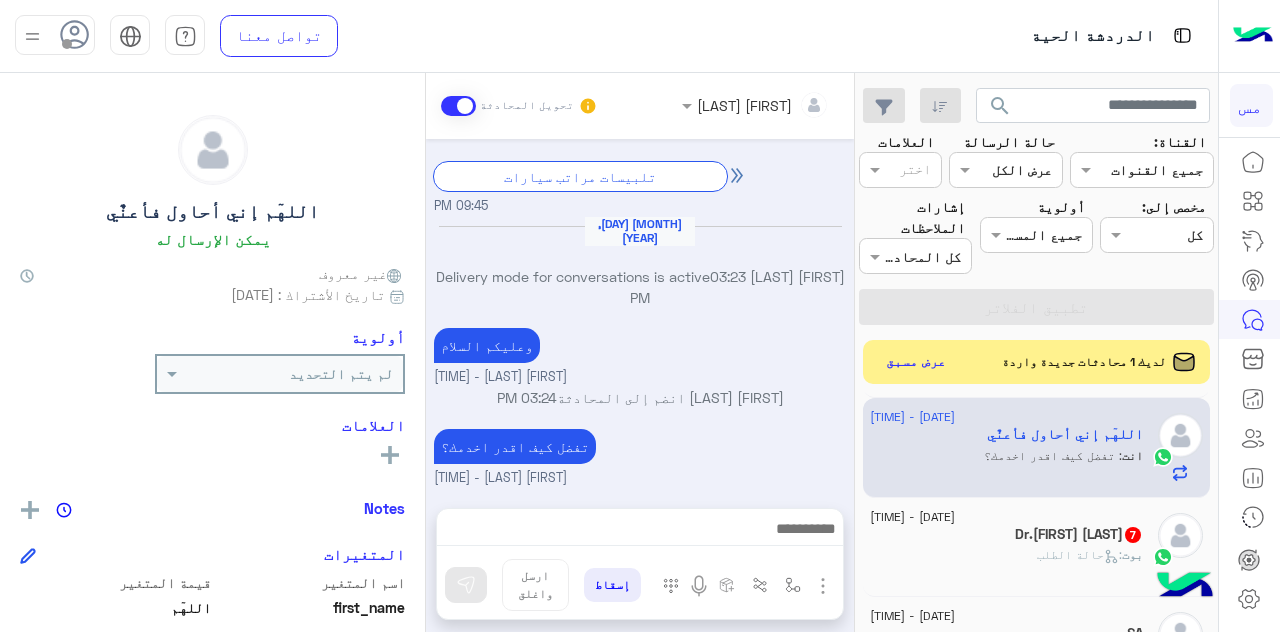 click on "[DATE] - [TIME]" 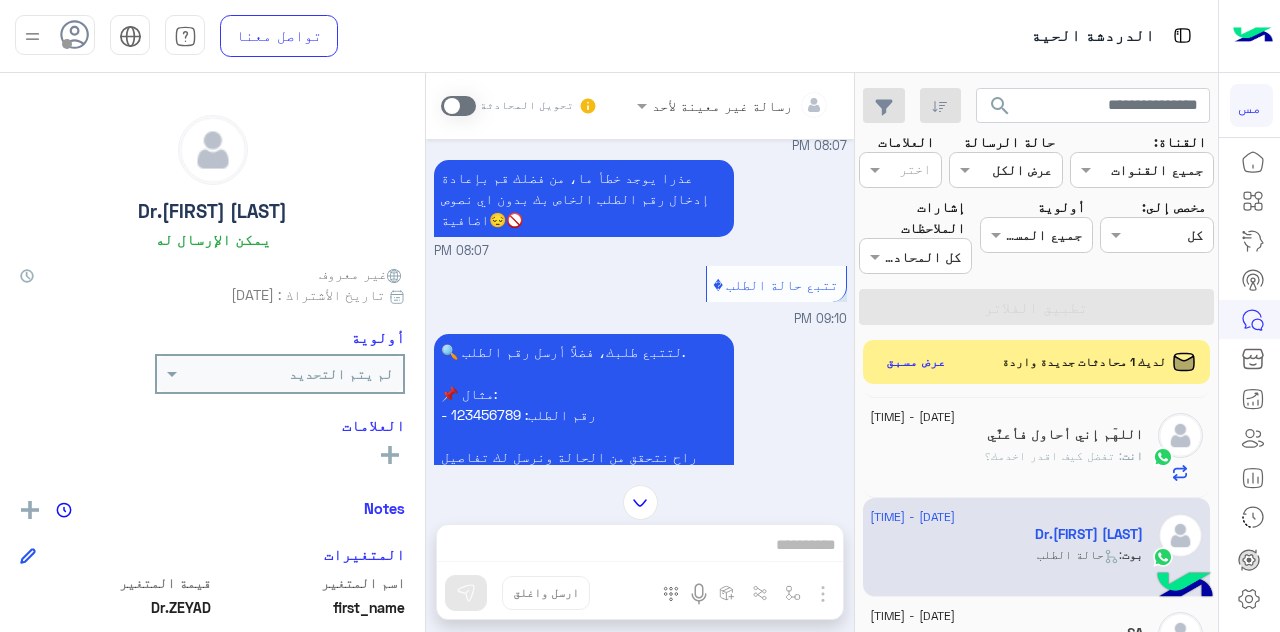scroll, scrollTop: 825, scrollLeft: 0, axis: vertical 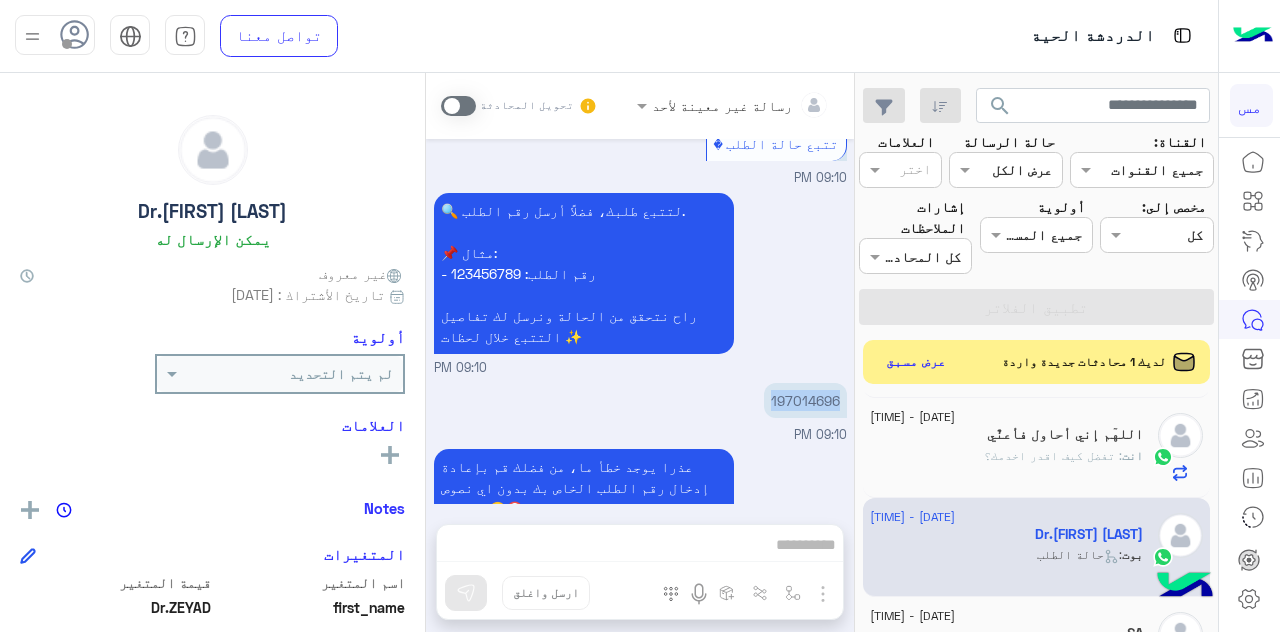 drag, startPoint x: 773, startPoint y: 361, endPoint x: 840, endPoint y: 373, distance: 68.06615 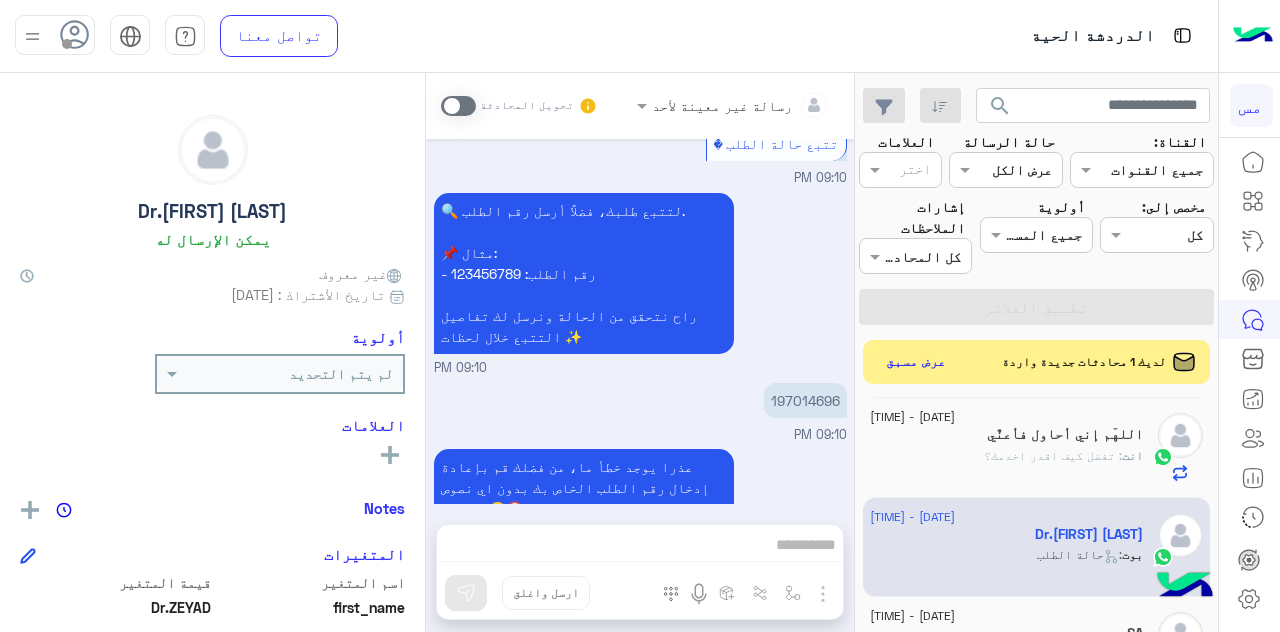 click on "Unassigned message to anyone Convert conversation Jul 31, 2025 Main Menu [TIME] Hello 👋 [FIRST], welcome to REFLITE | REFLITE, your trusted car accessories store 🚗✨ I am here to help you. You can ask me about your order status, product information, or answer all your questions. 👇 Choose from the following menu: [TIME] Track Order Status [TIME] 🔍 To track your order, please send the order number. 📌 Example: - Order number: 123456789 We will check the status and send you the tracking details in moments ✨ [TIME] 197014696 [TIME] Sorry, there is an error. Please re-enter your order number without any additional text. 😔🚫 [TIME] Track Order Status [TIME] 📌 Example:" at bounding box center (640, 356) 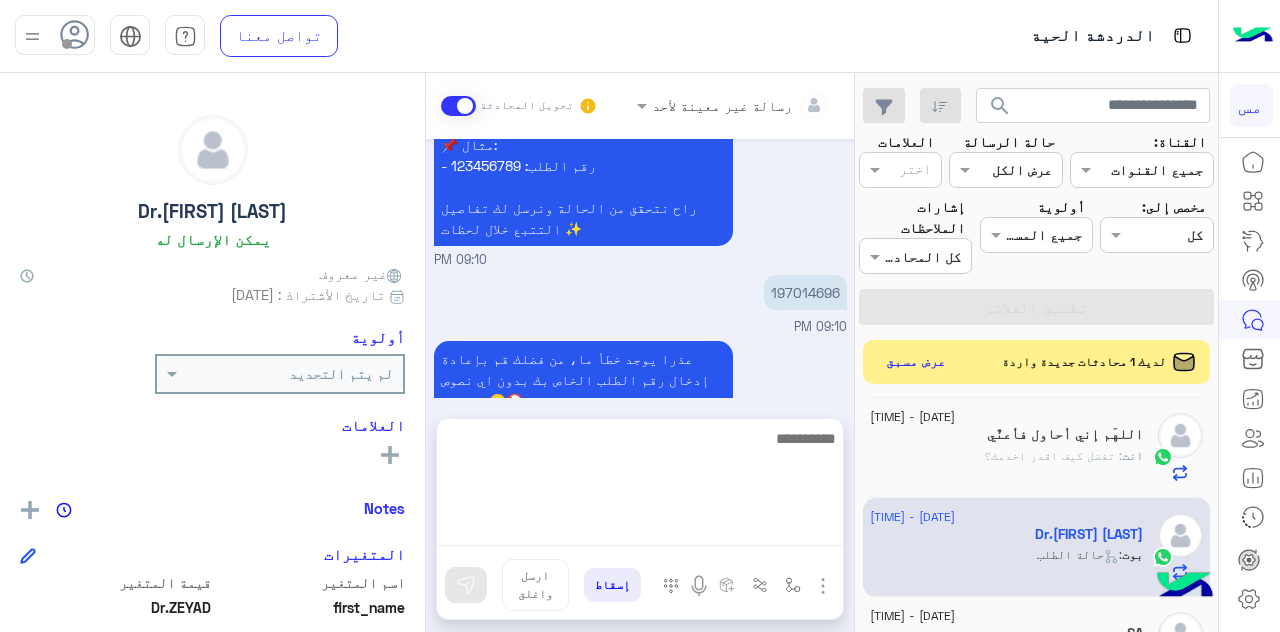 click at bounding box center (640, 486) 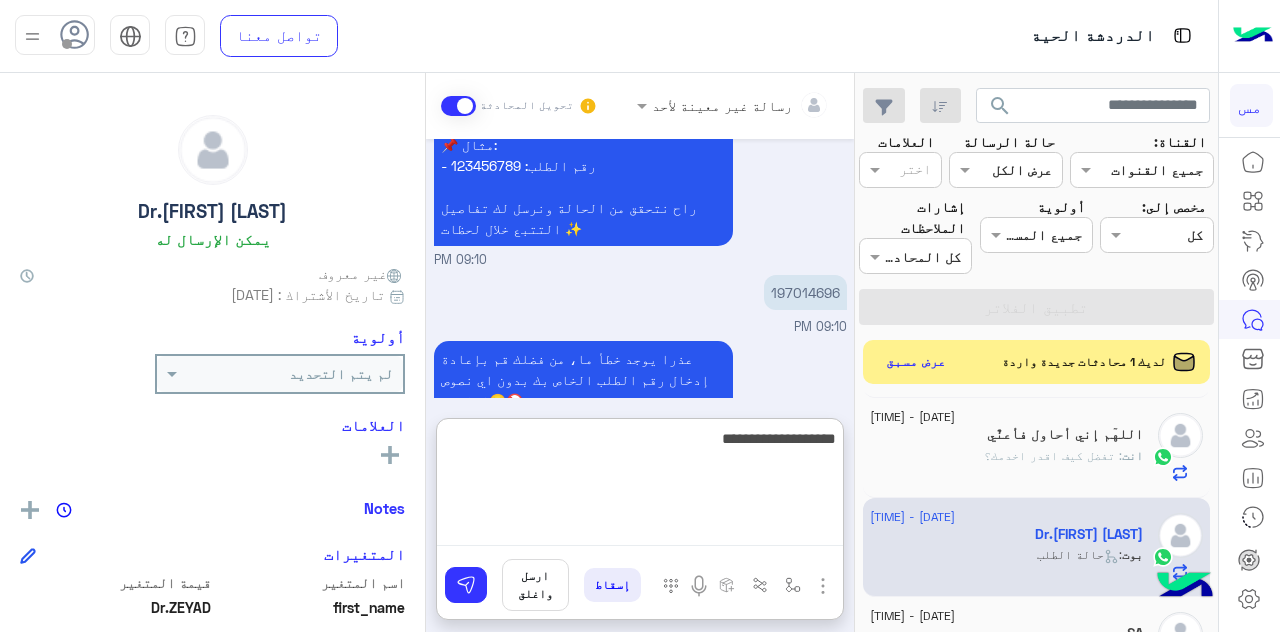 type on "**********" 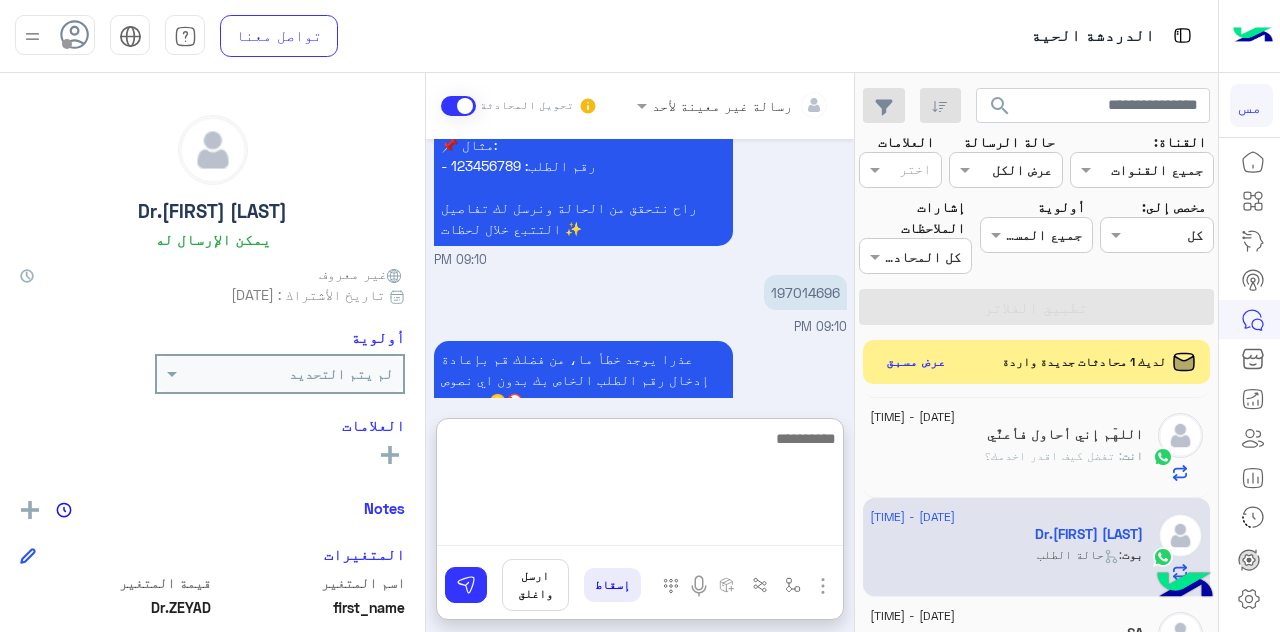 scroll, scrollTop: 1087, scrollLeft: 0, axis: vertical 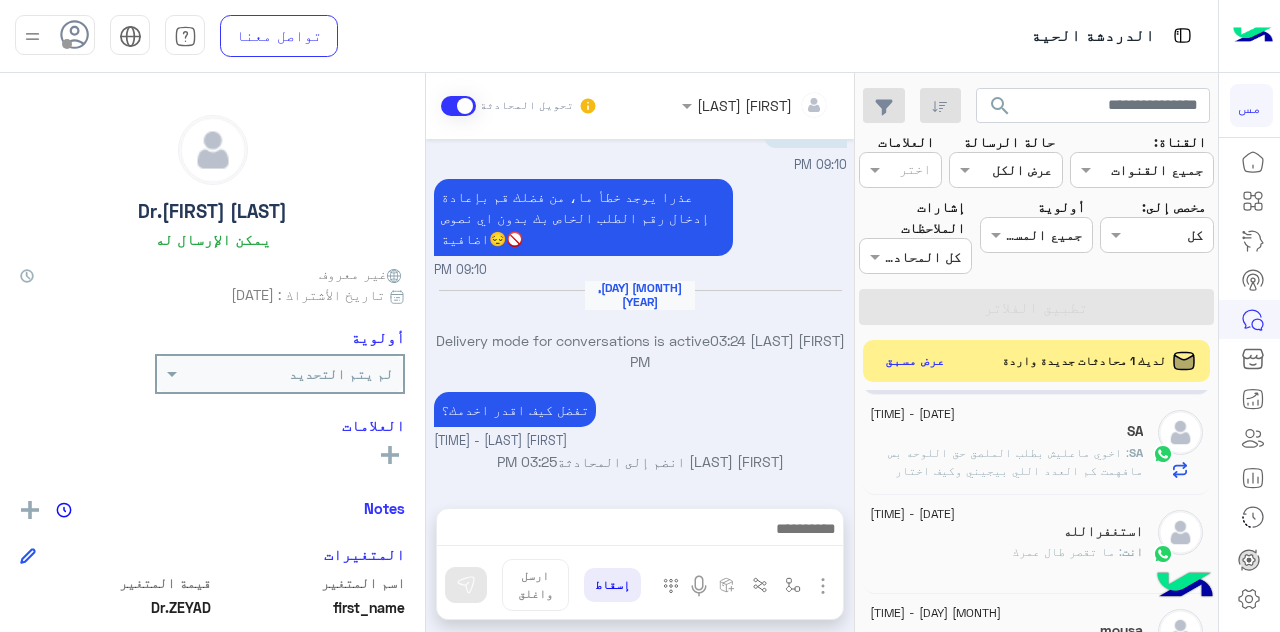 click on "عرض مسبق" 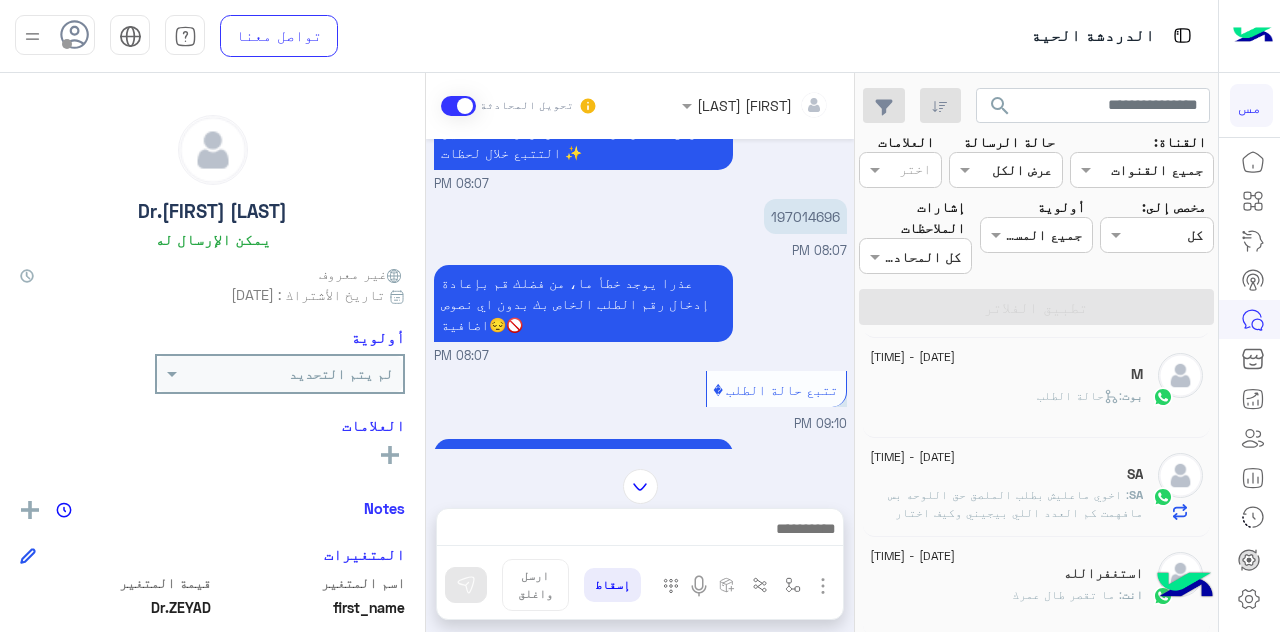scroll, scrollTop: 146, scrollLeft: 0, axis: vertical 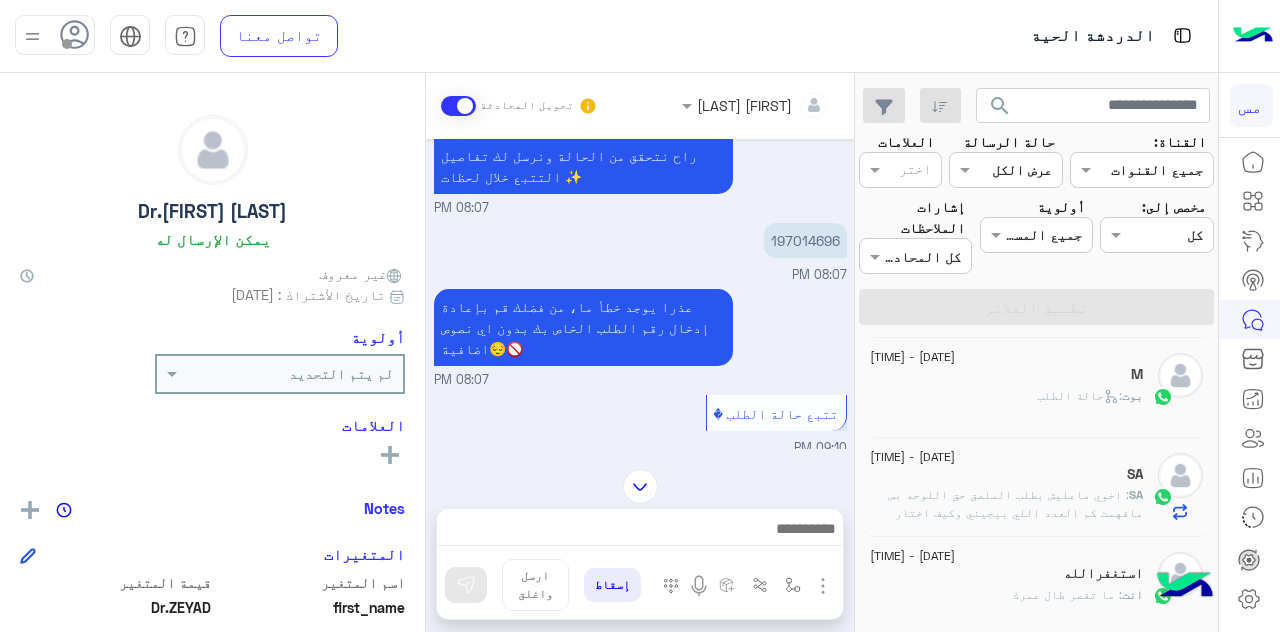 click on ": Order status" 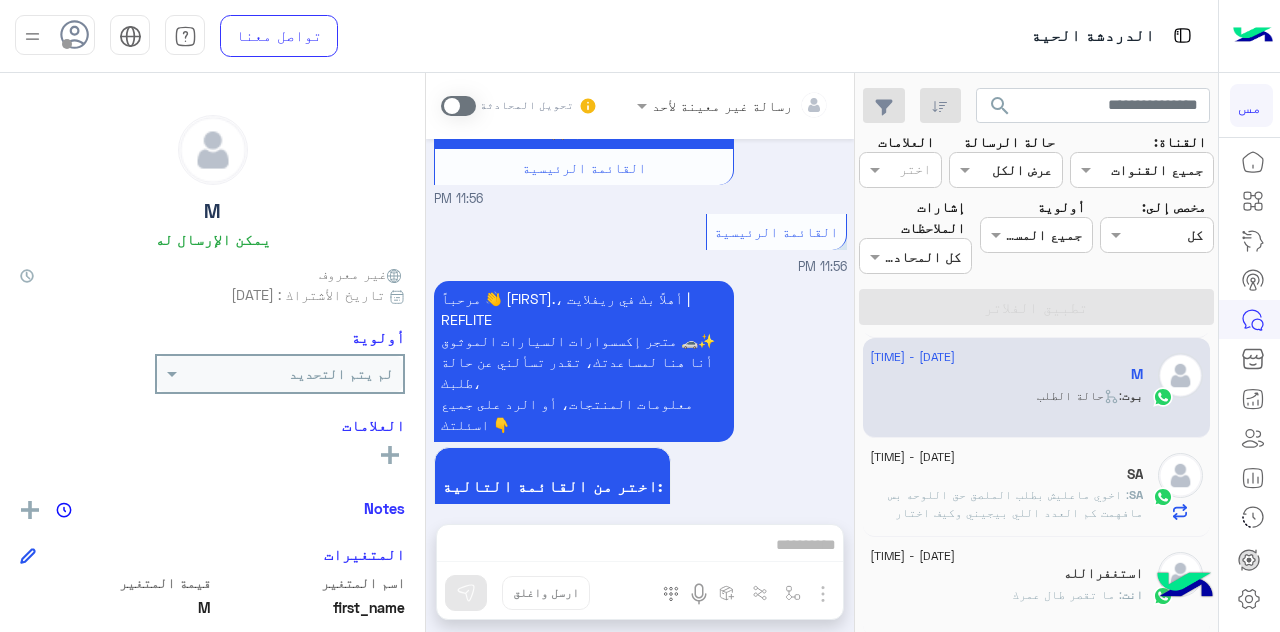 scroll, scrollTop: 1173, scrollLeft: 0, axis: vertical 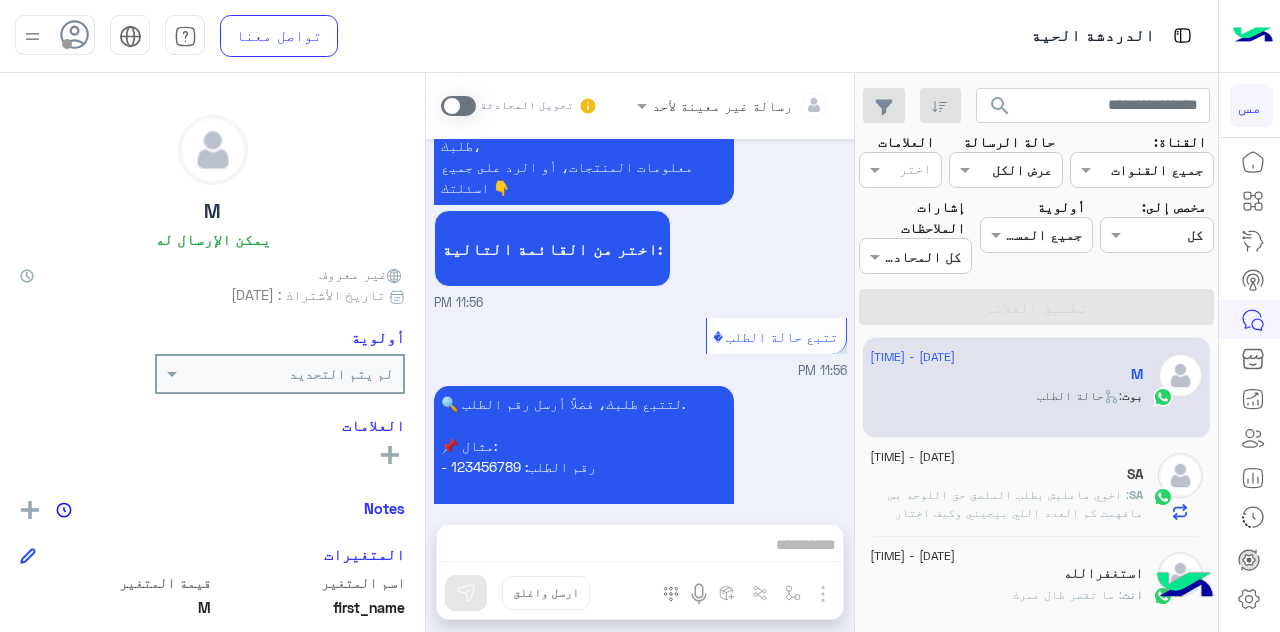 click on "رسالة غير معينة لأحد تحويل المحادثة     Jul 31, 2025  السلام عليكم   11:56 PM  🧠 شكراً لرسالتك!   قاعد أحاول أفهم استفسارك بدقة، بس أحتاج توضيح بسيط منك عشان أقدر أساعدك بشكل أفضل 🙏 💡 تقدر تسألني عن: - حالة طلبك - معلومات منتج معين - سياسة الاستبدال أو الإرجاع أنا هنا لخدمتك 🚗✨  القائمة الرئيسية     11:56 PM    11:56 PM  🧠 شكراً لرسالتك!   قاعد أحاول أفهم استفسارك بدقة، بس أحتاج توضيح بسيط منك عشان أقدر أساعدك بشكل أفضل 🙏 💡 تقدر تسألني عن: - حالة طلبك - معلومات منتج معين - سياسة الاستبدال أو الإرجاع أنا هنا لخدمتك 🚗✨  القائمة الرئيسية     11:56 PM   القائمة الرئيسية    11:56 PM     11:56 PM    11:56 PM" at bounding box center (640, 356) 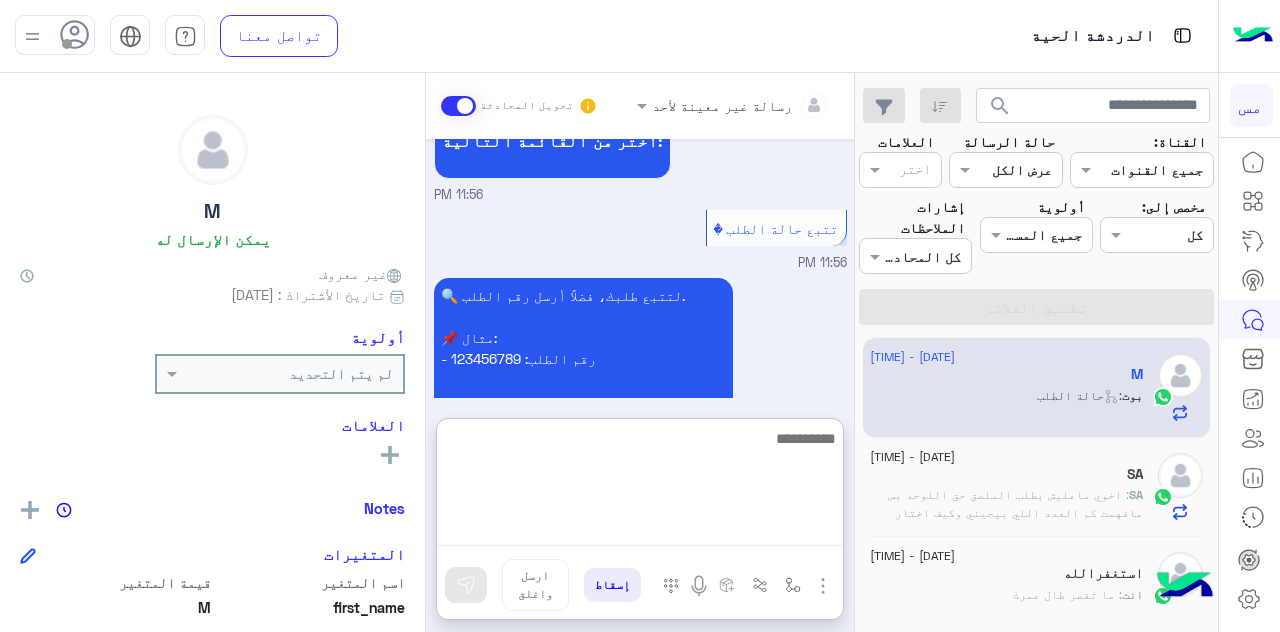 click at bounding box center [640, 486] 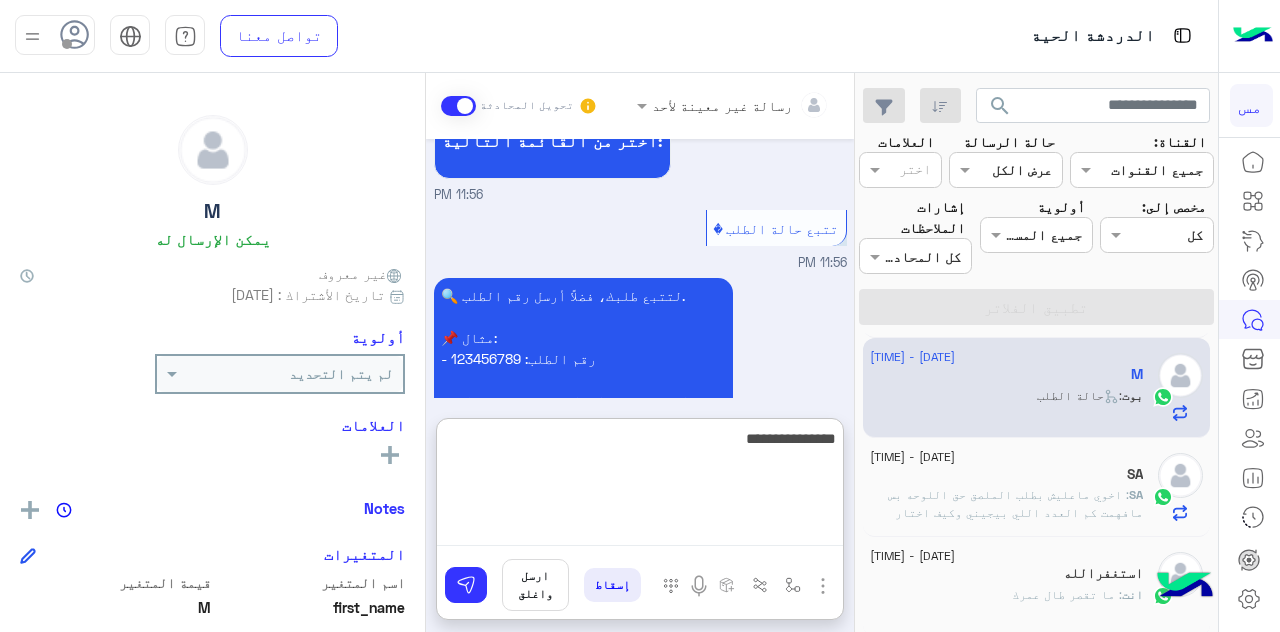 type on "**********" 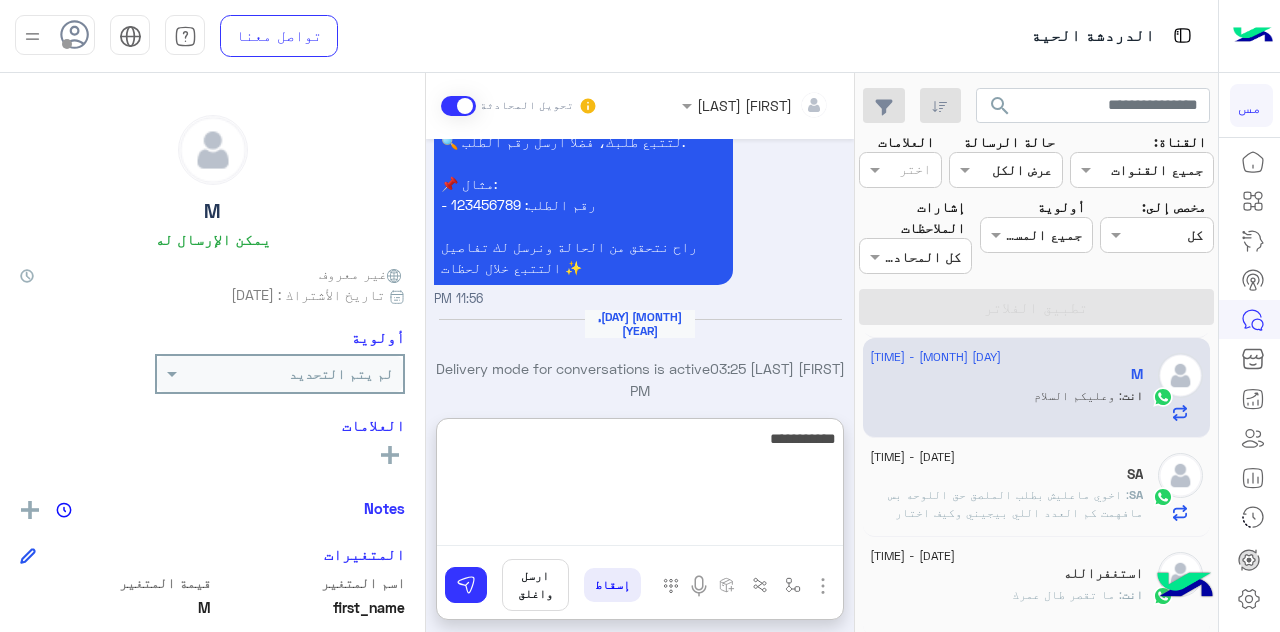 scroll, scrollTop: 1471, scrollLeft: 0, axis: vertical 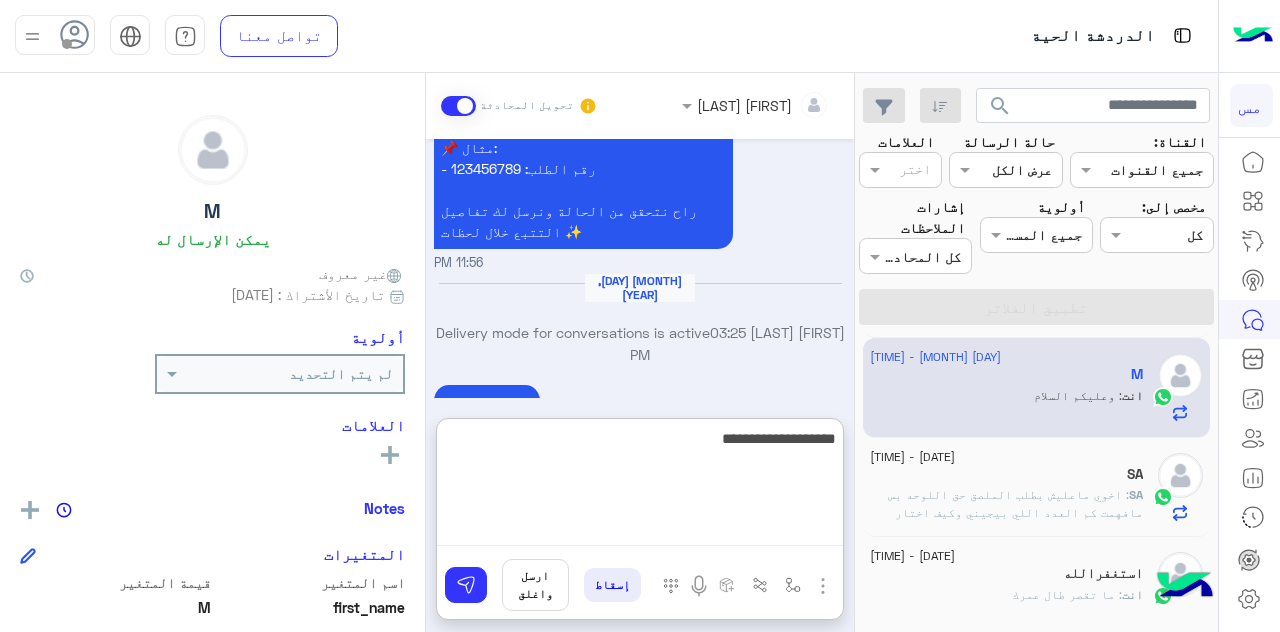 type on "**********" 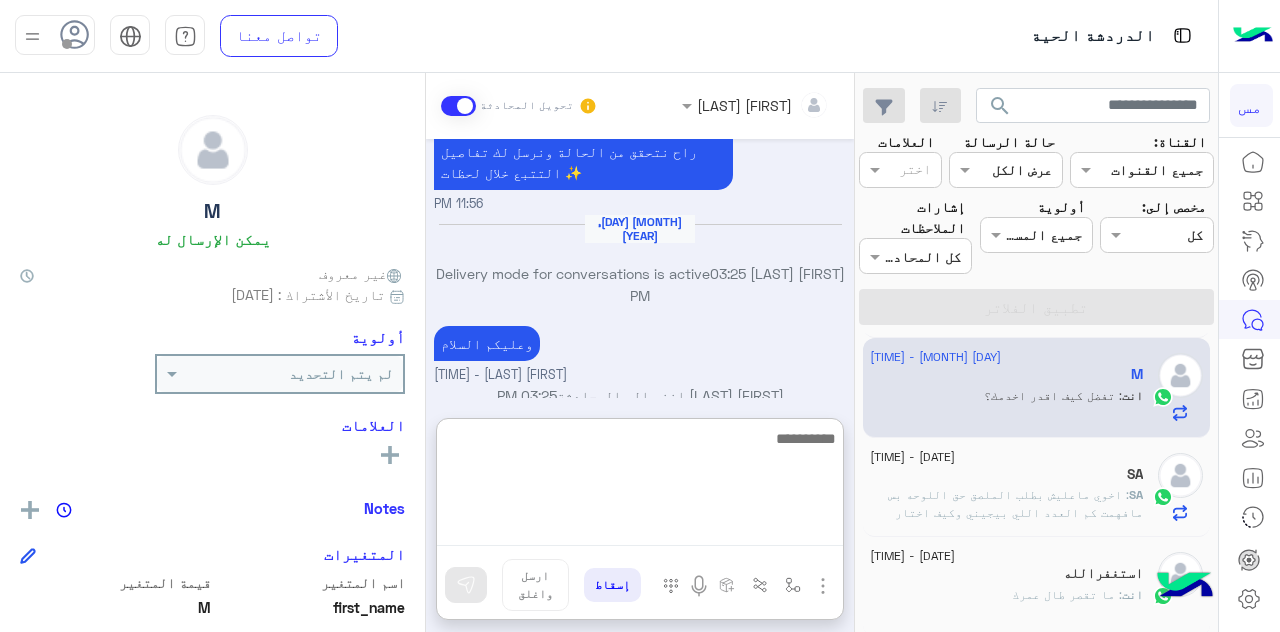 scroll, scrollTop: 1535, scrollLeft: 0, axis: vertical 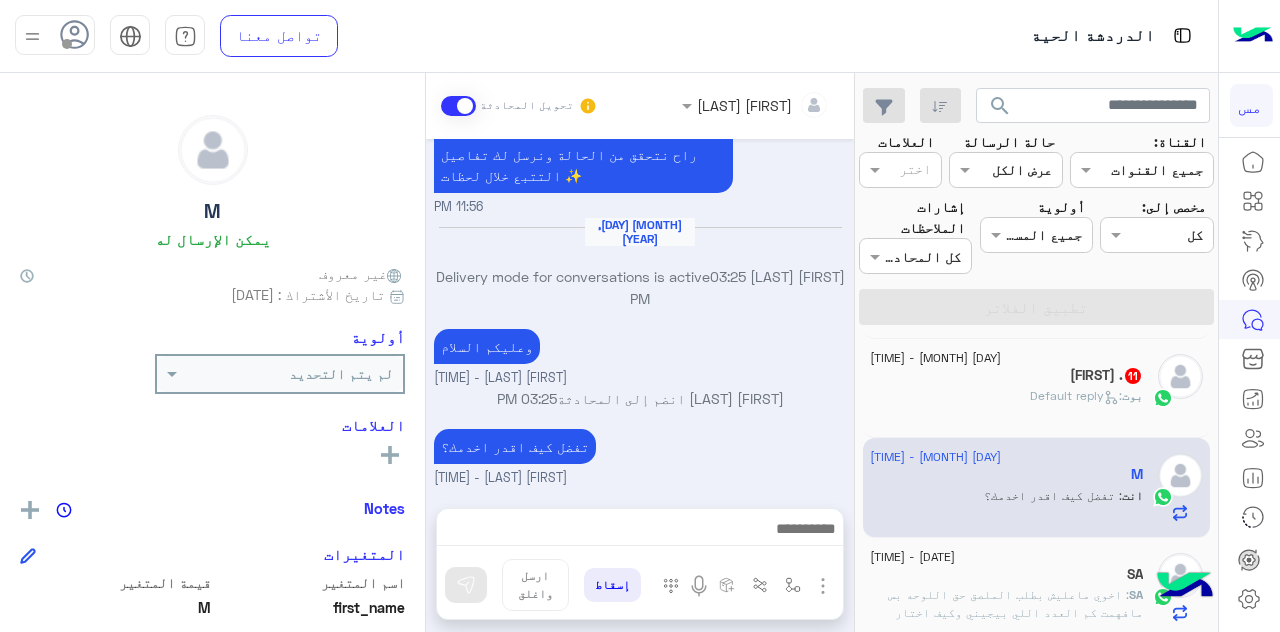 click on "بوت :   Default reply" 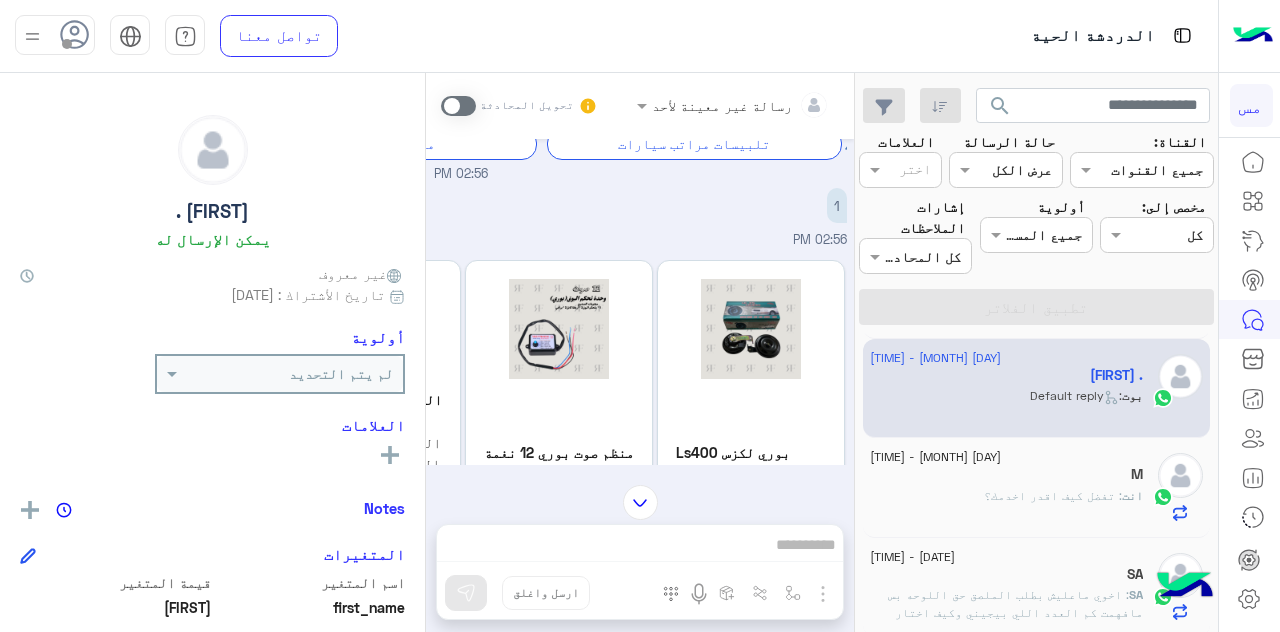 scroll, scrollTop: 2610, scrollLeft: 0, axis: vertical 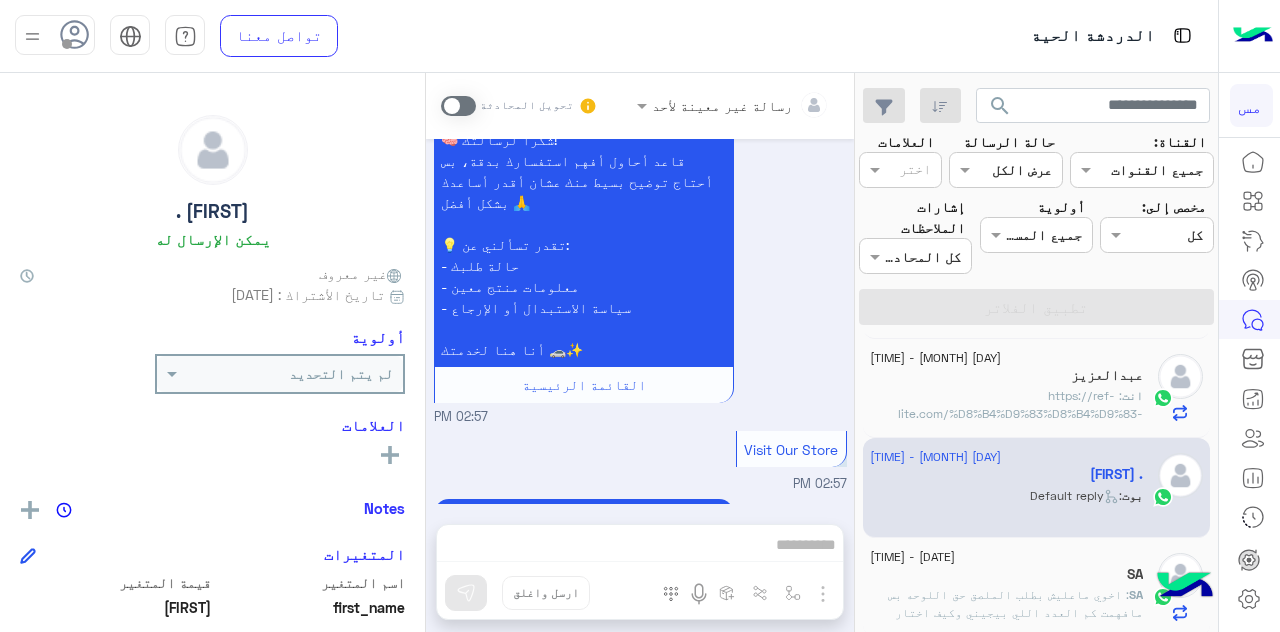 click at bounding box center [458, 106] 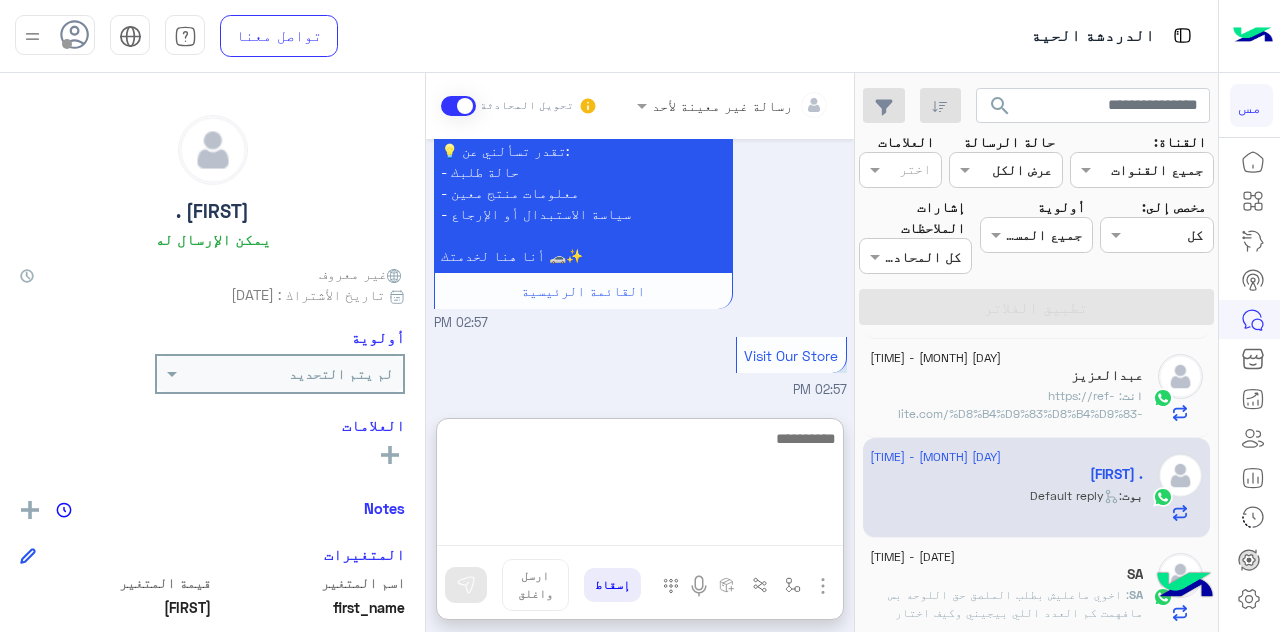 click at bounding box center [640, 486] 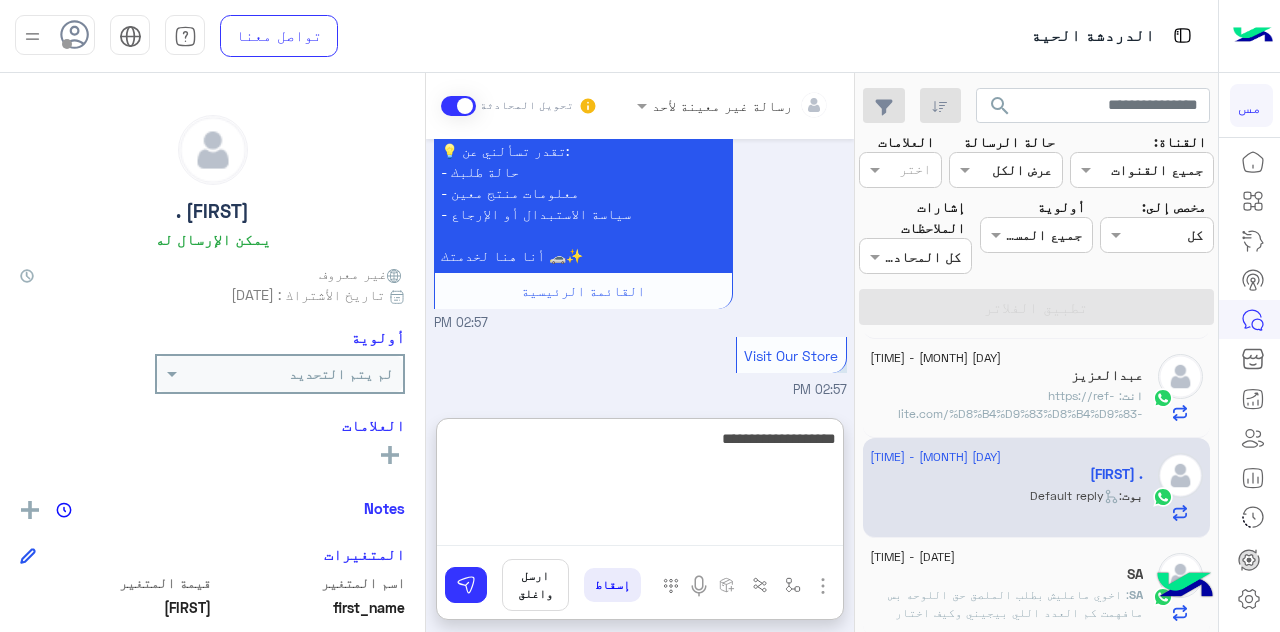 type on "**********" 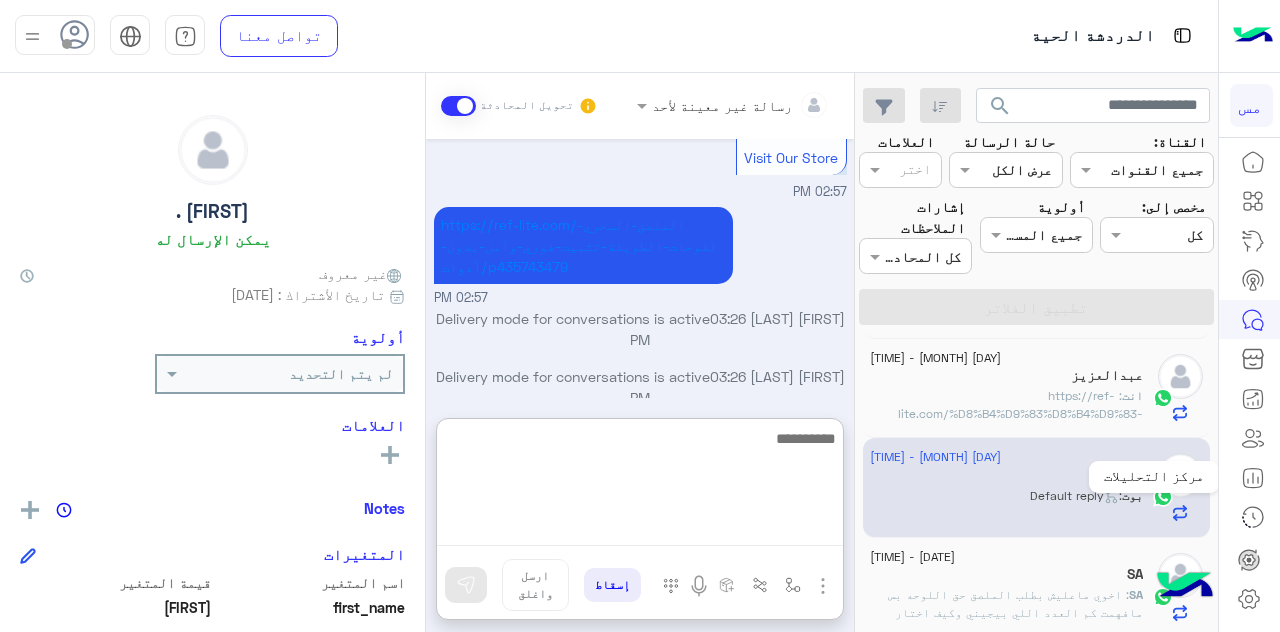 scroll, scrollTop: 2912, scrollLeft: 0, axis: vertical 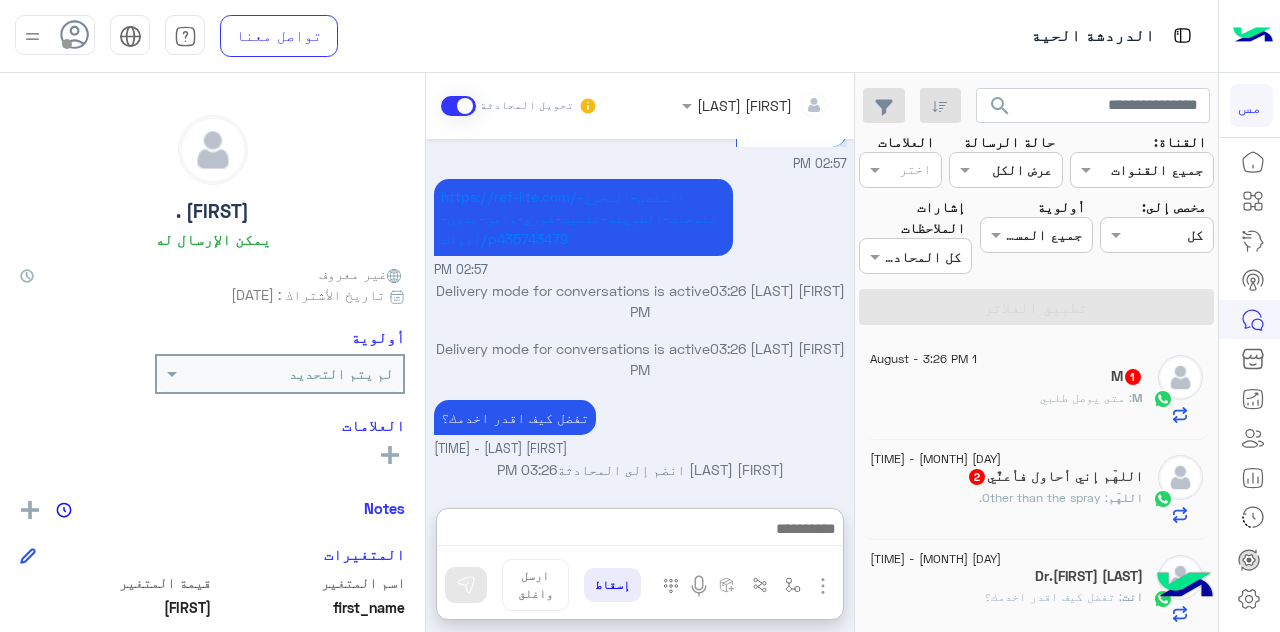 click on "اللهٓم : غير البخاخ" 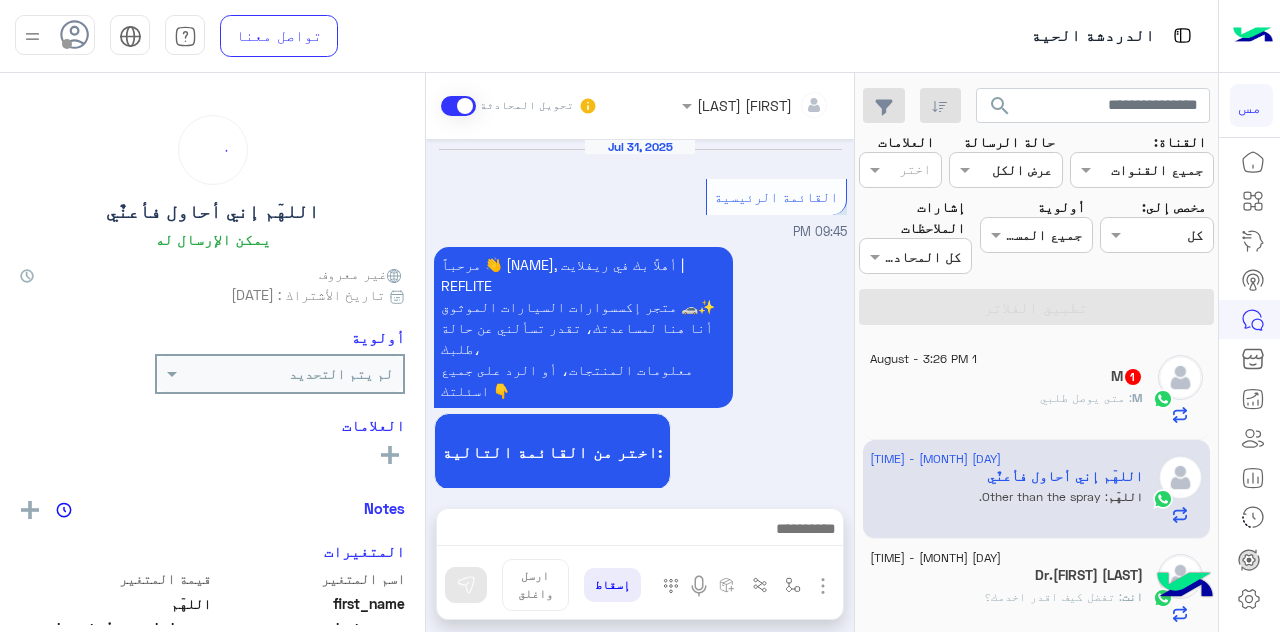 scroll, scrollTop: 559, scrollLeft: 0, axis: vertical 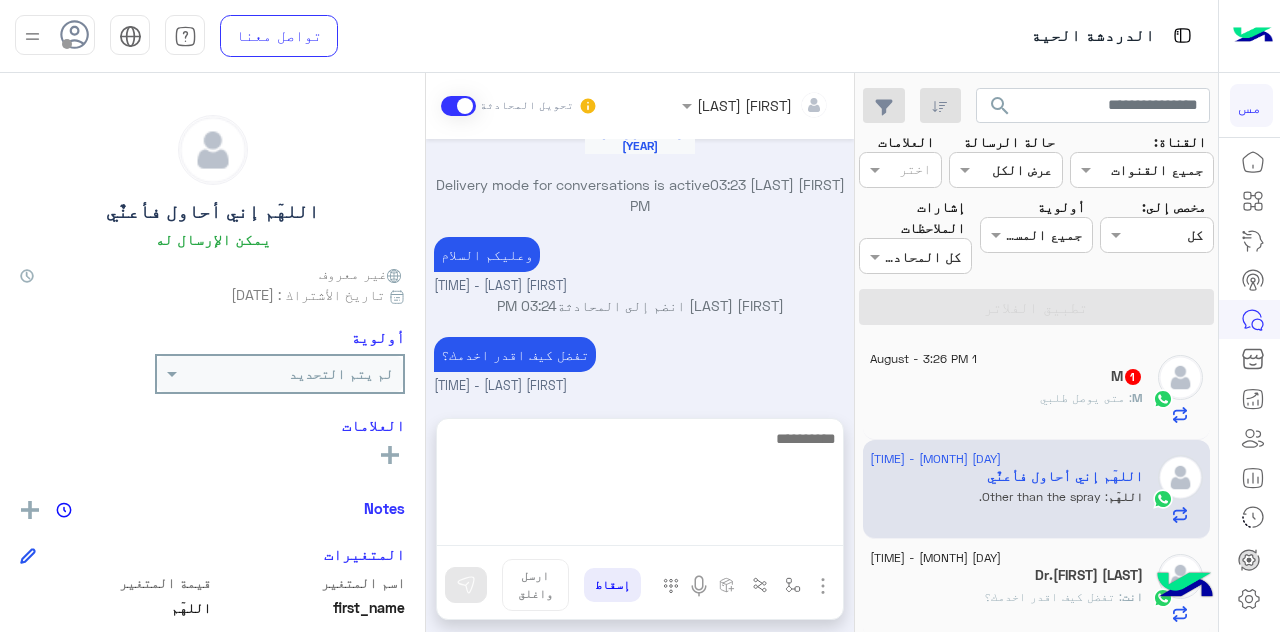 click at bounding box center [640, 486] 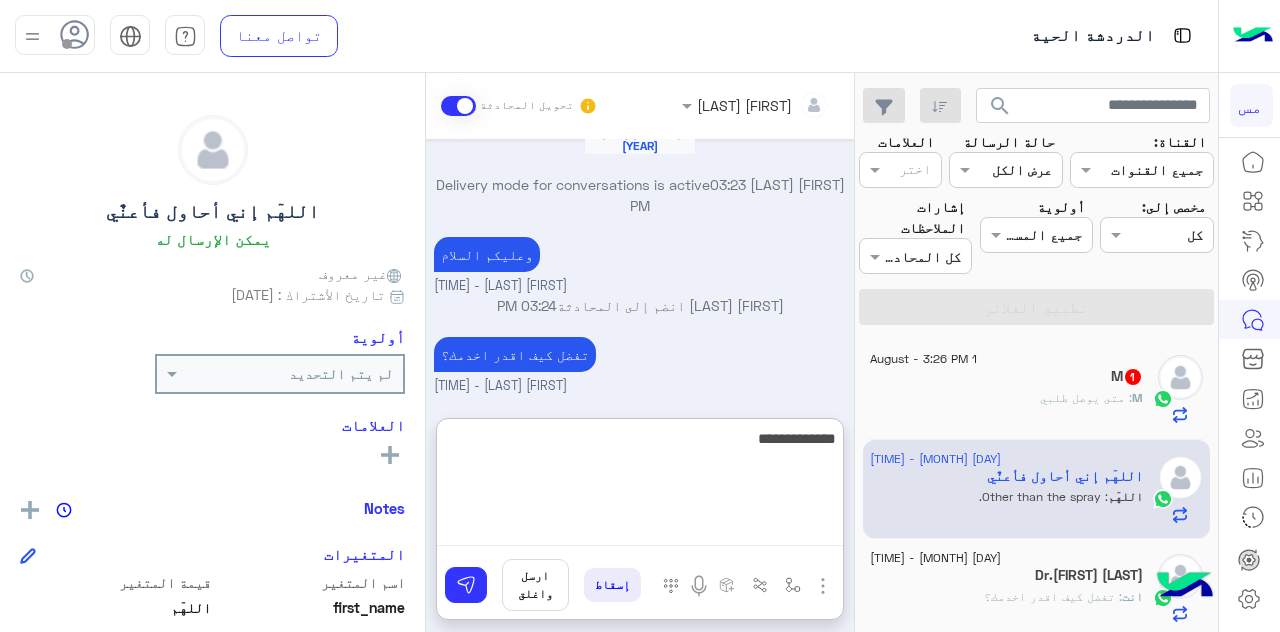 type on "**********" 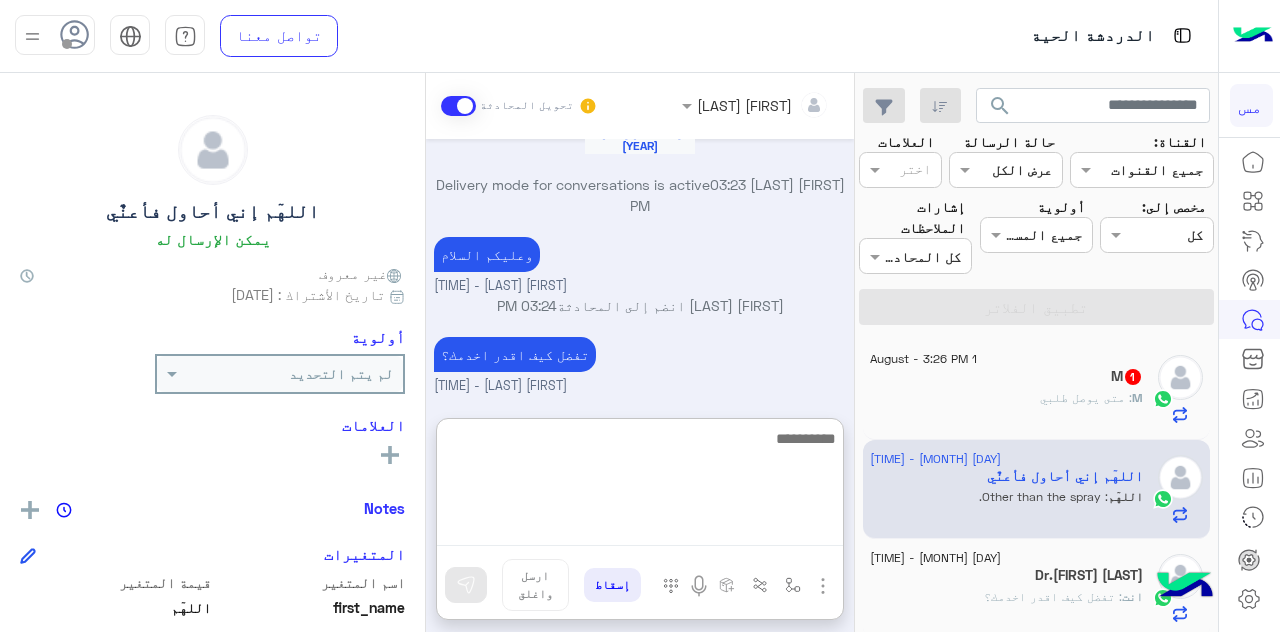 scroll, scrollTop: 712, scrollLeft: 0, axis: vertical 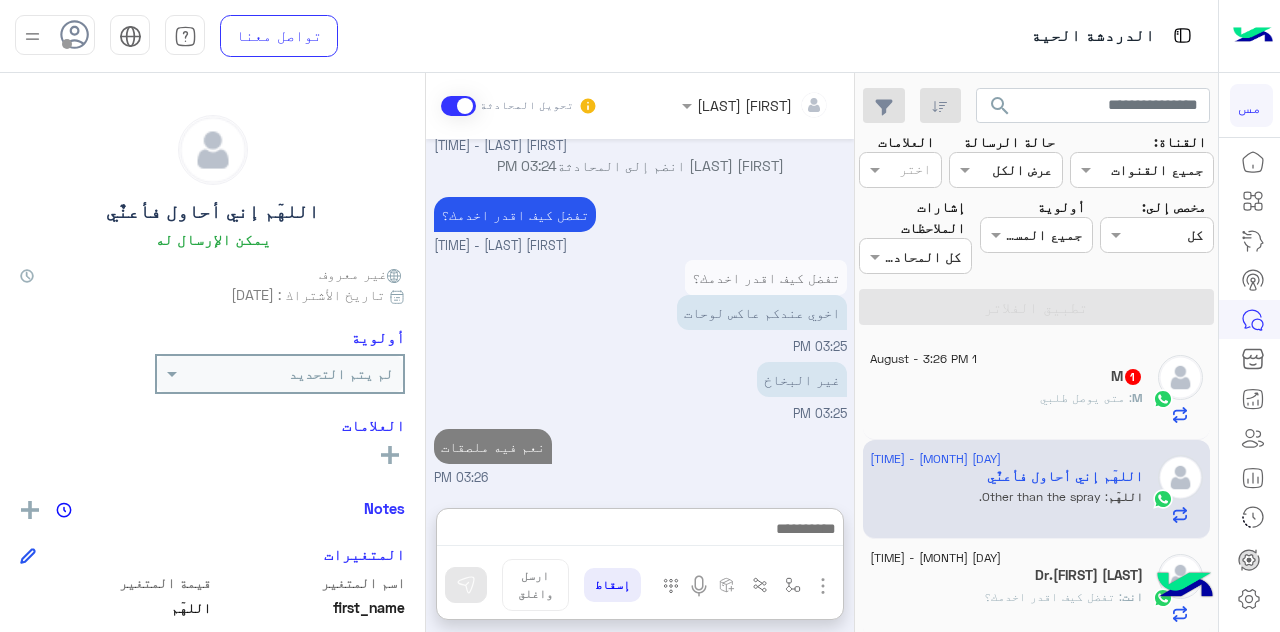 click on "M   1" 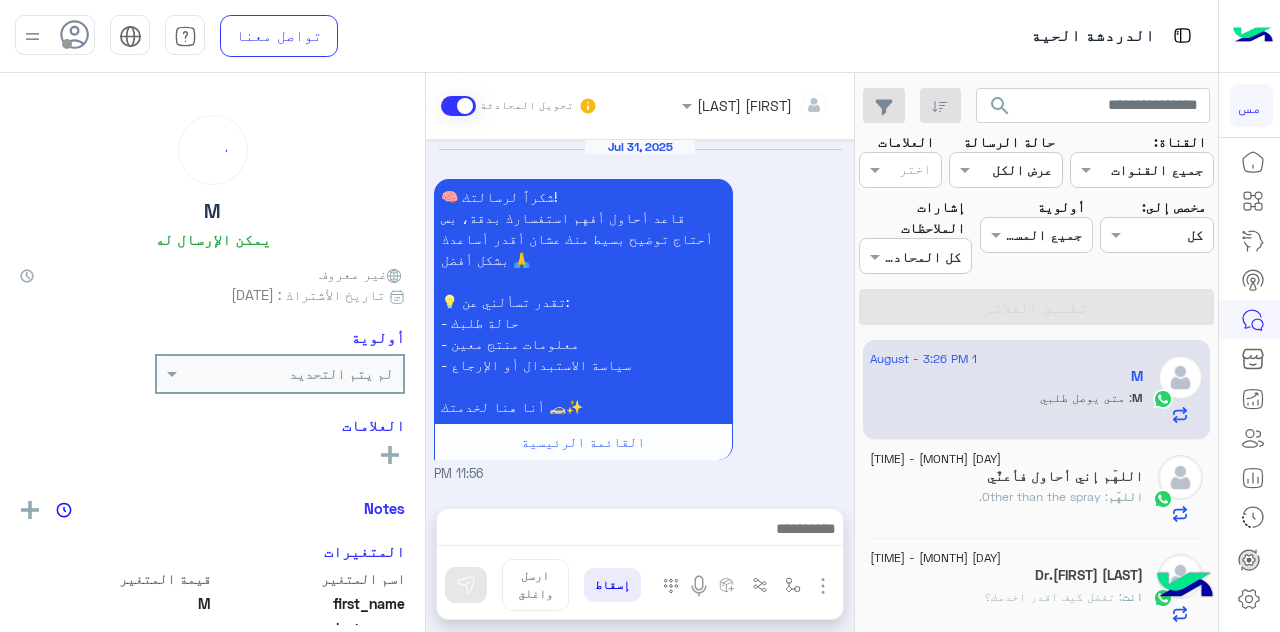scroll, scrollTop: 1104, scrollLeft: 0, axis: vertical 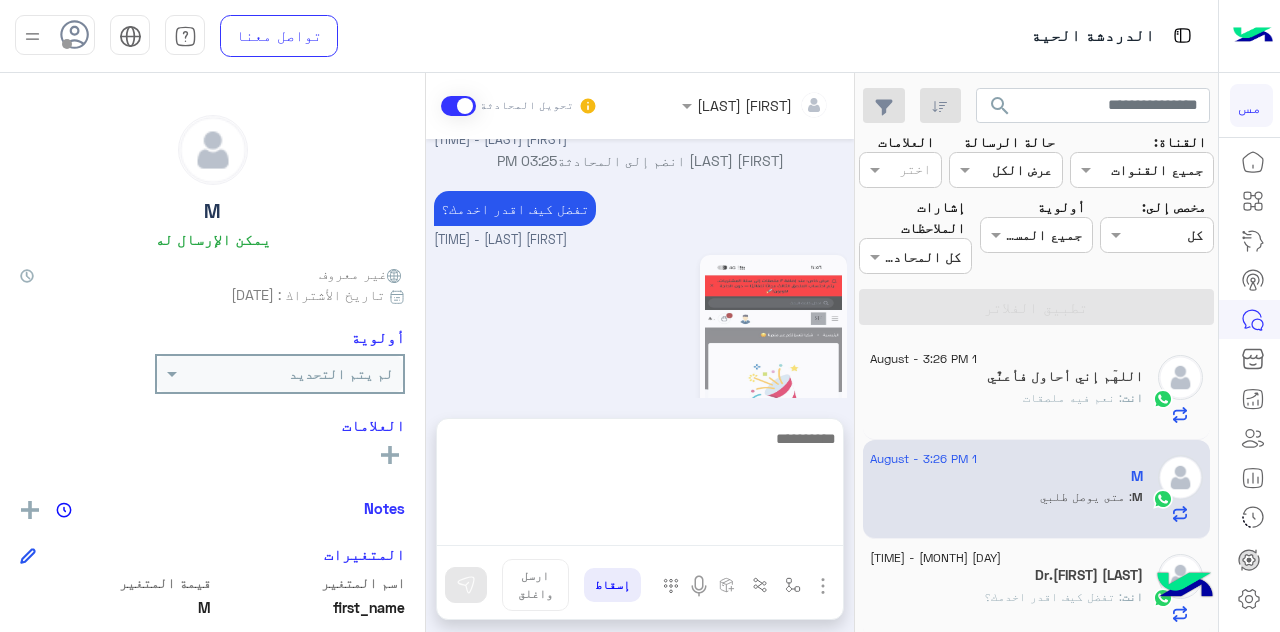 click at bounding box center (640, 486) 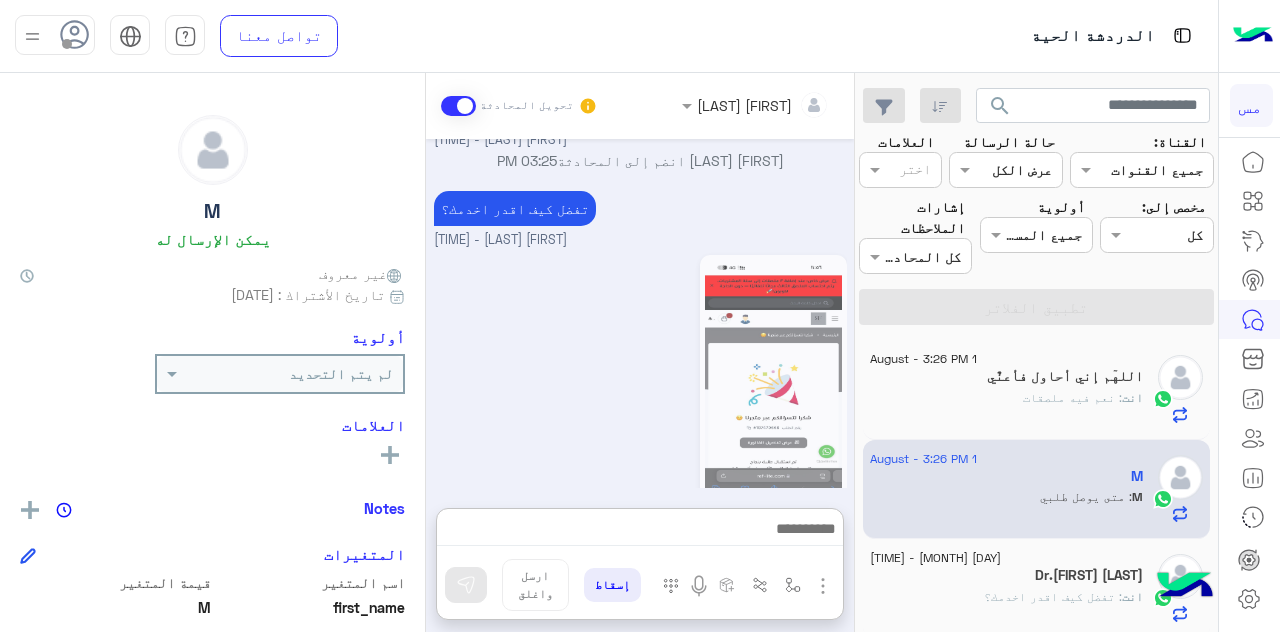click 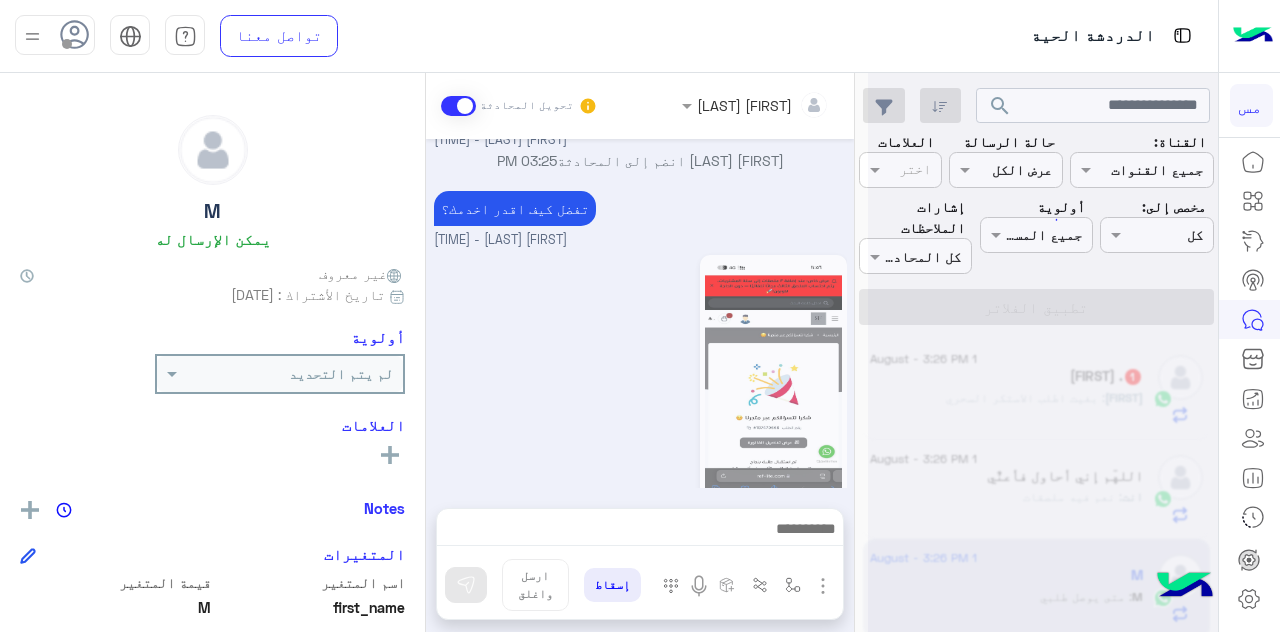 scroll, scrollTop: 344, scrollLeft: 0, axis: vertical 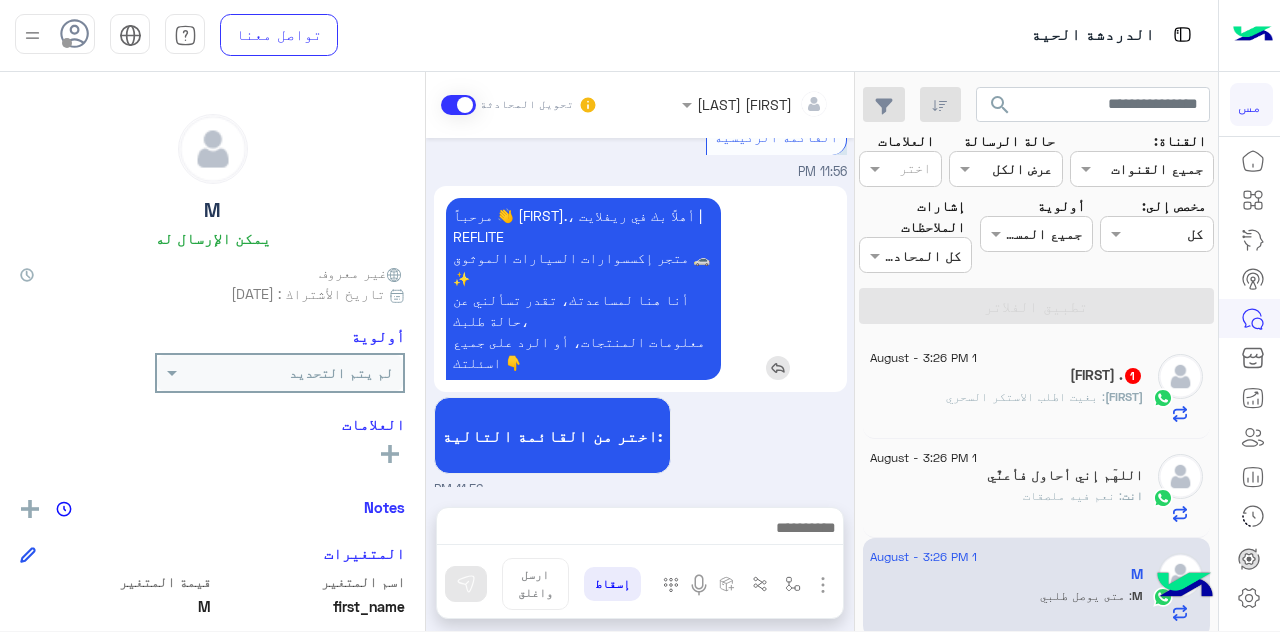 click on "Jul 31, [YEAR]  🧠 شكراً لرسالتك!   قاعد أحاول أفهم استفسارك بدقة، بس أحتاج توضيح بسيط منك عشان أقدر أساعدك بشكل أفضل 🙏 💡 تقدر تسألني عن: - حالة طلبك - معلومات منتج معين - سياسة الاستبدال أو الإرجاع أنا هنا لخدمتك 🚗✨  القائمة الرئيسية     11:56 PM   القائمة الرئيسية    11:56 PM  مرحباً 👋 M، أهلاً بك في ريفلايت | REFLITE  متجر إكسسوارات السيارات الموثوق 🚗✨   أنا هنا لمساعدتك، تقدر تسألني عن حالة طلبك،   معلومات المنتجات، أو الرد على جميع اسئلتك   👇 اختر من القائمة التالية:    11:56 PM   تتبع حالة الطلب     11:56 PM  🔍 لتتبع طلبك، فضلاً أرسل رقم الطلب. 📌 مثال: - رقم الطلب: 123456789     11:56 PM   Aug 1, [YEAR]" at bounding box center (640, 312) 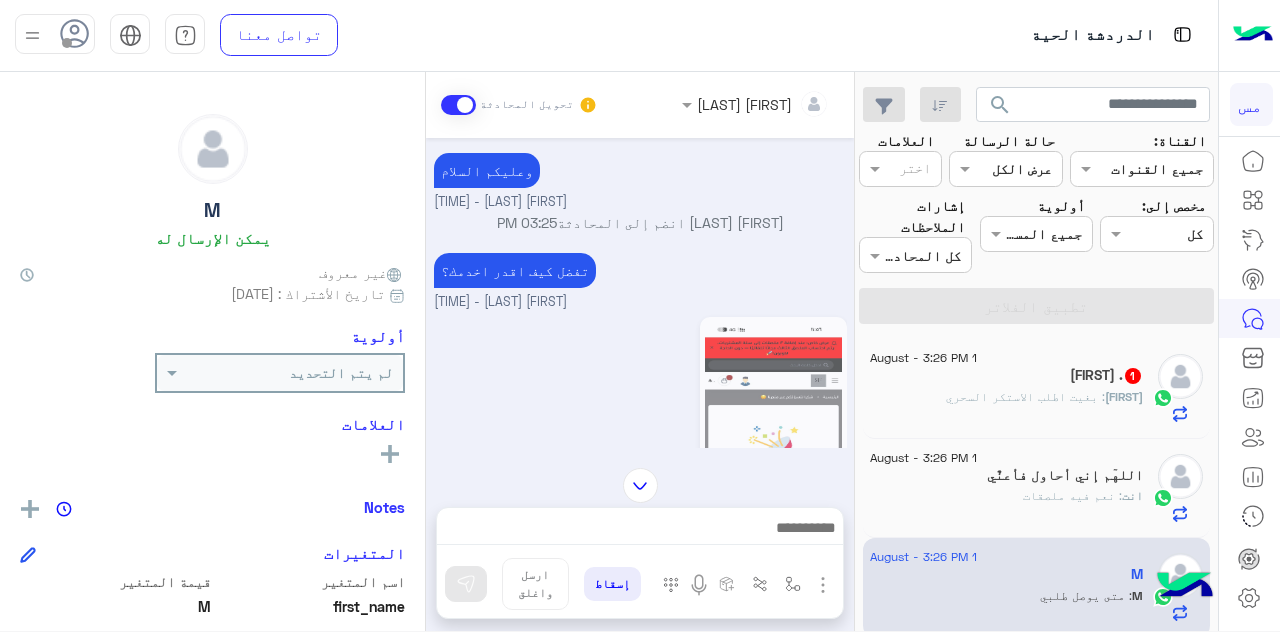 scroll, scrollTop: 1104, scrollLeft: 0, axis: vertical 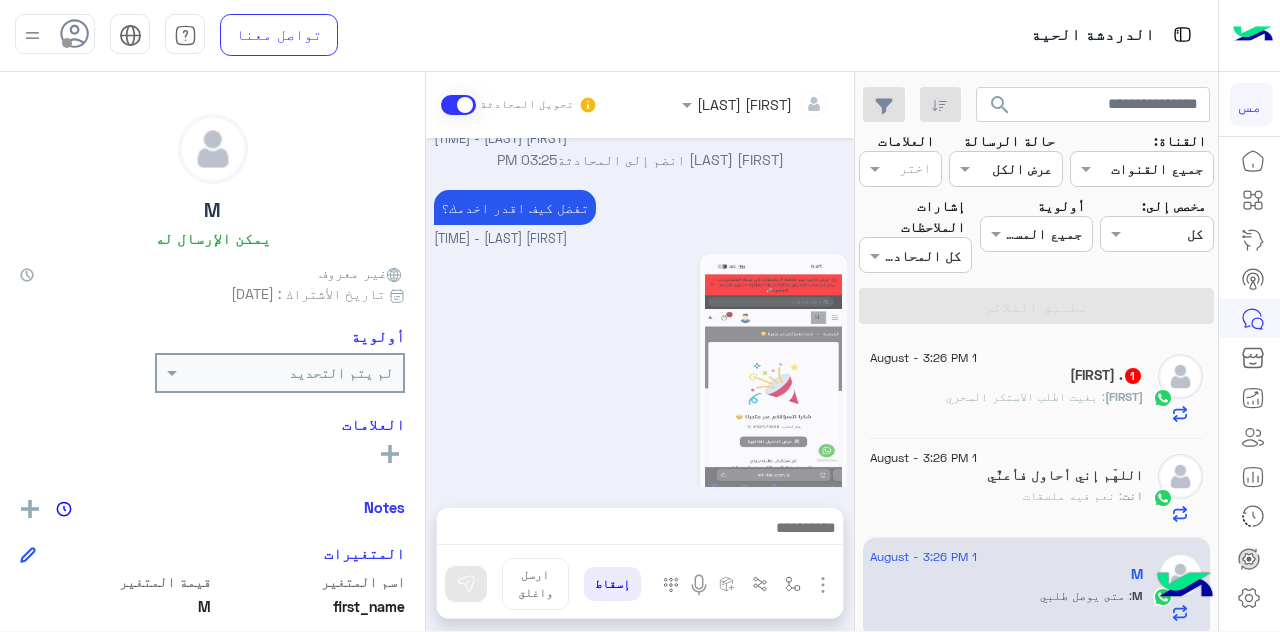 click 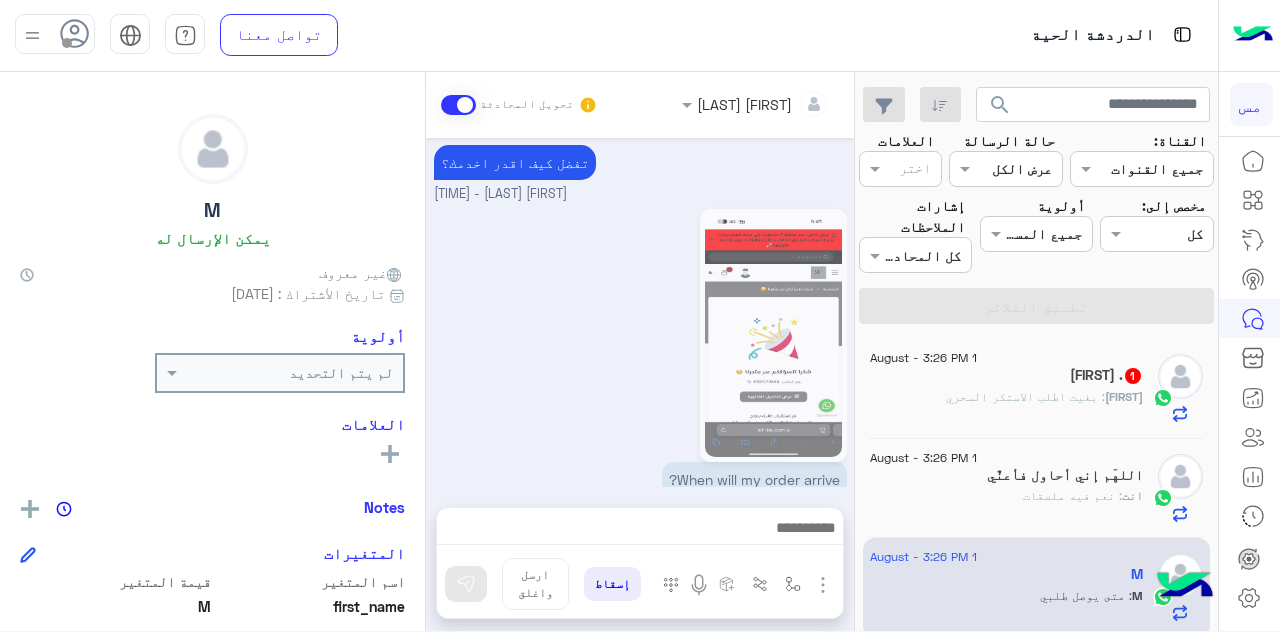 scroll, scrollTop: 1104, scrollLeft: 0, axis: vertical 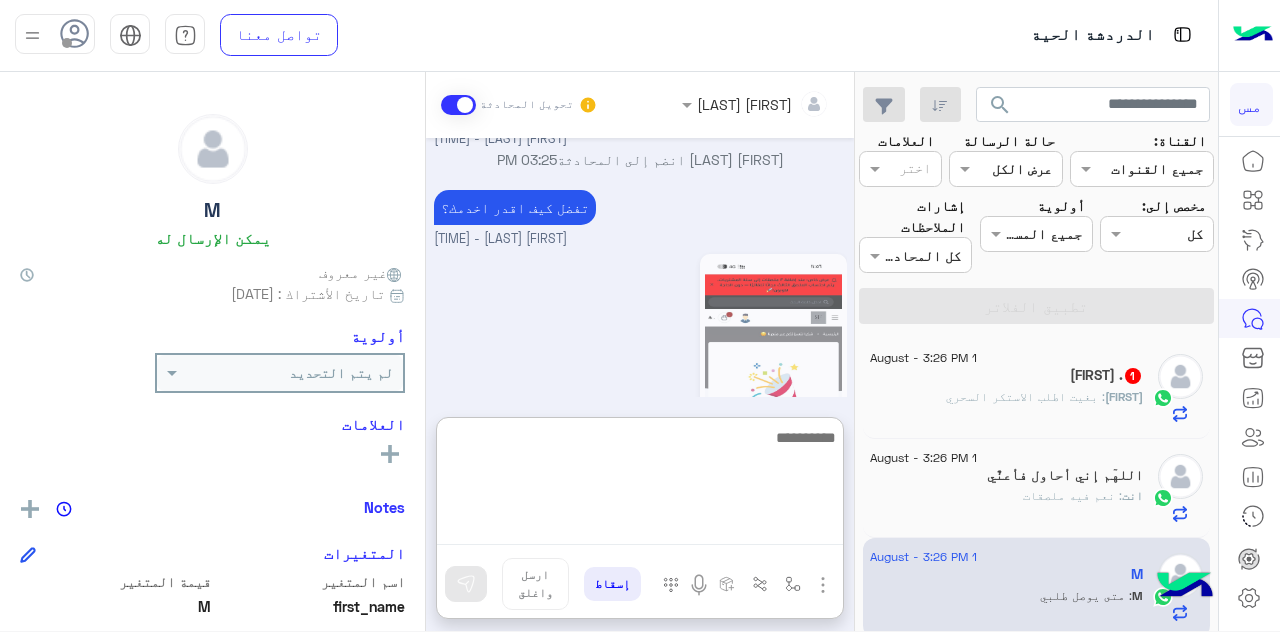 click at bounding box center [640, 485] 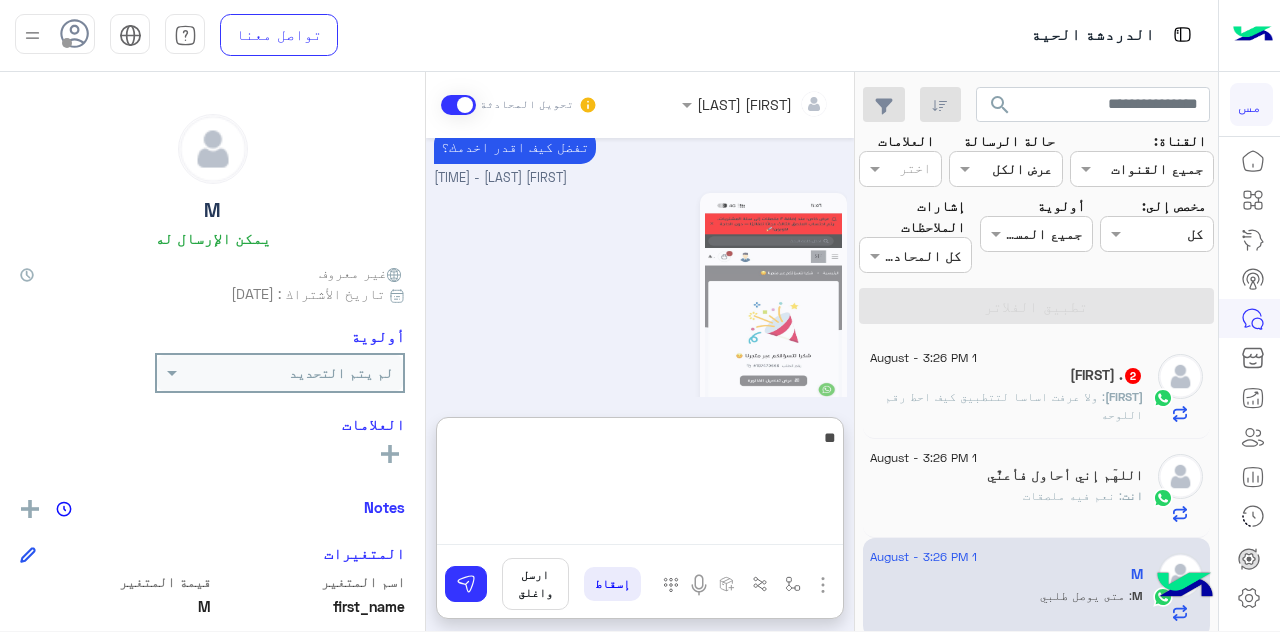 scroll, scrollTop: 1194, scrollLeft: 0, axis: vertical 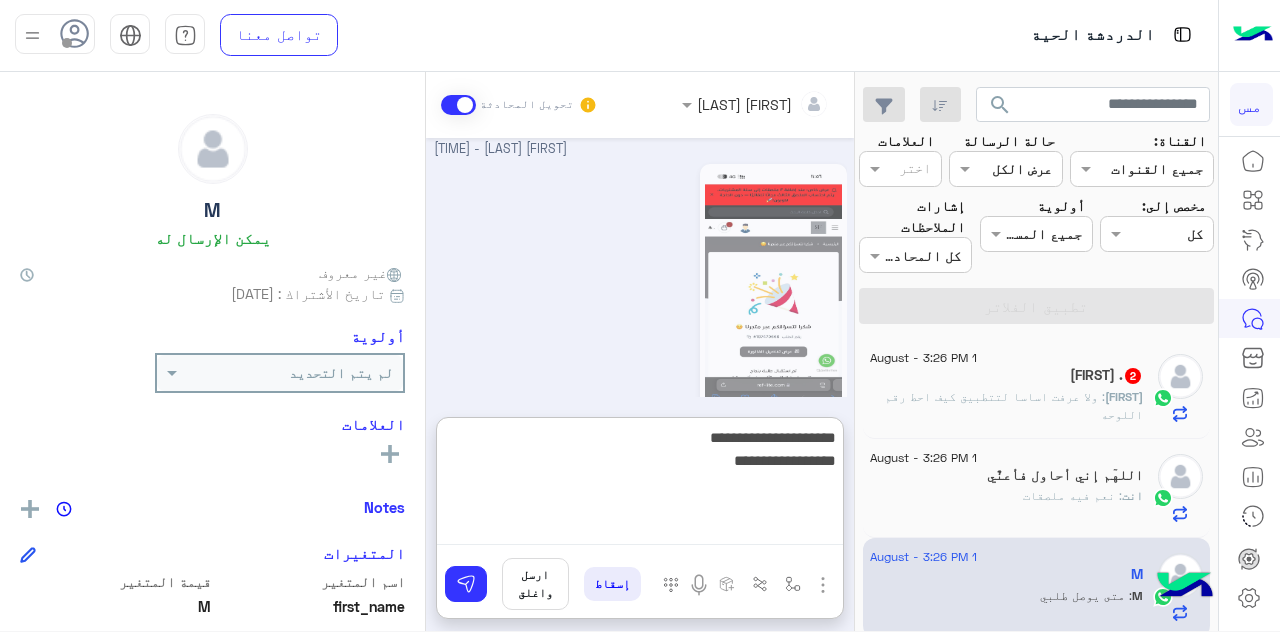 type on "**********" 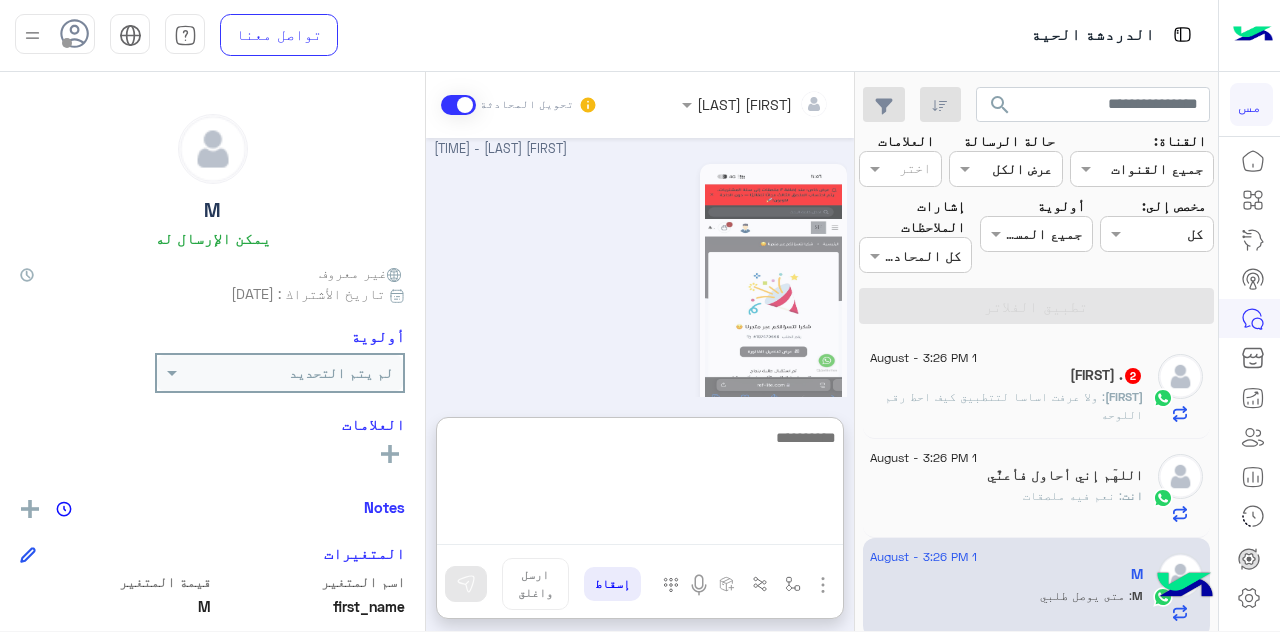 scroll, scrollTop: 1278, scrollLeft: 0, axis: vertical 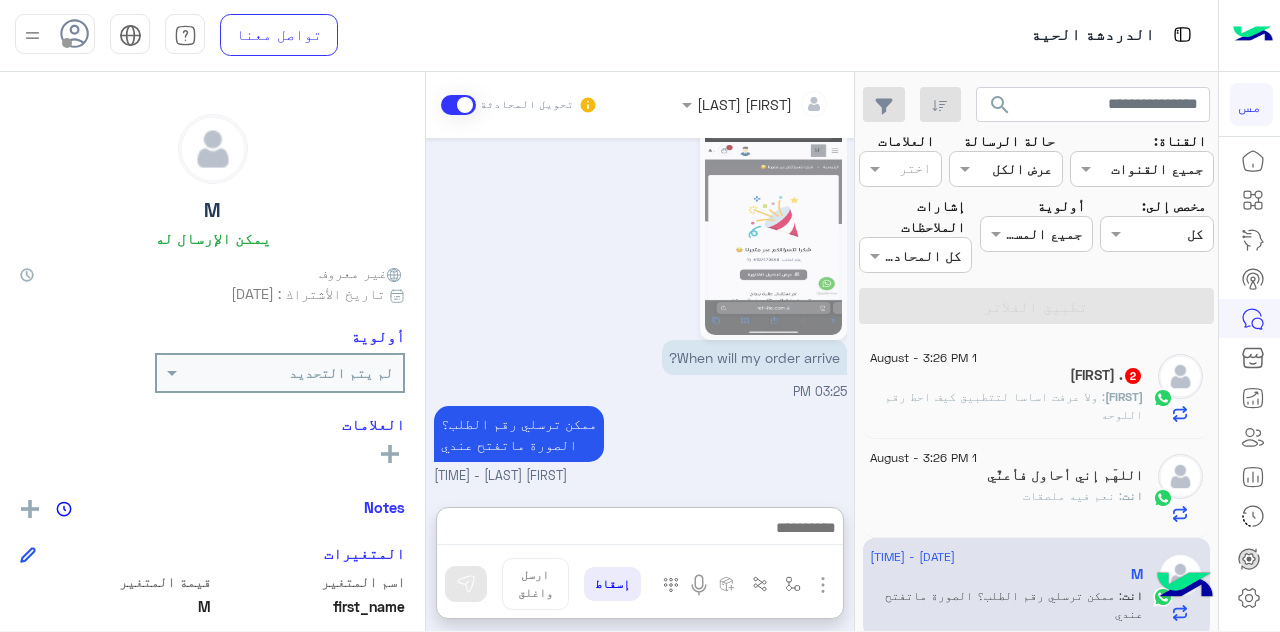 click on "[FIRST] . 2" 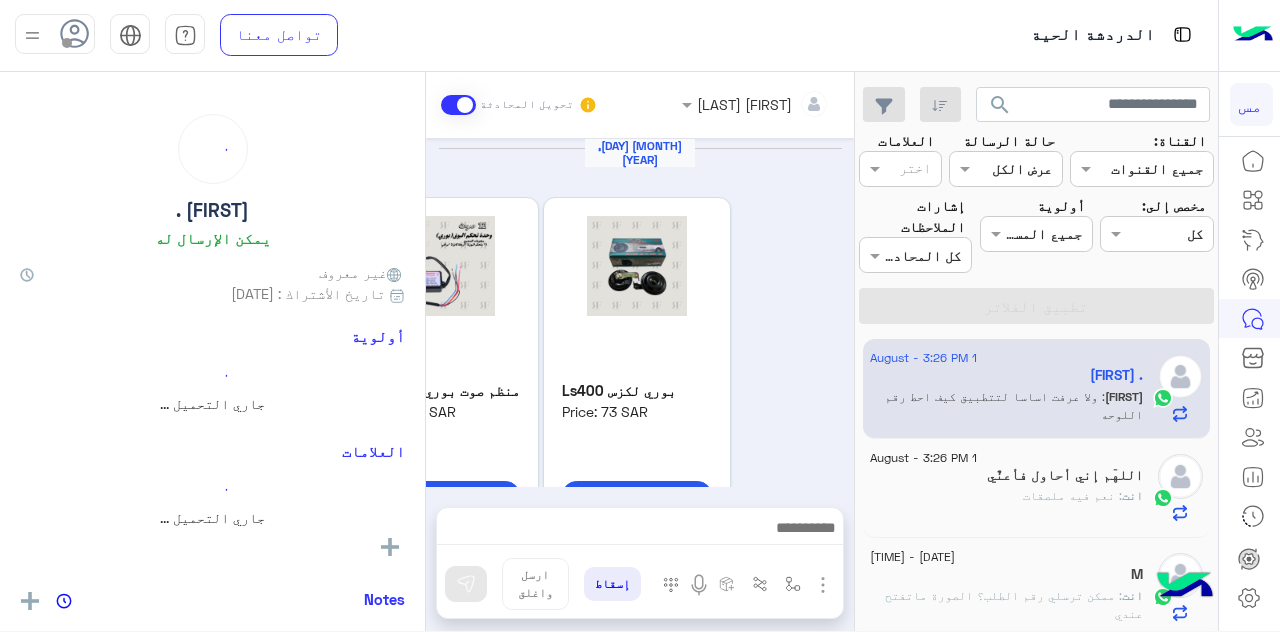 scroll, scrollTop: 894, scrollLeft: 0, axis: vertical 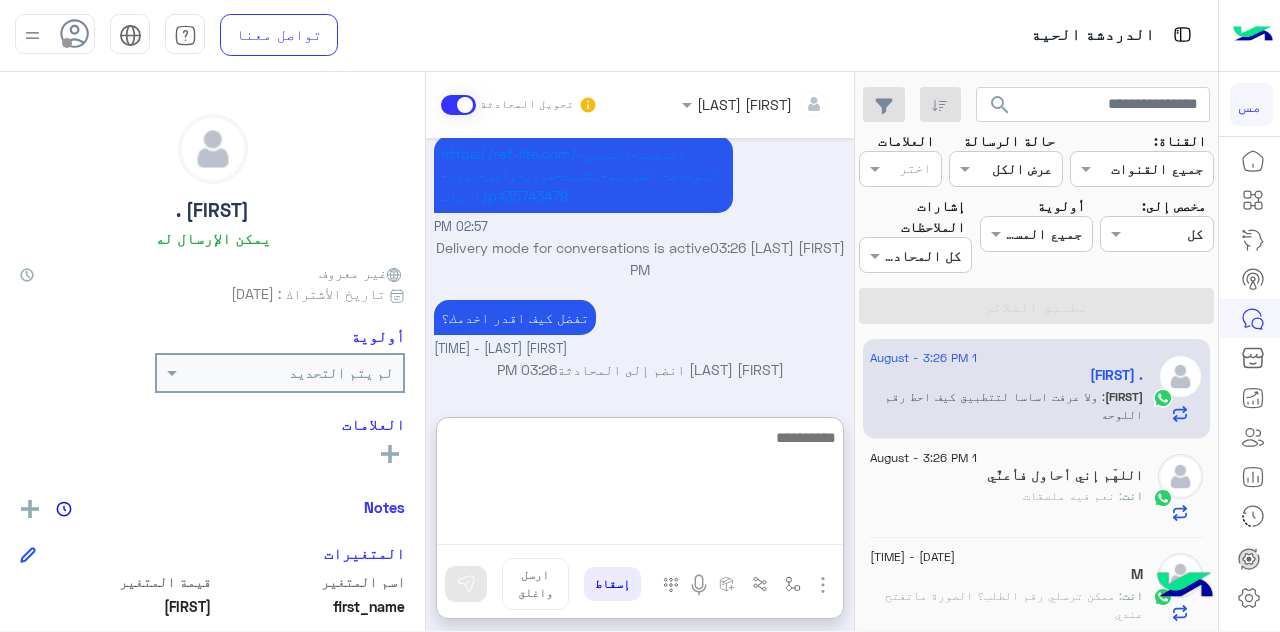 click at bounding box center (640, 485) 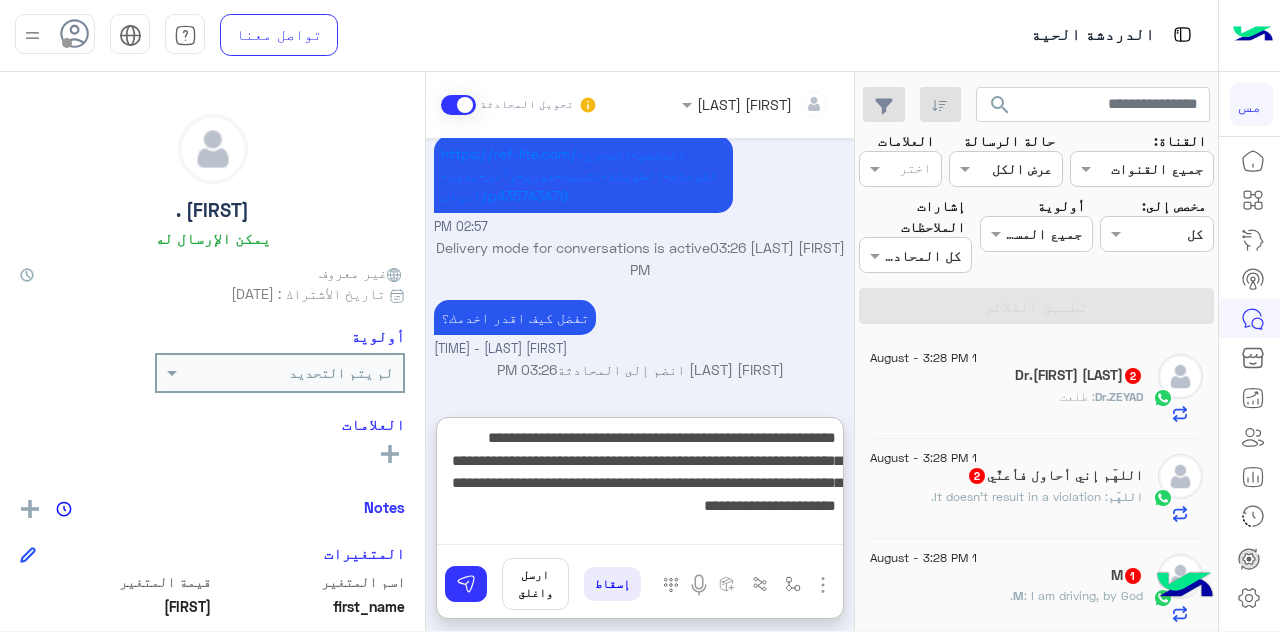 type on "**********" 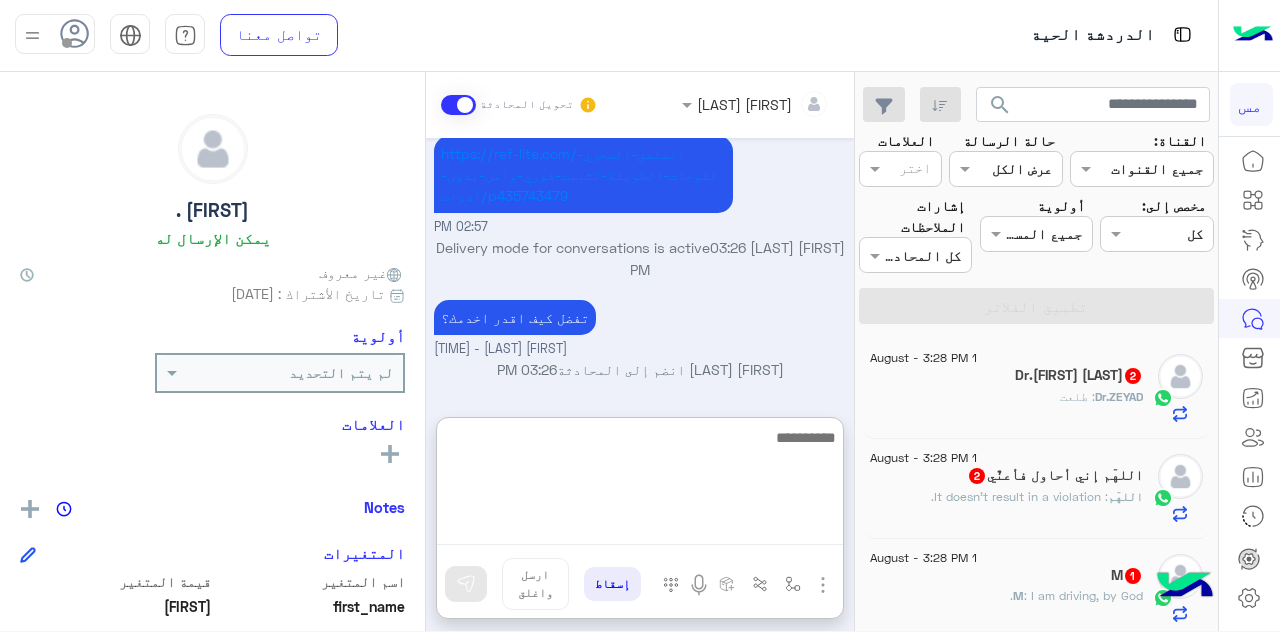 scroll, scrollTop: 1153, scrollLeft: 0, axis: vertical 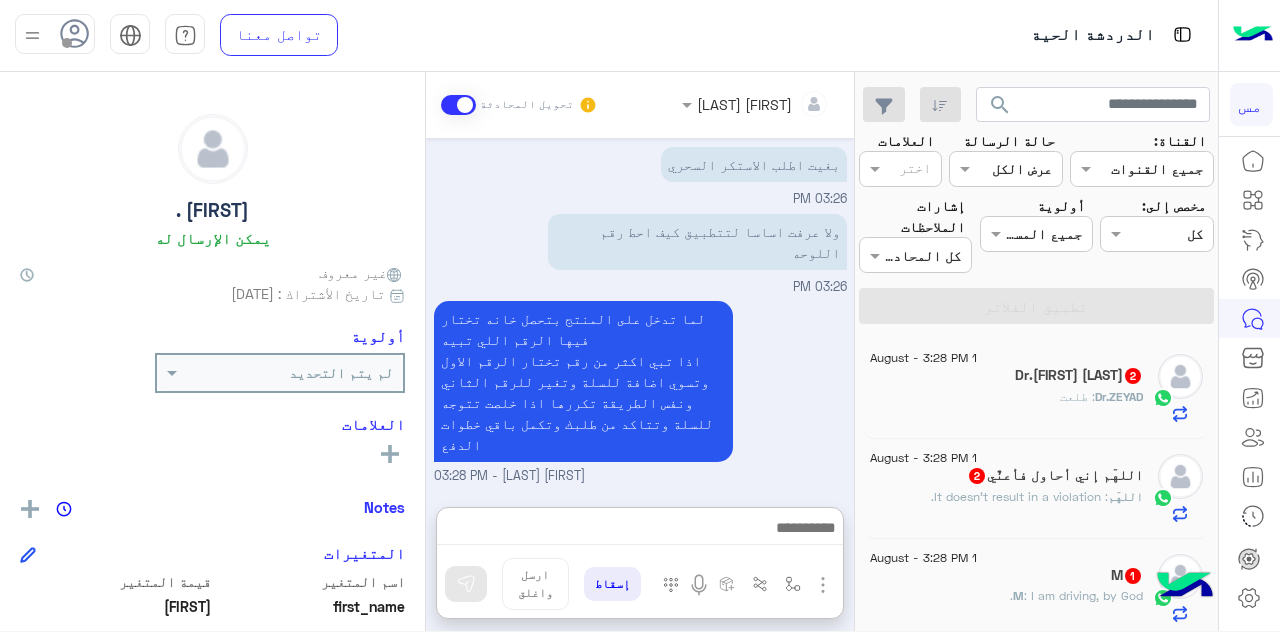 click on "[LAST] : طلعت" 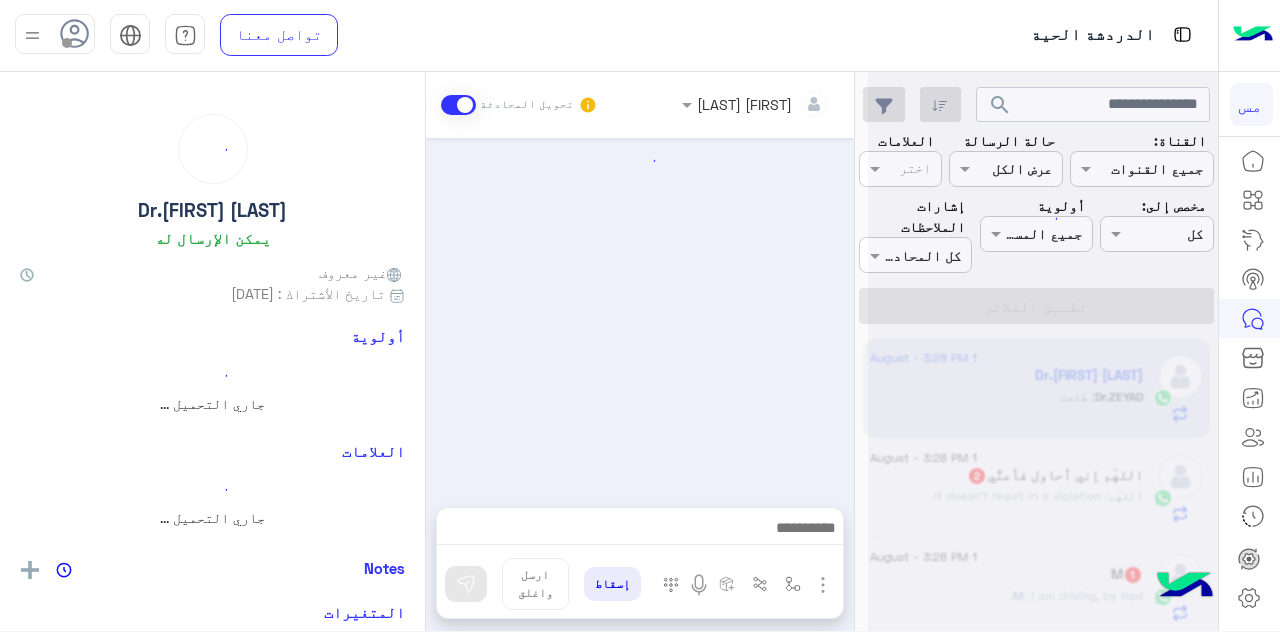 scroll, scrollTop: 544, scrollLeft: 0, axis: vertical 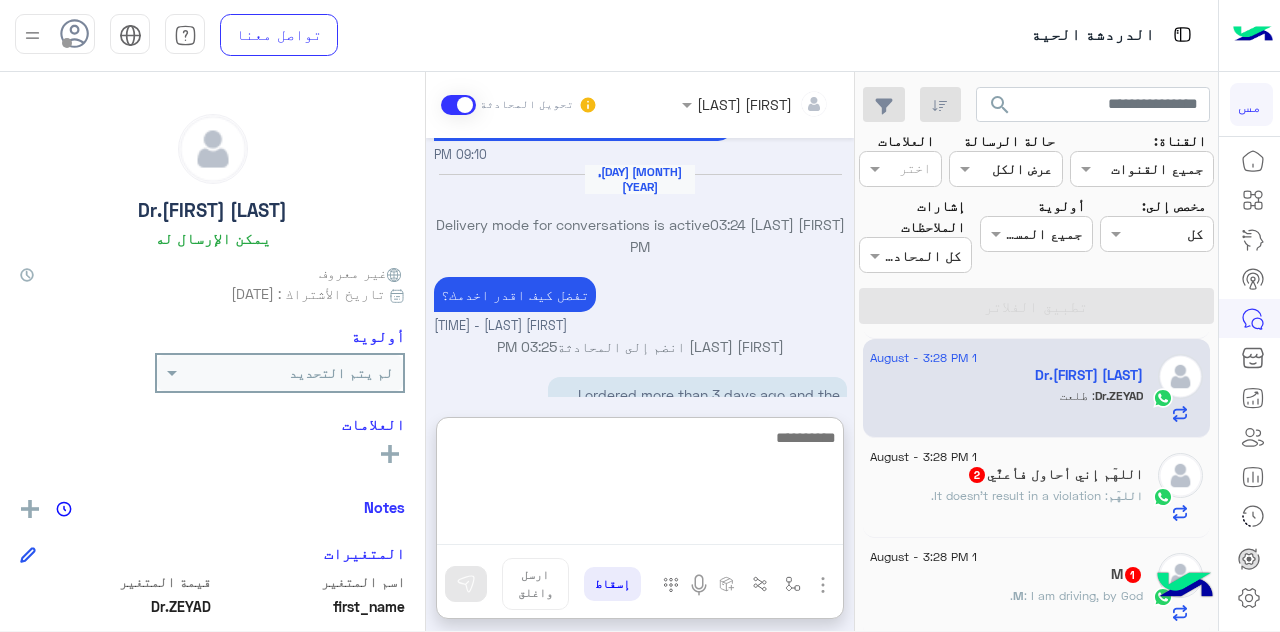 click at bounding box center [640, 485] 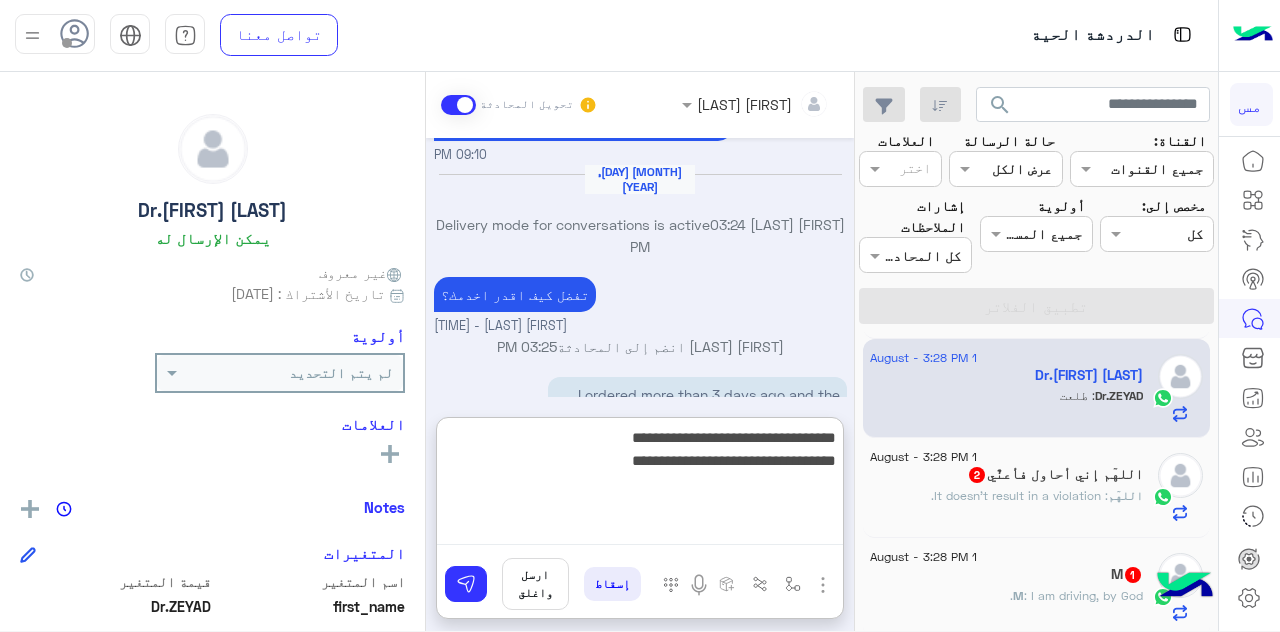 paste on "**********" 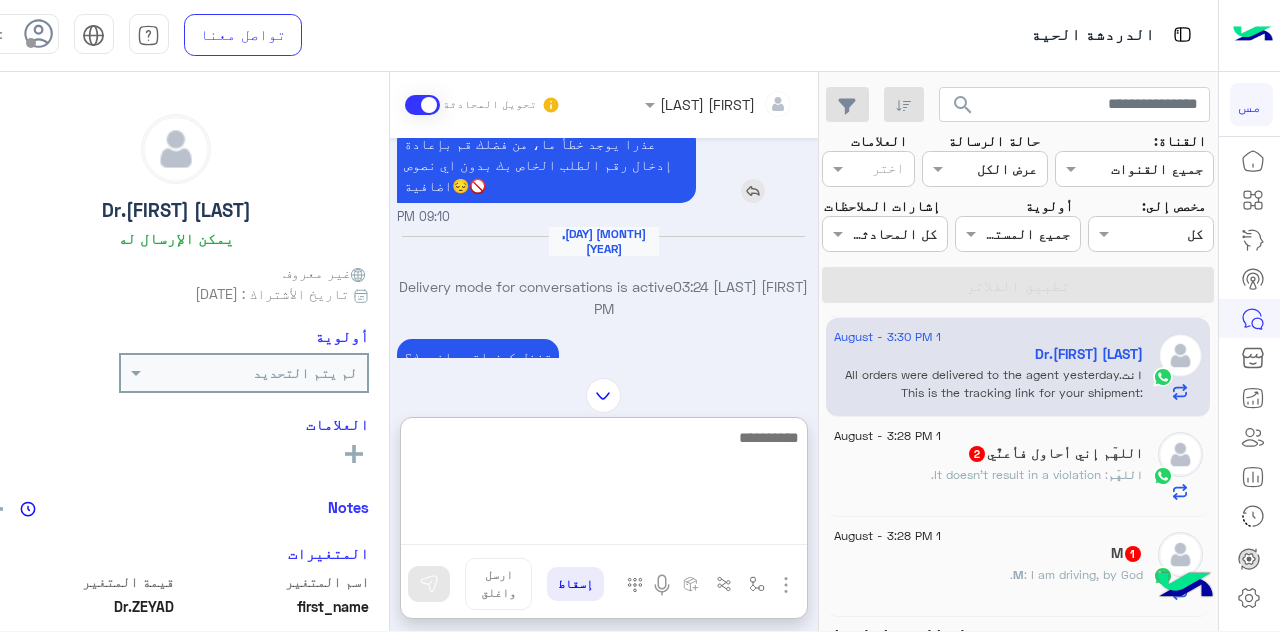 scroll, scrollTop: 782, scrollLeft: 0, axis: vertical 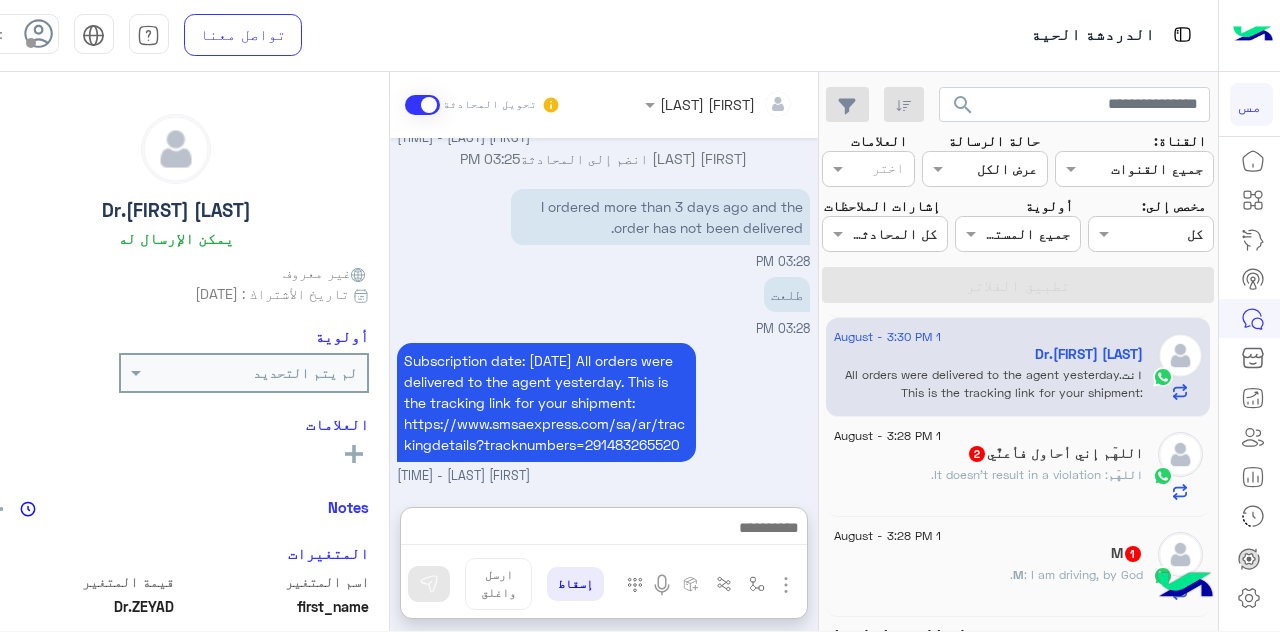 click on "اللهٓم : ماتجي مخالفه" 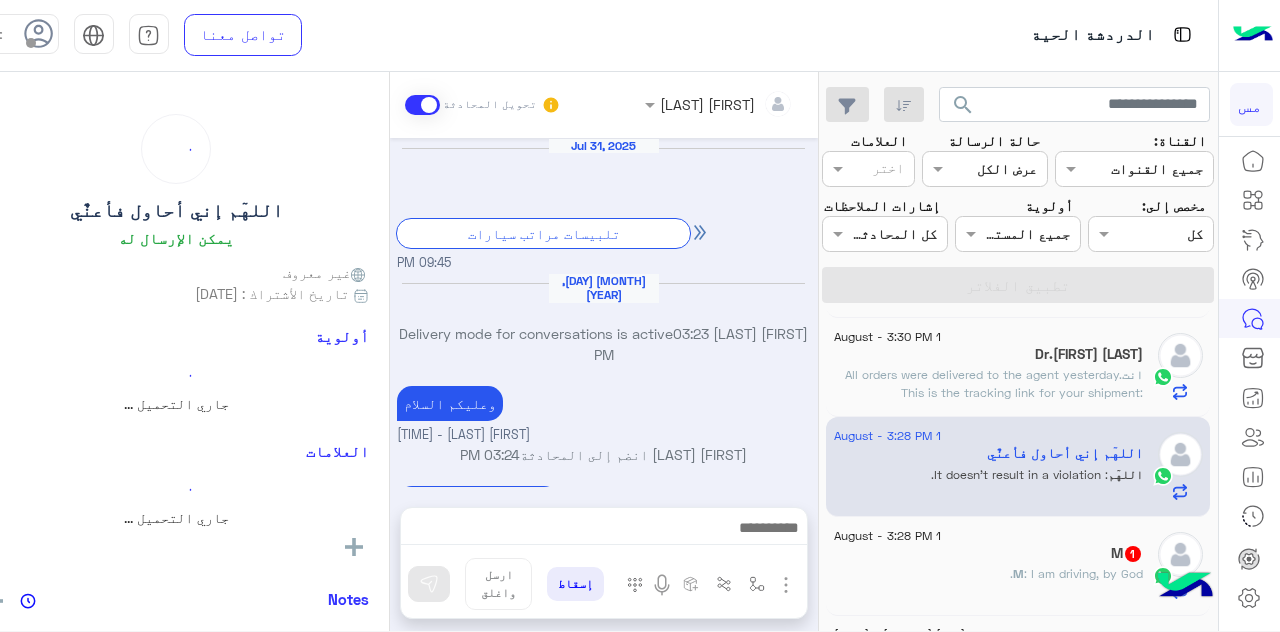 scroll, scrollTop: 424, scrollLeft: 0, axis: vertical 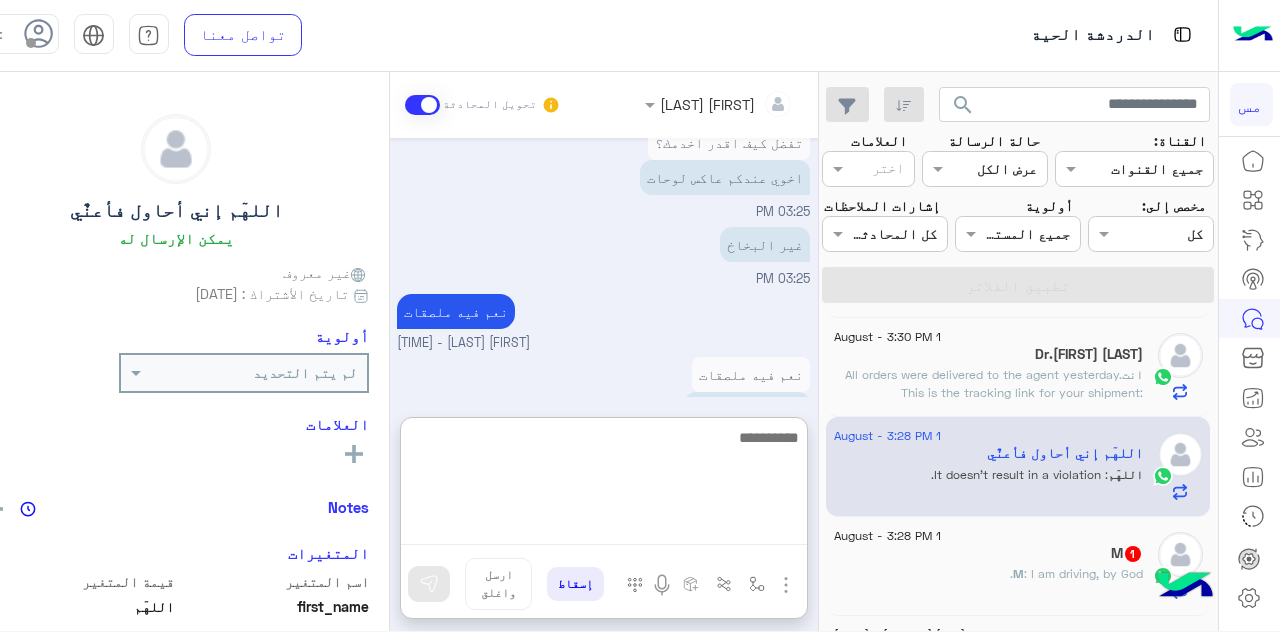 click at bounding box center (604, 485) 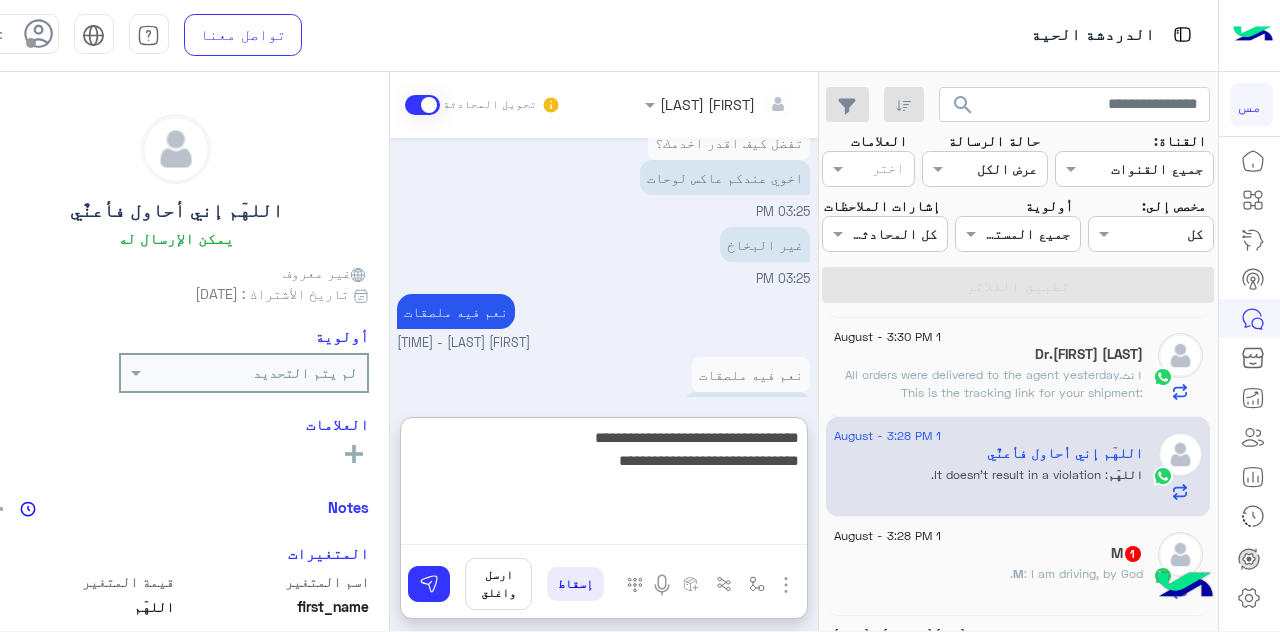 type on "**********" 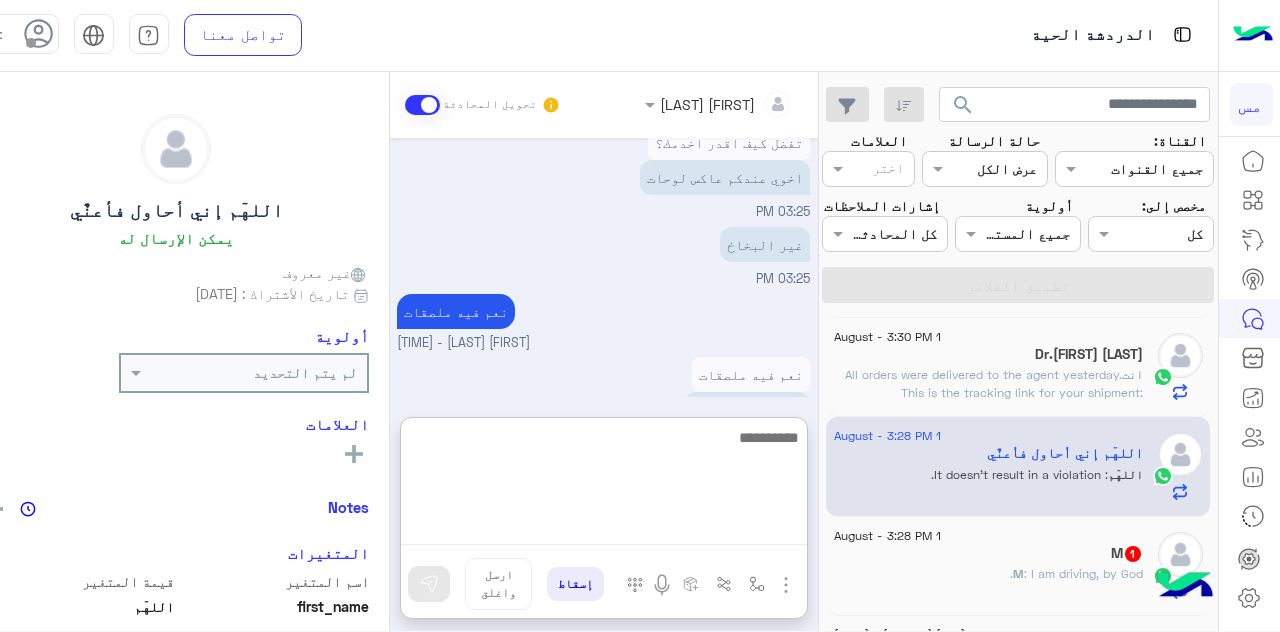 scroll, scrollTop: 599, scrollLeft: 0, axis: vertical 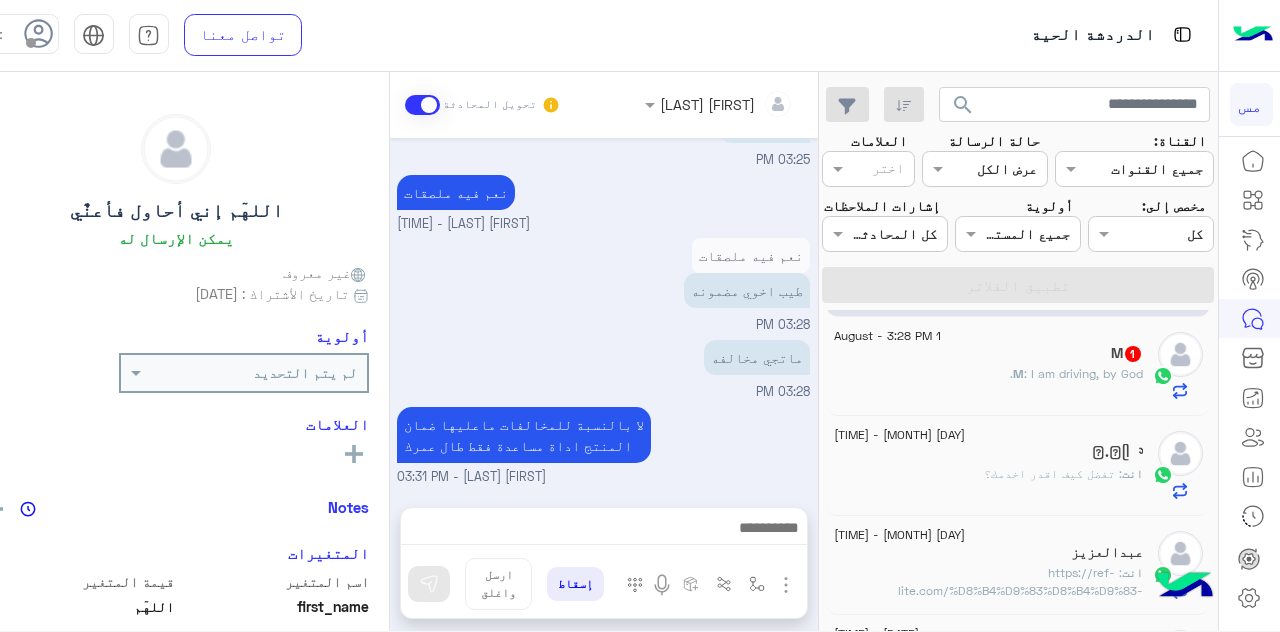 click on ": [FIRST] انا اسوق والله" 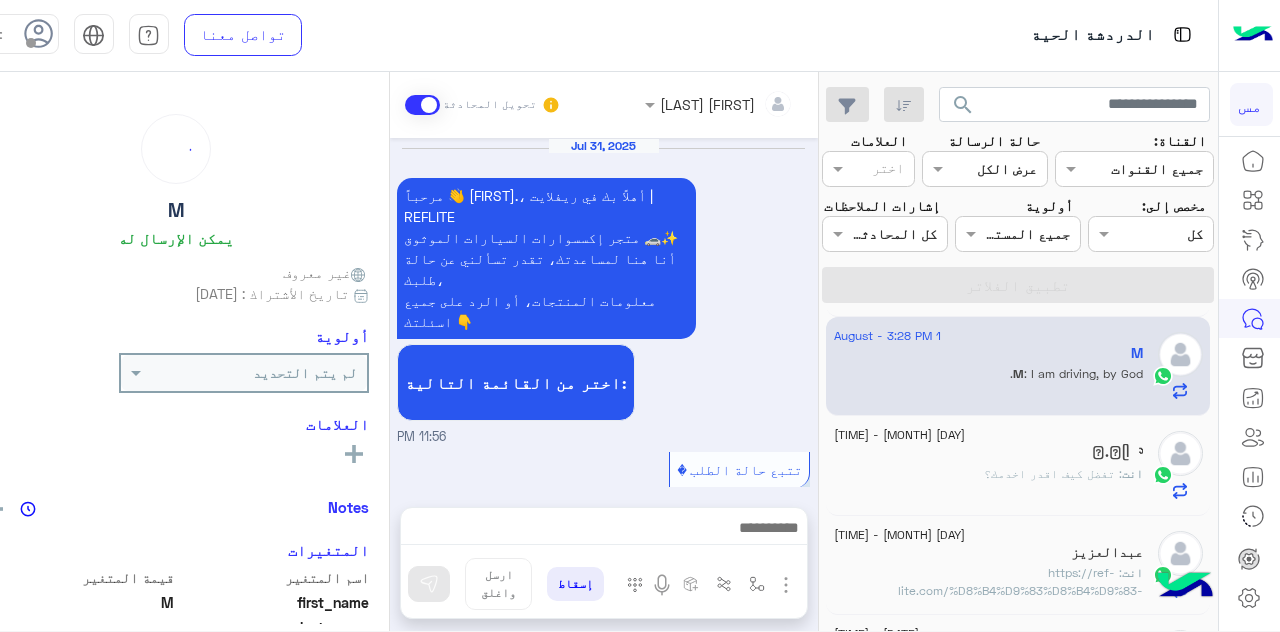 scroll, scrollTop: 878, scrollLeft: 0, axis: vertical 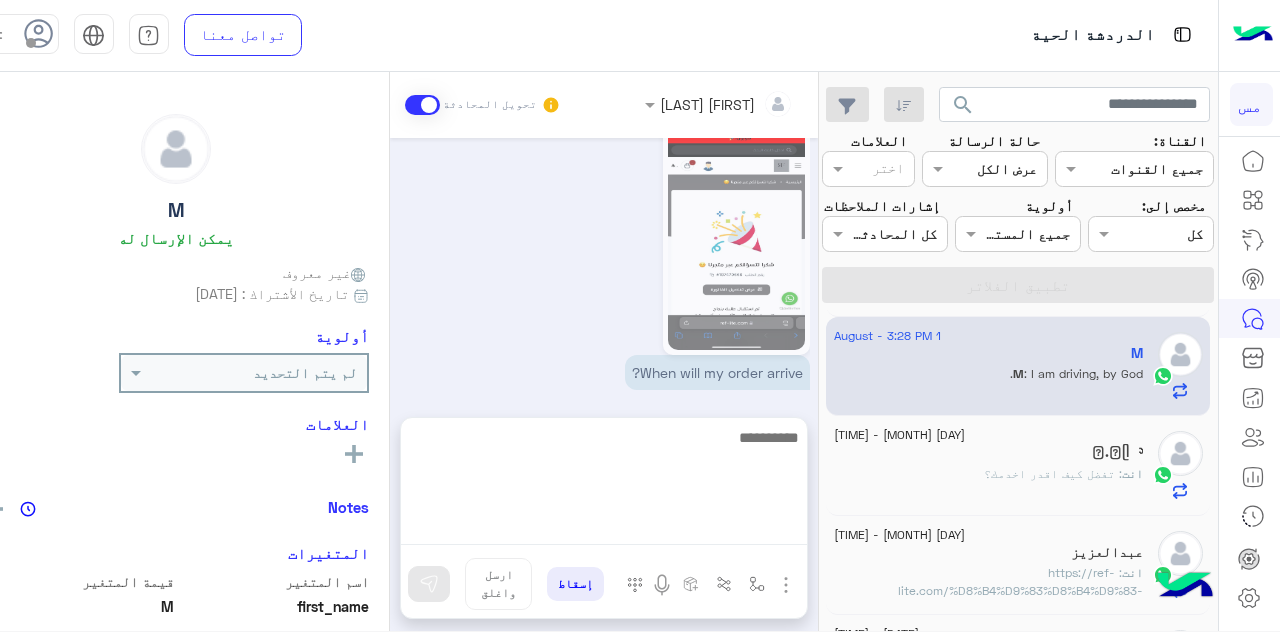 click at bounding box center [604, 485] 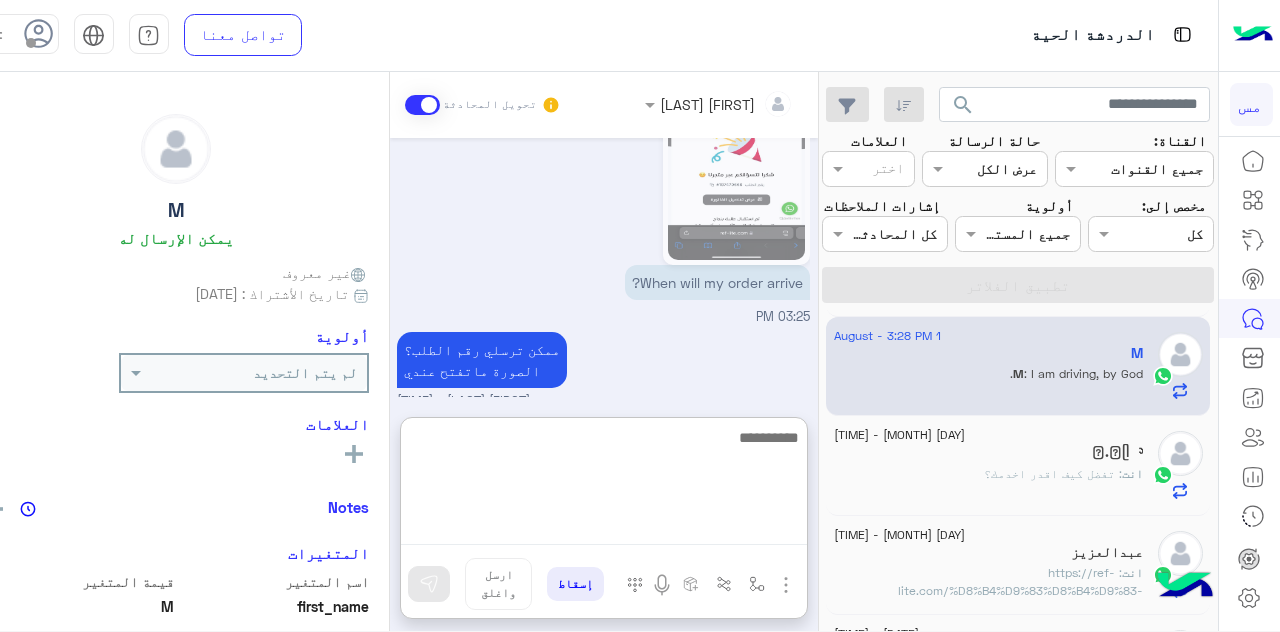 scroll, scrollTop: 868, scrollLeft: 0, axis: vertical 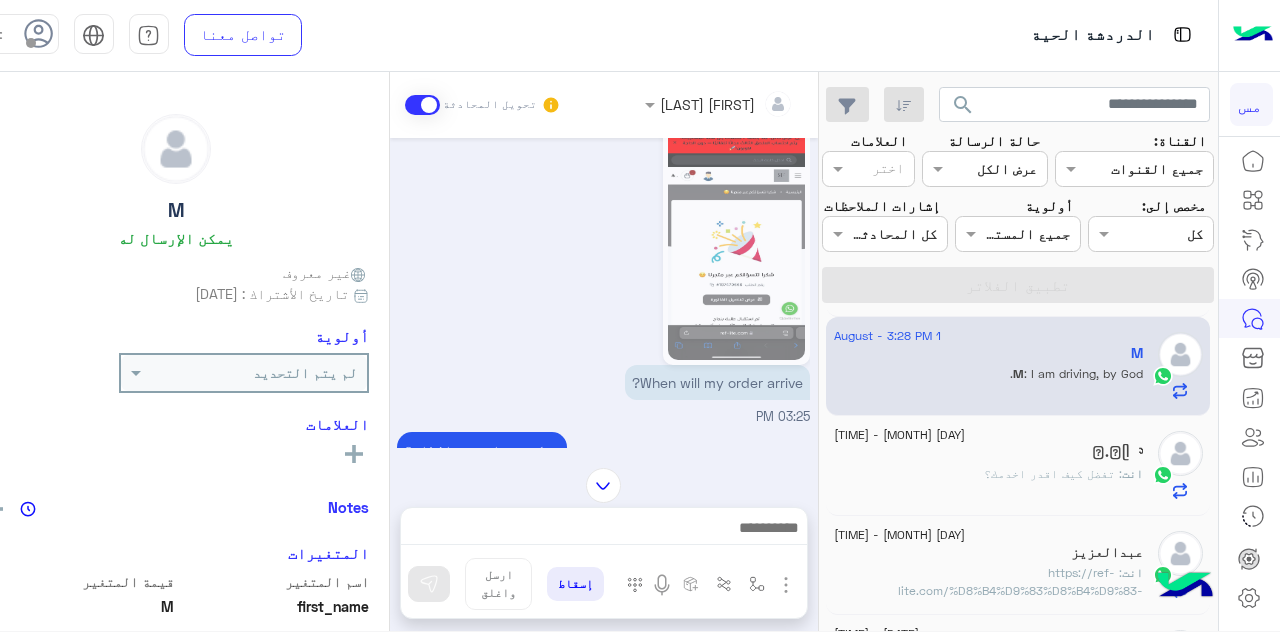 click 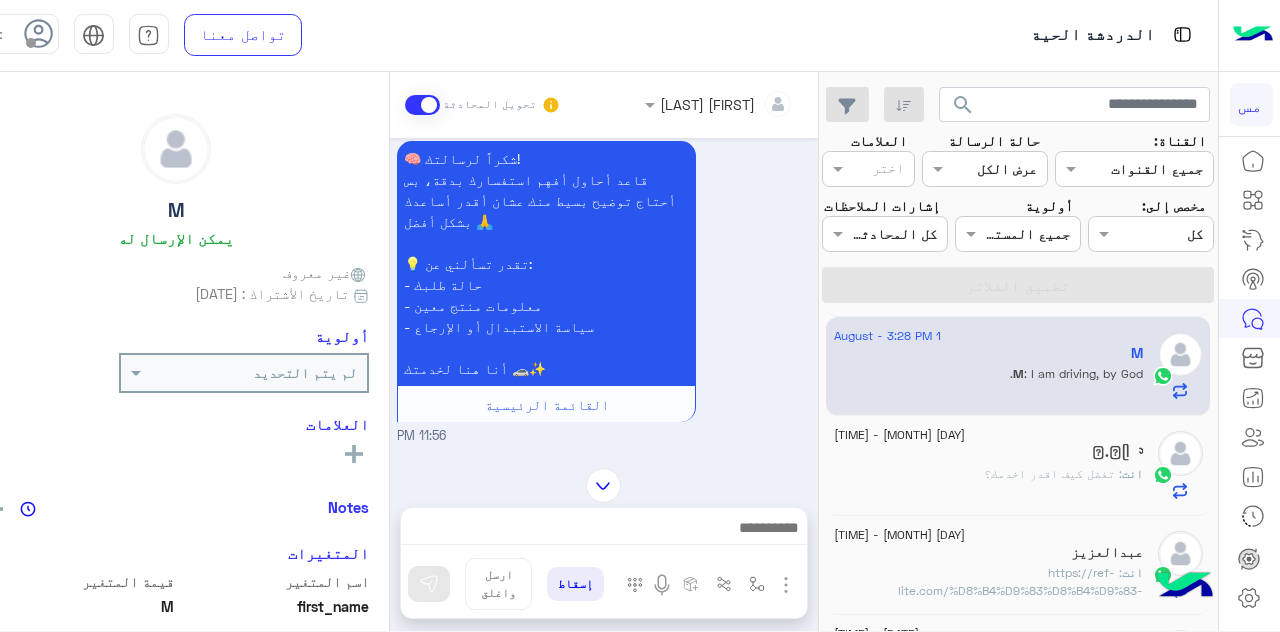scroll, scrollTop: 527, scrollLeft: 0, axis: vertical 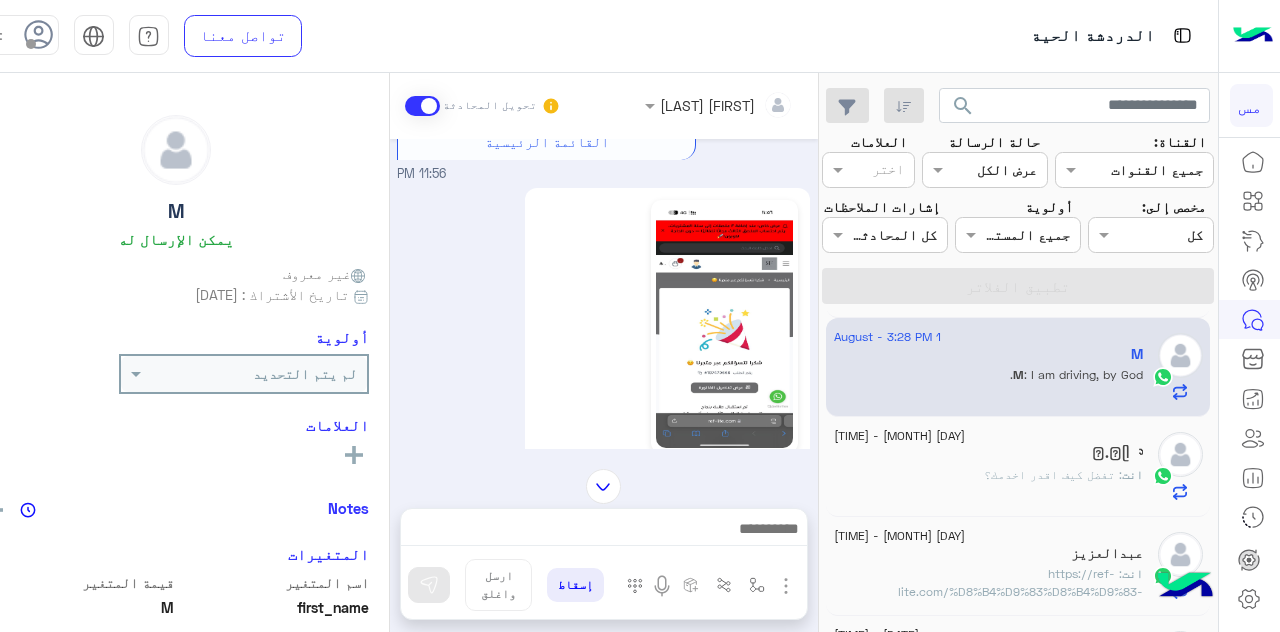 click 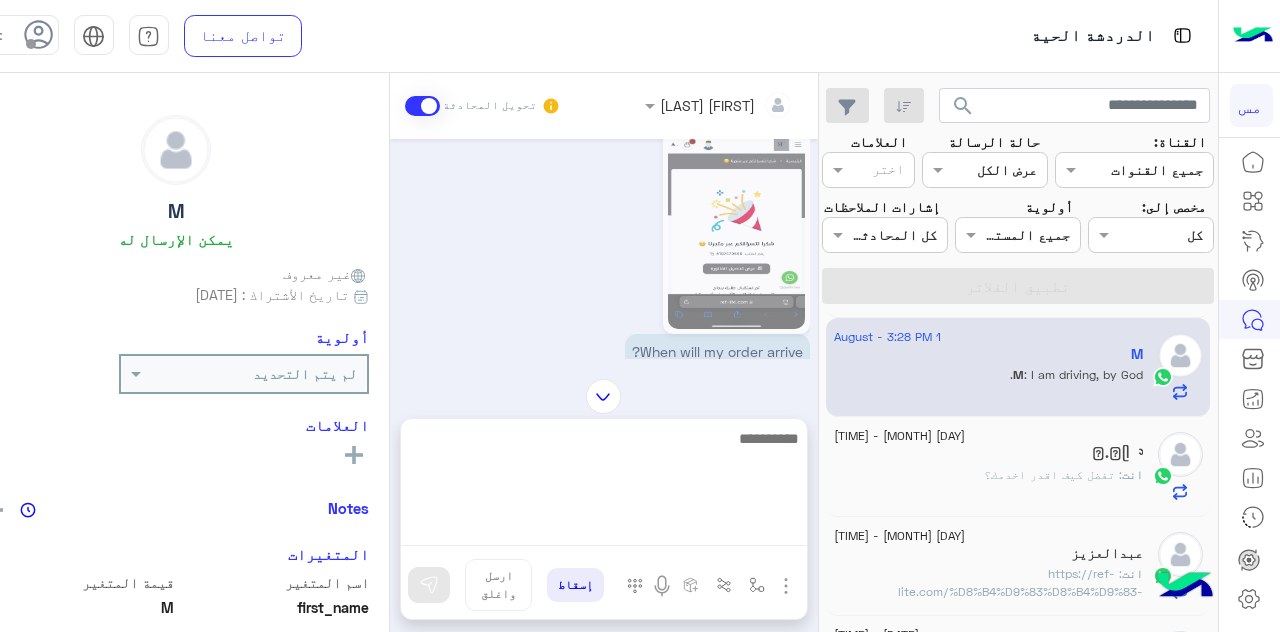 click at bounding box center (604, 486) 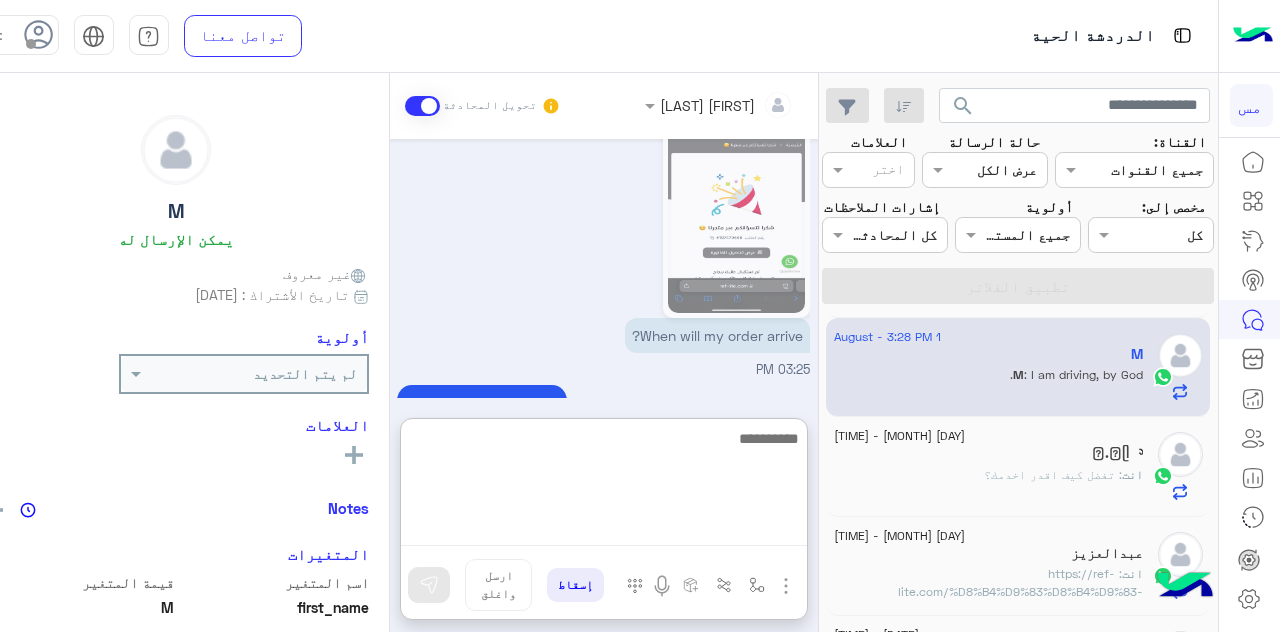 scroll, scrollTop: 614, scrollLeft: 0, axis: vertical 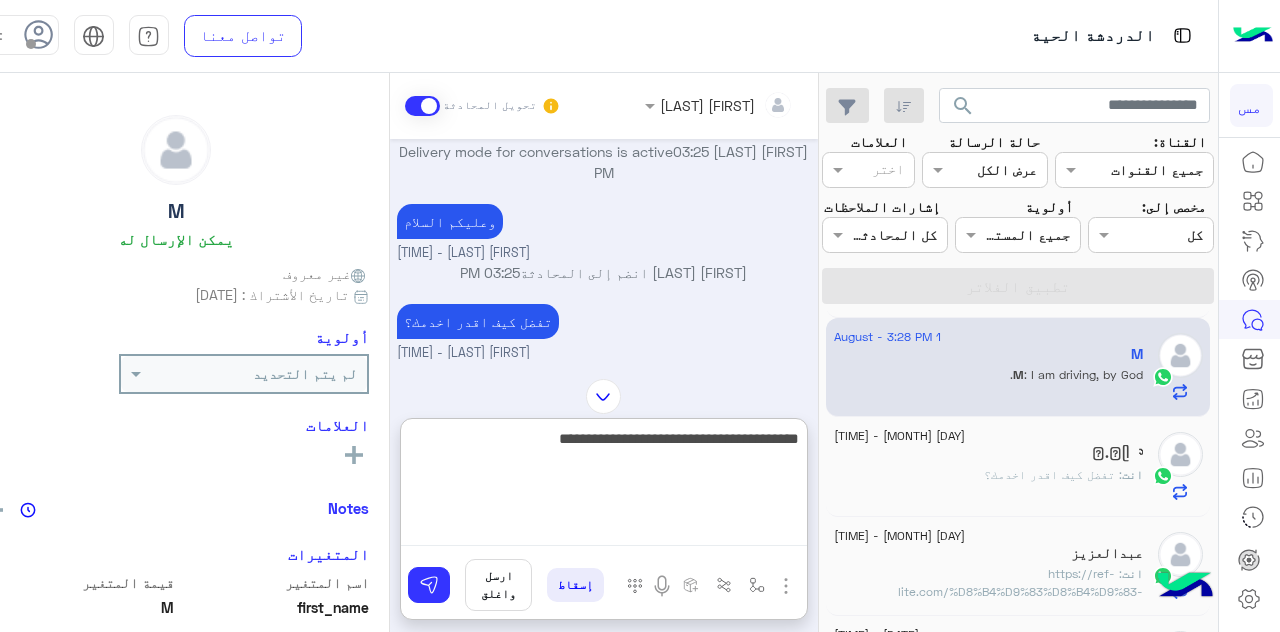 type on "**********" 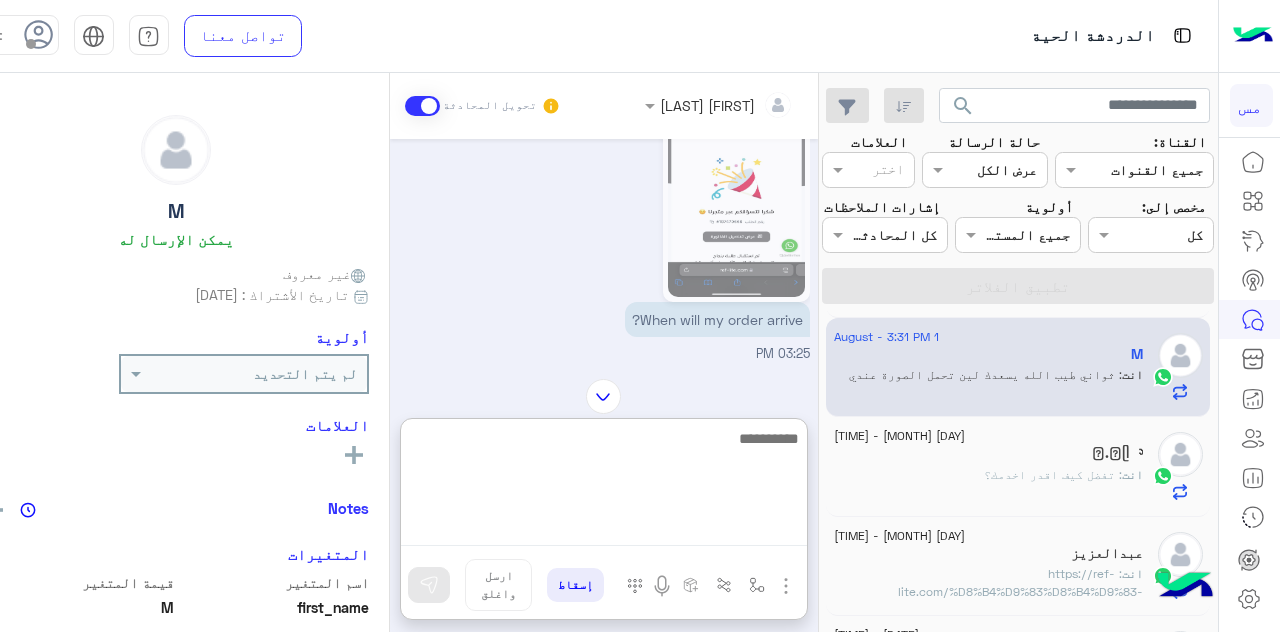 scroll, scrollTop: 1032, scrollLeft: 0, axis: vertical 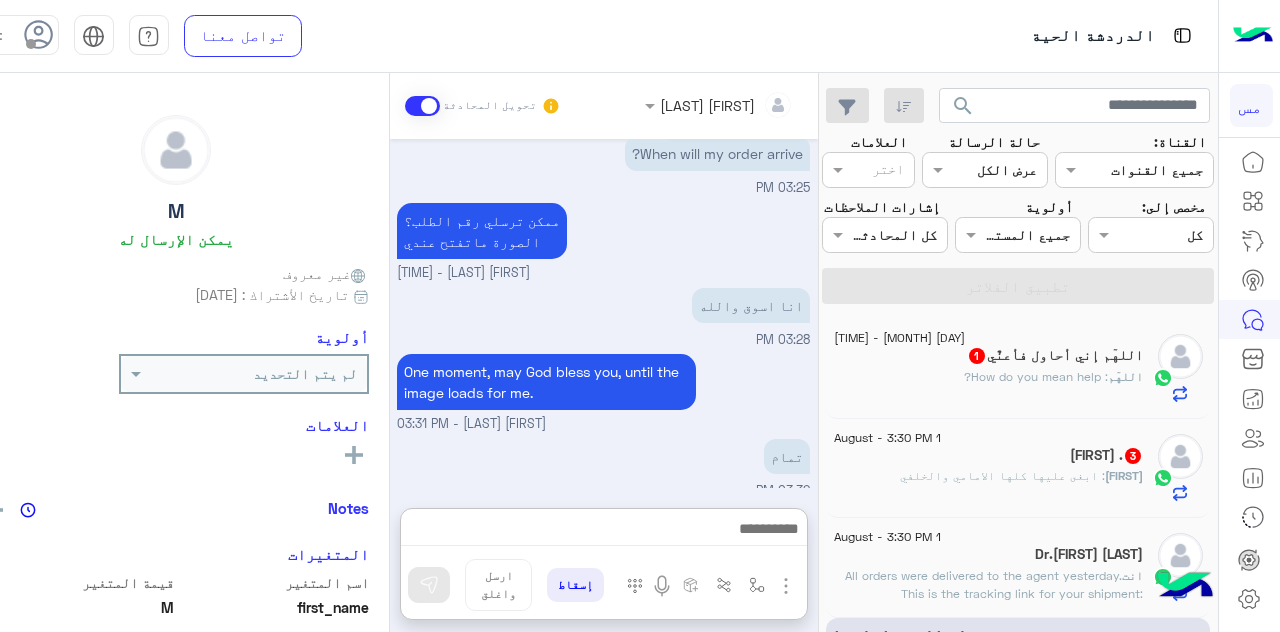 click on ": How do you mean help?" 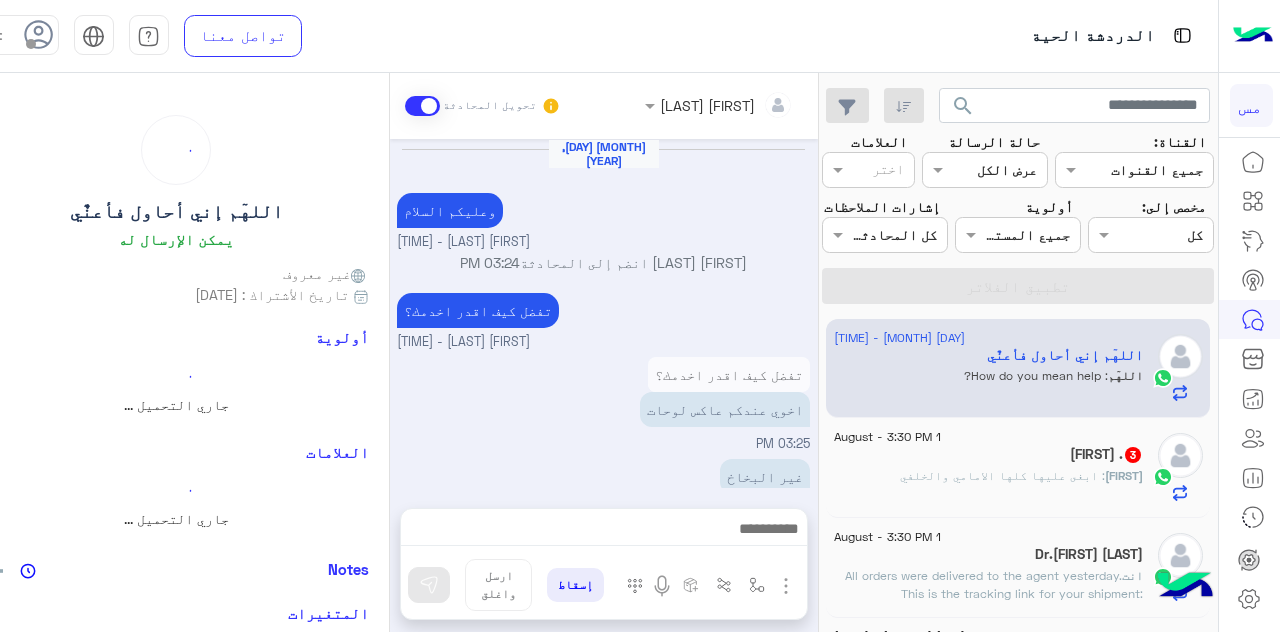 scroll, scrollTop: 454, scrollLeft: 0, axis: vertical 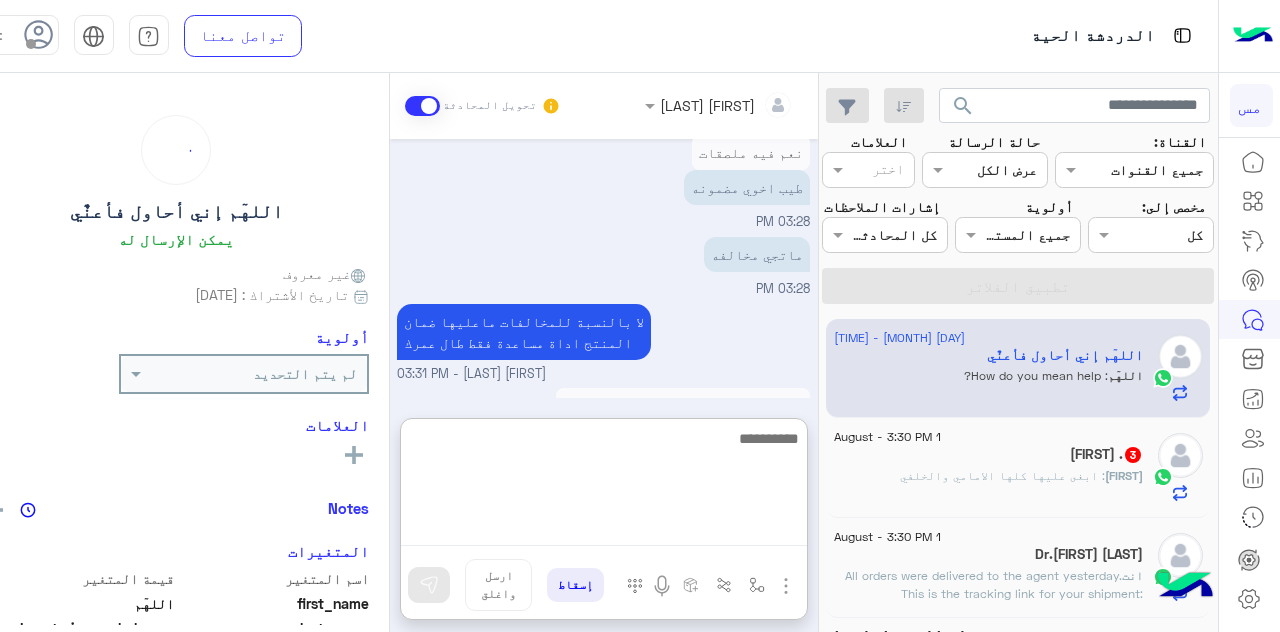 click at bounding box center [604, 486] 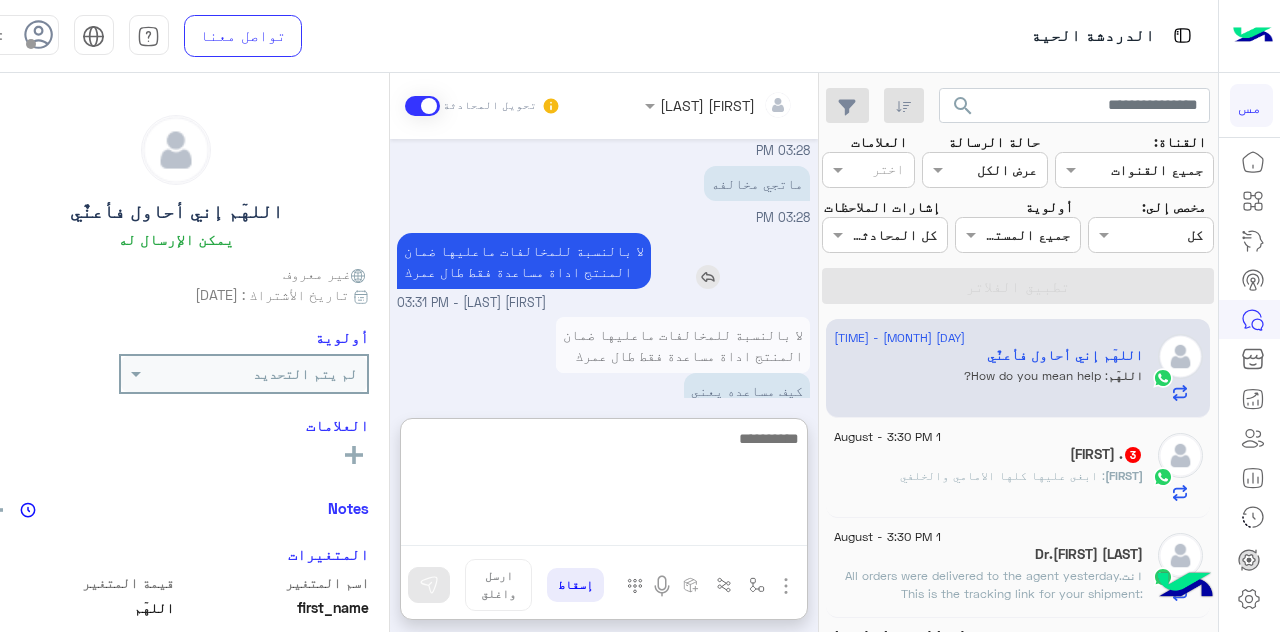 scroll, scrollTop: 544, scrollLeft: 0, axis: vertical 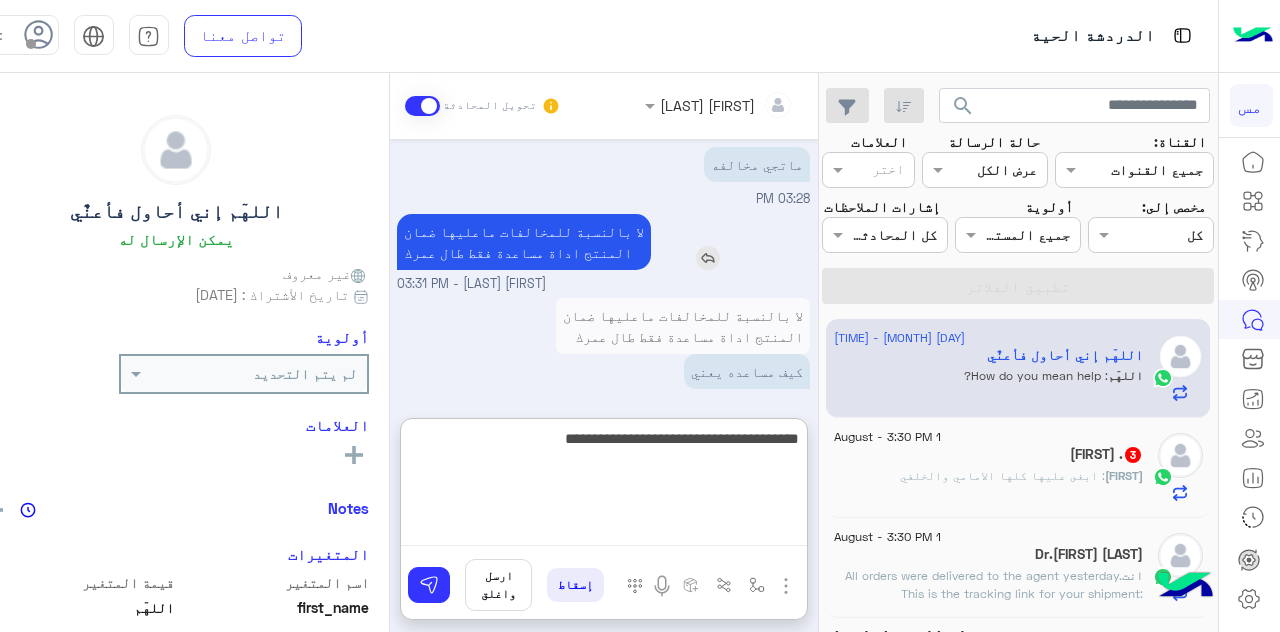 type on "**********" 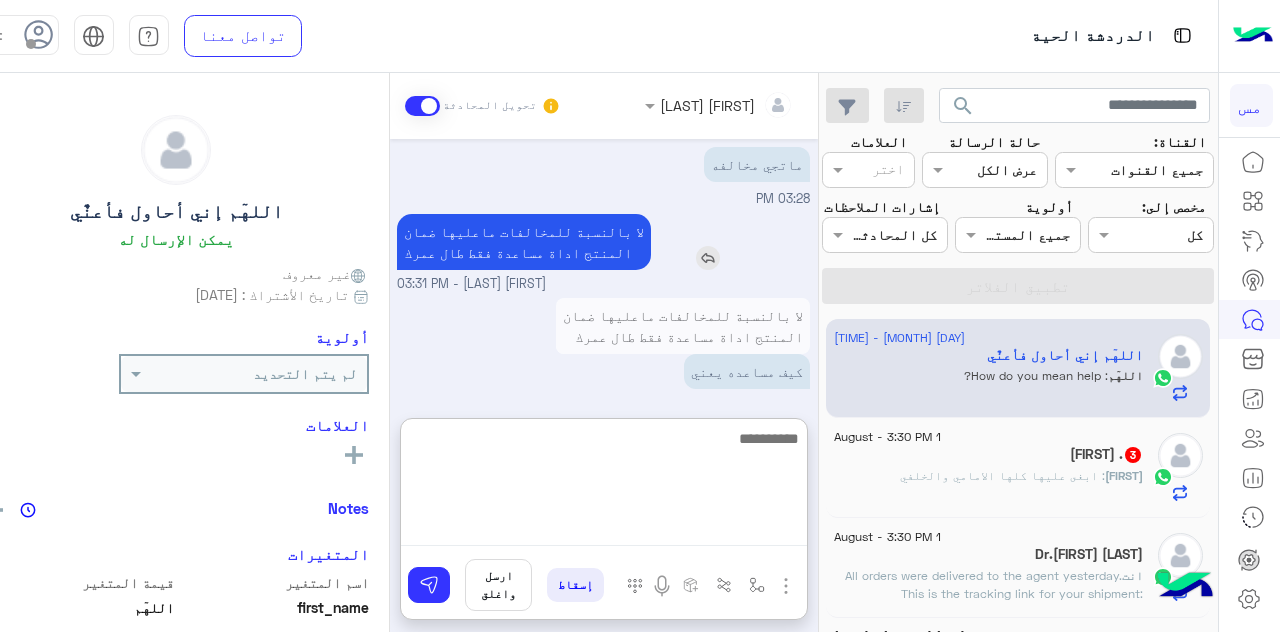 scroll, scrollTop: 608, scrollLeft: 0, axis: vertical 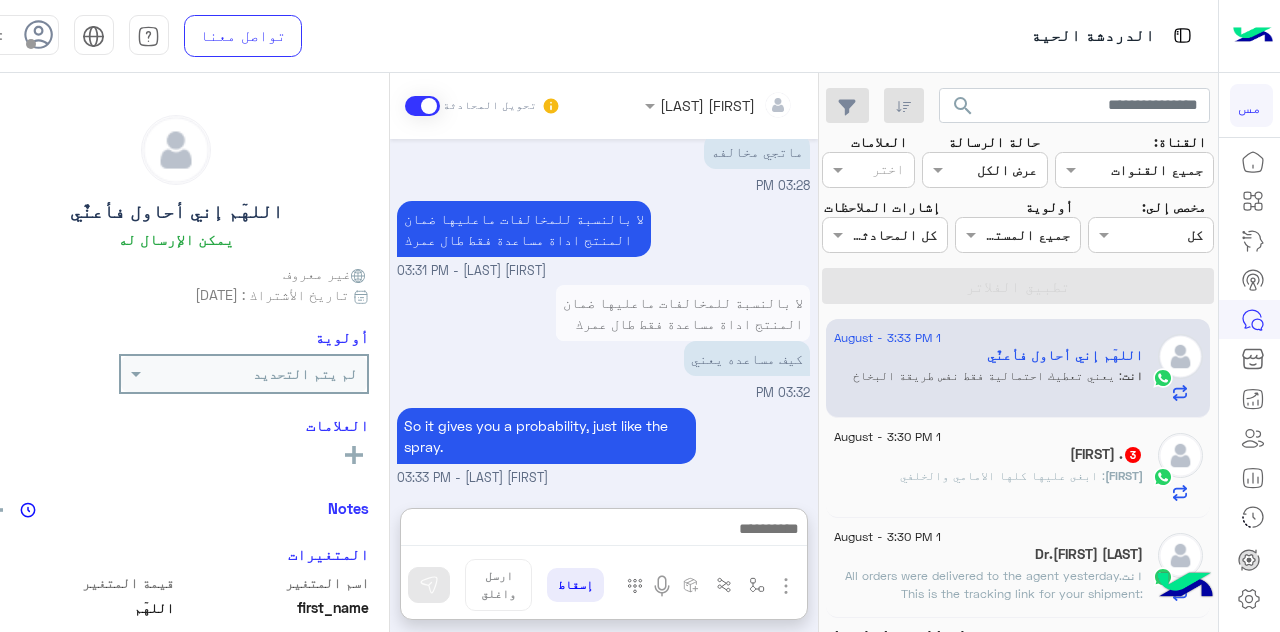 click on "Abdaluziz .  3" 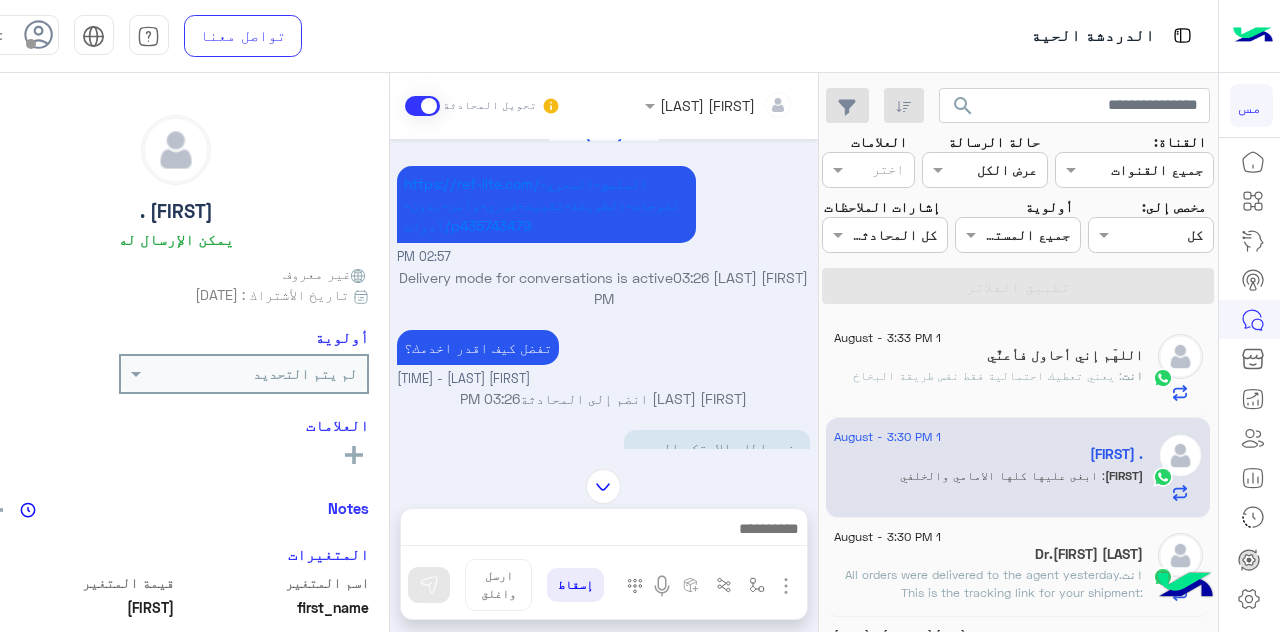 scroll, scrollTop: 427, scrollLeft: 0, axis: vertical 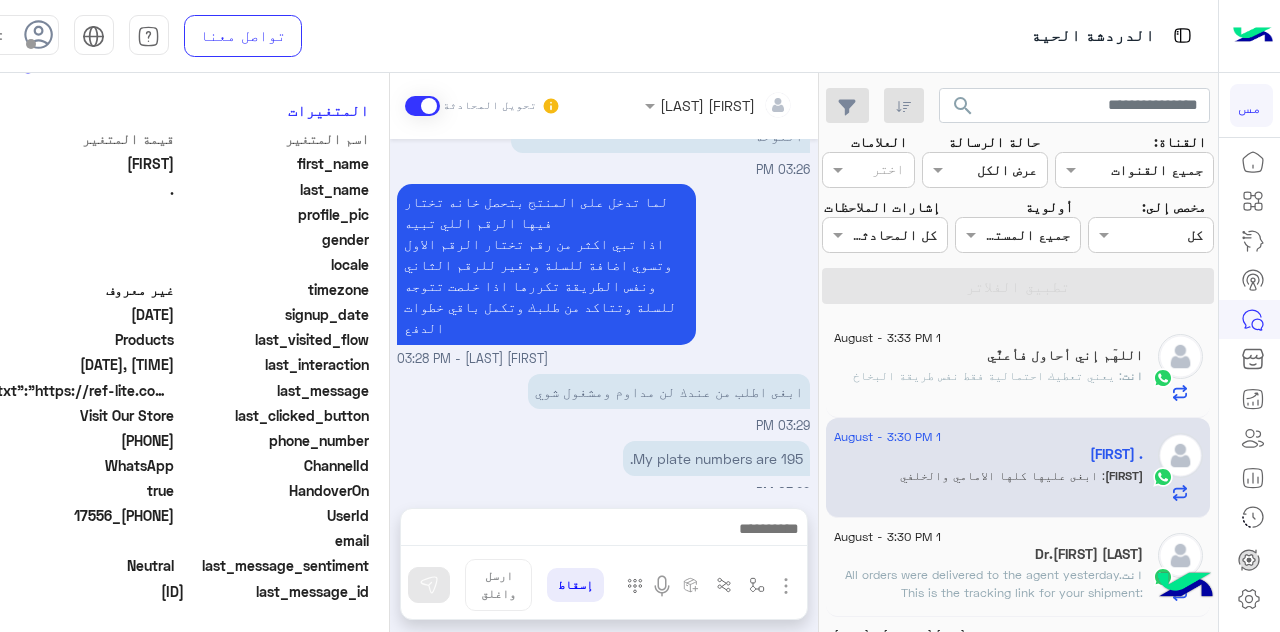 drag, startPoint x: 70, startPoint y: 444, endPoint x: 170, endPoint y: 437, distance: 100.2447 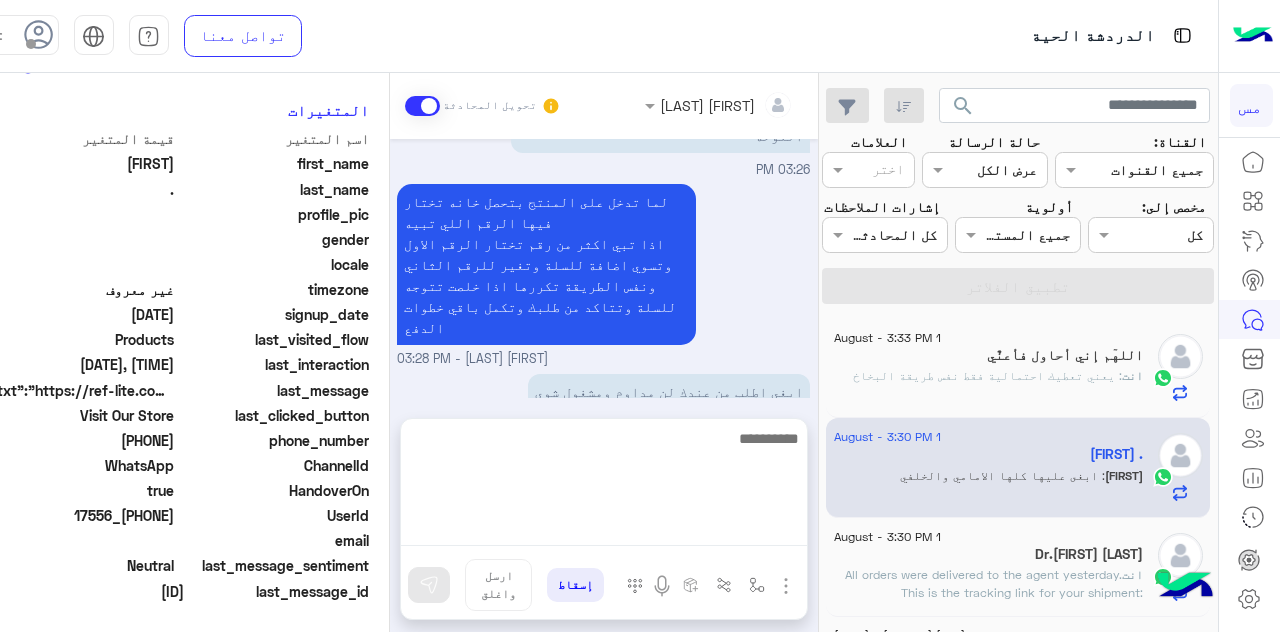click at bounding box center [604, 486] 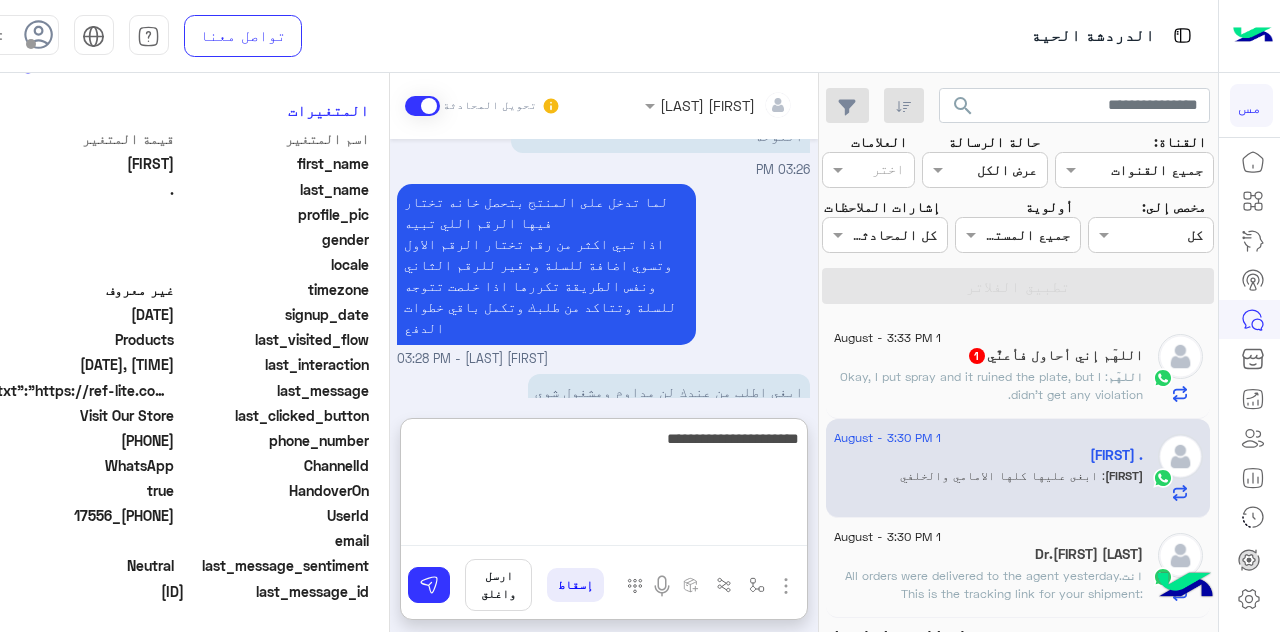 type on "**********" 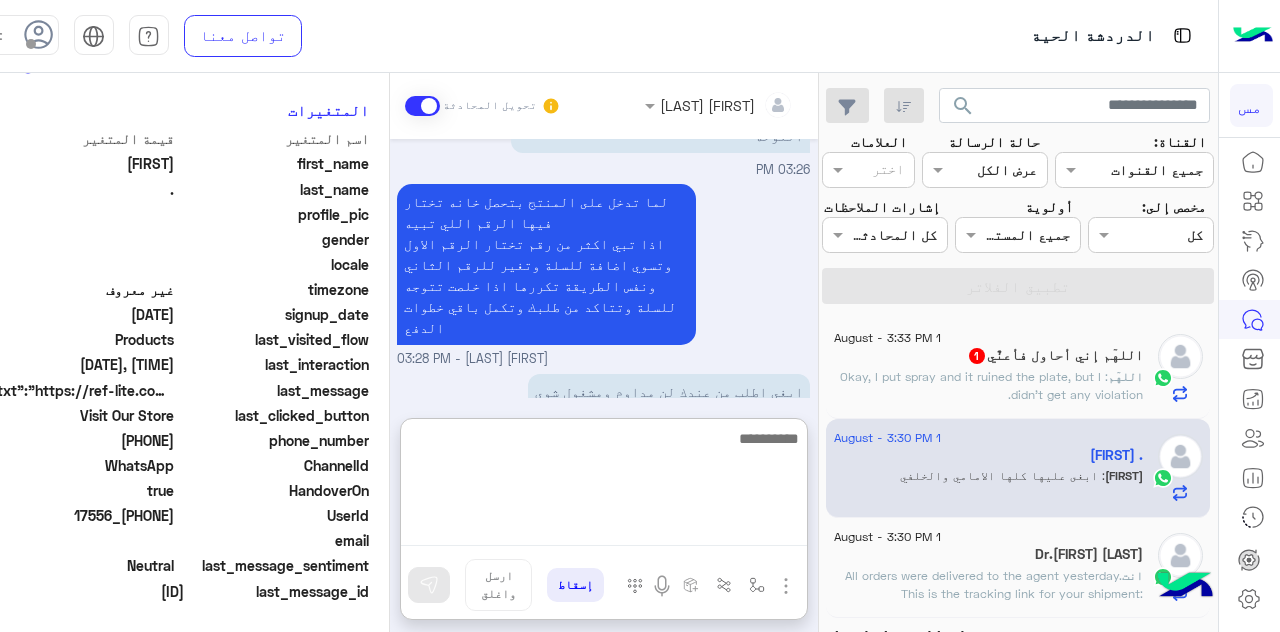 scroll, scrollTop: 580, scrollLeft: 0, axis: vertical 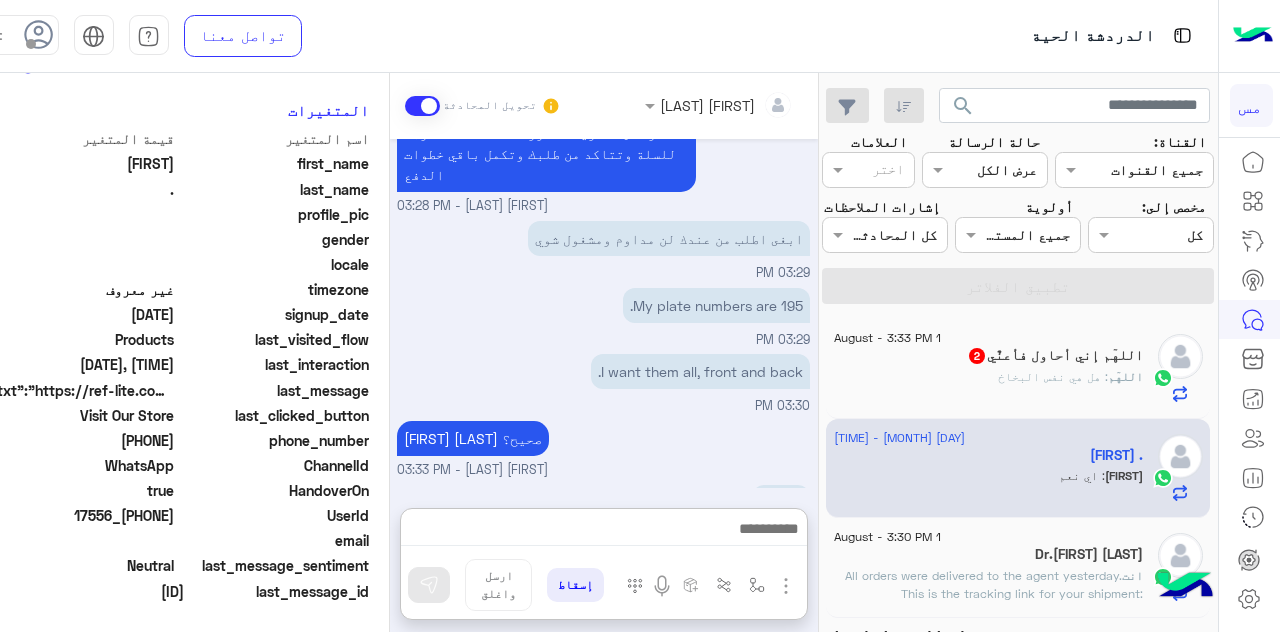 click on ": هل هي نفس البخاخ" 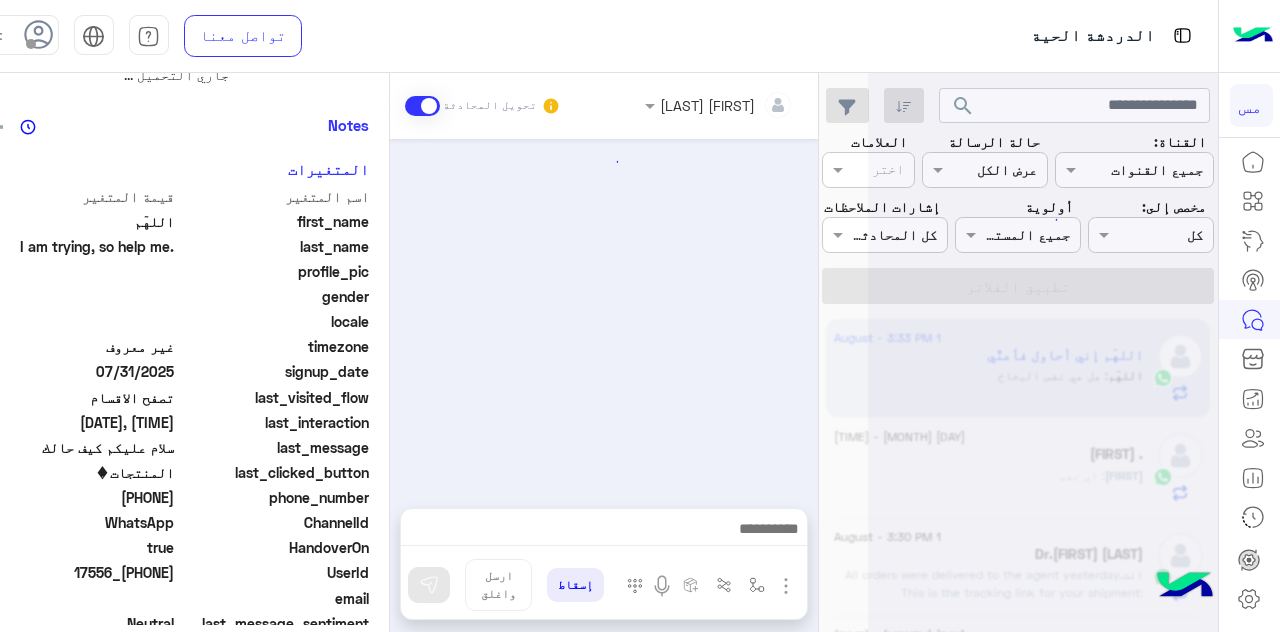 scroll, scrollTop: 0, scrollLeft: 0, axis: both 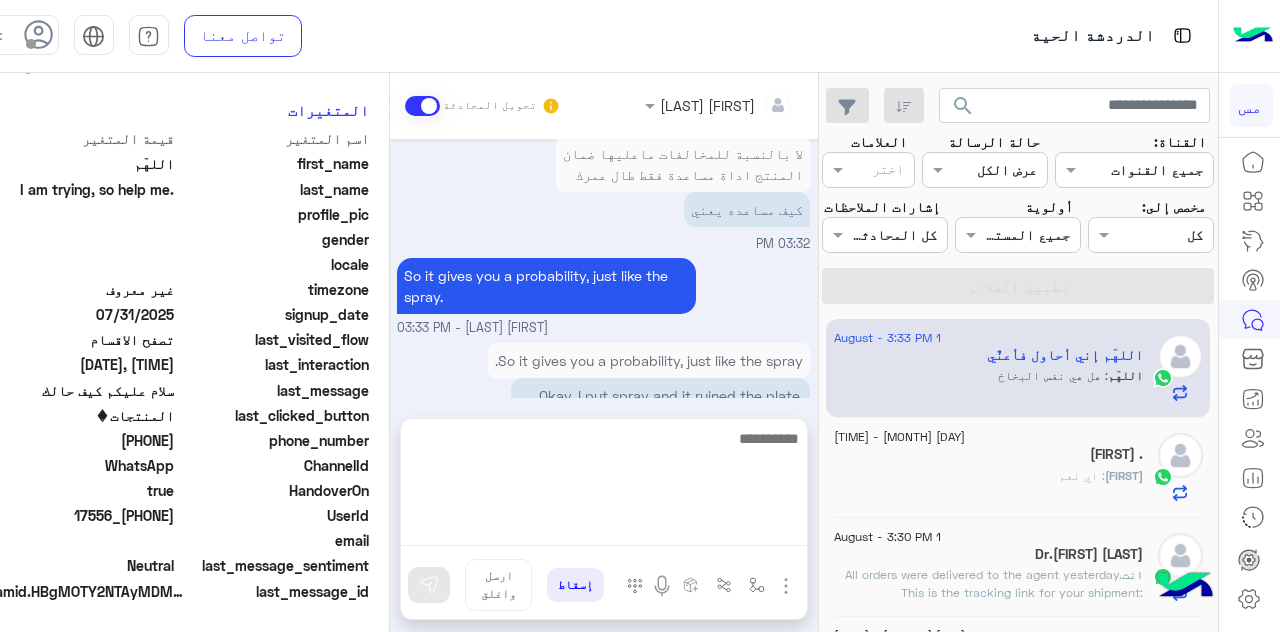 click at bounding box center (604, 486) 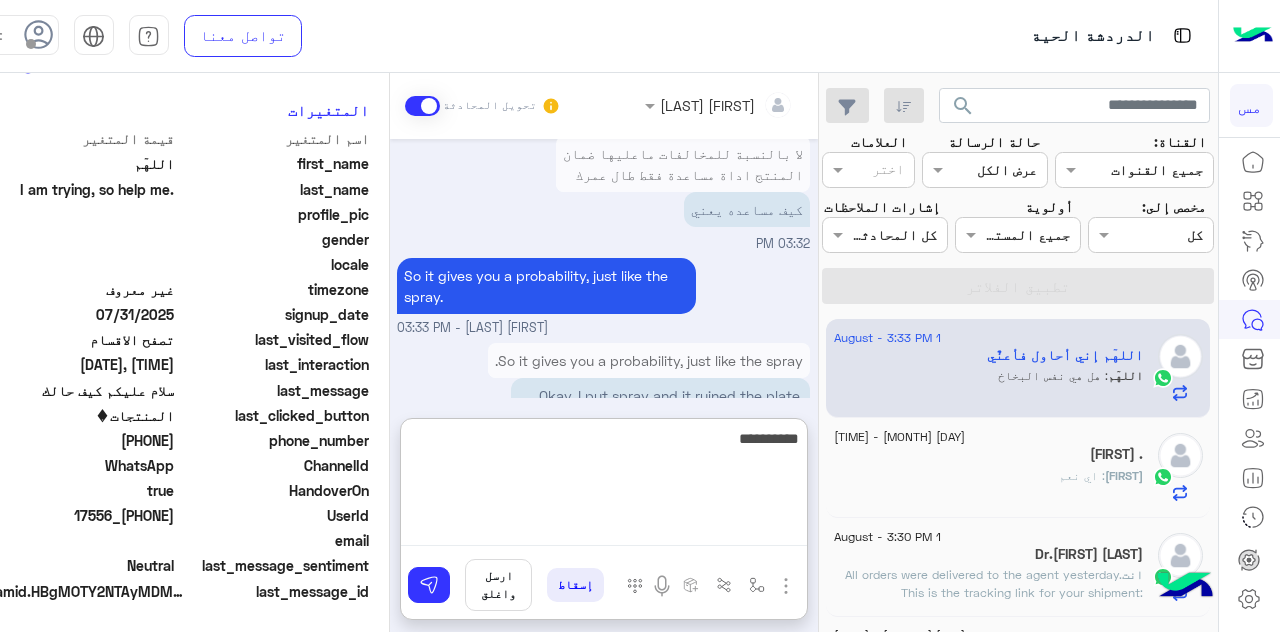 scroll, scrollTop: 699, scrollLeft: 0, axis: vertical 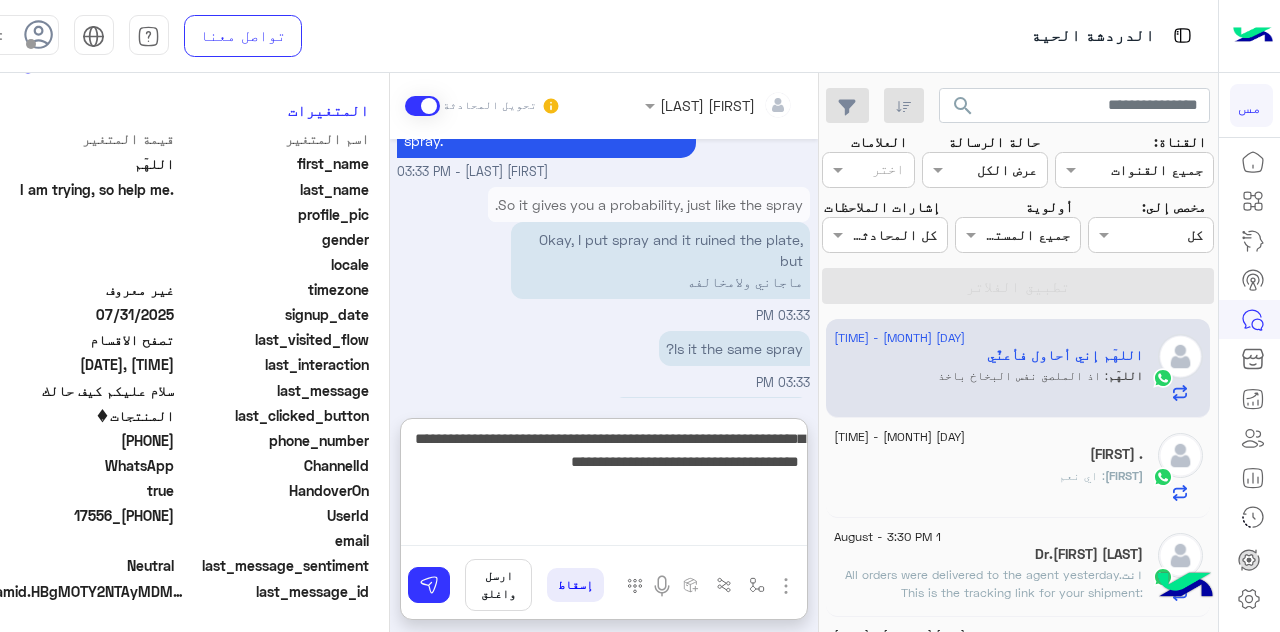 click on "**********" at bounding box center (604, 486) 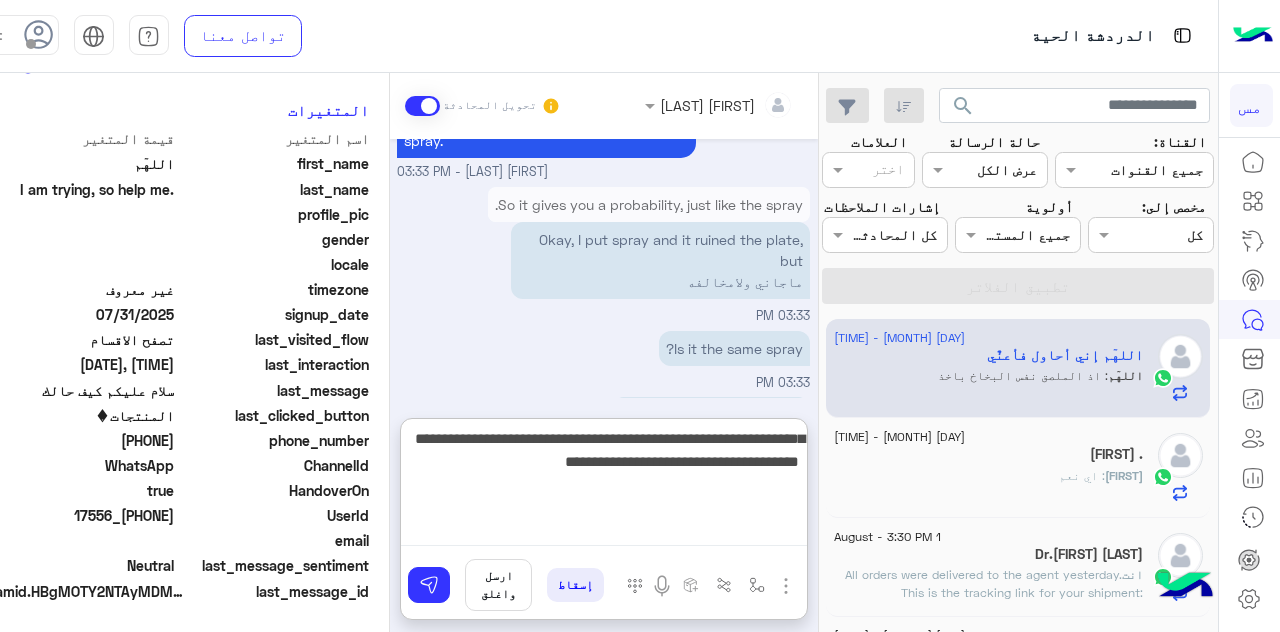 click on "**********" at bounding box center [604, 486] 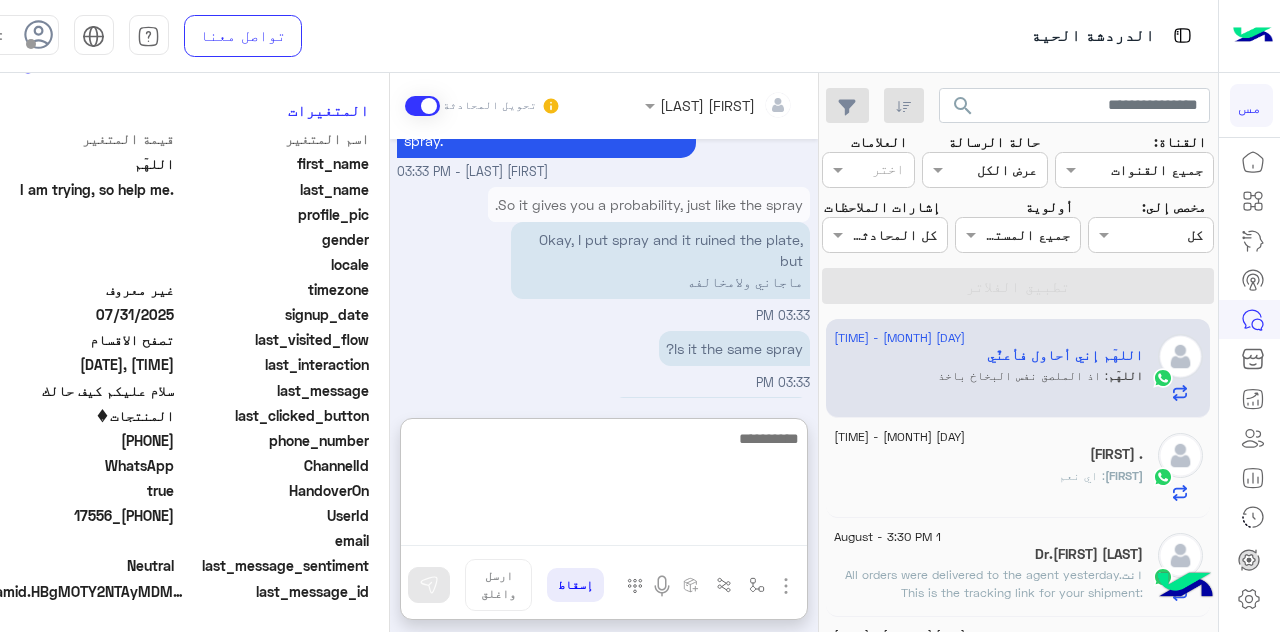 scroll, scrollTop: 805, scrollLeft: 0, axis: vertical 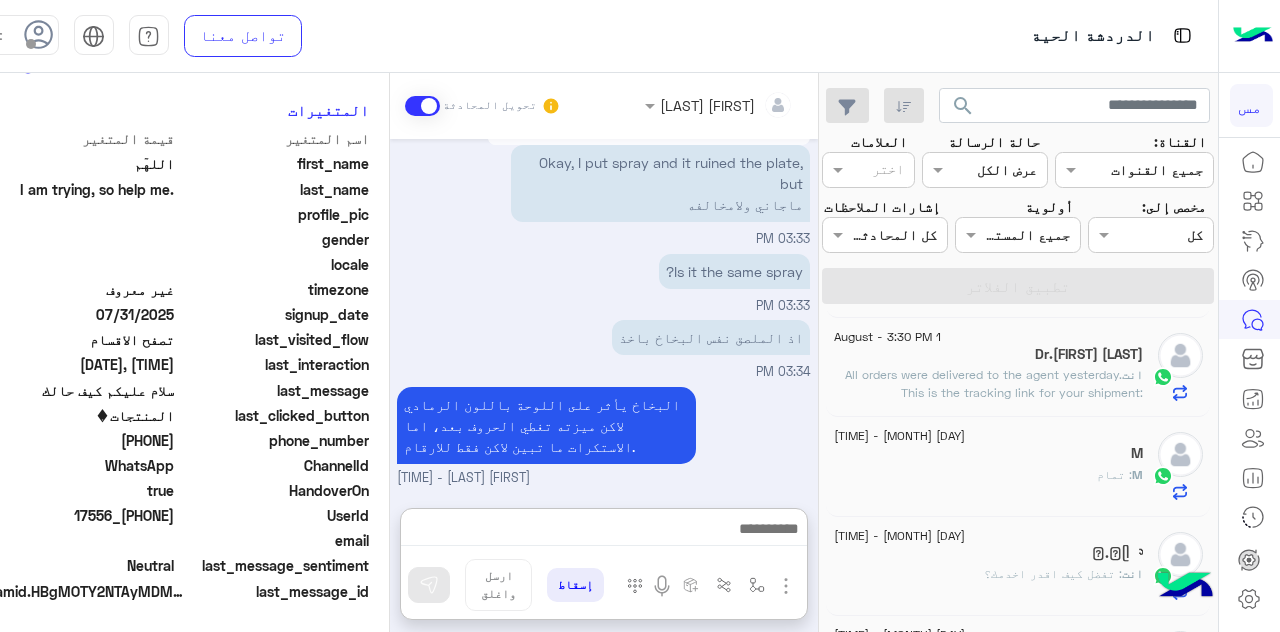 click on "M : تمام" 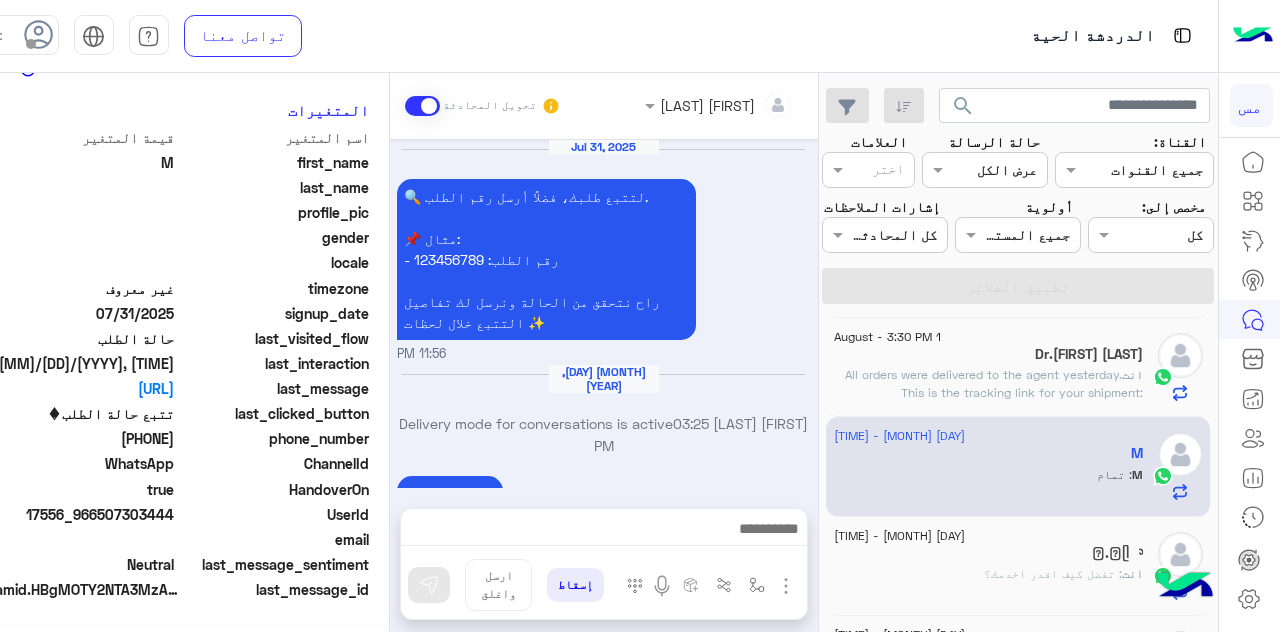 scroll, scrollTop: 440, scrollLeft: 0, axis: vertical 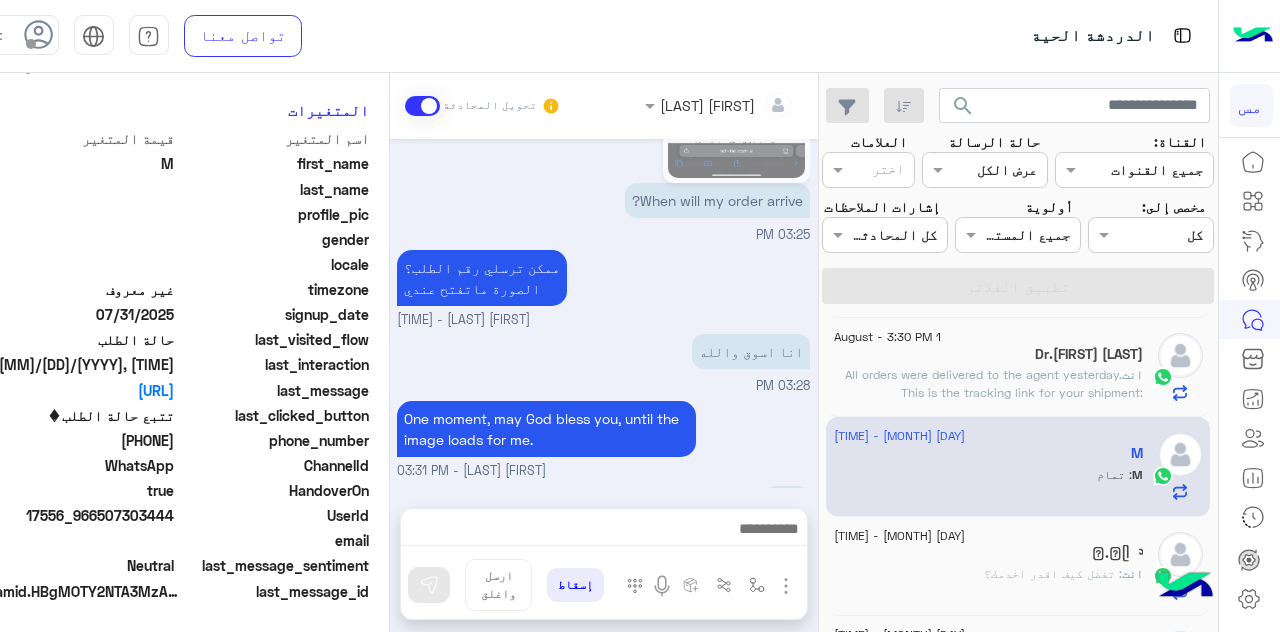 click at bounding box center (604, 534) 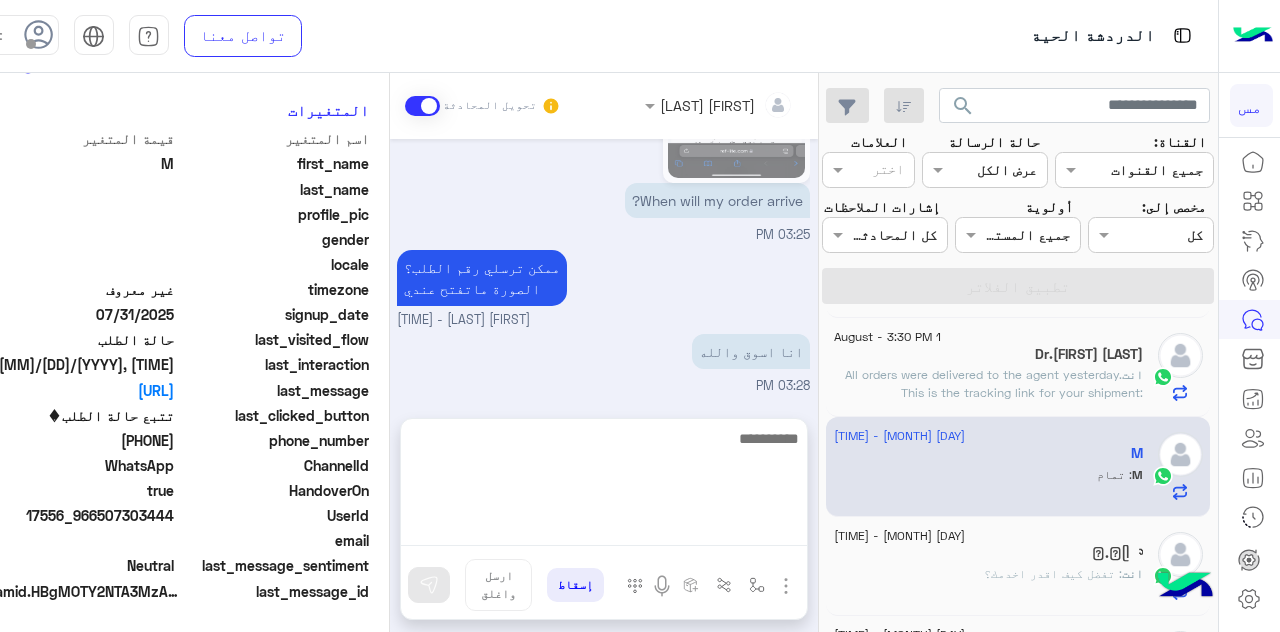 click at bounding box center (604, 486) 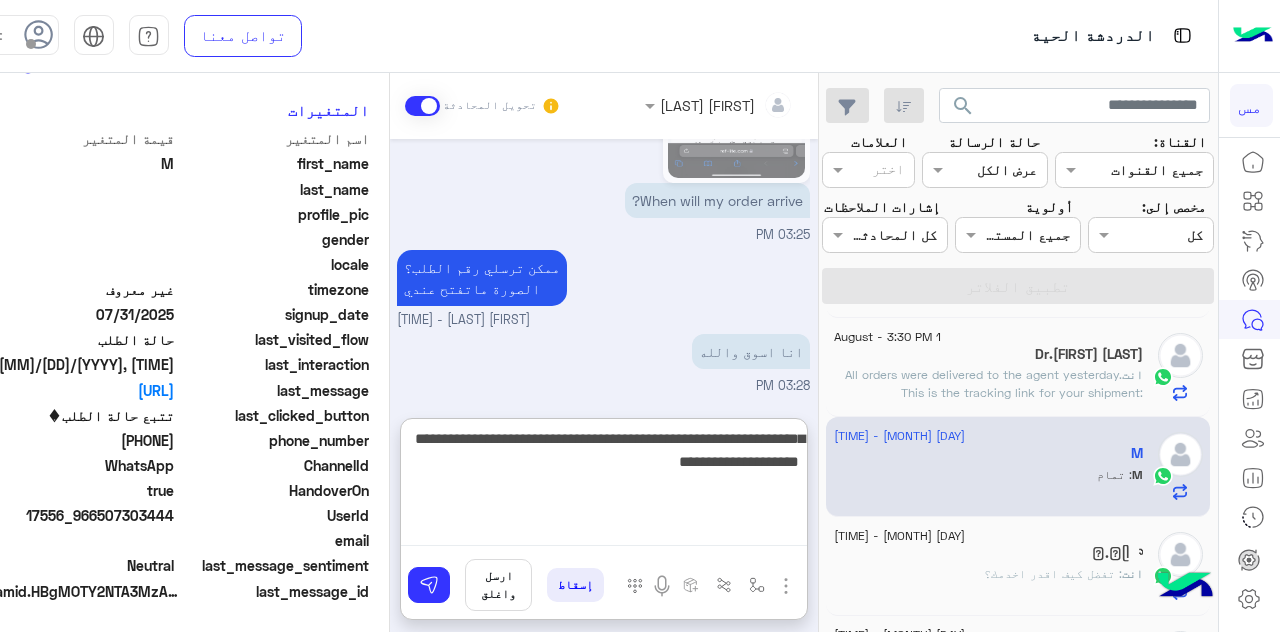 type on "**********" 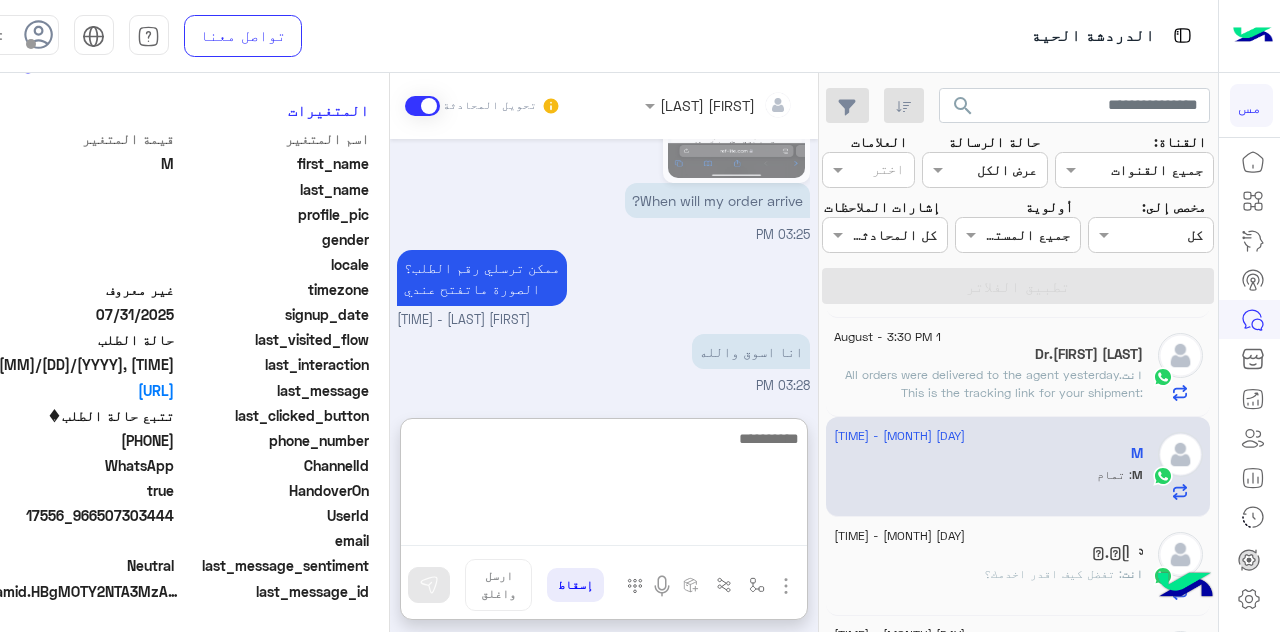 scroll, scrollTop: 905, scrollLeft: 0, axis: vertical 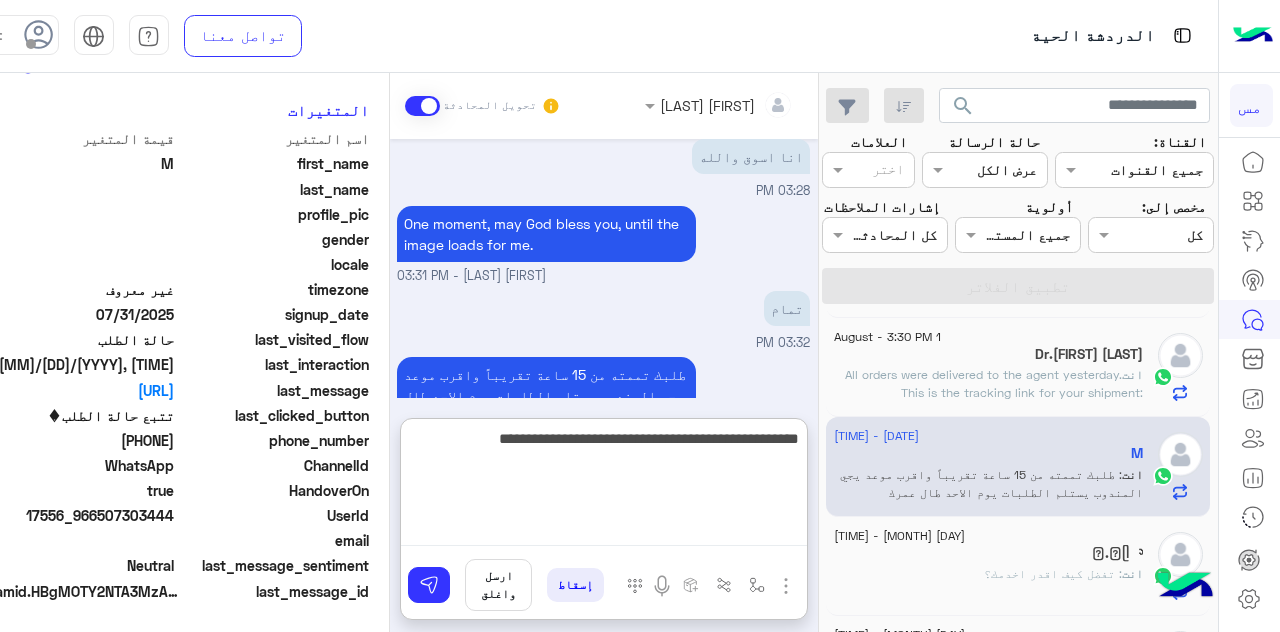 type on "**********" 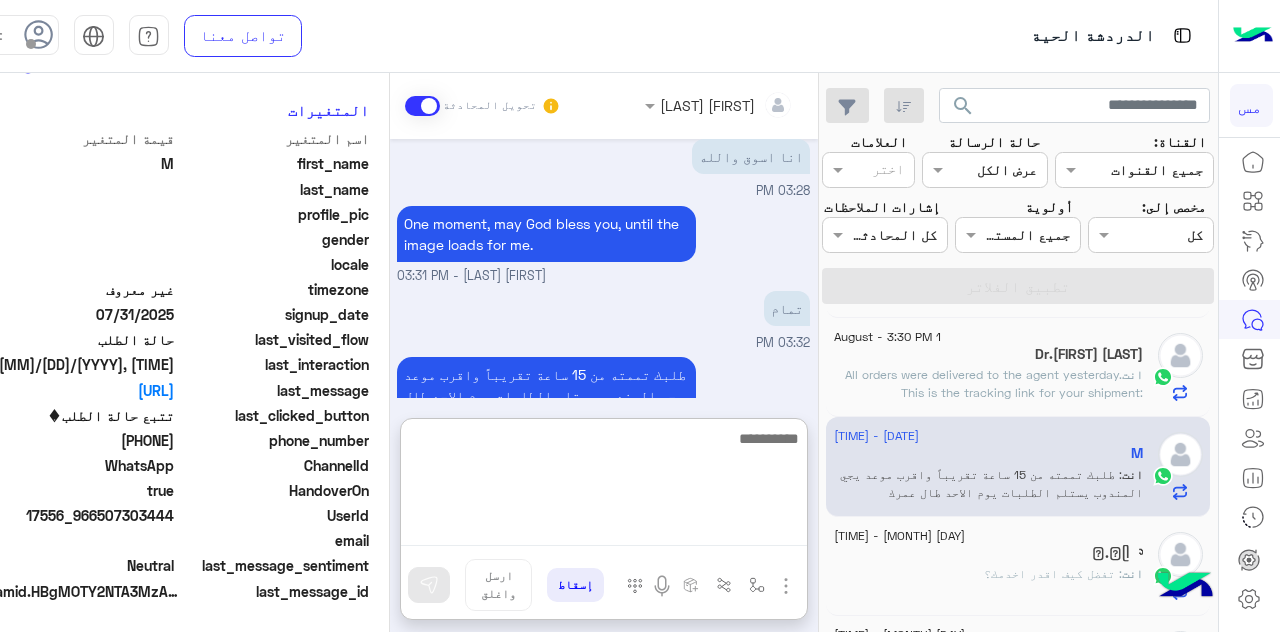 scroll, scrollTop: 990, scrollLeft: 0, axis: vertical 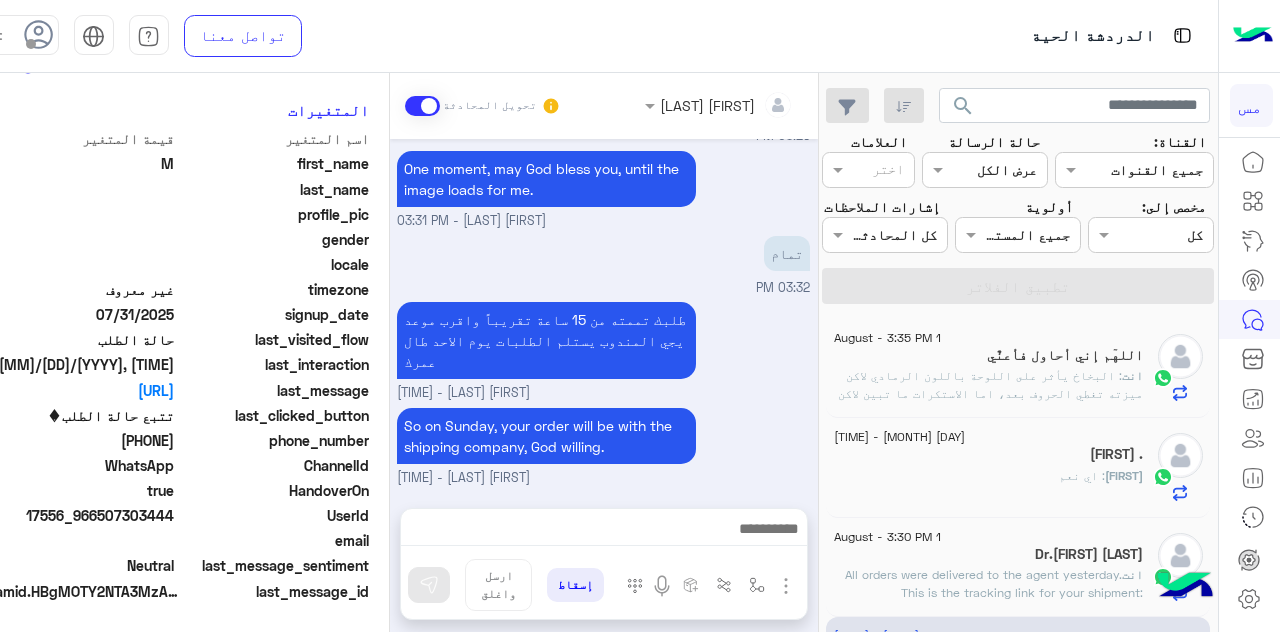 click on "Abdaluziz : اي نعم" 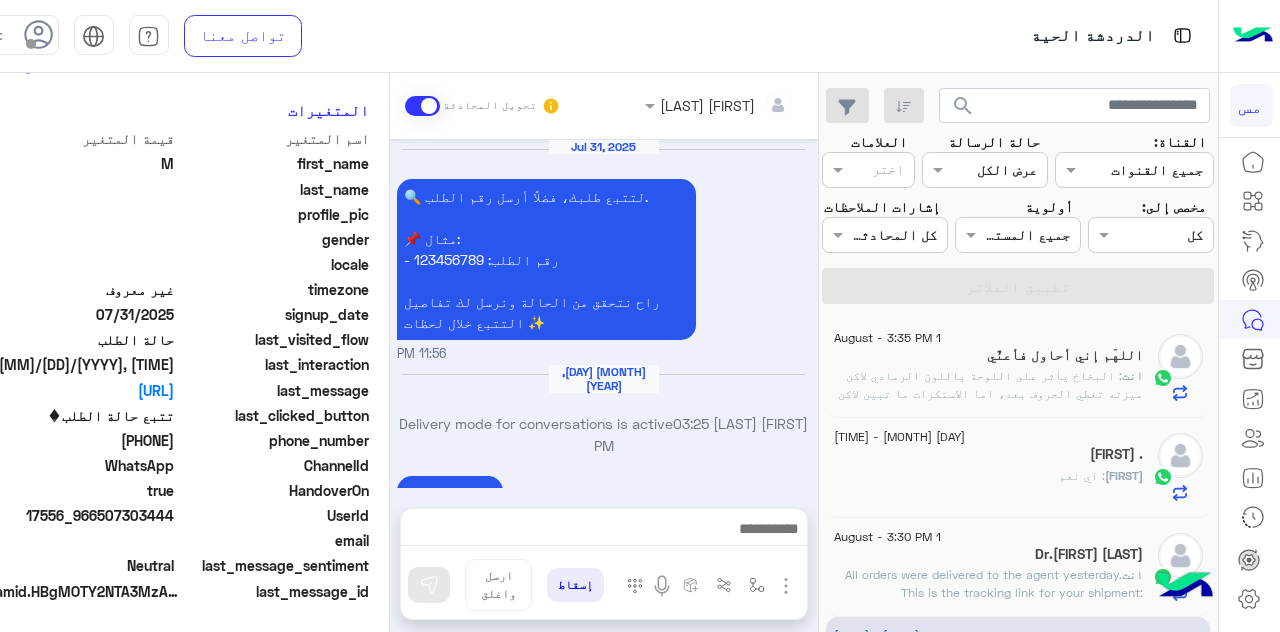 scroll, scrollTop: 502, scrollLeft: 0, axis: vertical 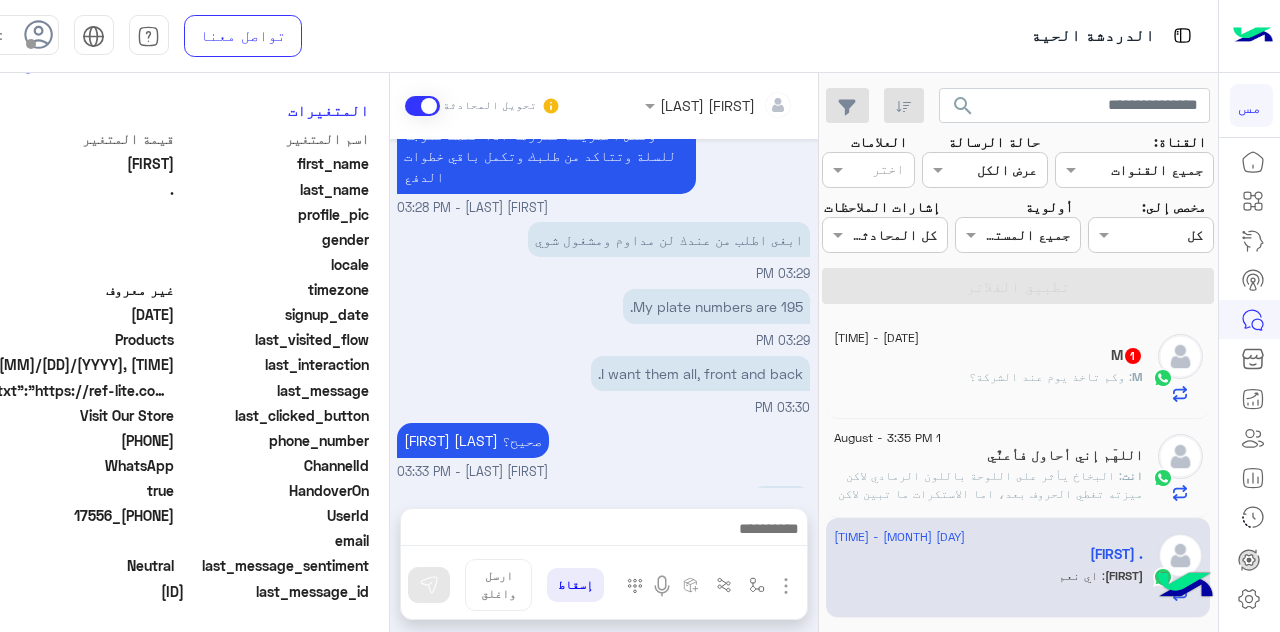drag, startPoint x: 69, startPoint y: 440, endPoint x: 169, endPoint y: 443, distance: 100.04499 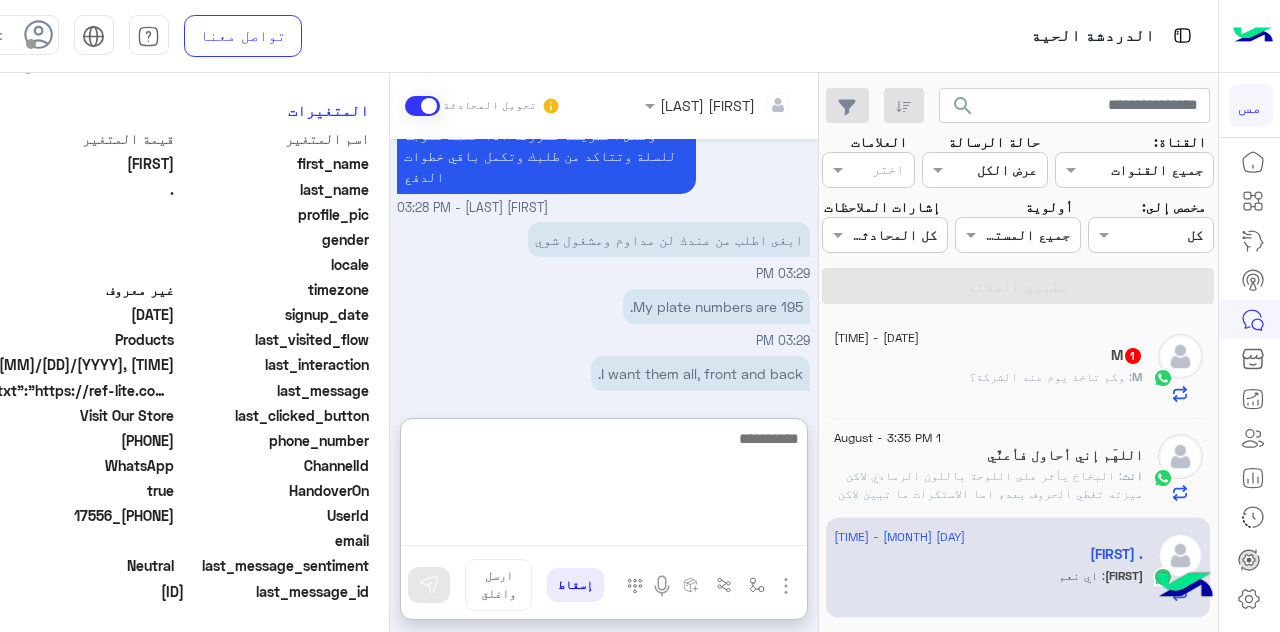 click at bounding box center (604, 486) 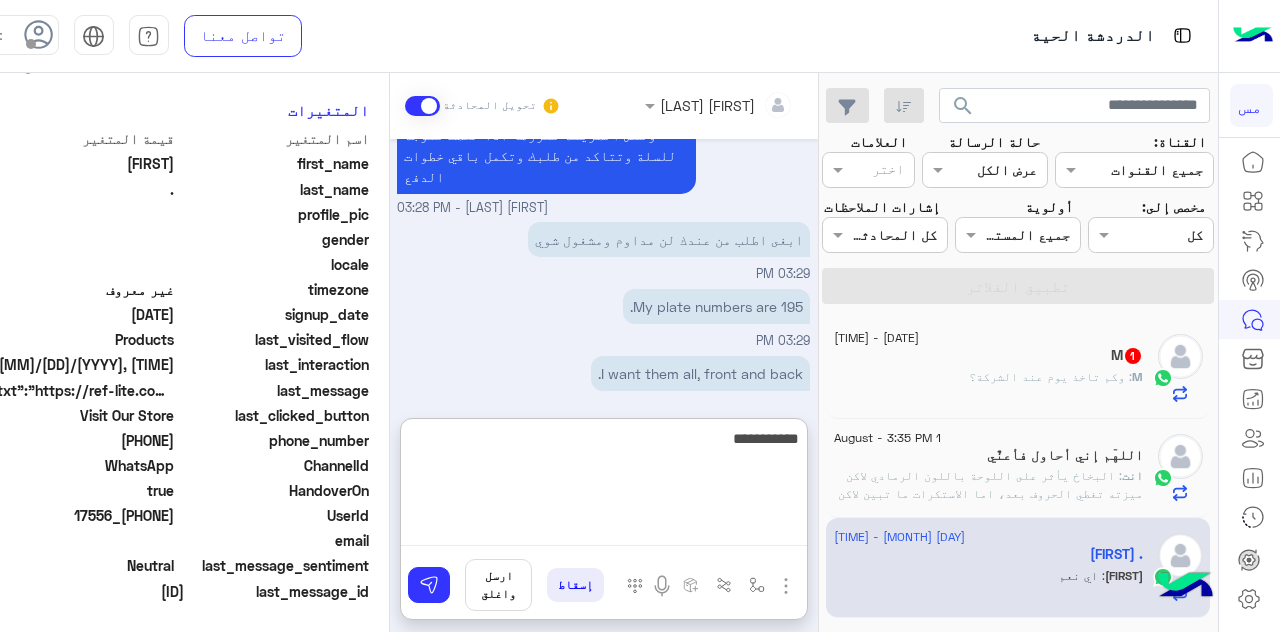 type on "**********" 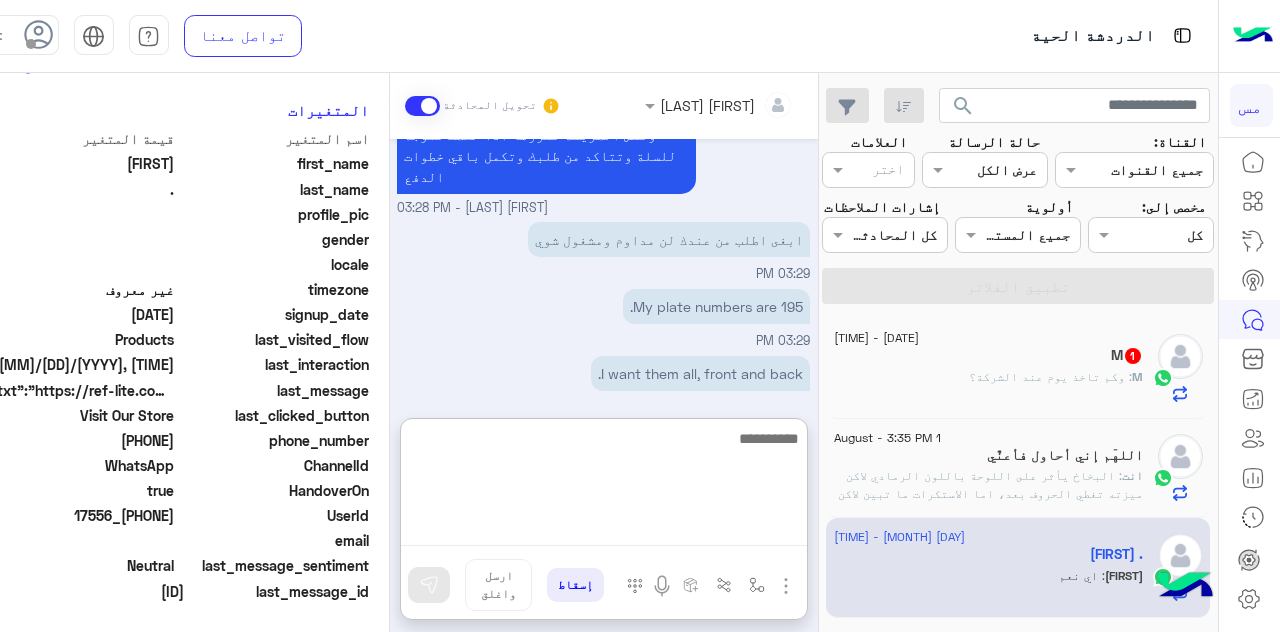 scroll, scrollTop: 568, scrollLeft: 0, axis: vertical 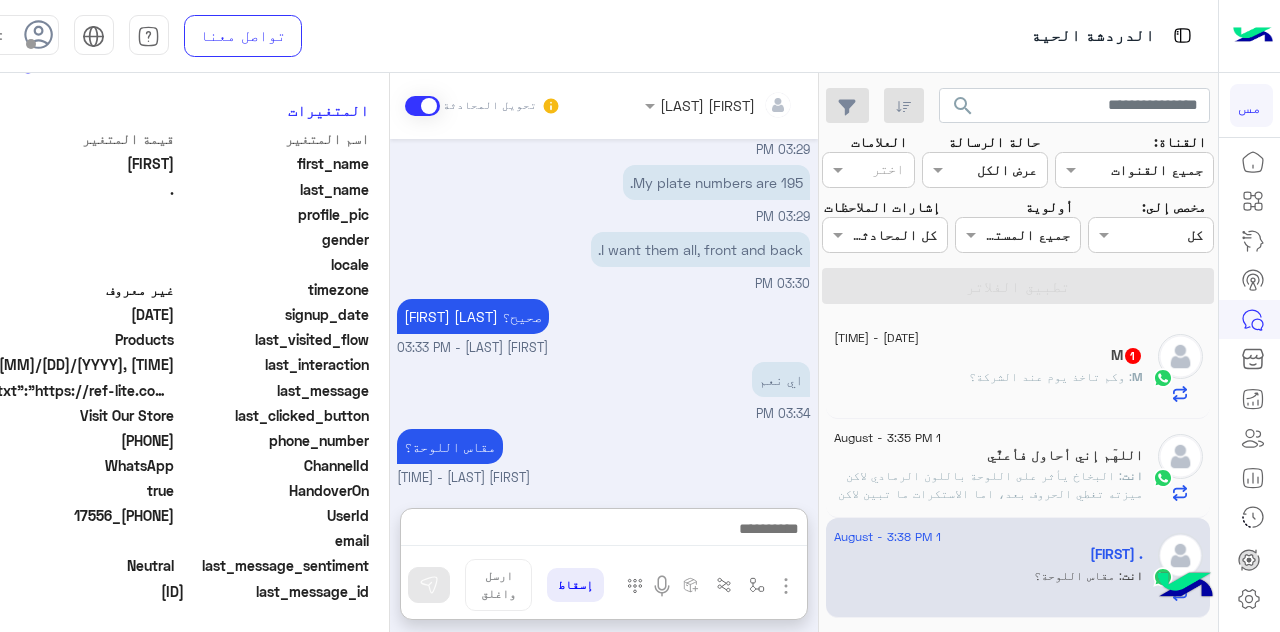 click on "M : وكم تاخذ يوم عند الشركة؟" 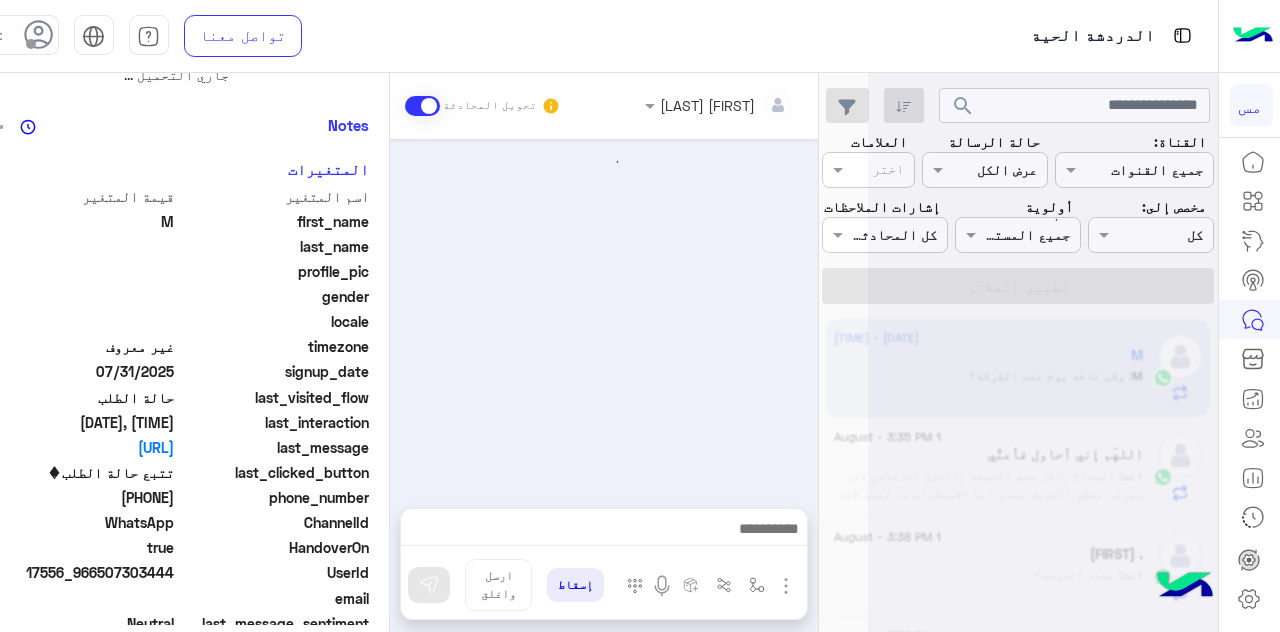 scroll, scrollTop: 502, scrollLeft: 0, axis: vertical 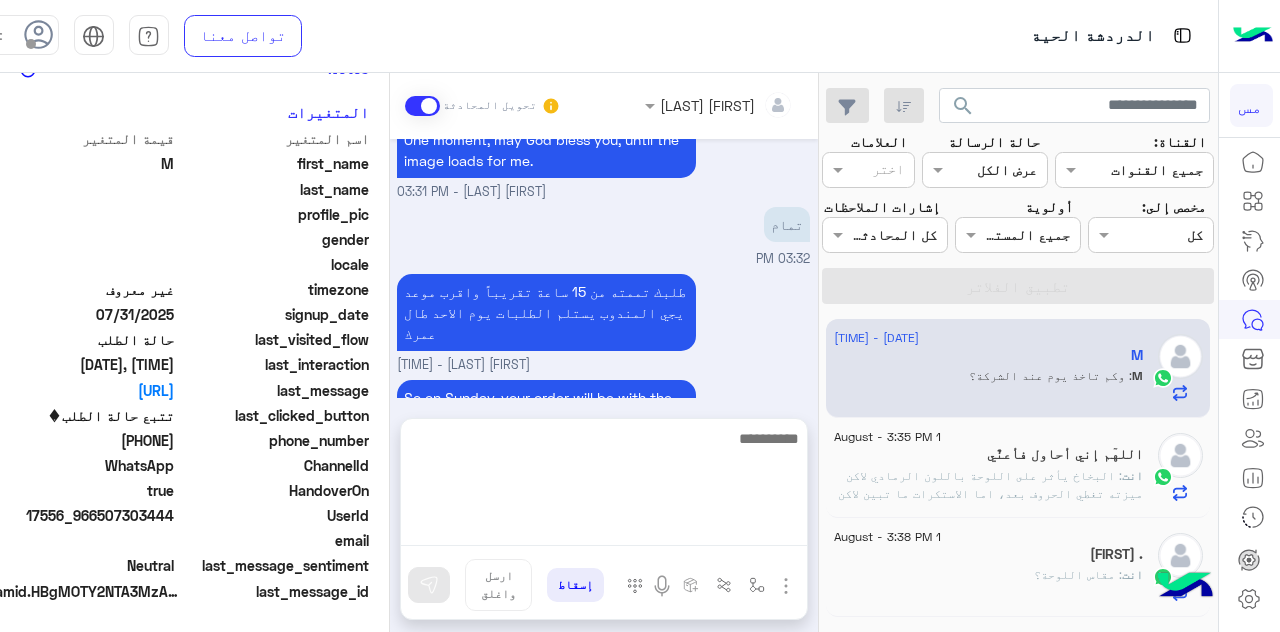 click at bounding box center (604, 486) 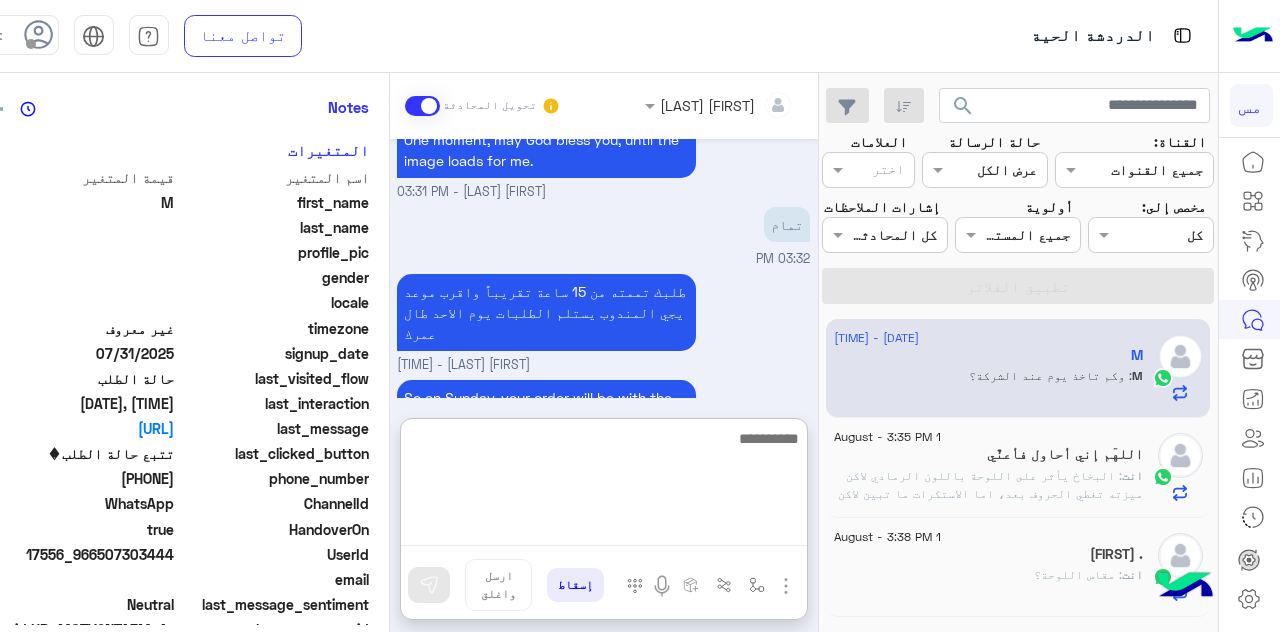 scroll, scrollTop: 440, scrollLeft: 0, axis: vertical 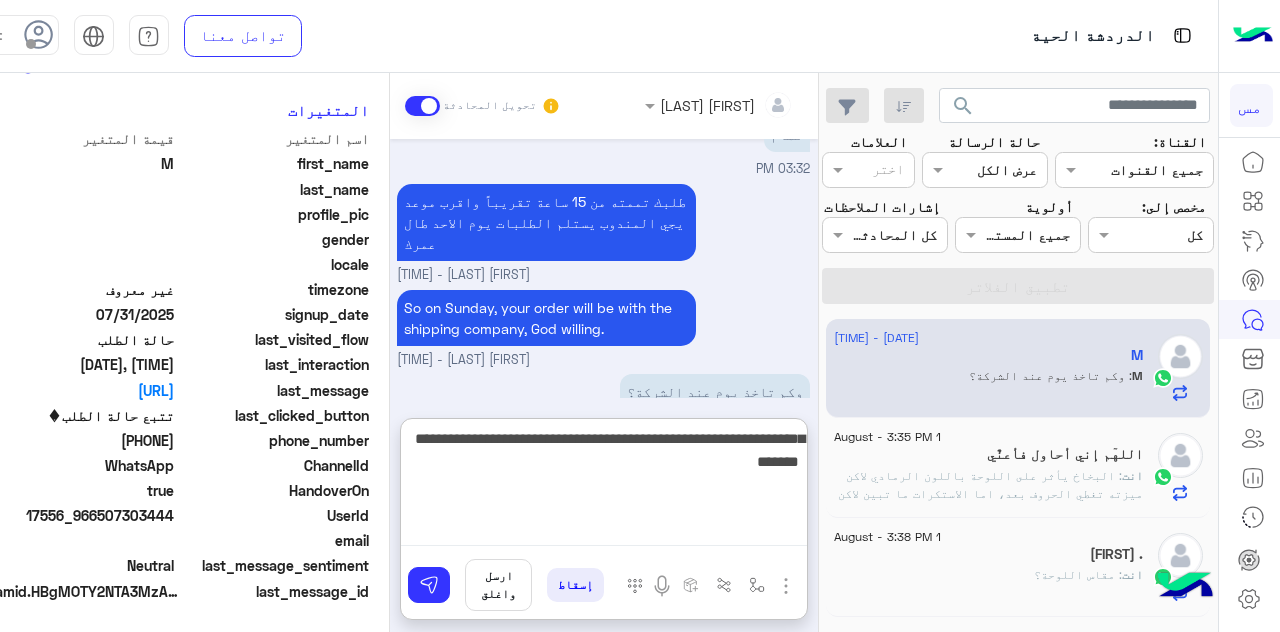 click on "**********" at bounding box center [604, 486] 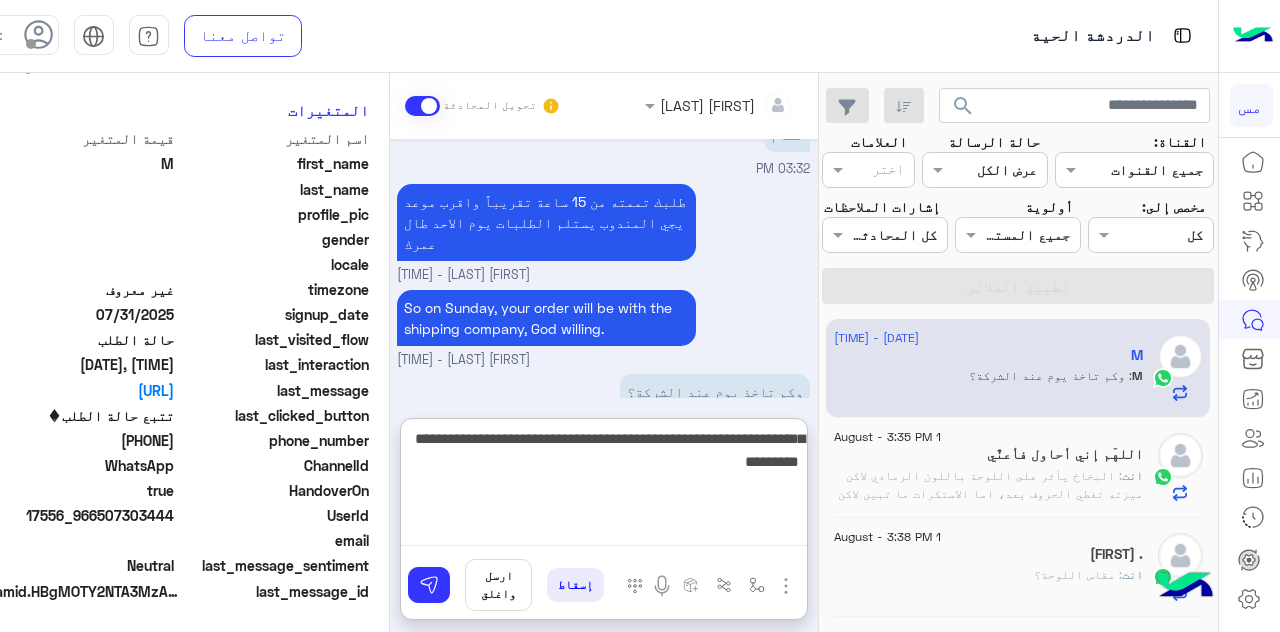 type on "**********" 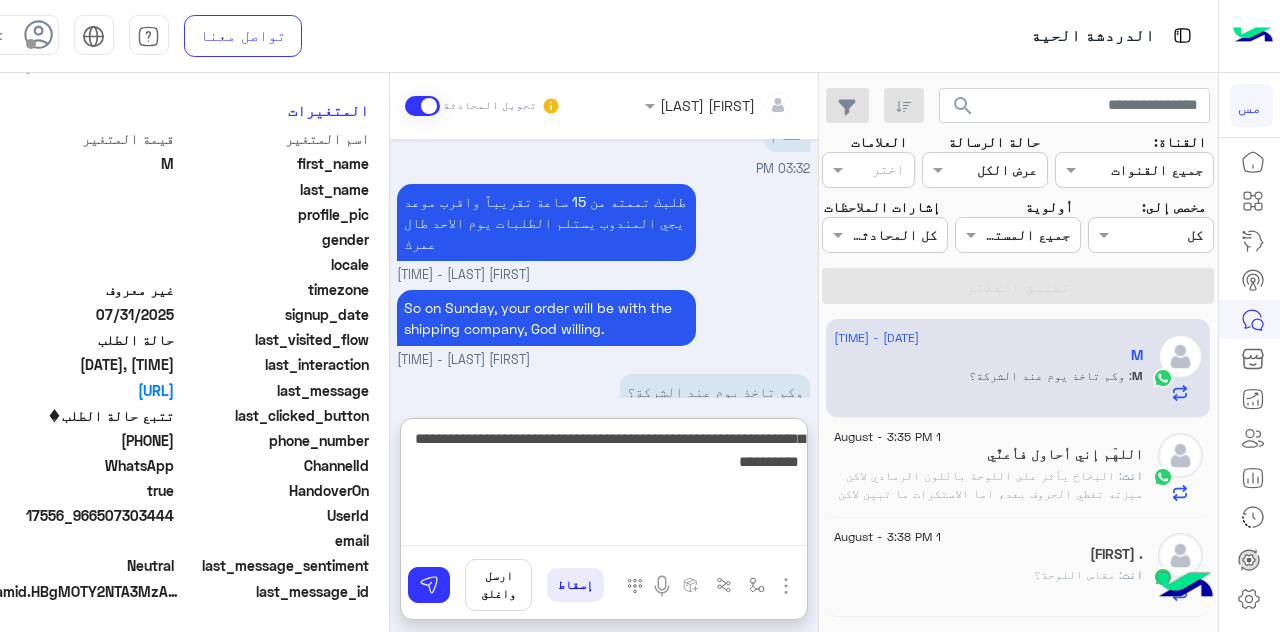 click on "**********" at bounding box center [604, 486] 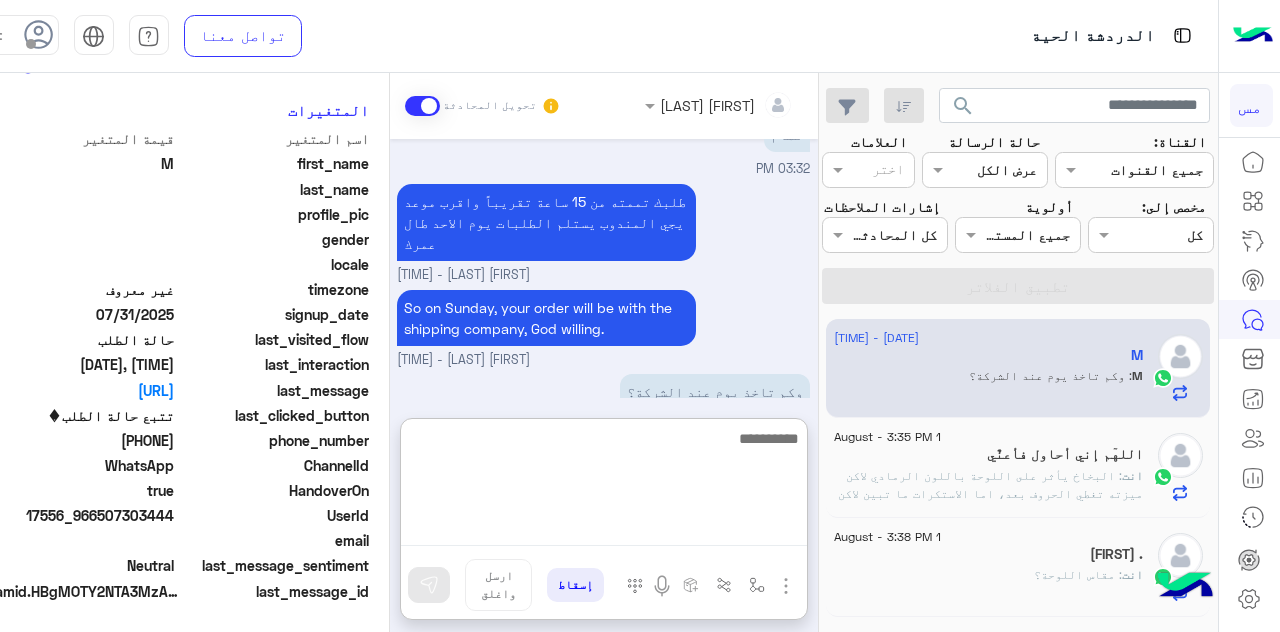 scroll, scrollTop: 816, scrollLeft: 0, axis: vertical 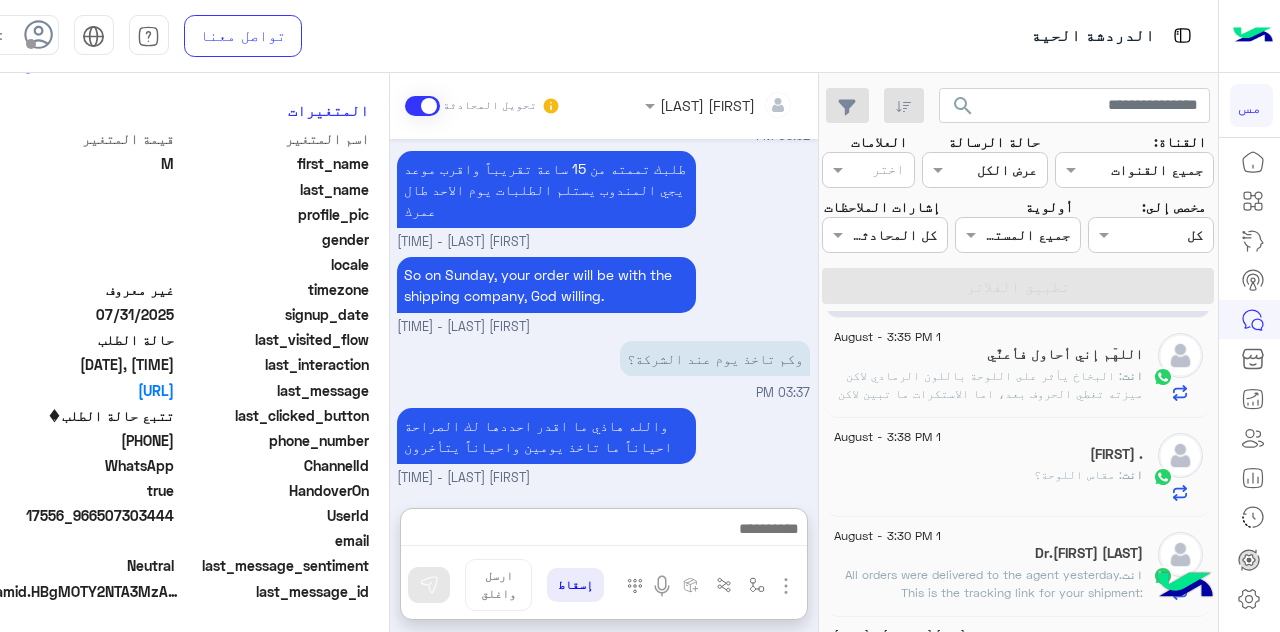 click on "[FIRST] ." 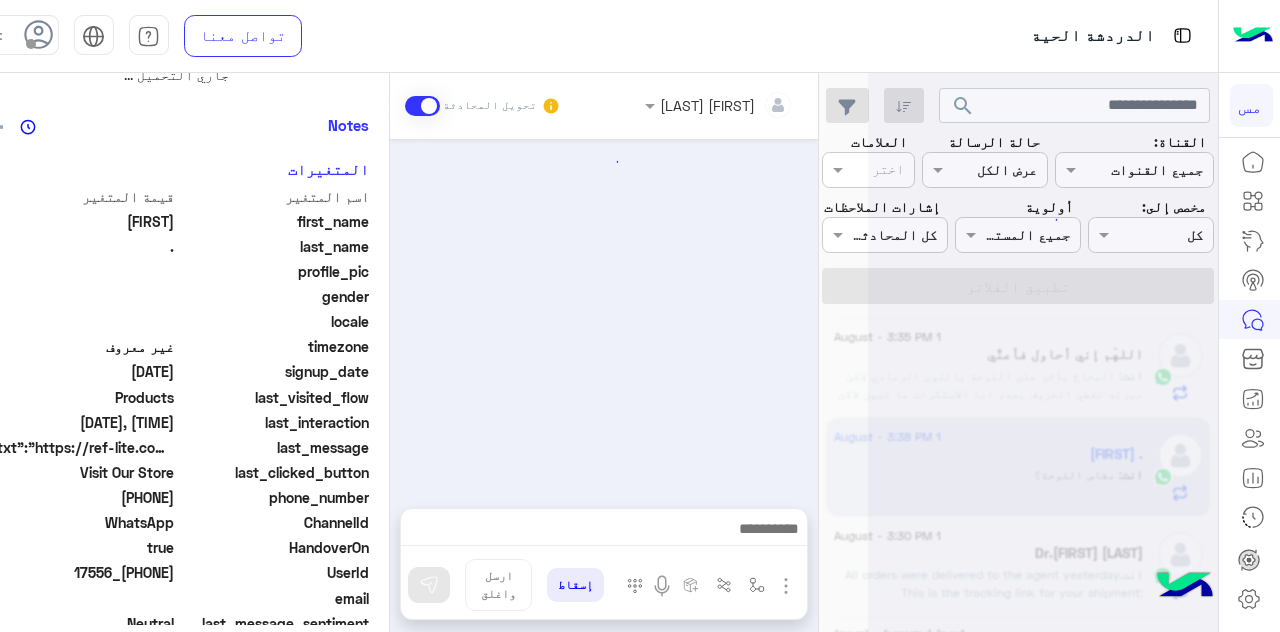 scroll, scrollTop: 0, scrollLeft: 0, axis: both 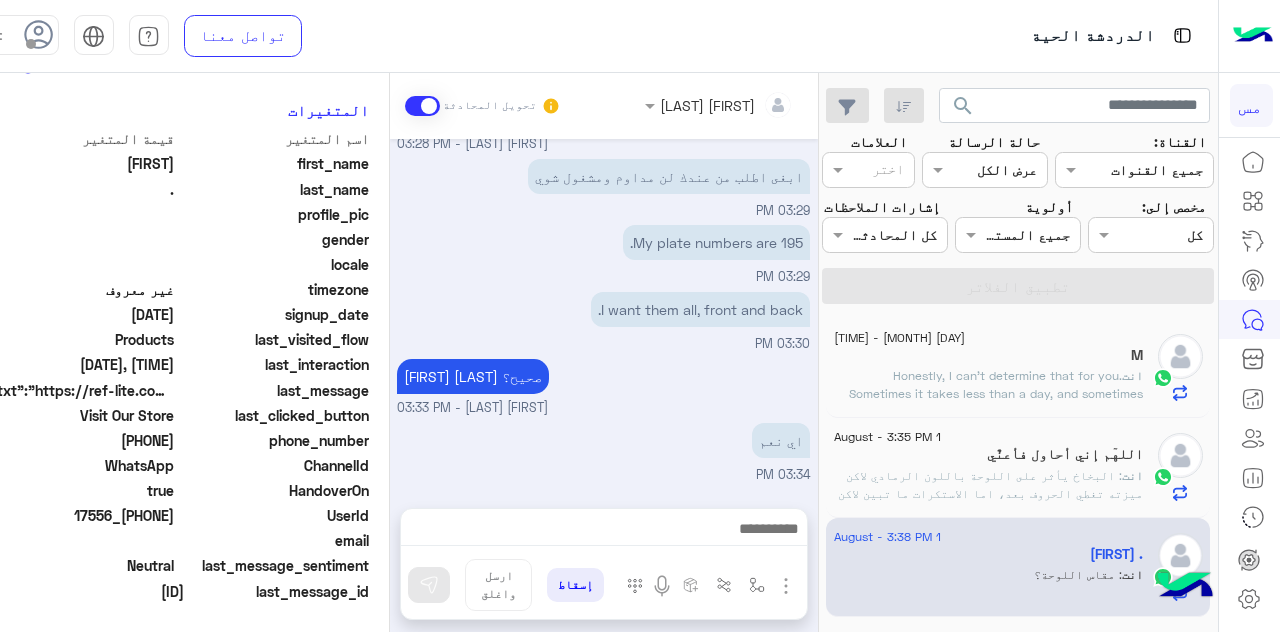 click on "Honestly, I can't determine that for you. Sometimes it takes less than a day, and sometimes they are delayed." 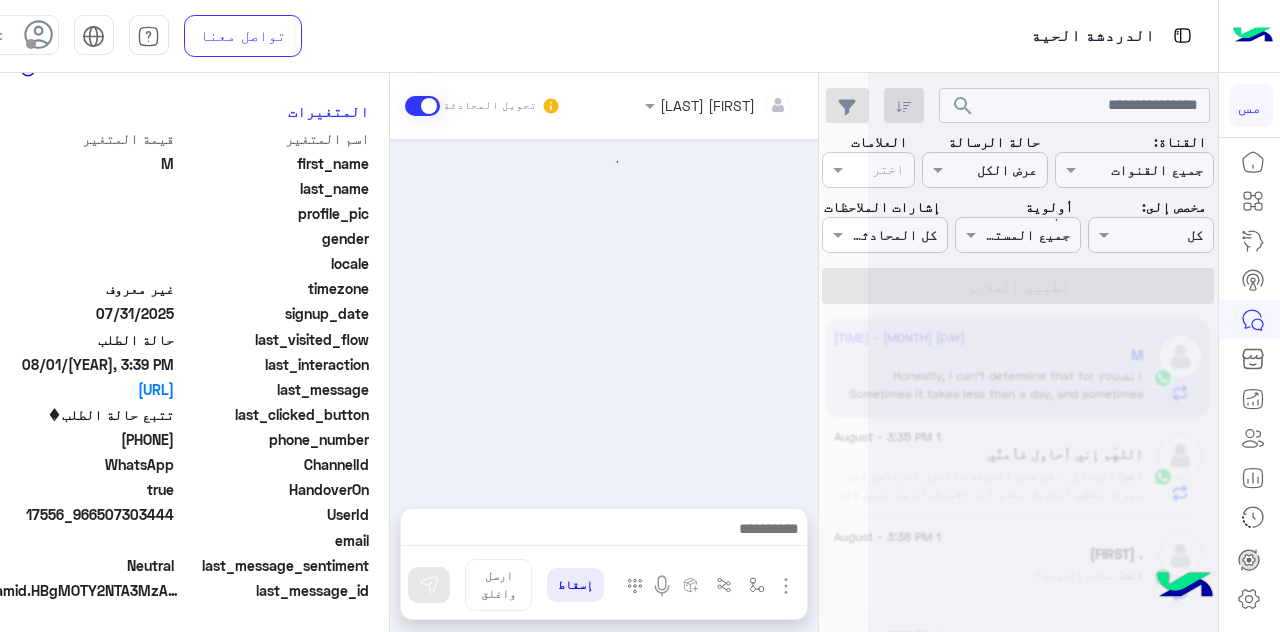 scroll, scrollTop: 690, scrollLeft: 0, axis: vertical 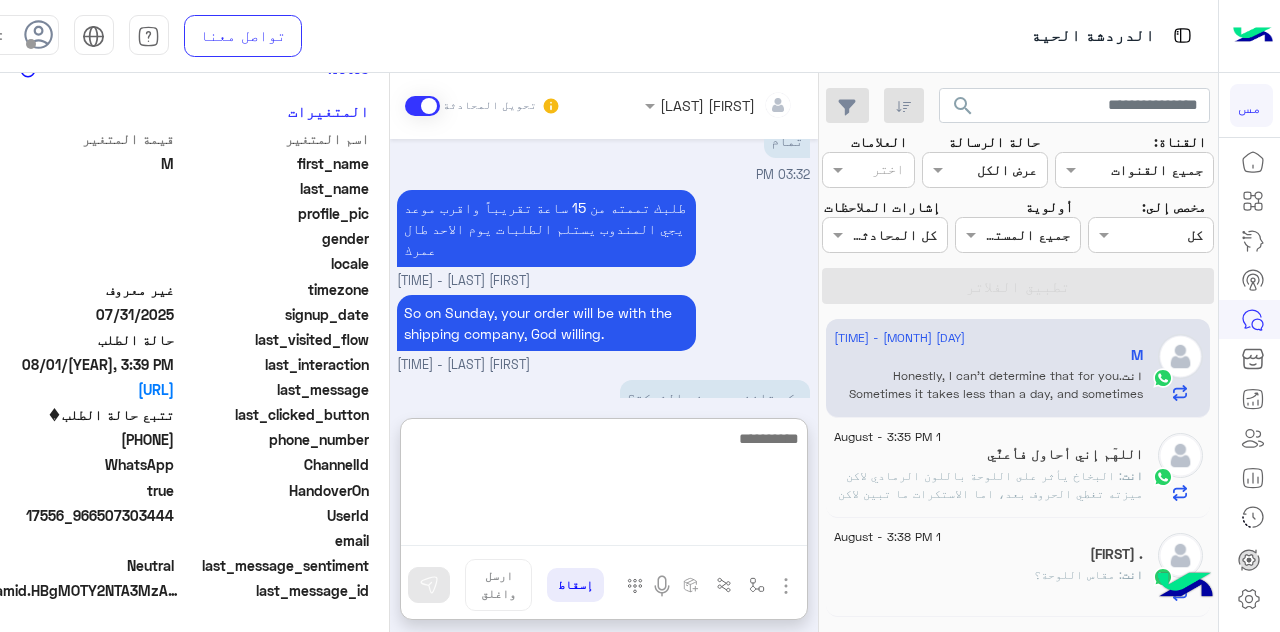 click at bounding box center (604, 486) 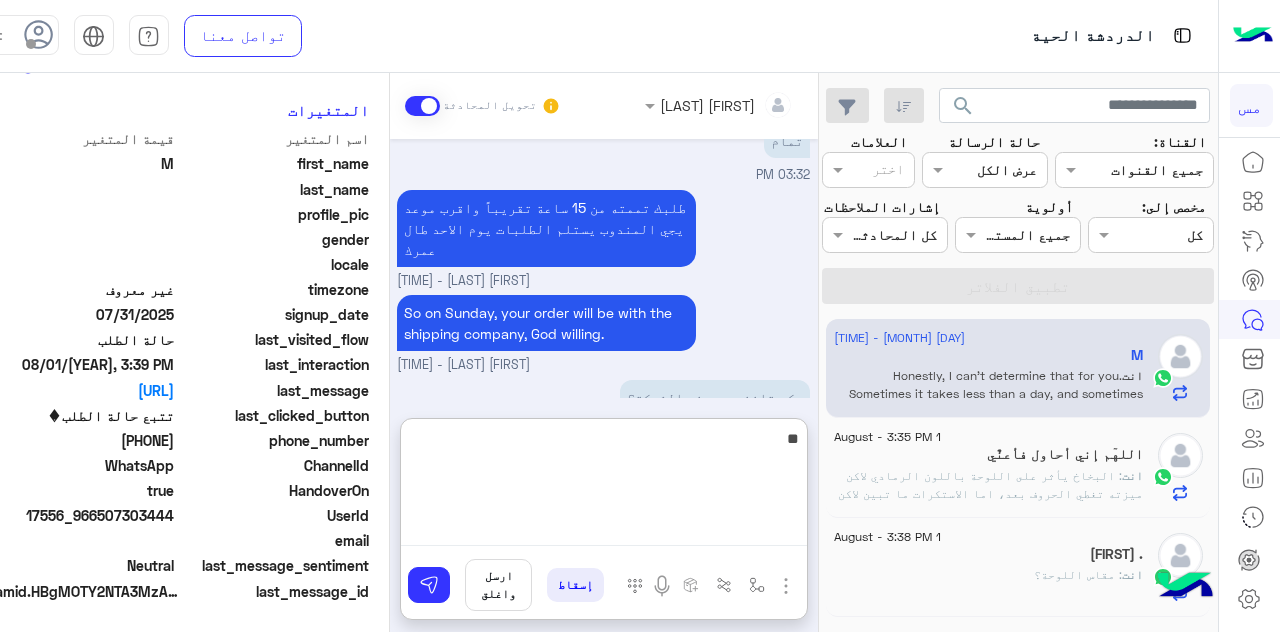 type on "*" 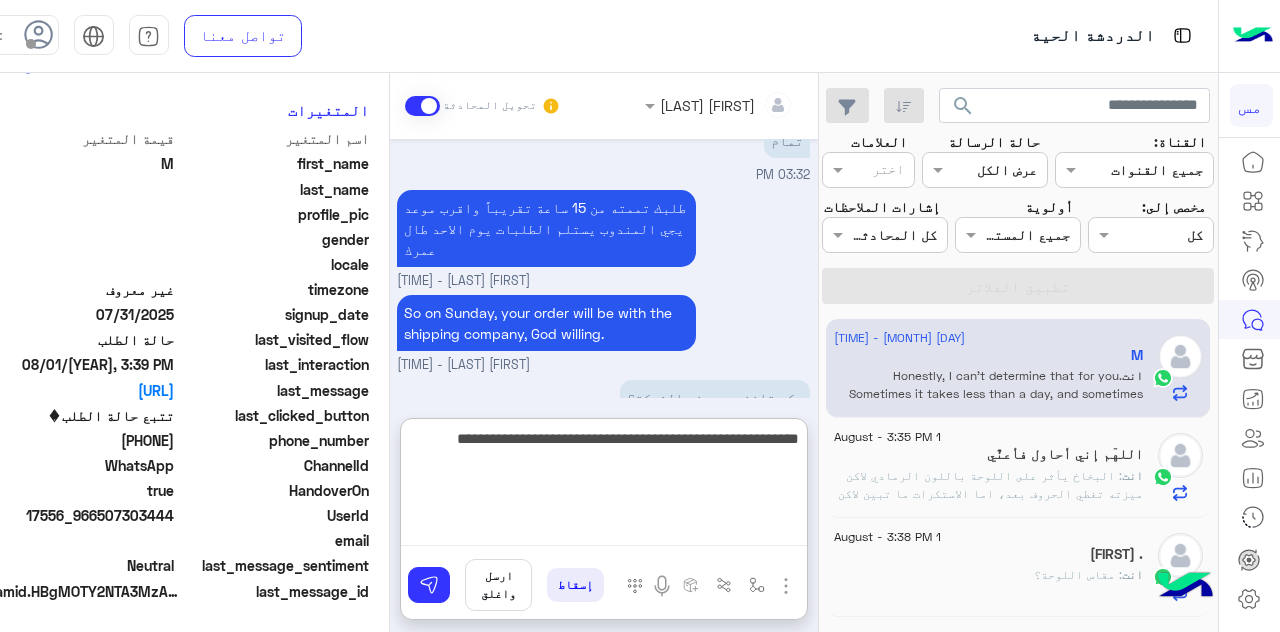 type on "**********" 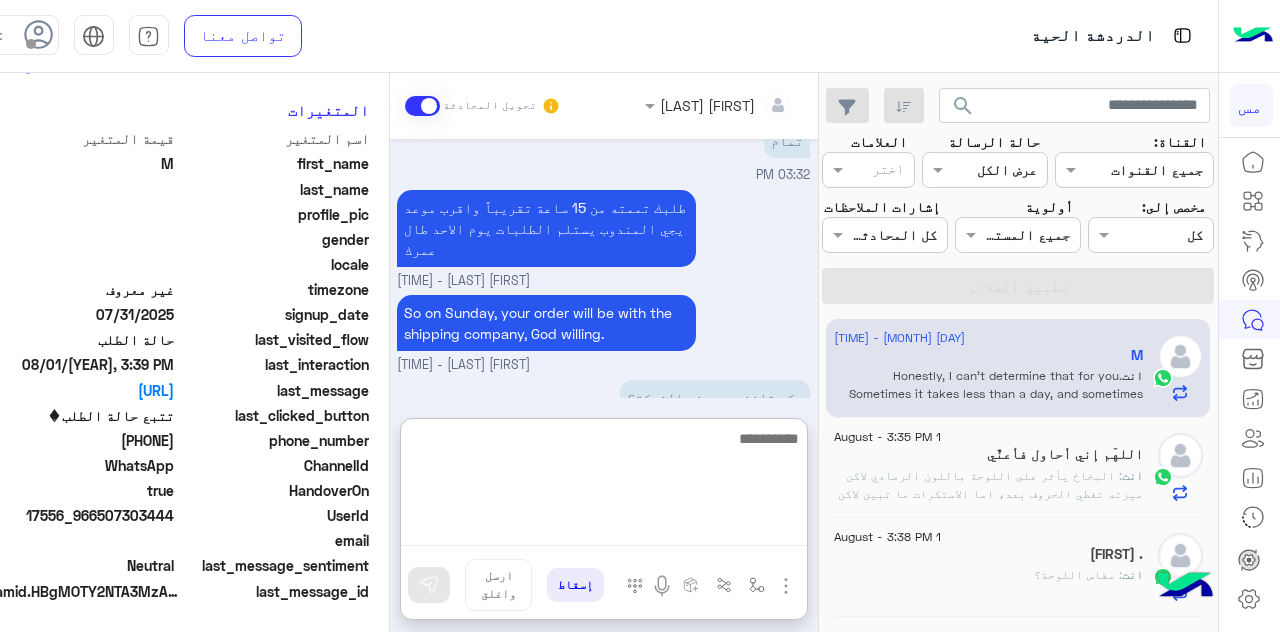 scroll, scrollTop: 864, scrollLeft: 0, axis: vertical 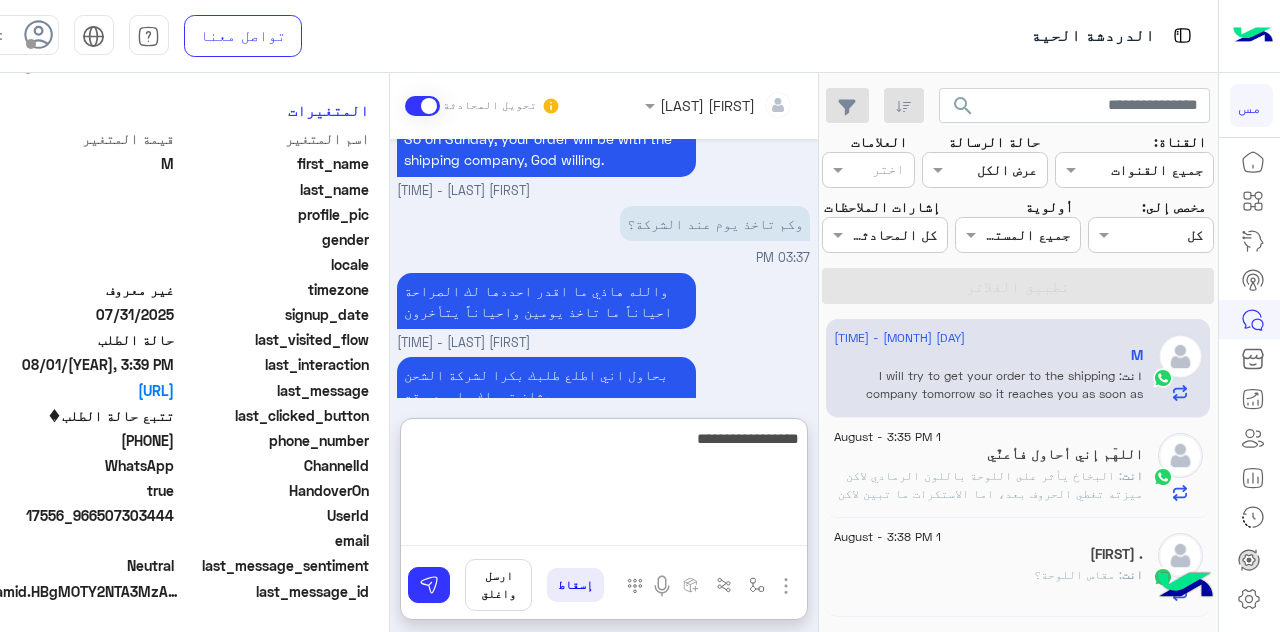 type on "**********" 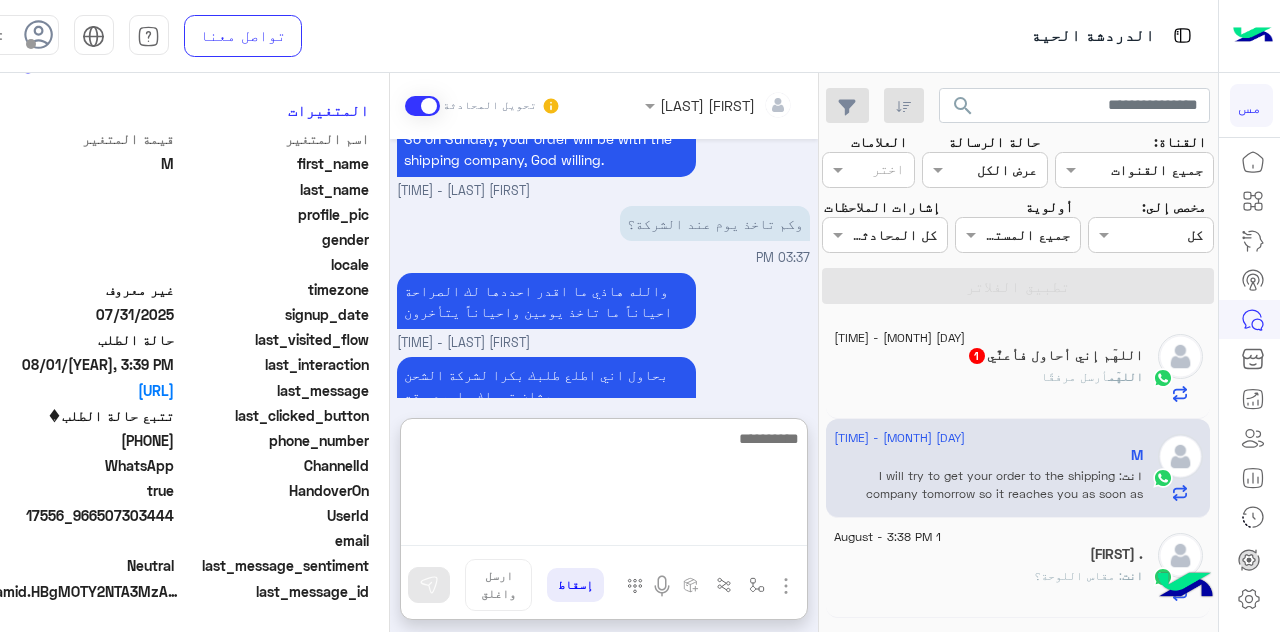 scroll, scrollTop: 928, scrollLeft: 0, axis: vertical 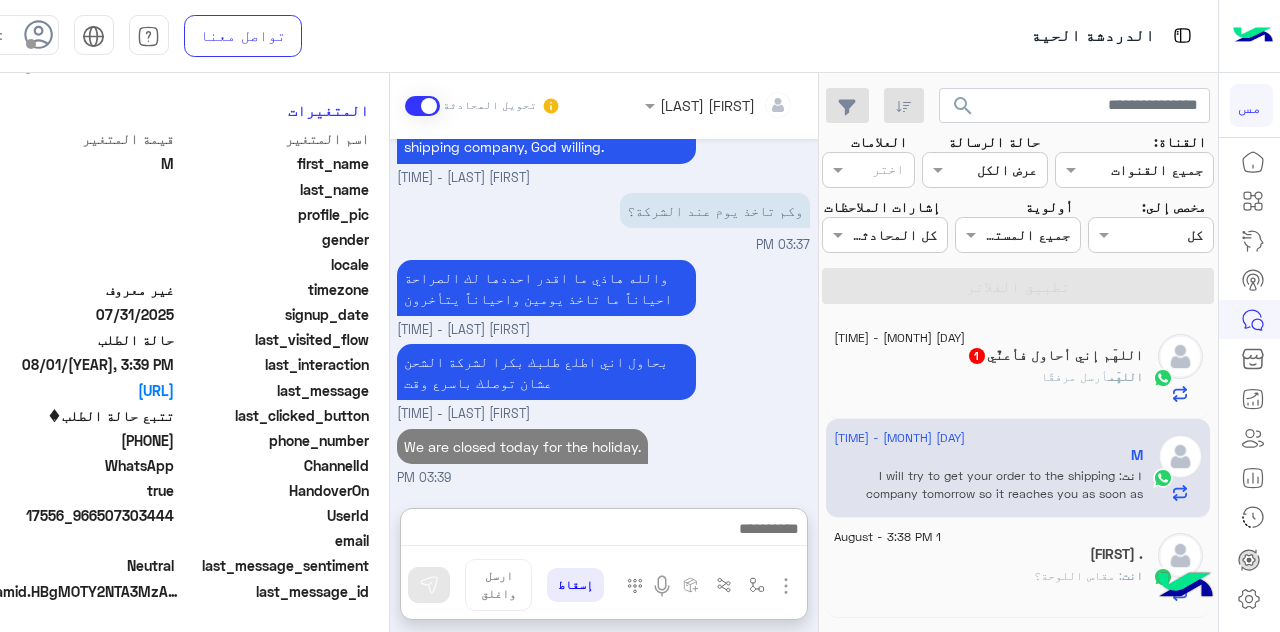 click on "اللهٓم إني أحاول فأعنٌي  1" 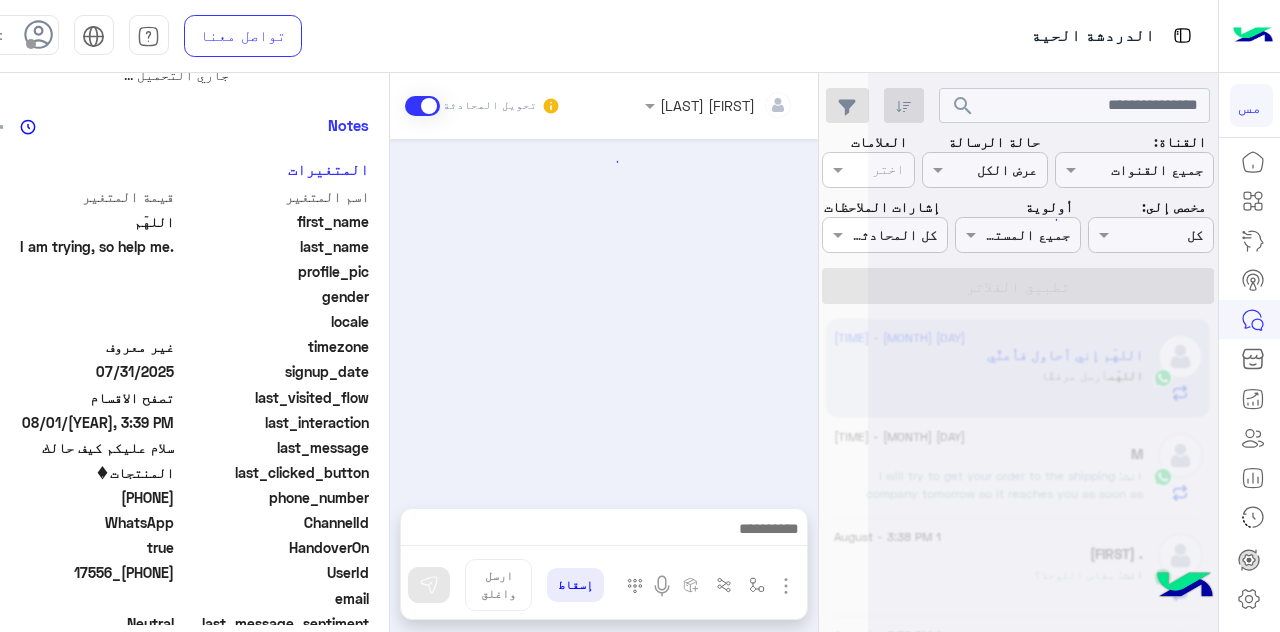 scroll, scrollTop: 0, scrollLeft: 0, axis: both 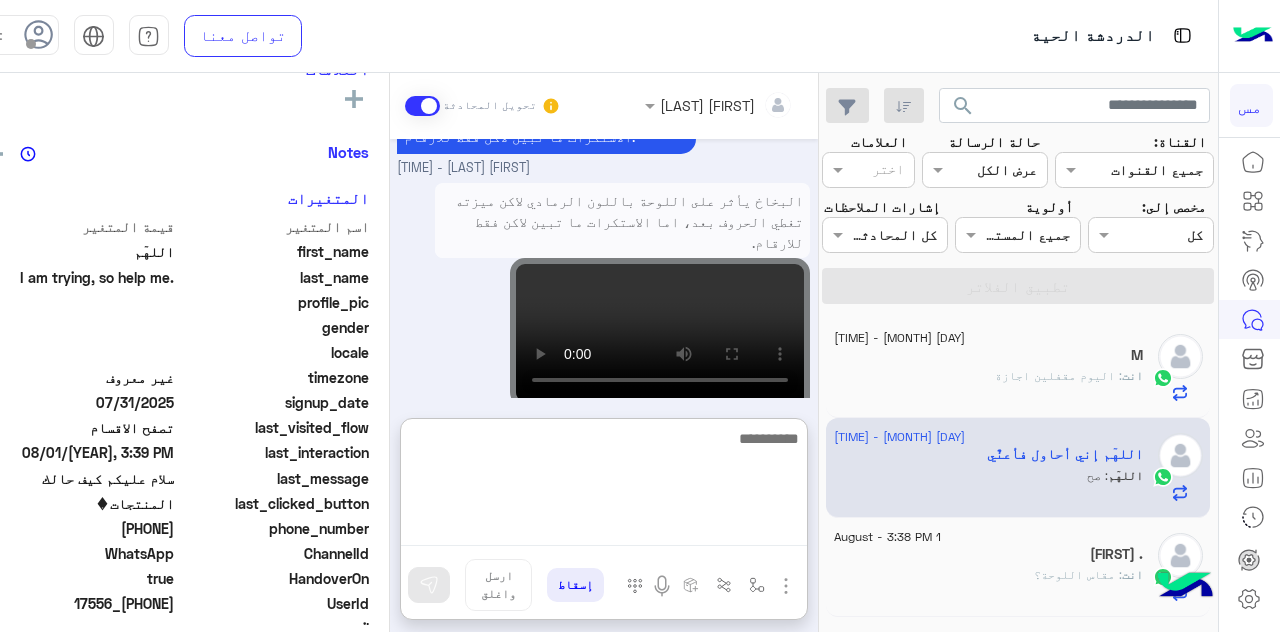click at bounding box center (604, 486) 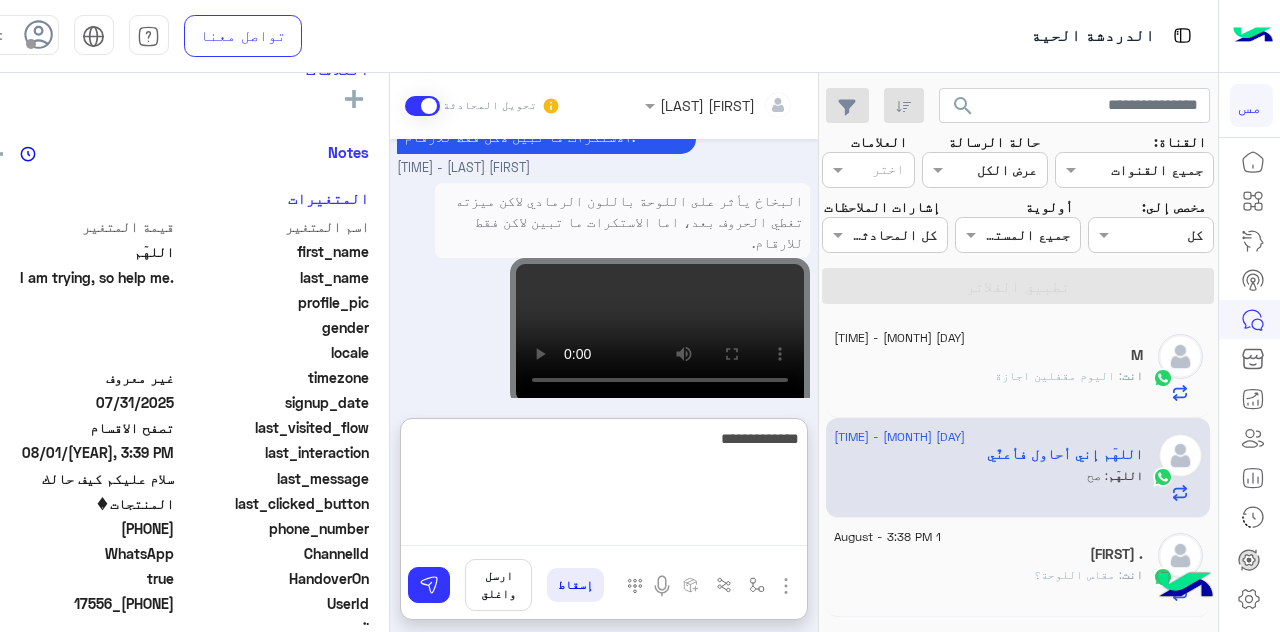 type on "**********" 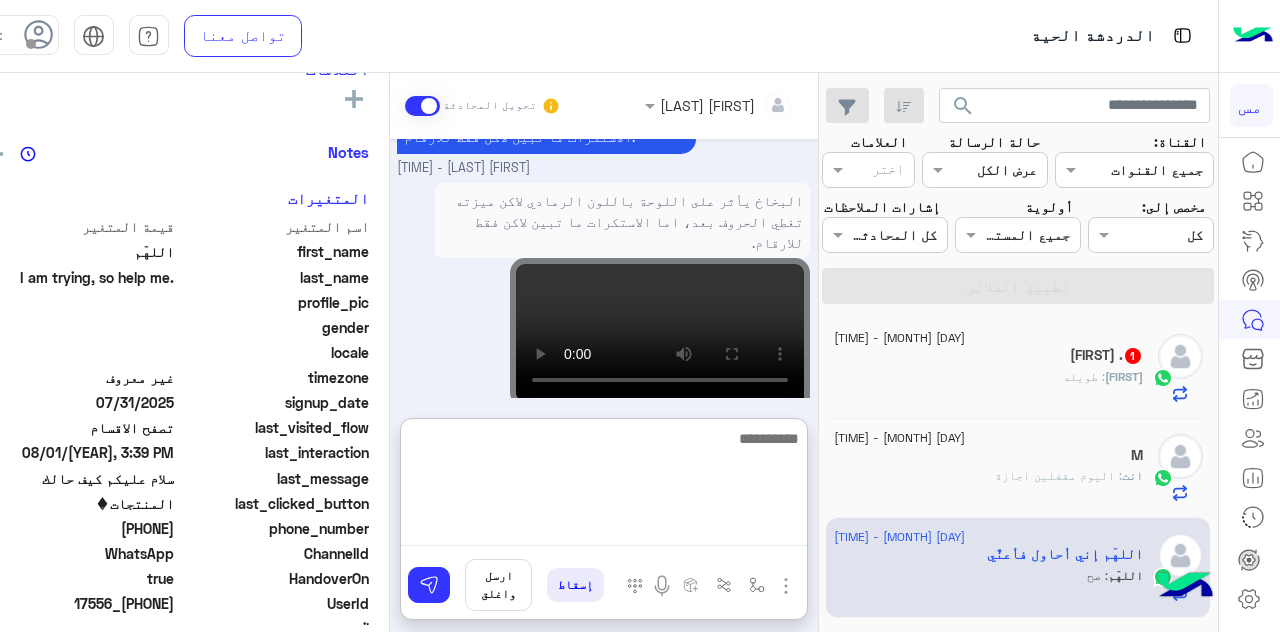 scroll, scrollTop: 1007, scrollLeft: 0, axis: vertical 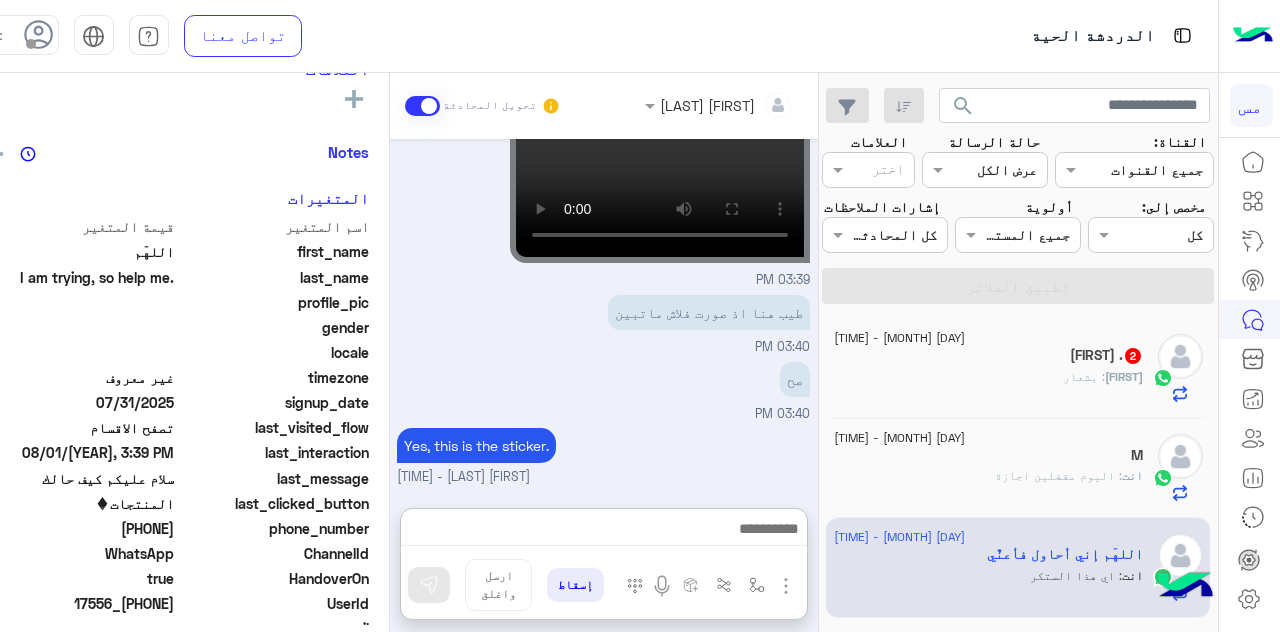 click on ": بشعار" 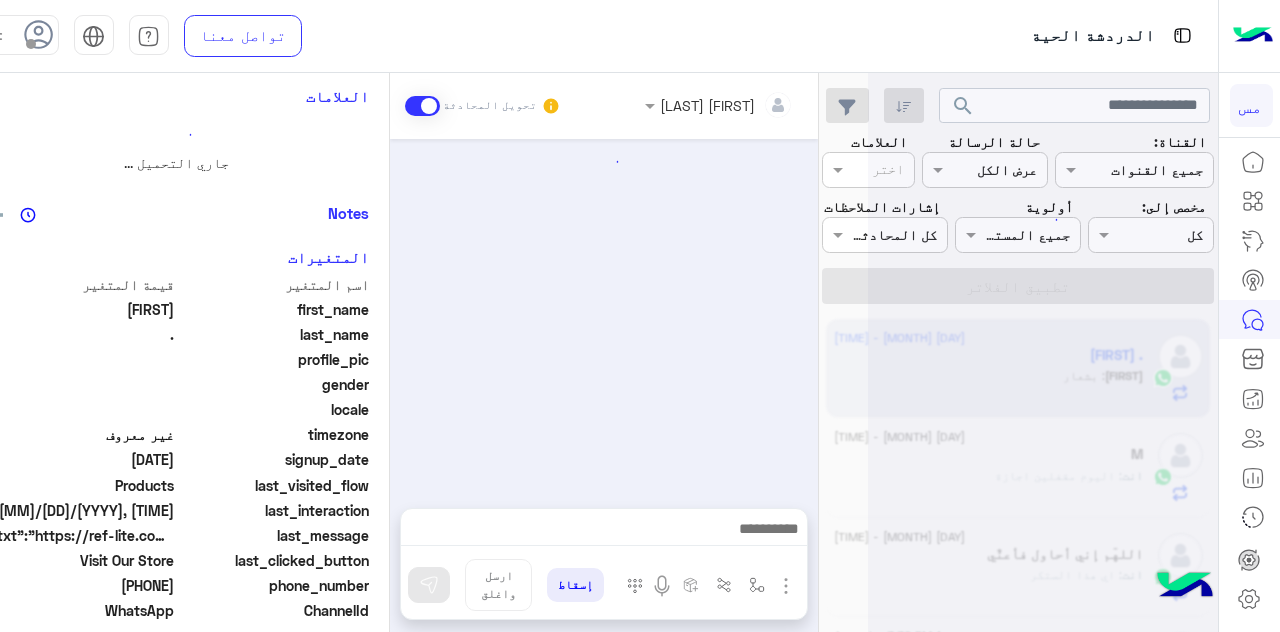 scroll, scrollTop: 0, scrollLeft: 0, axis: both 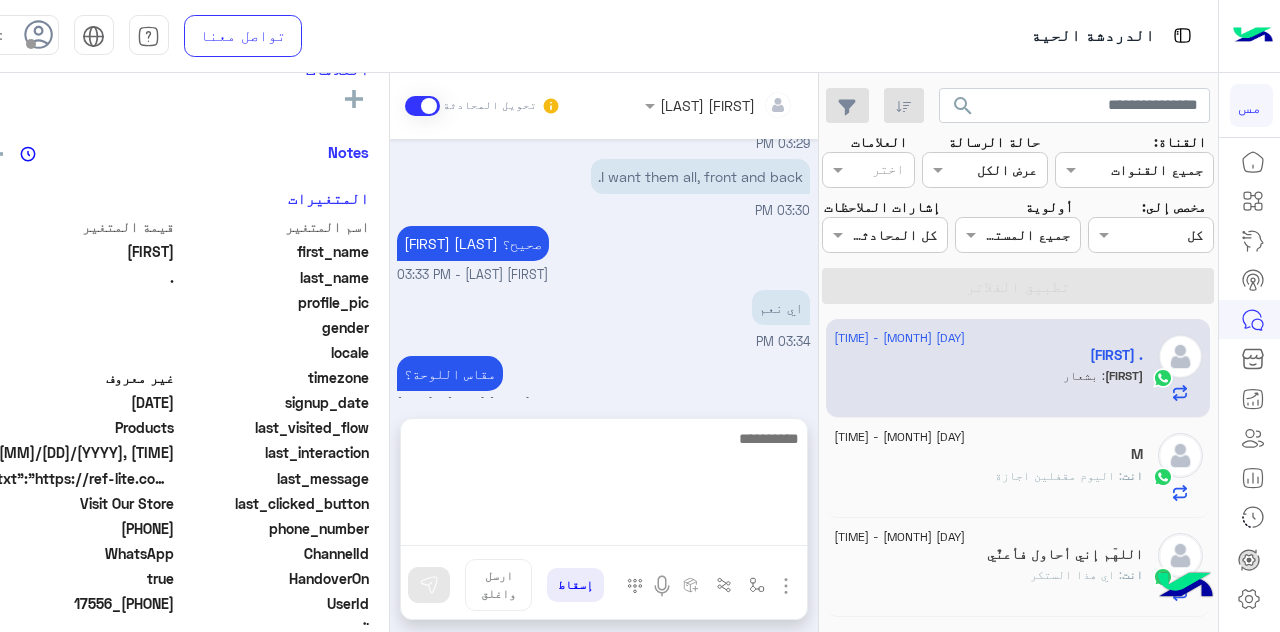 click at bounding box center [604, 486] 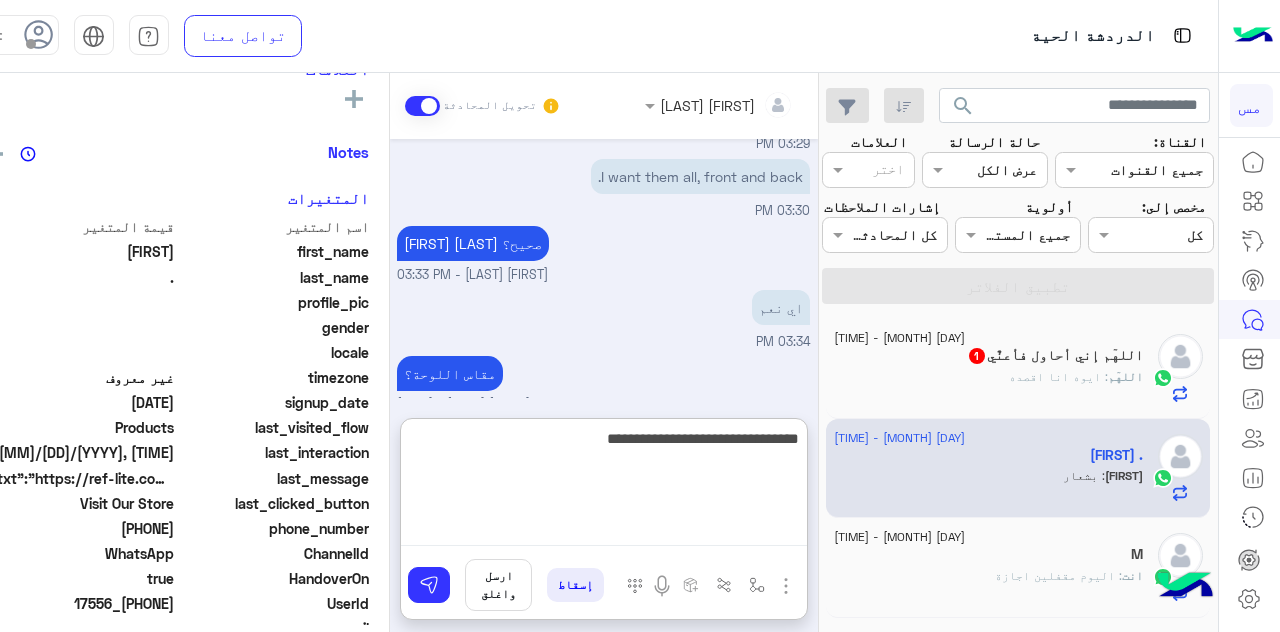 scroll, scrollTop: 601, scrollLeft: 0, axis: vertical 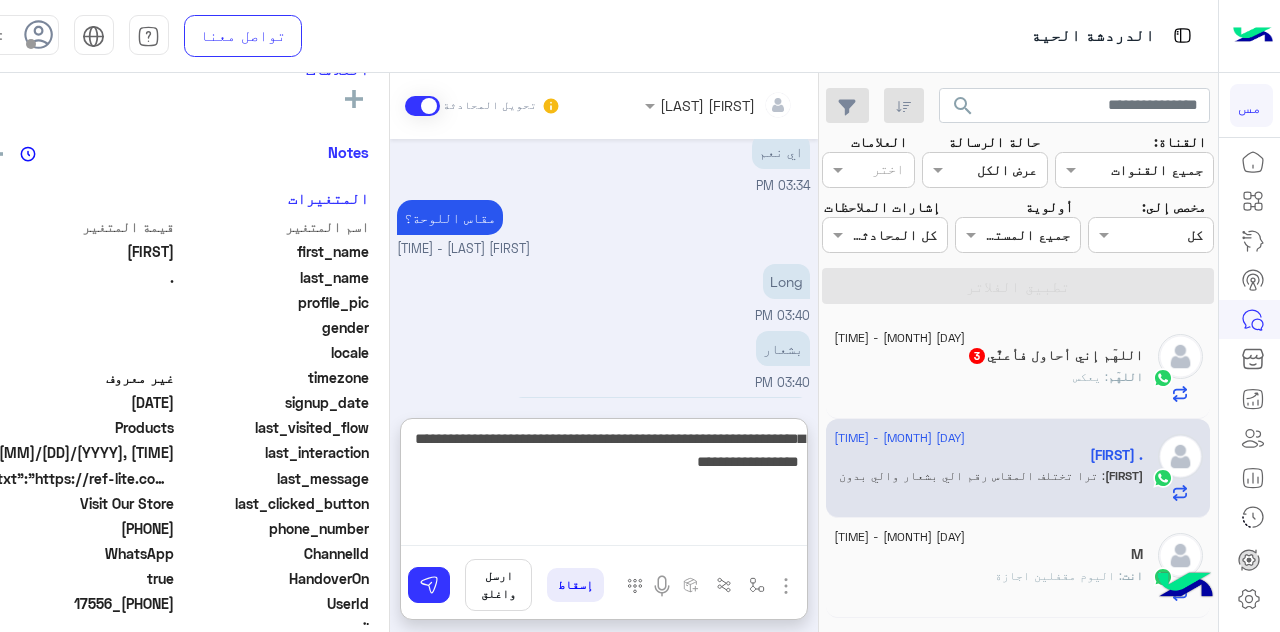 type on "**********" 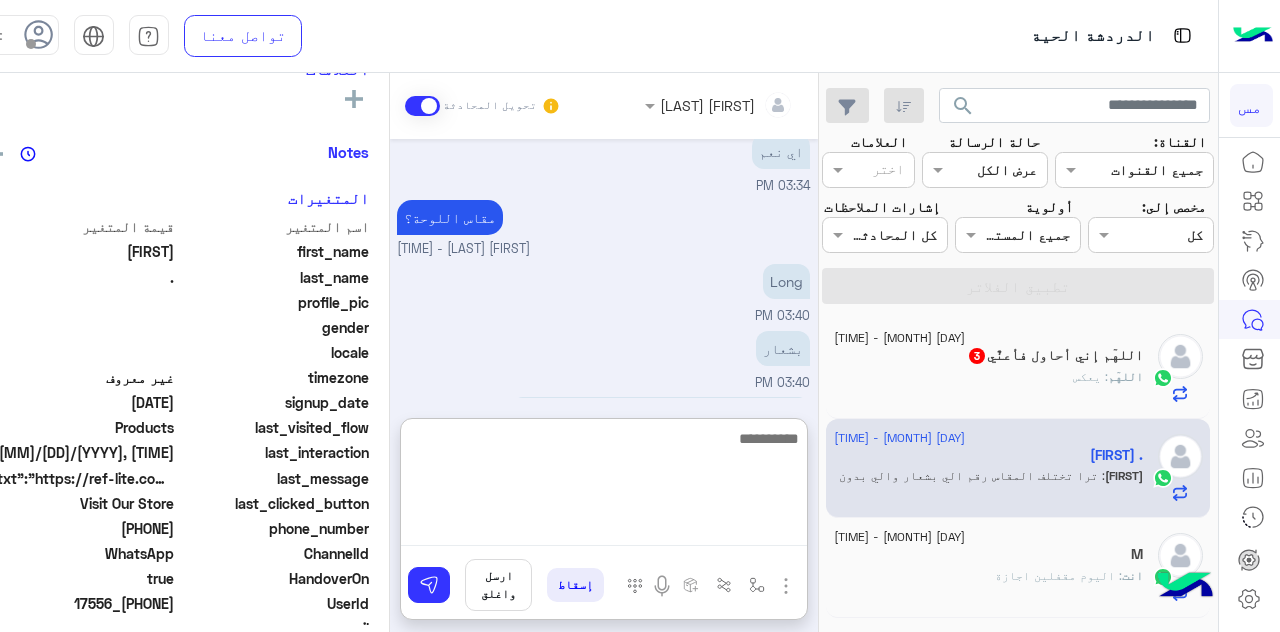 scroll, scrollTop: 686, scrollLeft: 0, axis: vertical 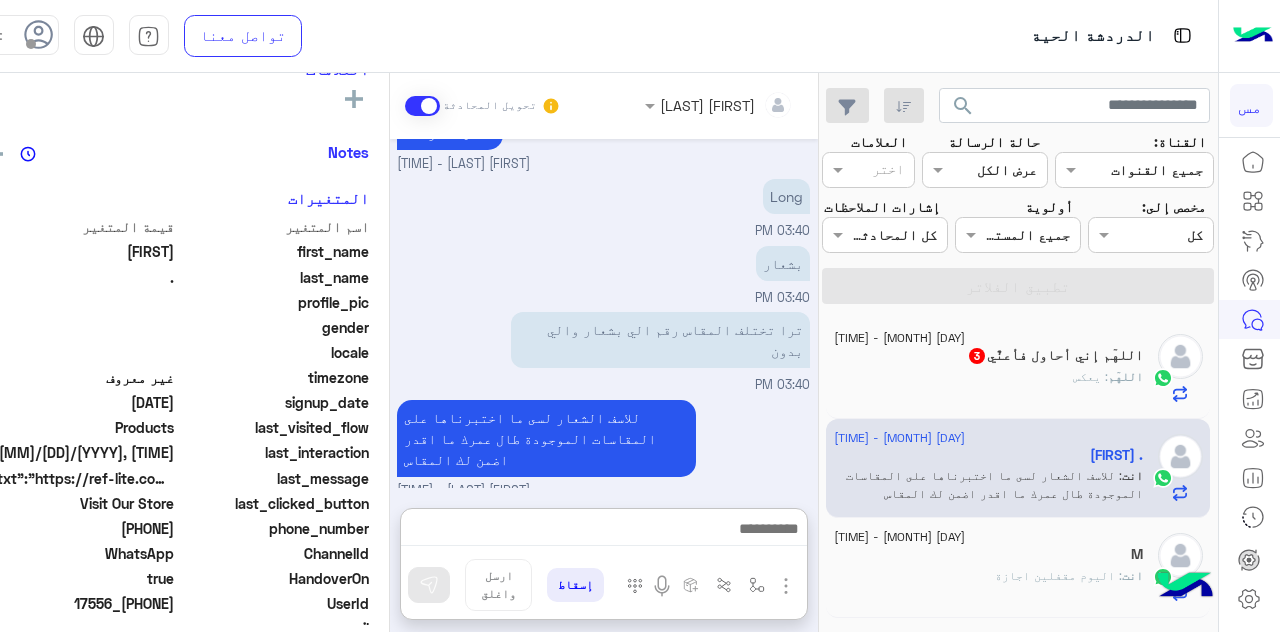 click on "اللهٓم إني أحاول فأعنٌي  3" 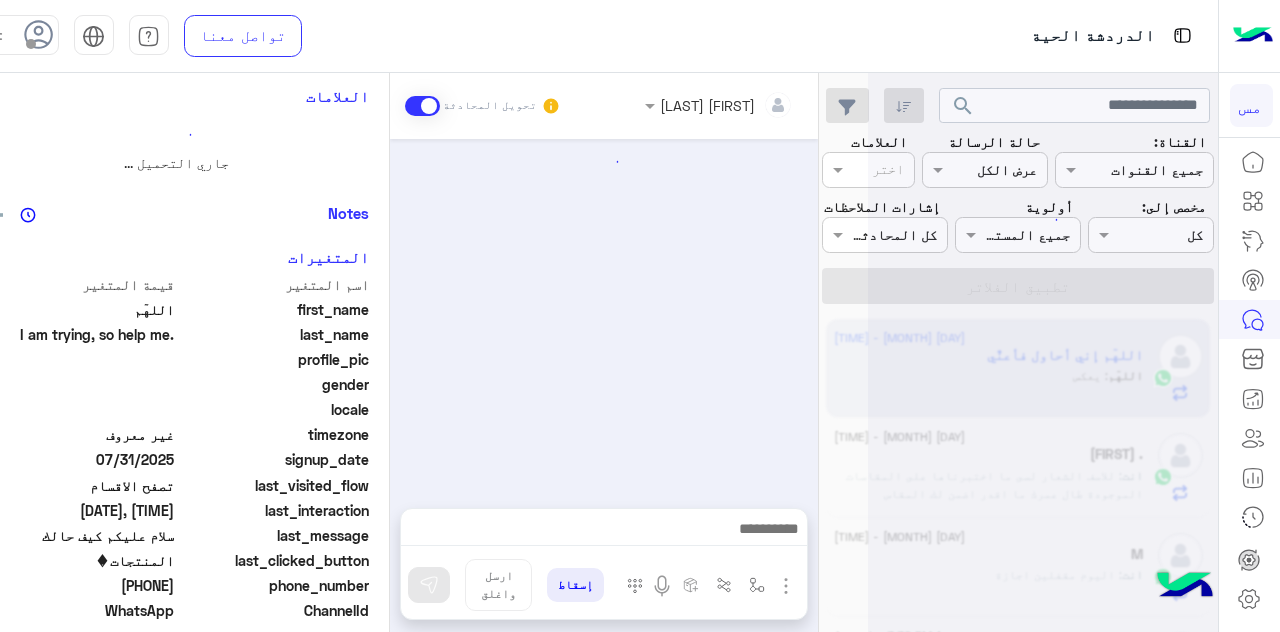 scroll, scrollTop: 0, scrollLeft: 0, axis: both 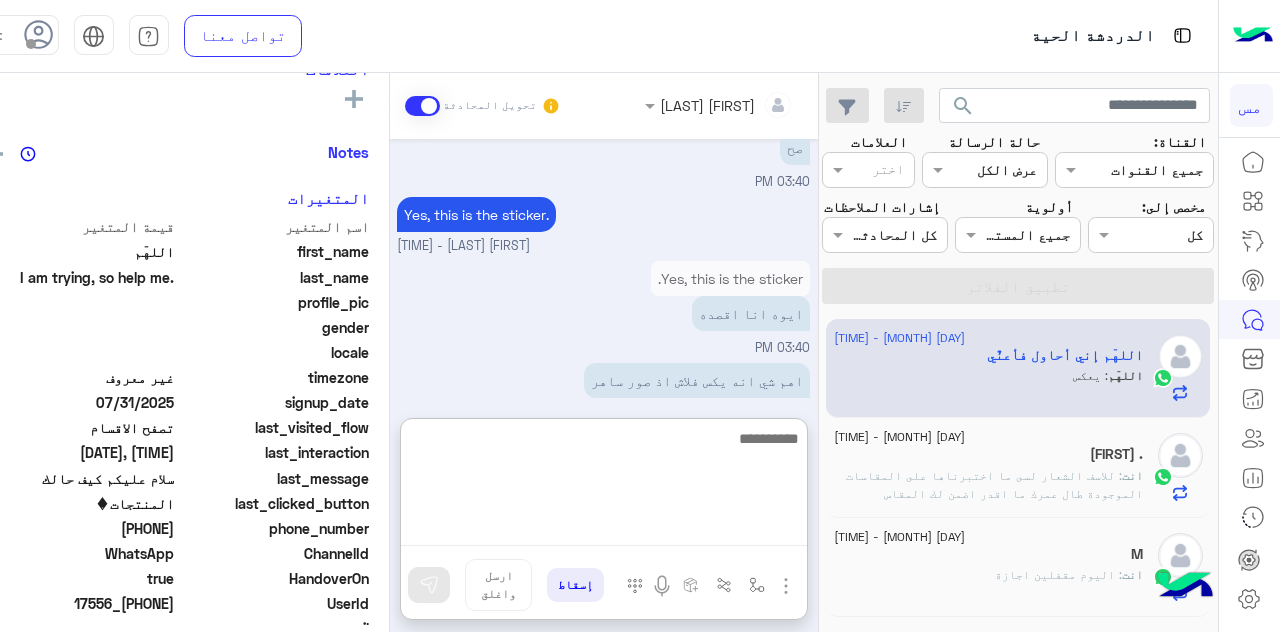 click at bounding box center [604, 486] 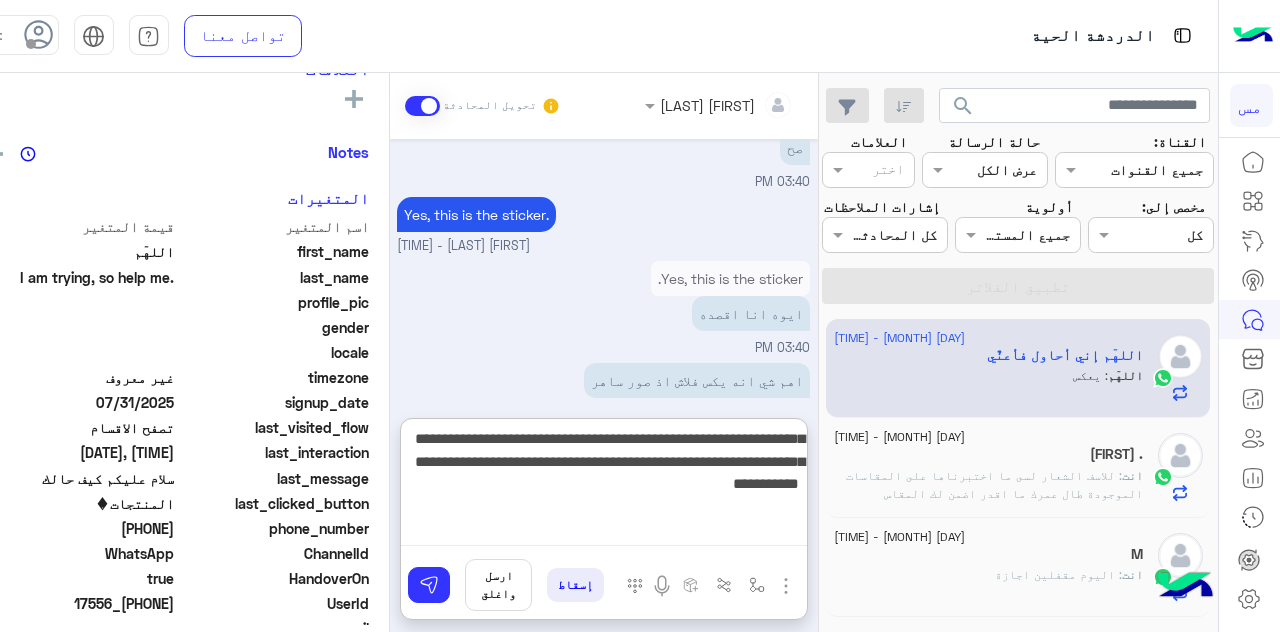 type on "**********" 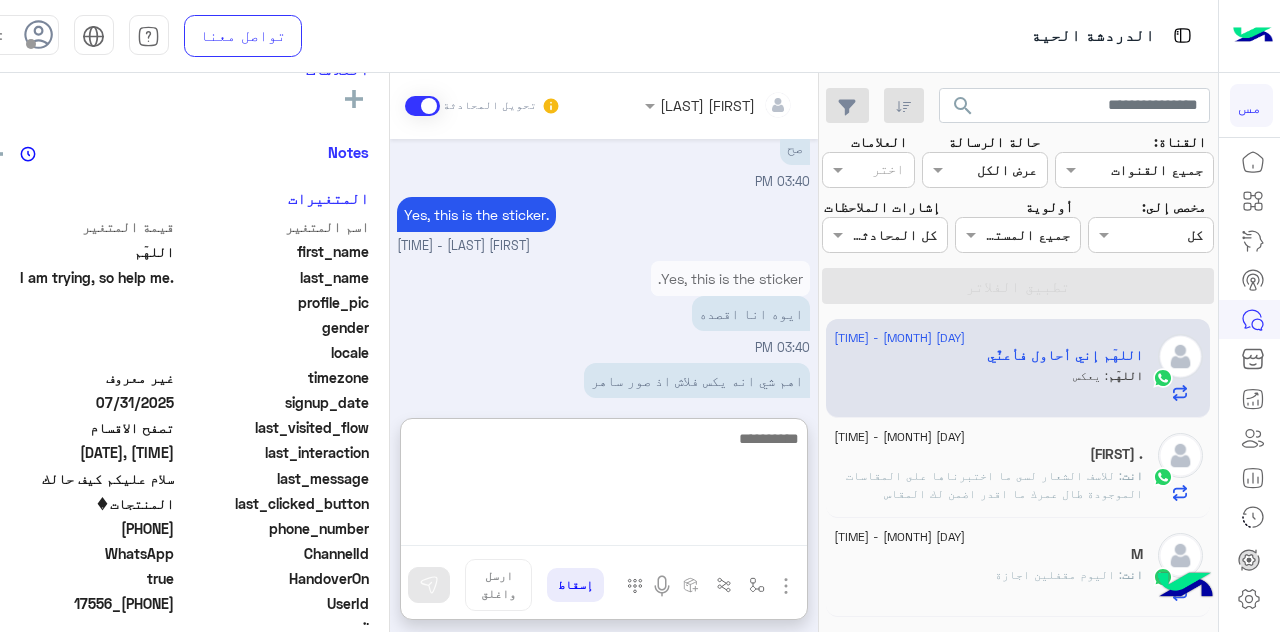 scroll, scrollTop: 842, scrollLeft: 0, axis: vertical 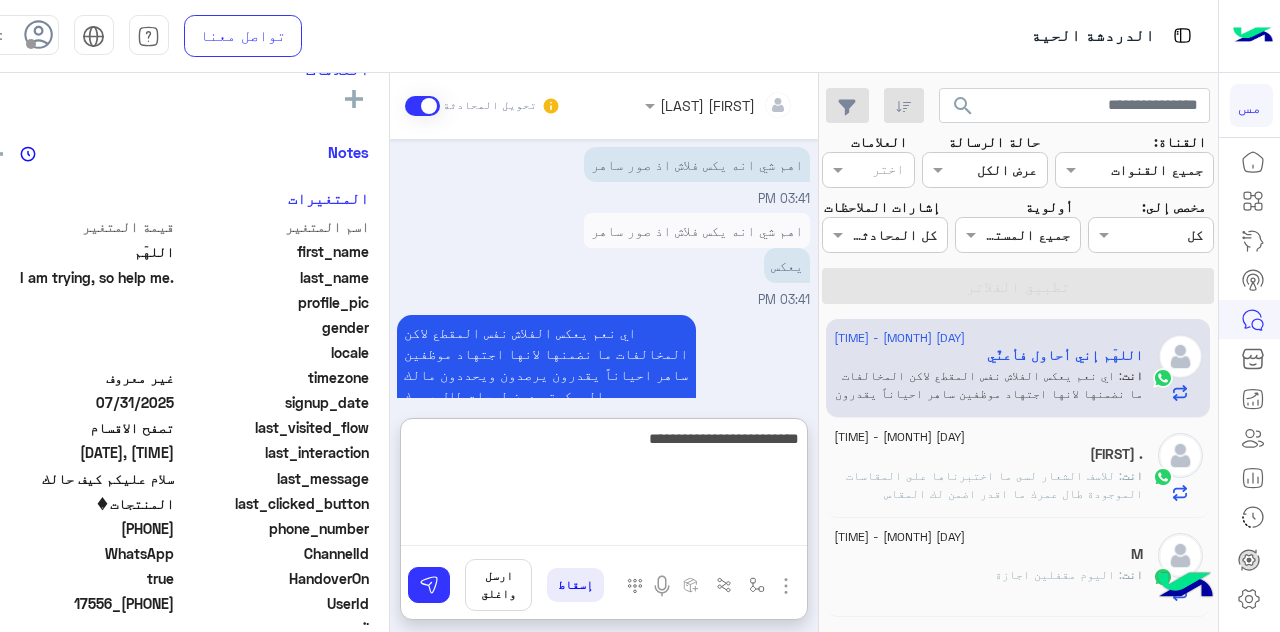 type on "**********" 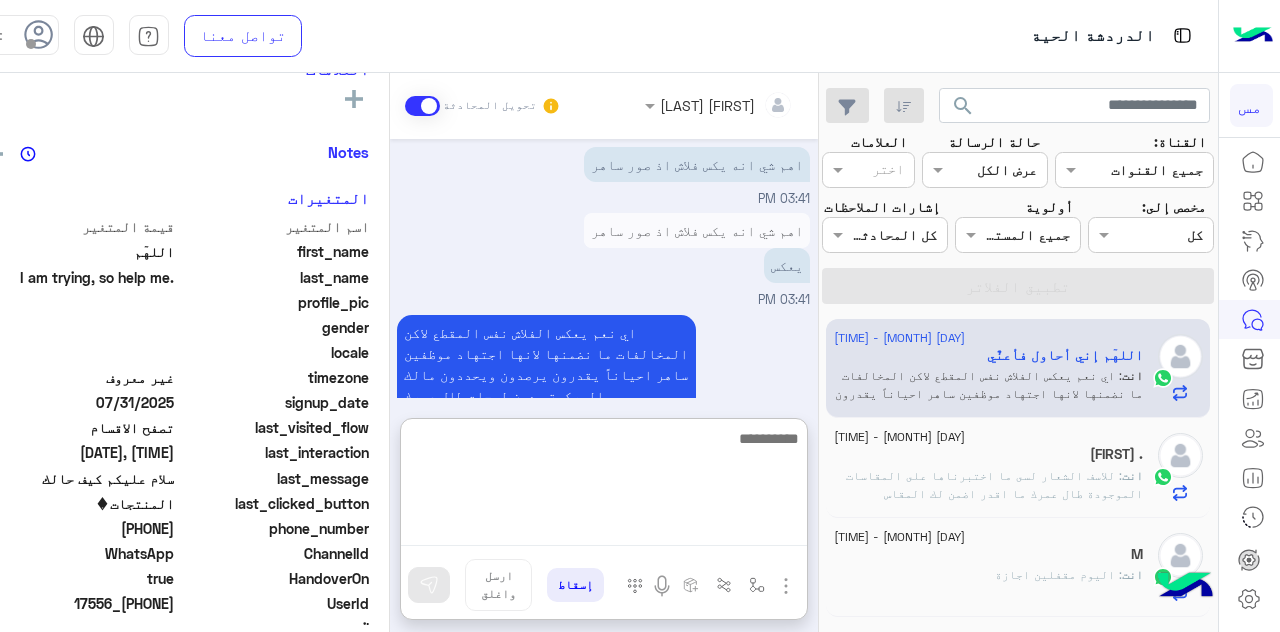 scroll, scrollTop: 906, scrollLeft: 0, axis: vertical 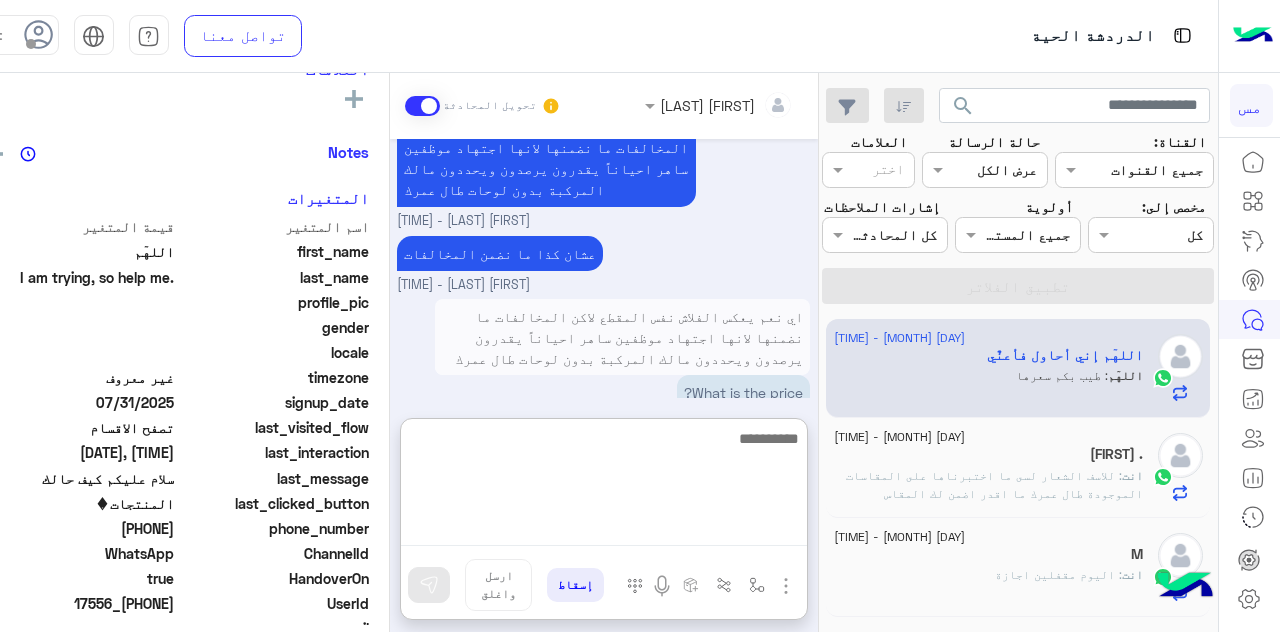 click at bounding box center (604, 486) 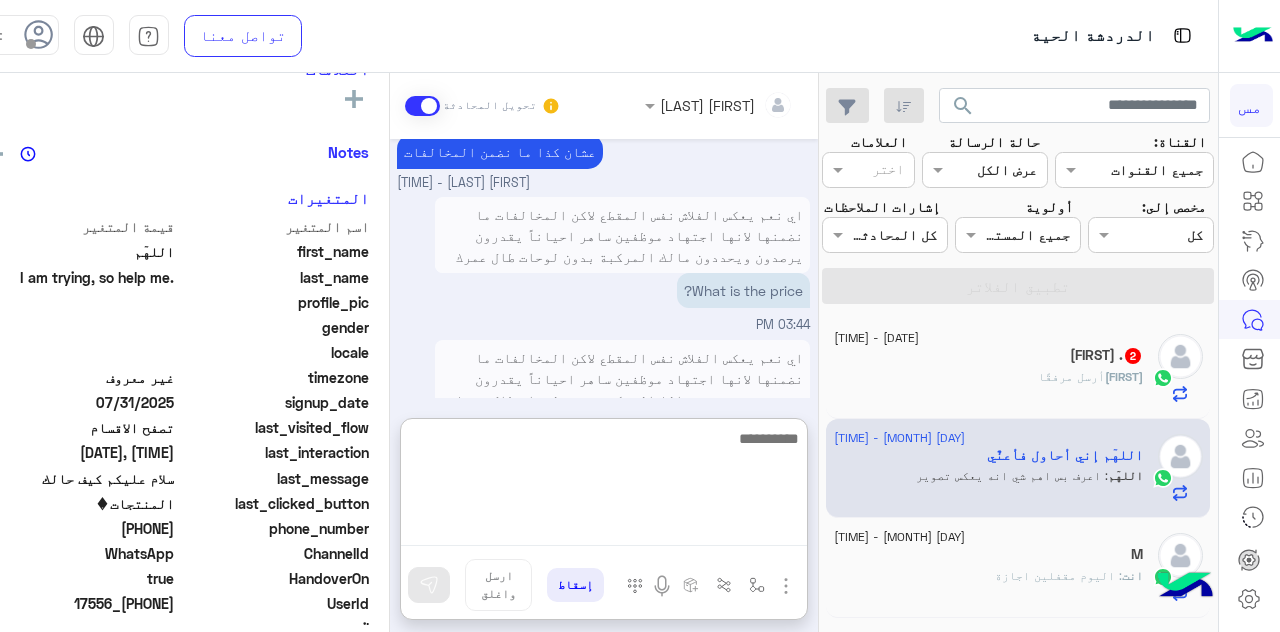 scroll, scrollTop: 1190, scrollLeft: 0, axis: vertical 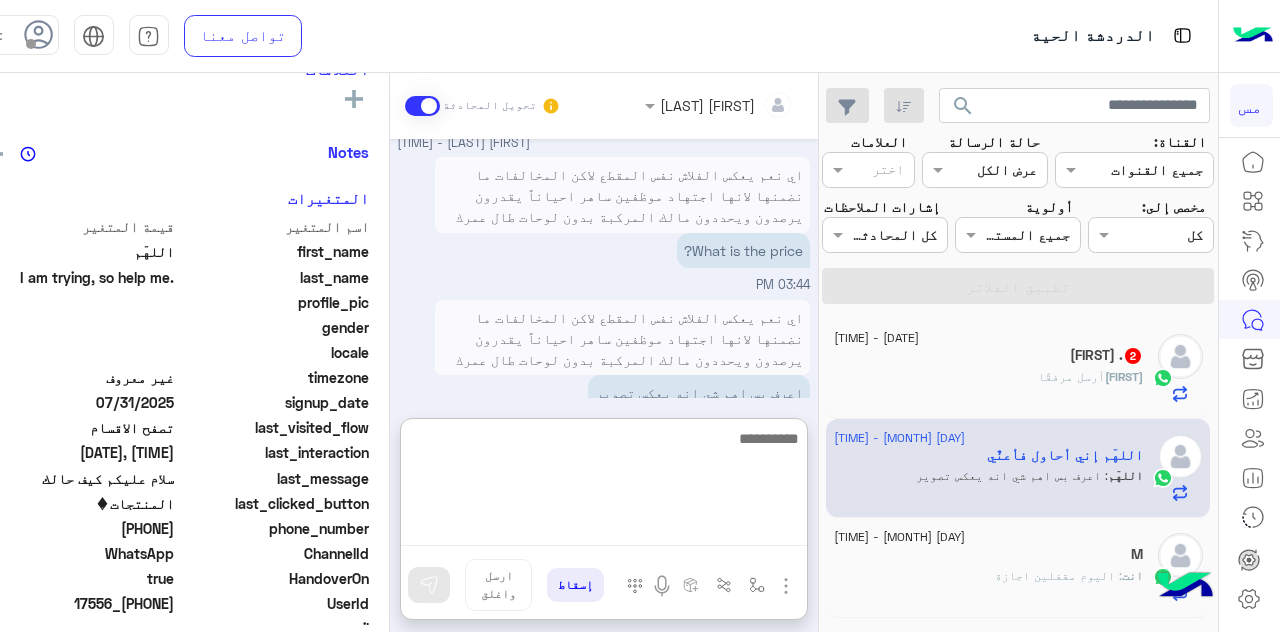 click at bounding box center [604, 486] 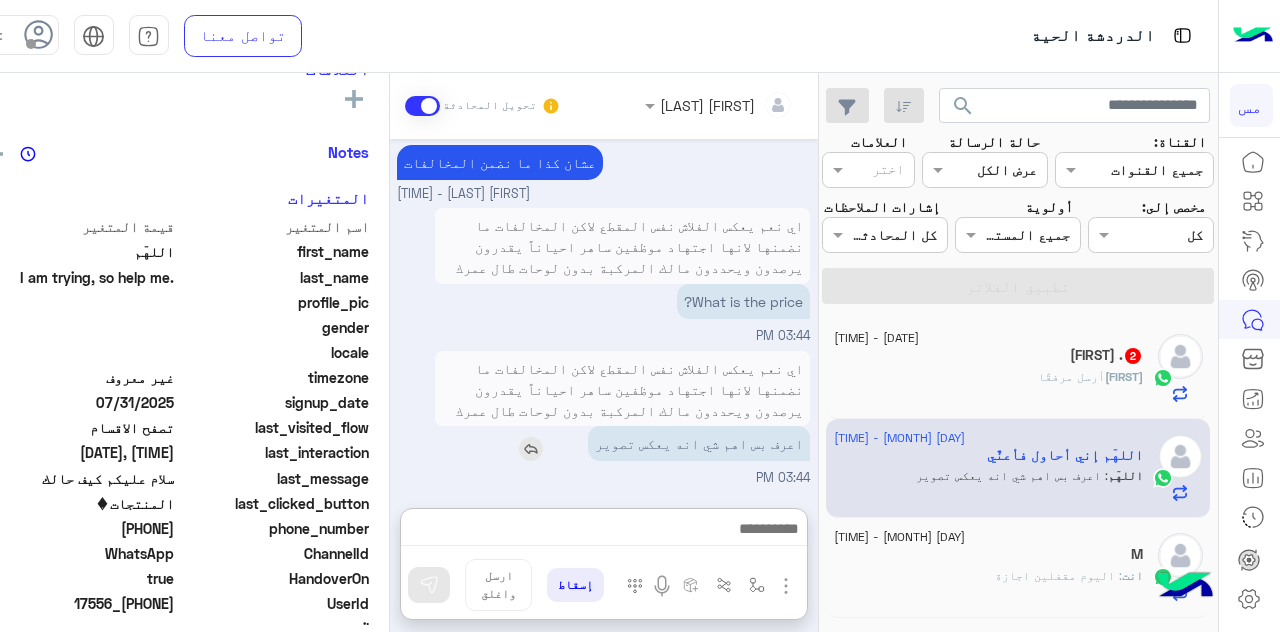 click on "اعرف بس اهم شي انه يعكس تصوير" at bounding box center [622, 443] 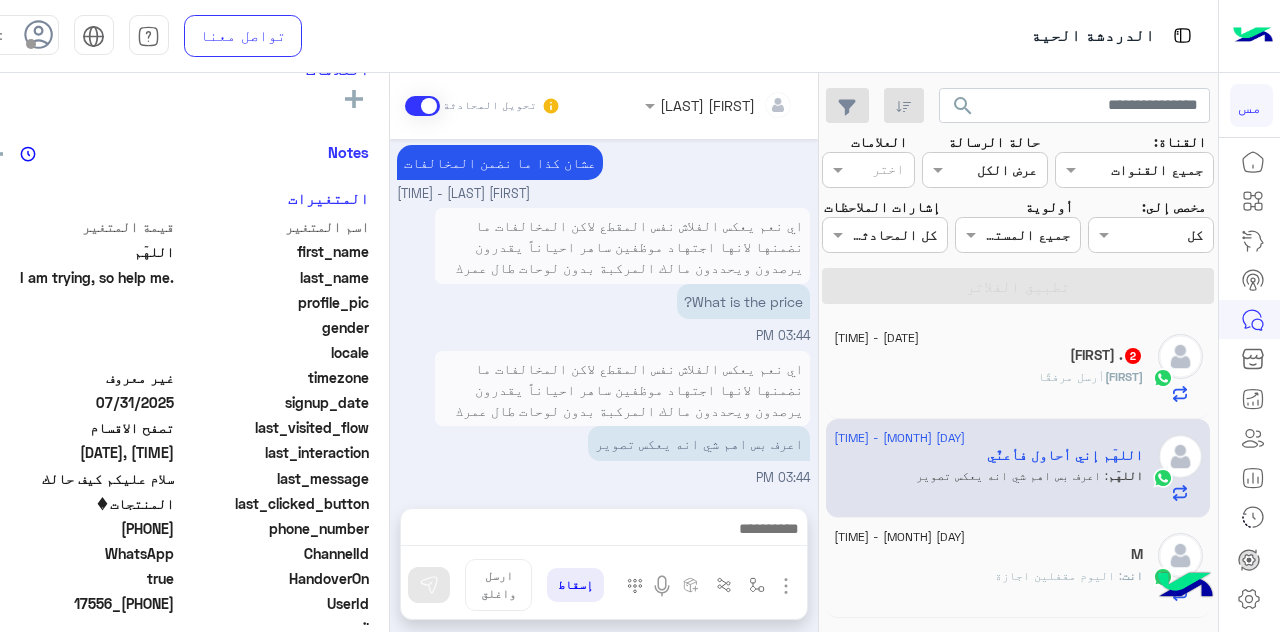 scroll, scrollTop: 1100, scrollLeft: 0, axis: vertical 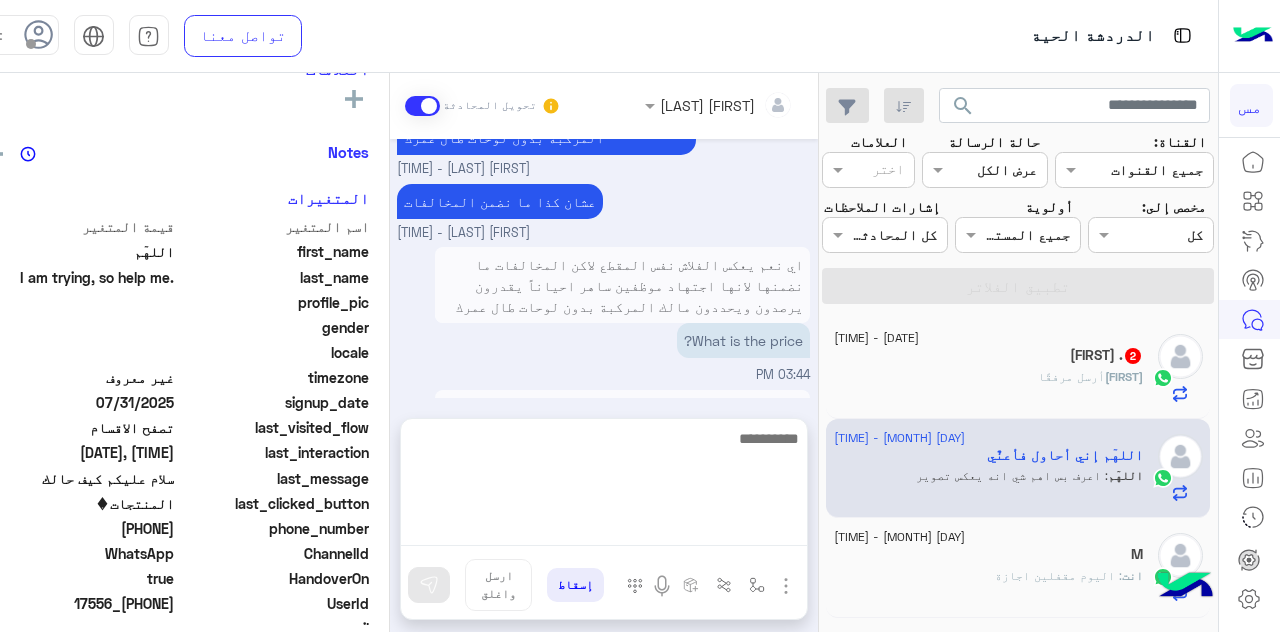 click at bounding box center [604, 486] 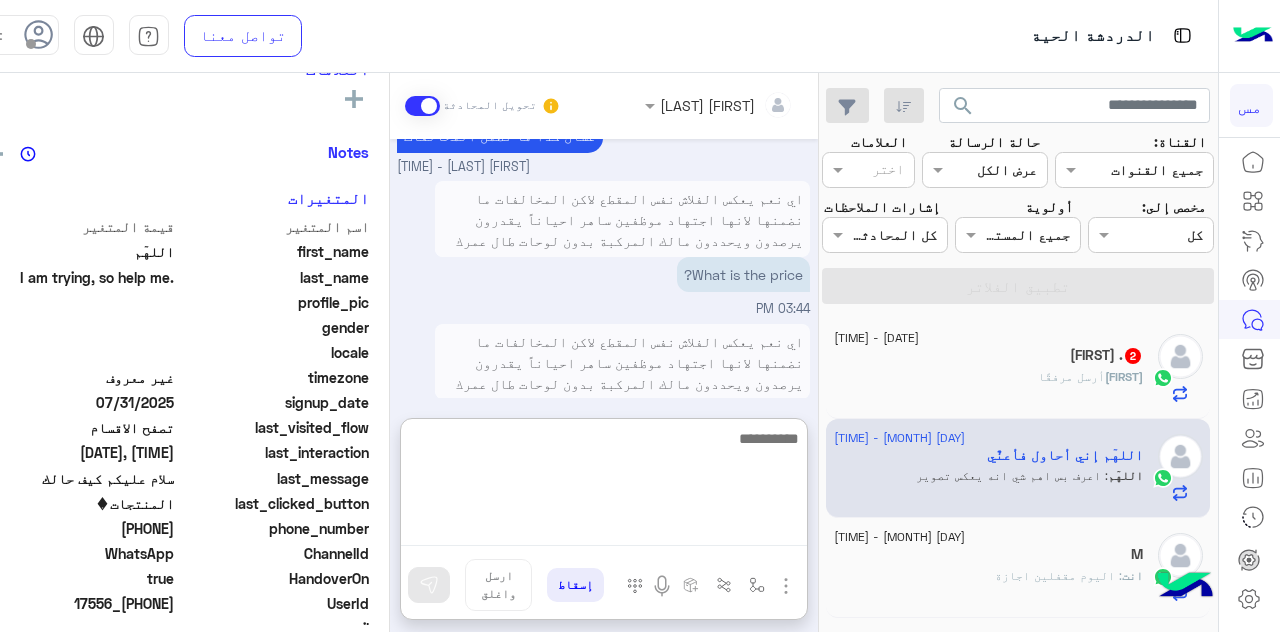 scroll, scrollTop: 1190, scrollLeft: 0, axis: vertical 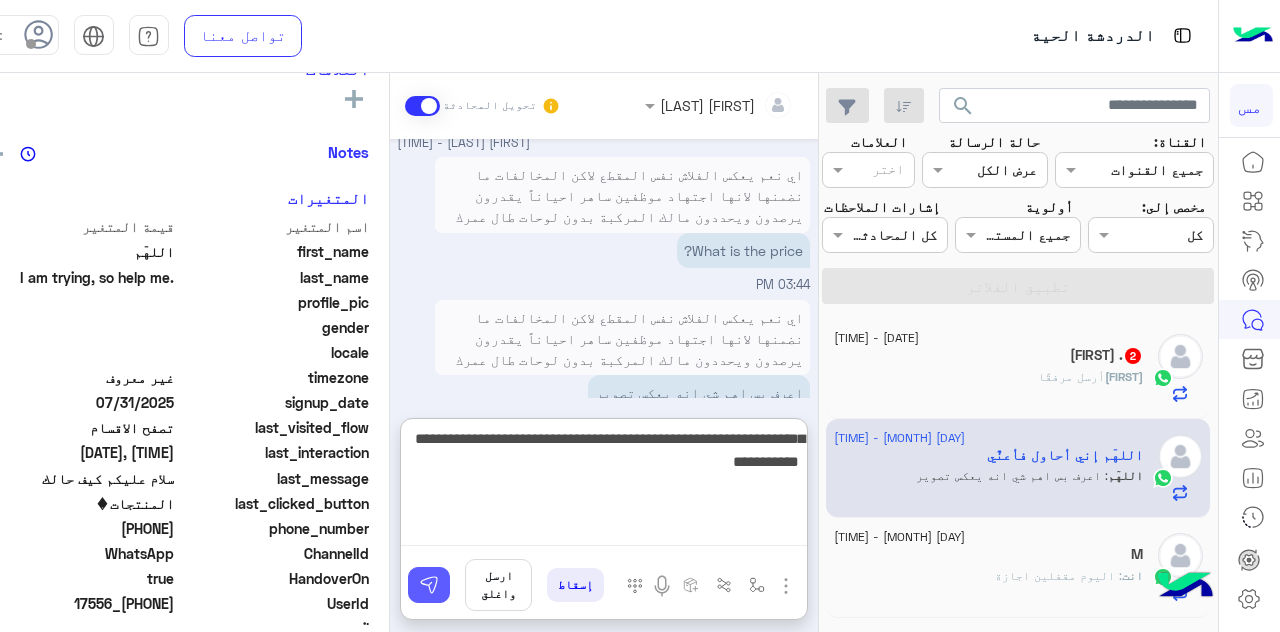 type on "**********" 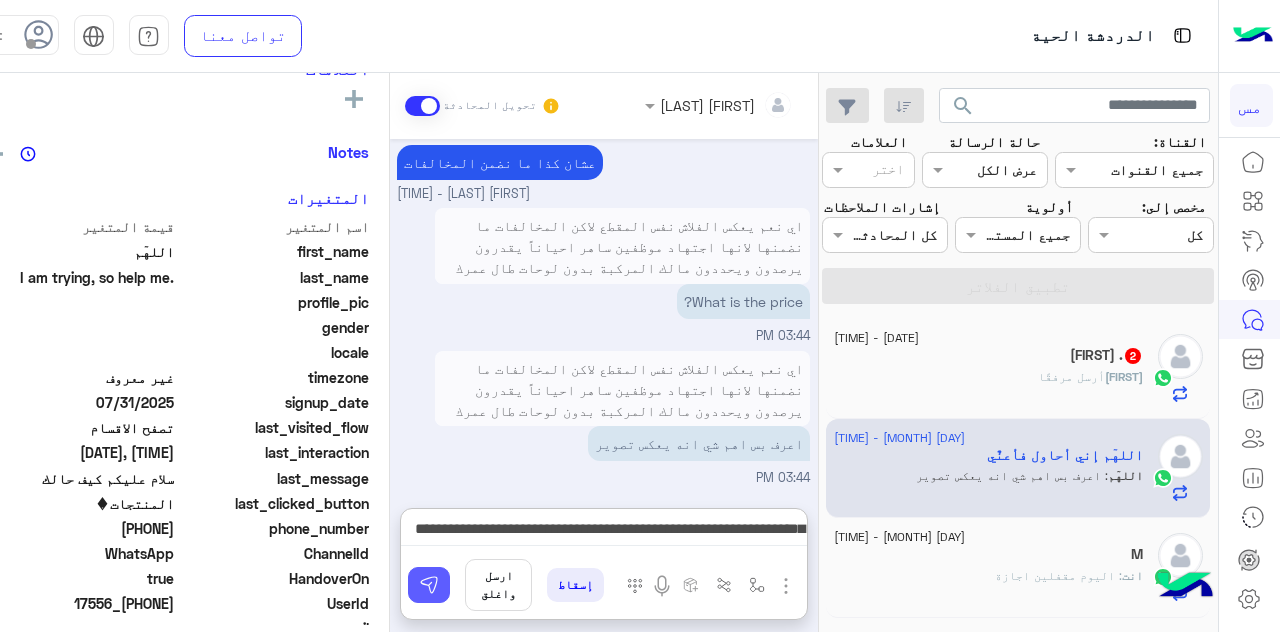 click at bounding box center (429, 585) 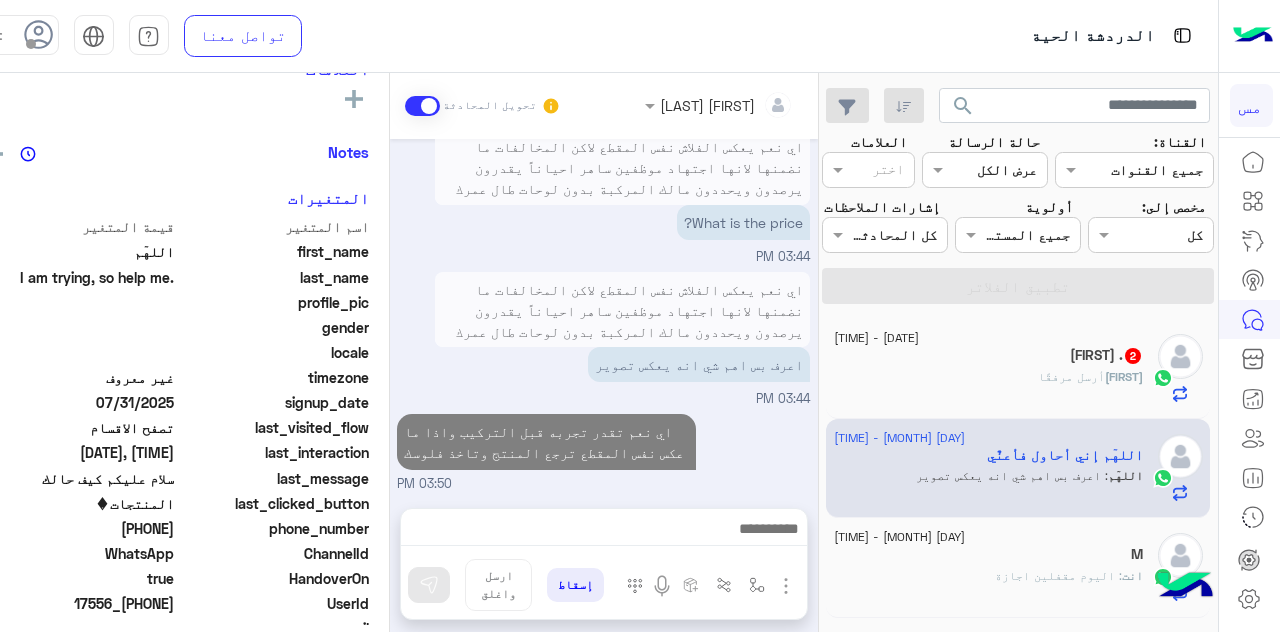 scroll, scrollTop: 1184, scrollLeft: 0, axis: vertical 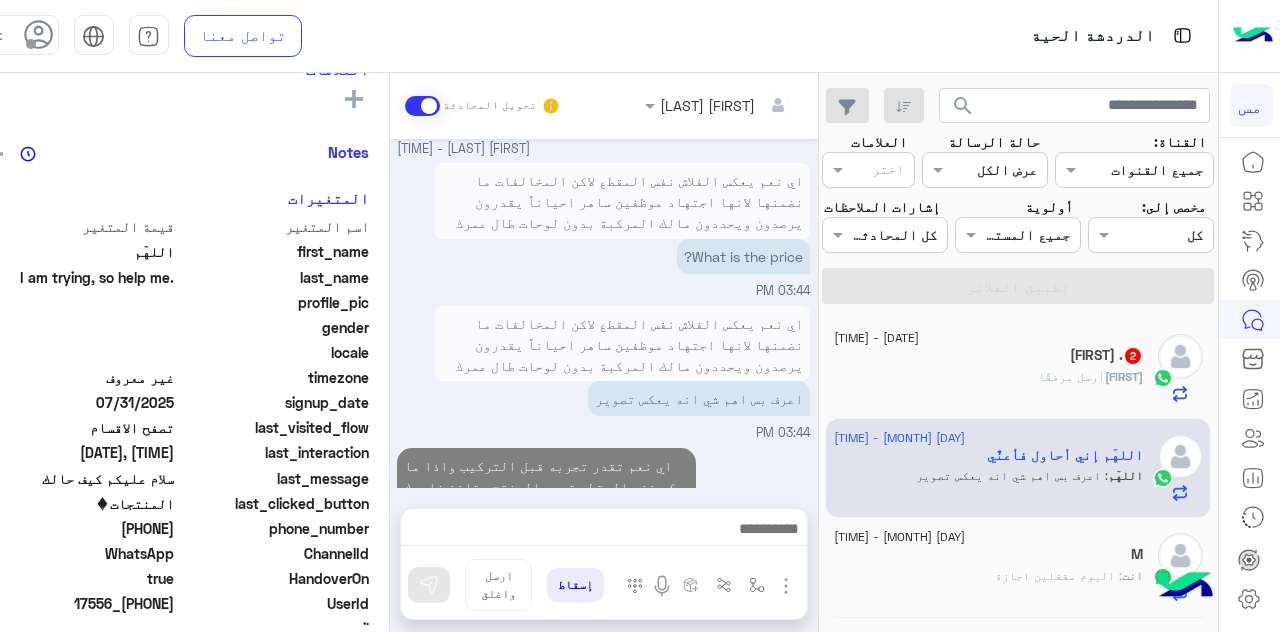 click on "[FIRST] أرسل مرفقًا" 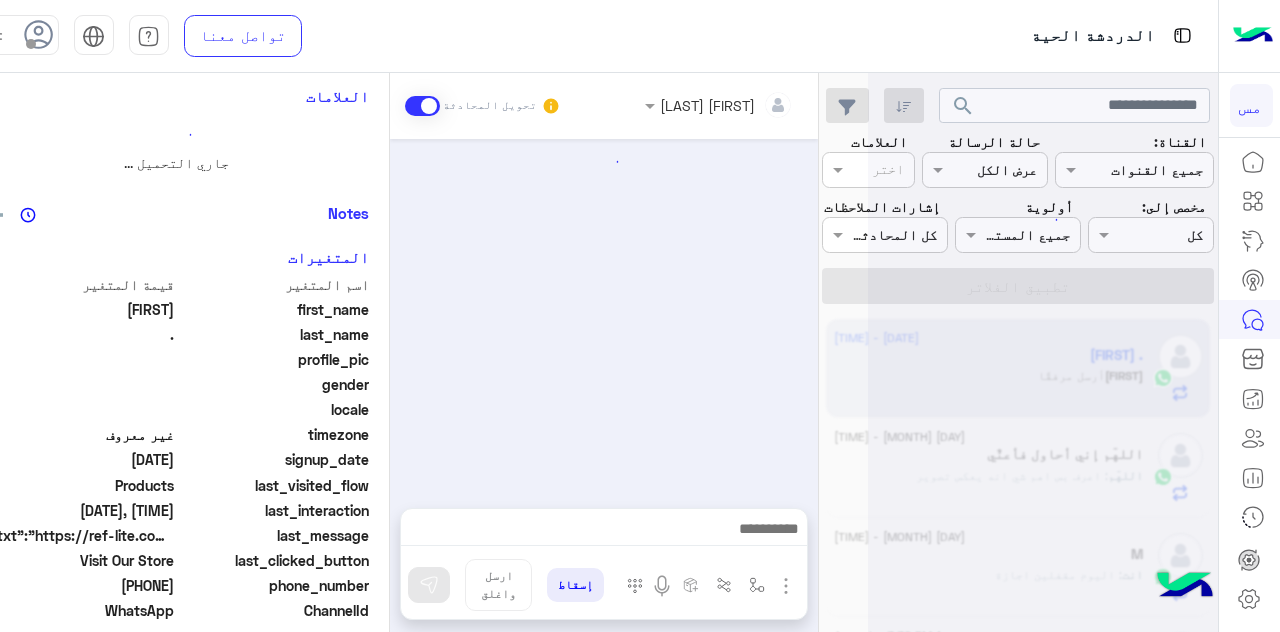 scroll, scrollTop: 0, scrollLeft: 0, axis: both 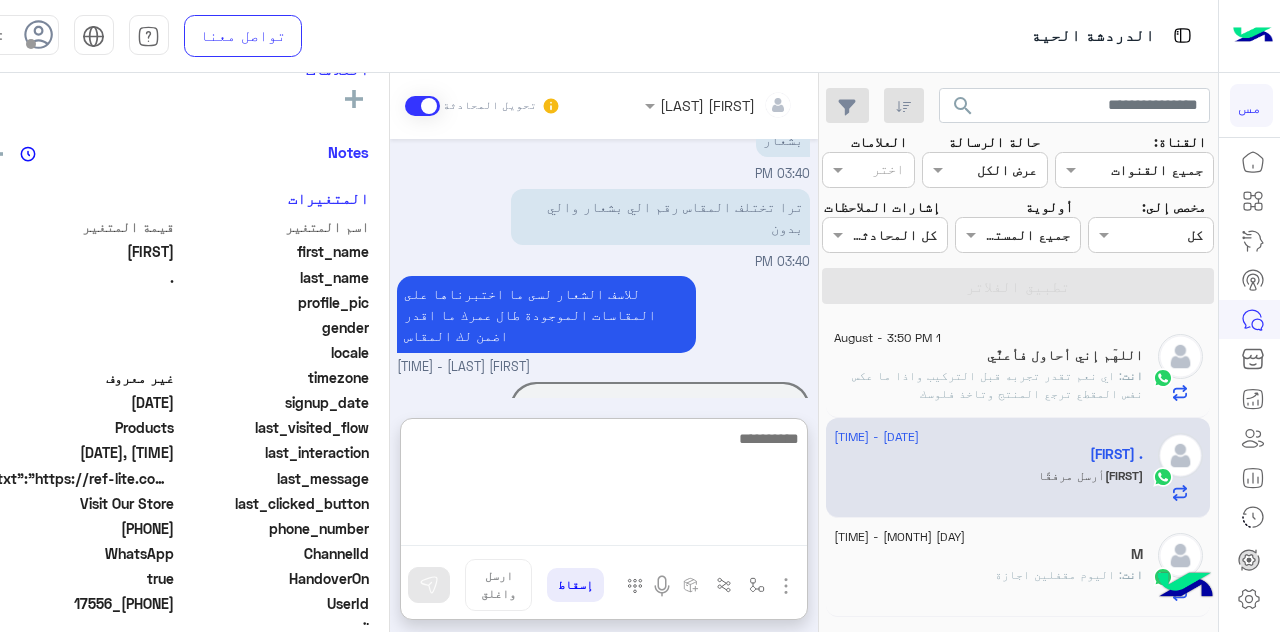 click at bounding box center [604, 486] 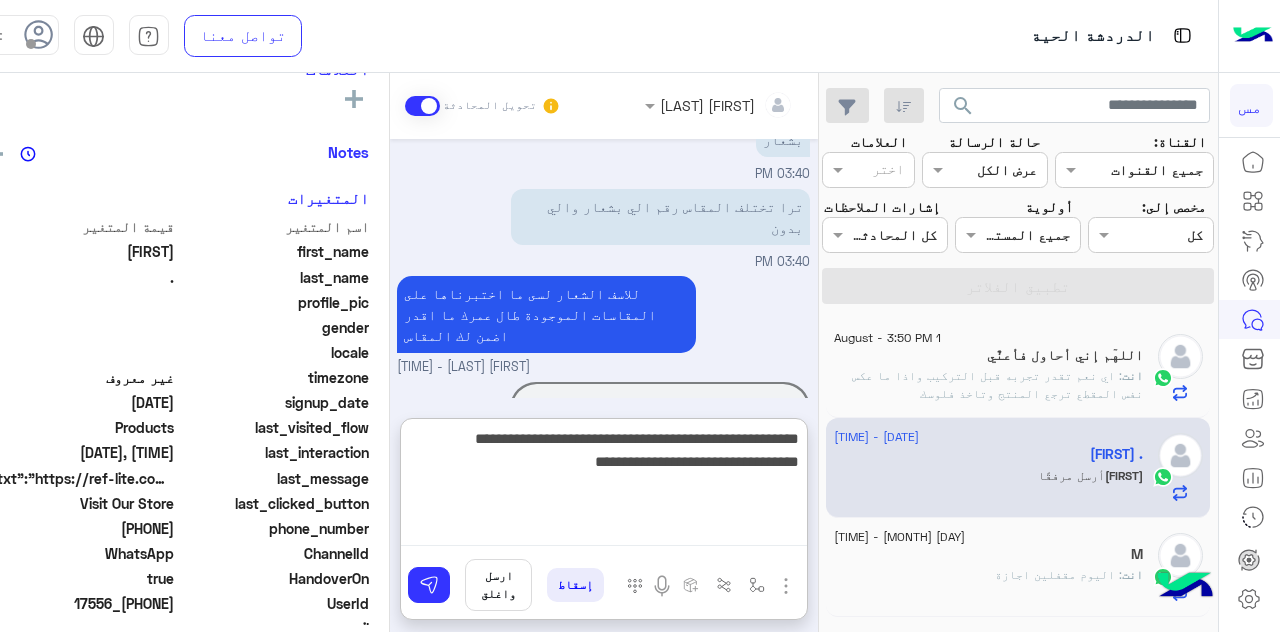 type on "**********" 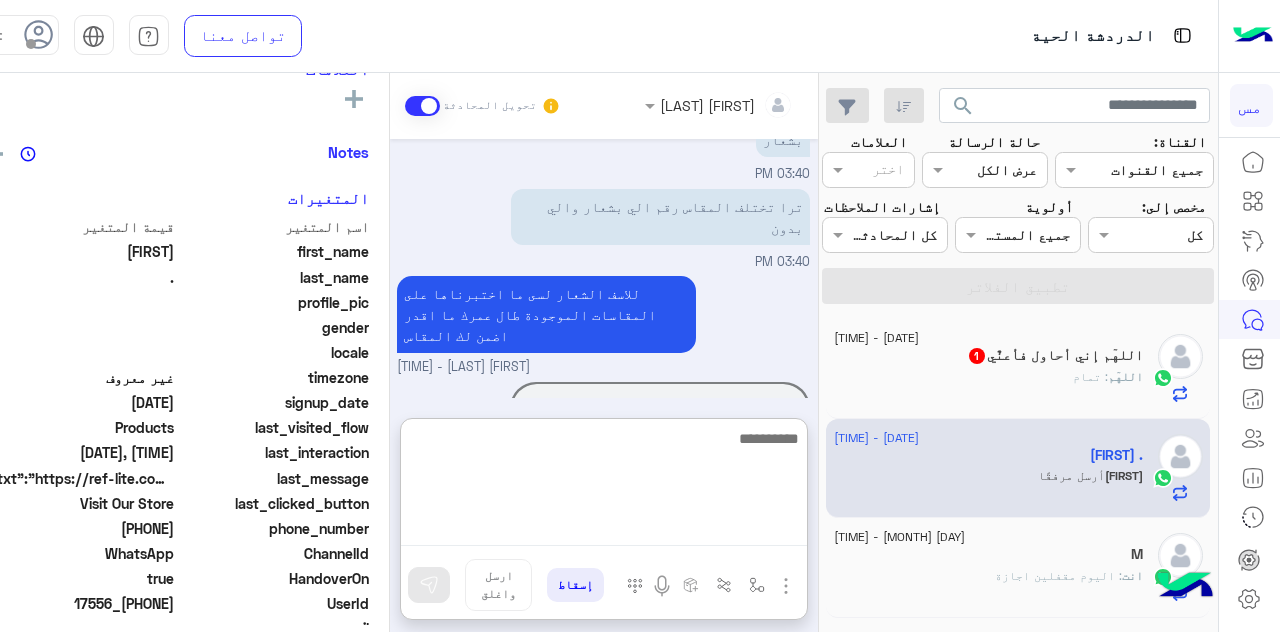 scroll, scrollTop: 594, scrollLeft: 0, axis: vertical 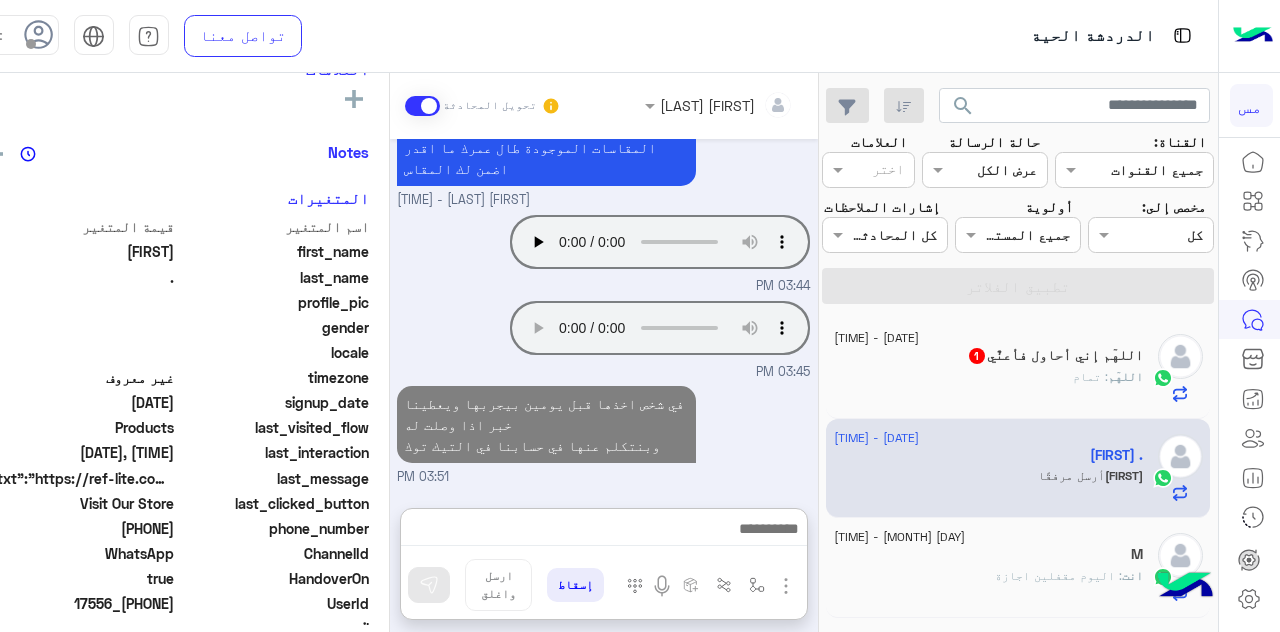 click on "1" 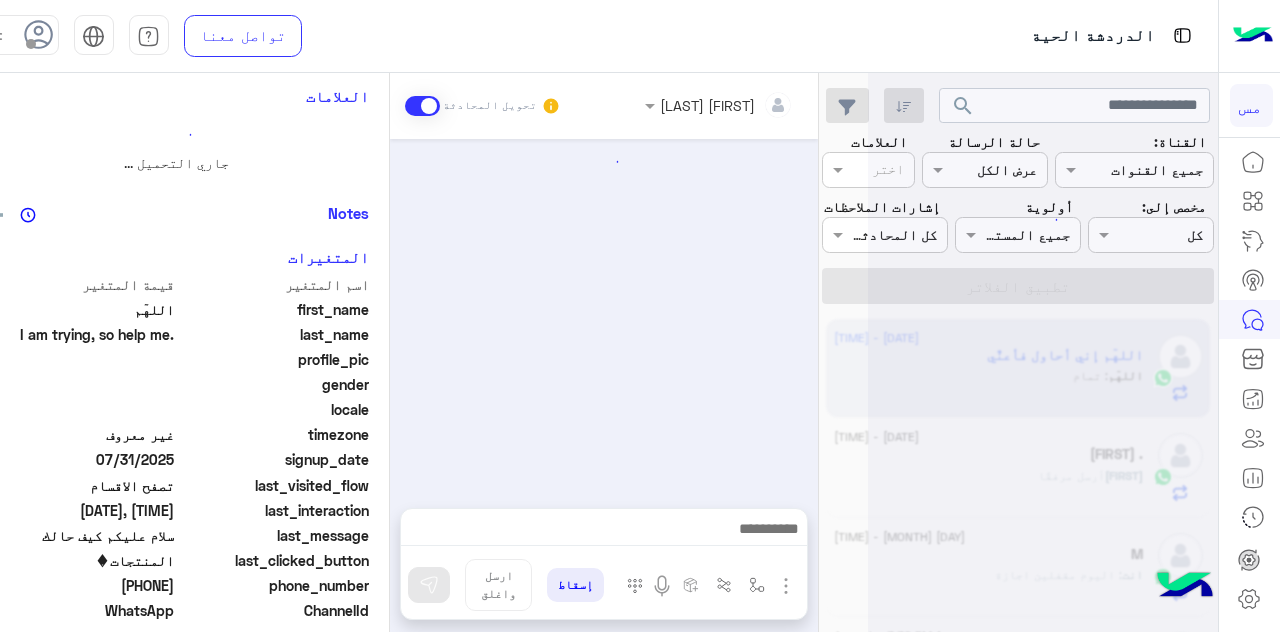scroll, scrollTop: 0, scrollLeft: 0, axis: both 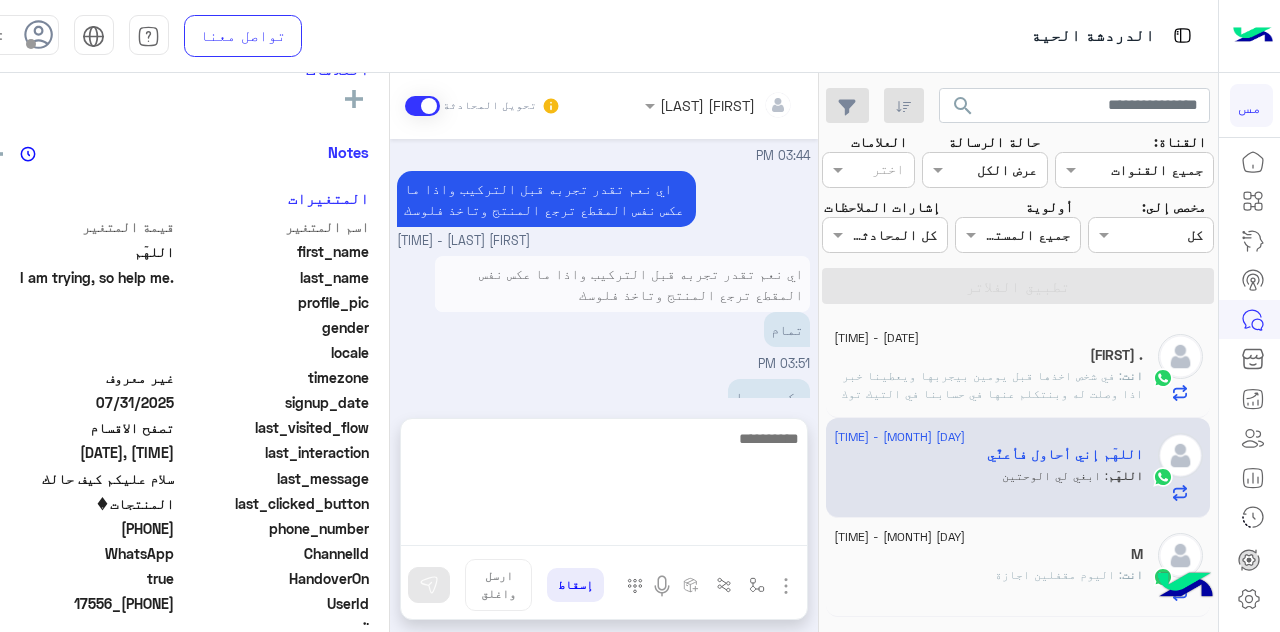 click at bounding box center (604, 486) 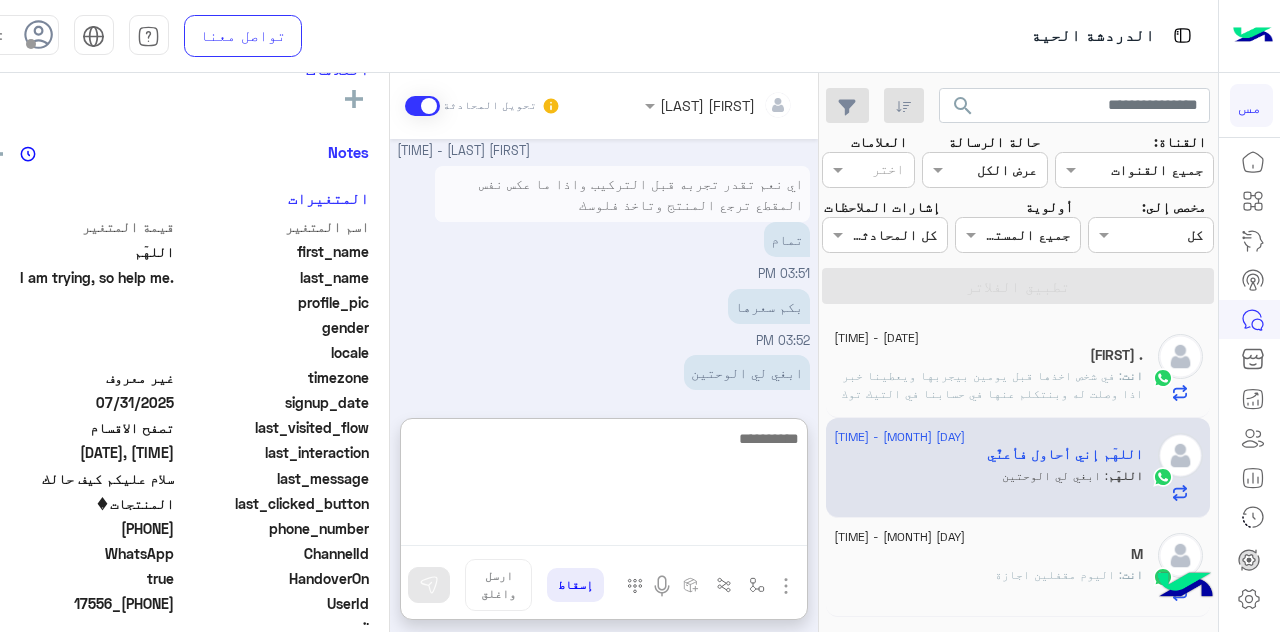 scroll, scrollTop: 988, scrollLeft: 0, axis: vertical 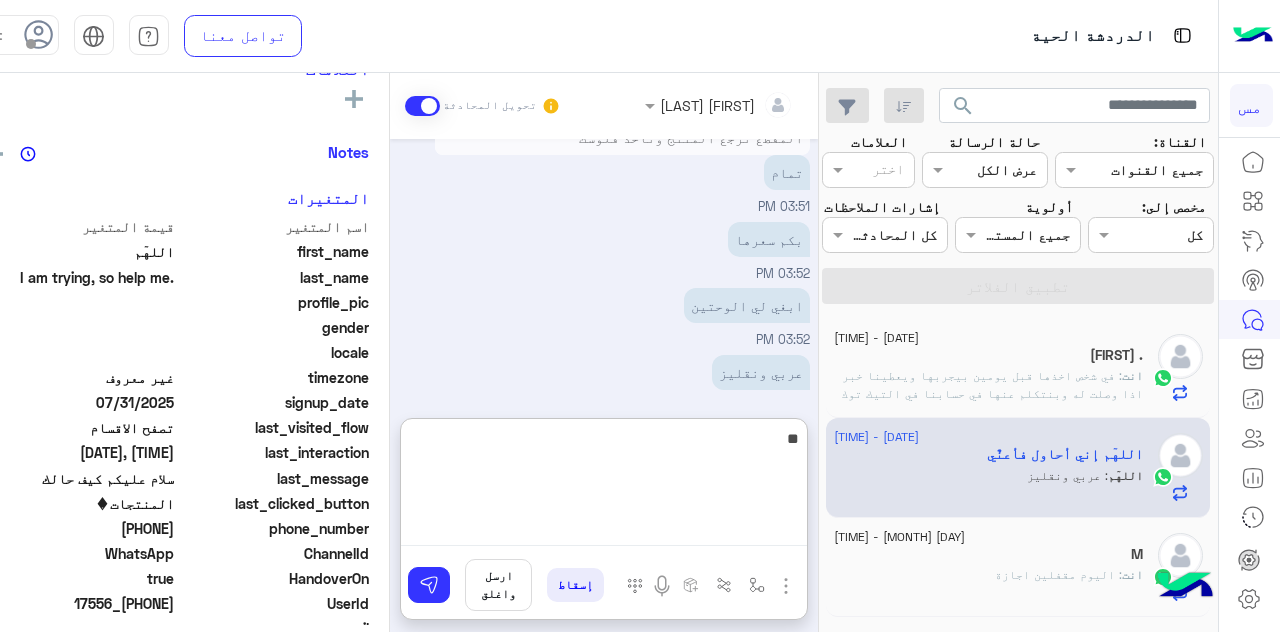 type on "*" 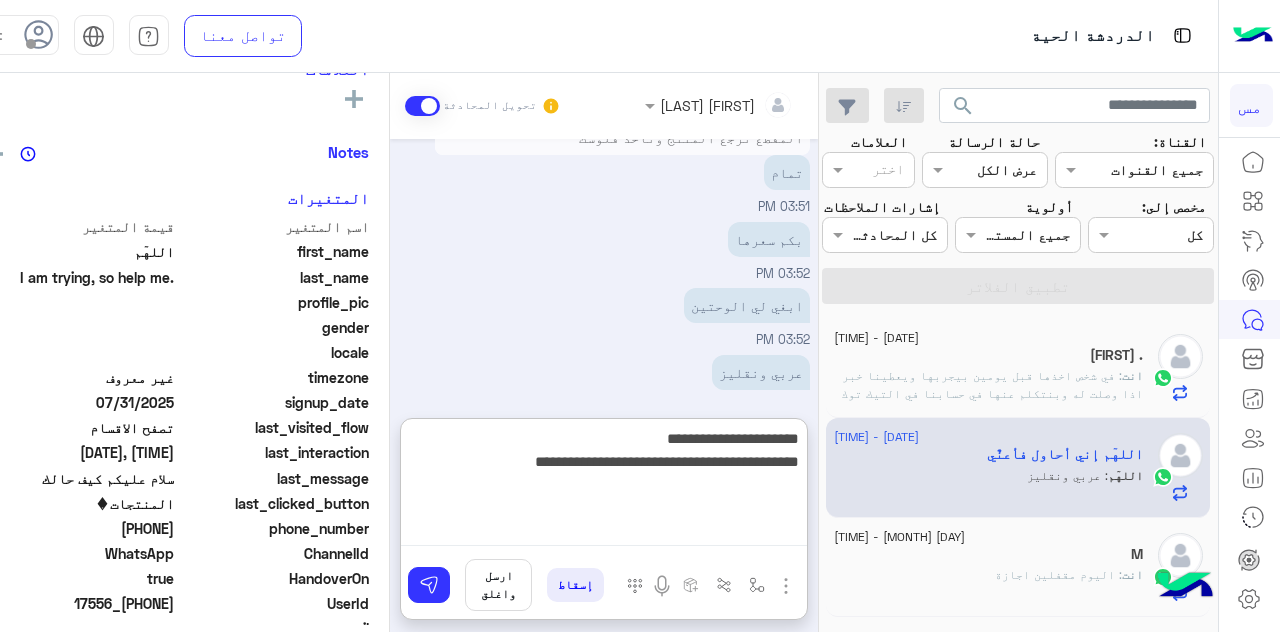 click on "**********" at bounding box center [604, 486] 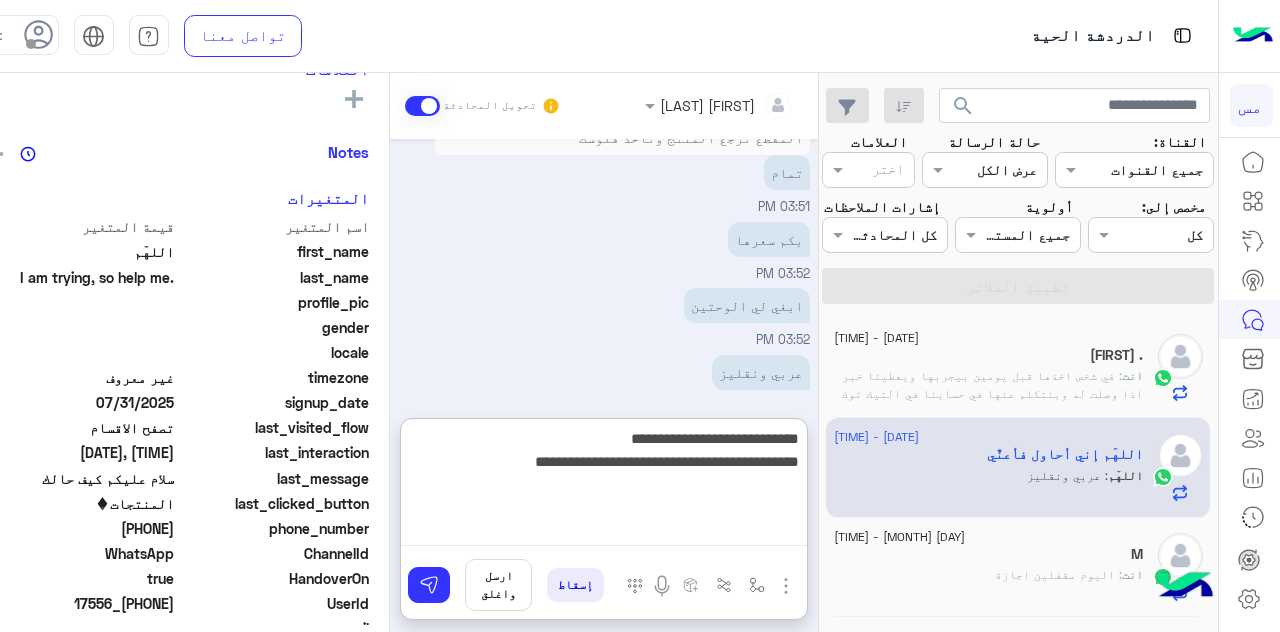 type on "**********" 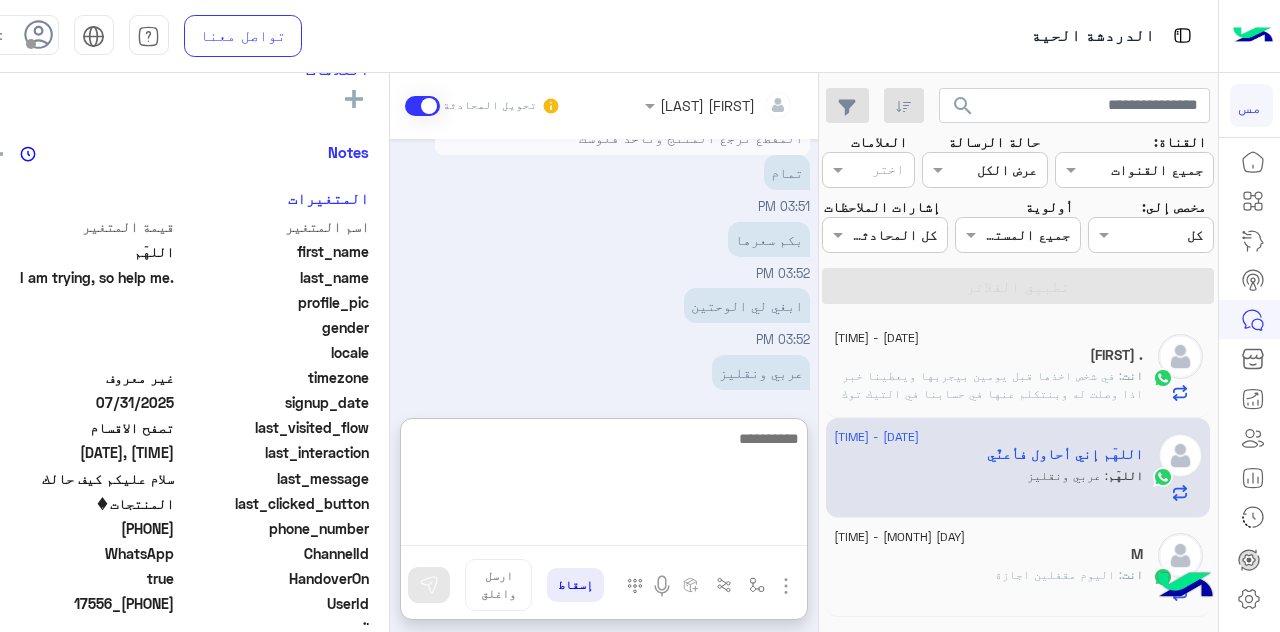 scroll, scrollTop: 1072, scrollLeft: 0, axis: vertical 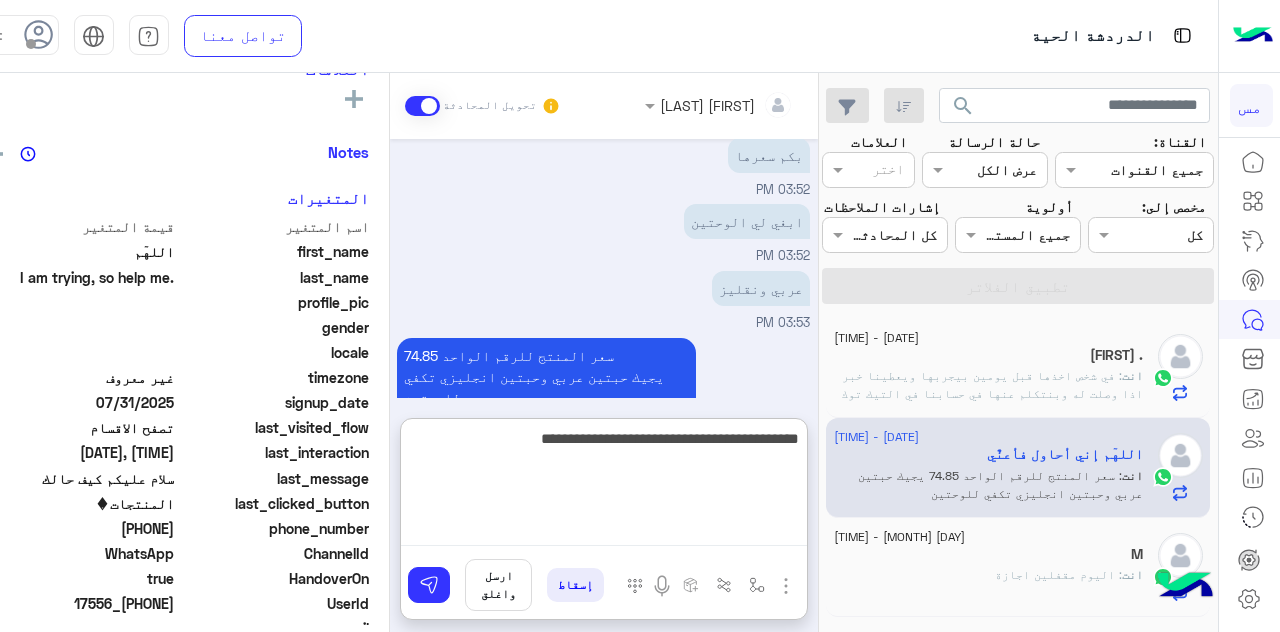 type on "**********" 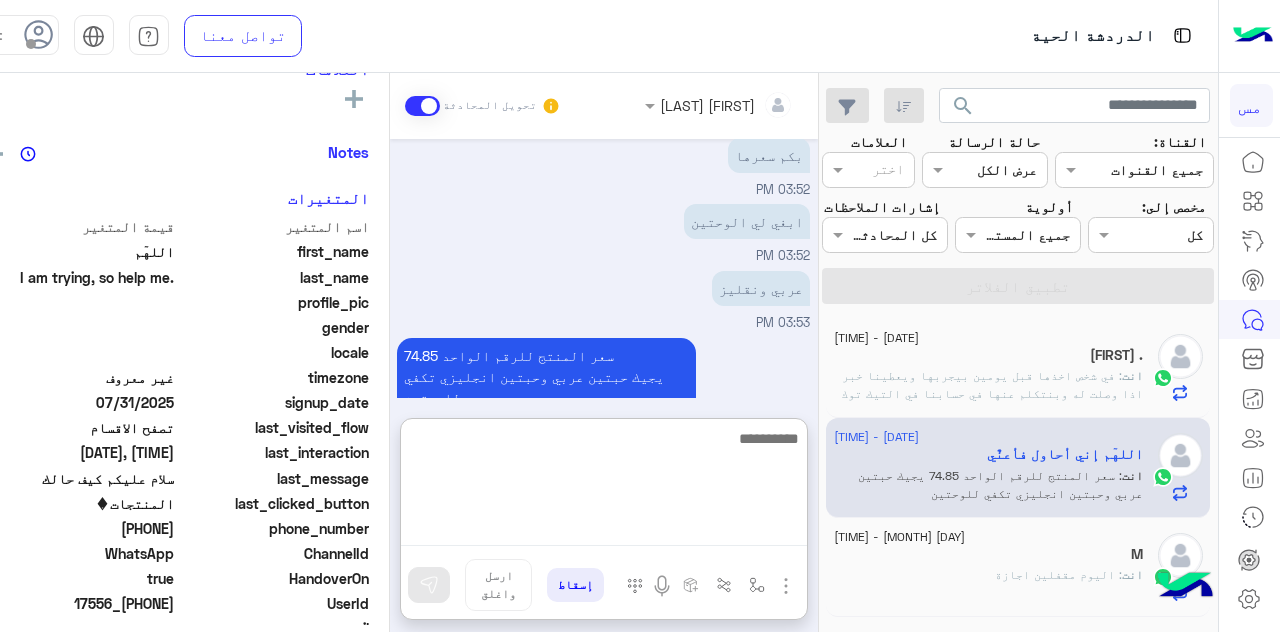 scroll, scrollTop: 1136, scrollLeft: 0, axis: vertical 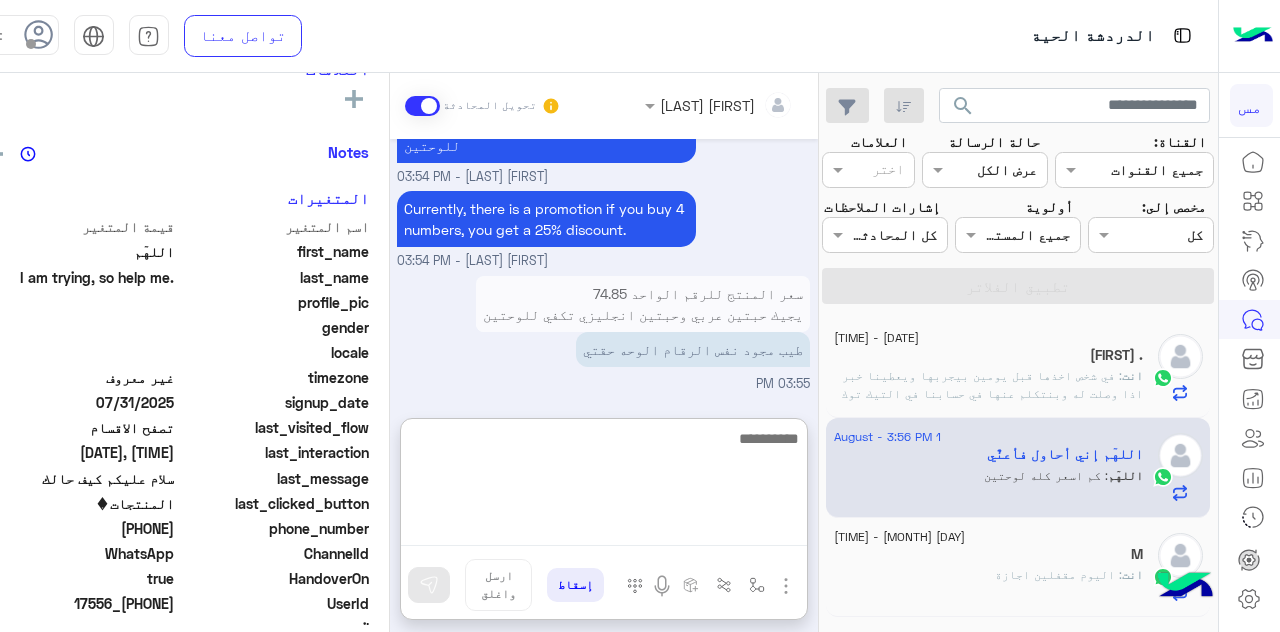 click at bounding box center (604, 486) 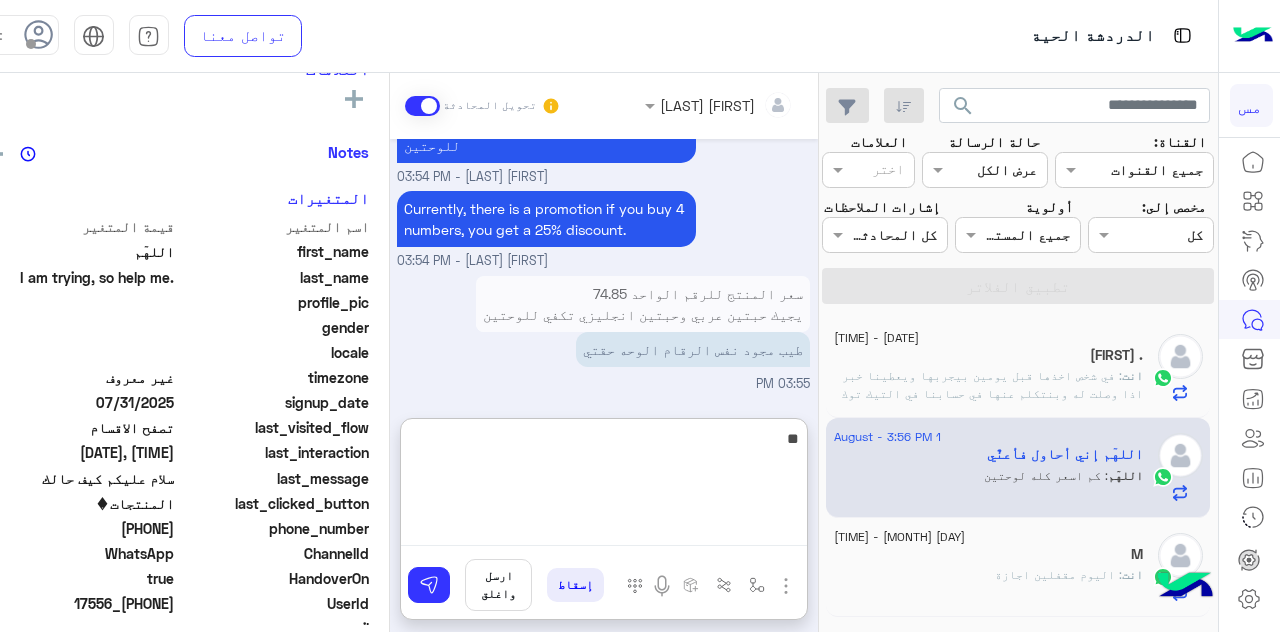 type on "*" 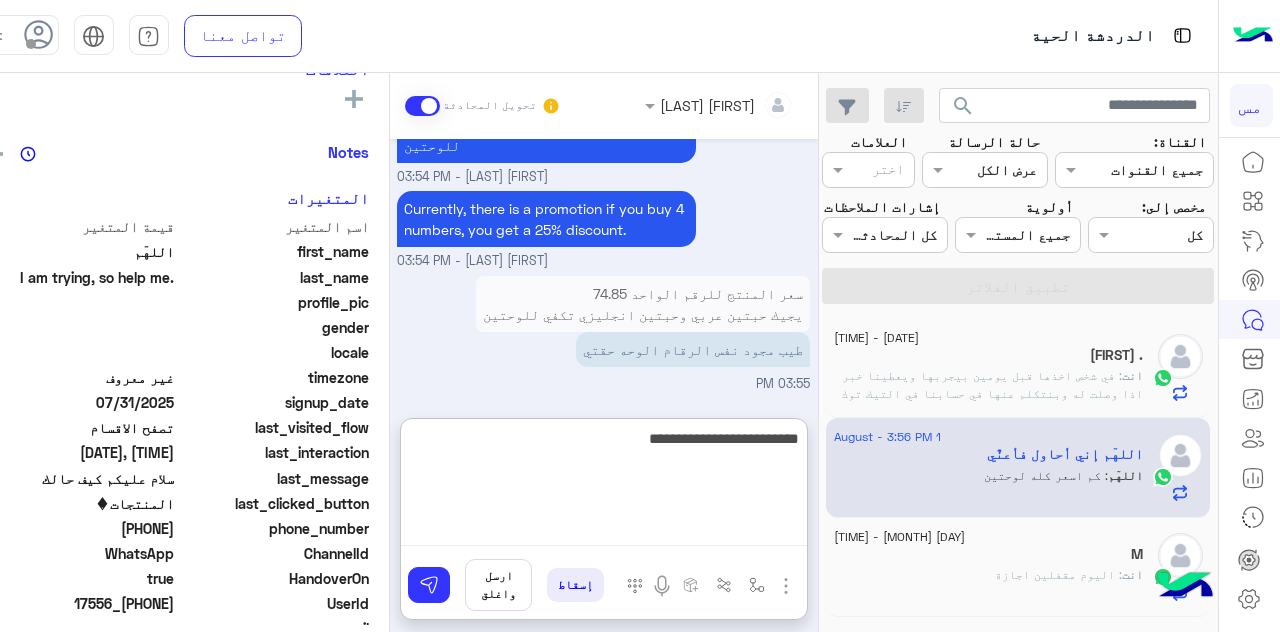 type on "**********" 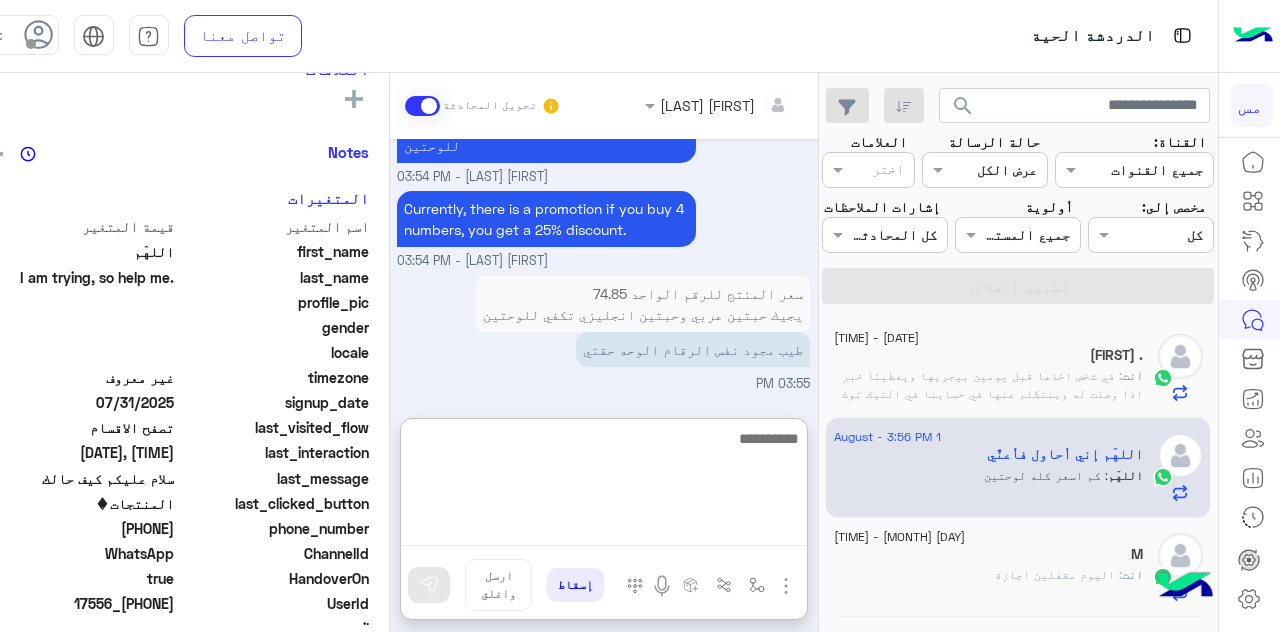 scroll, scrollTop: 1388, scrollLeft: 0, axis: vertical 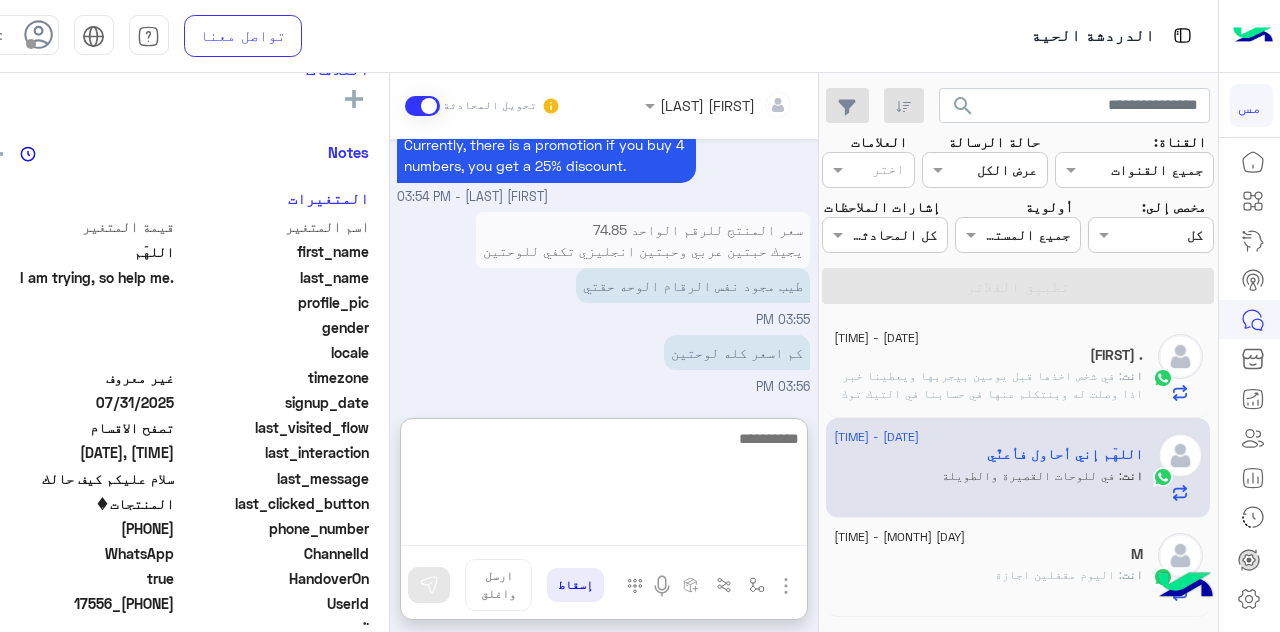 click at bounding box center (604, 486) 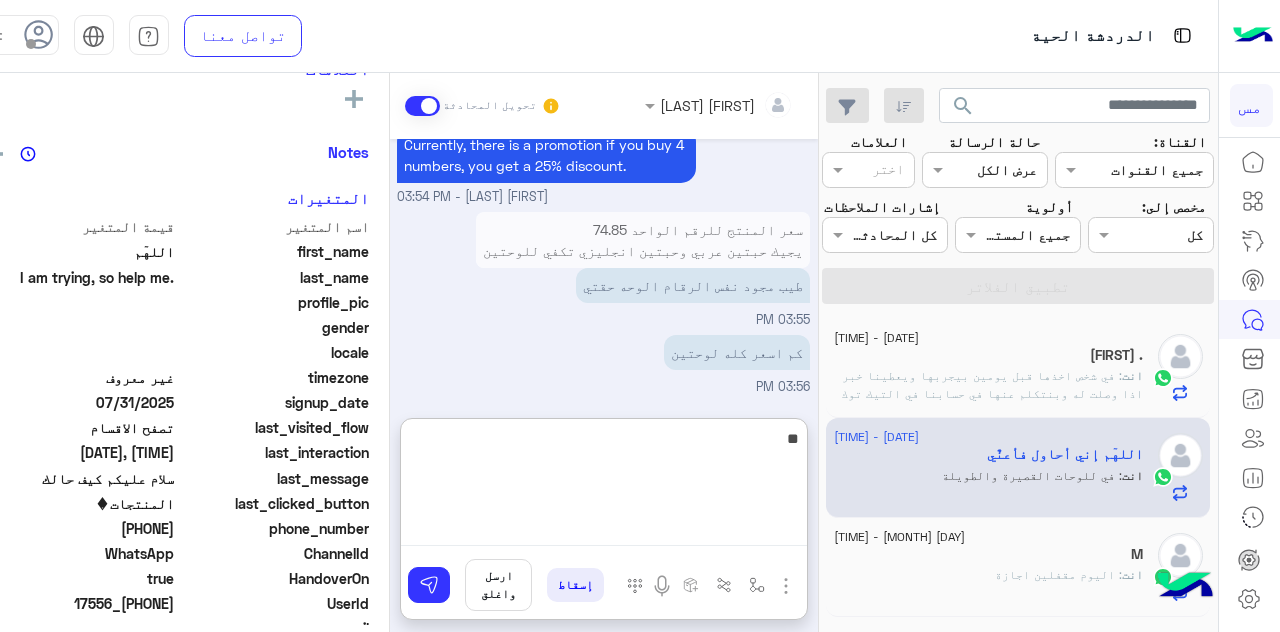 type on "*" 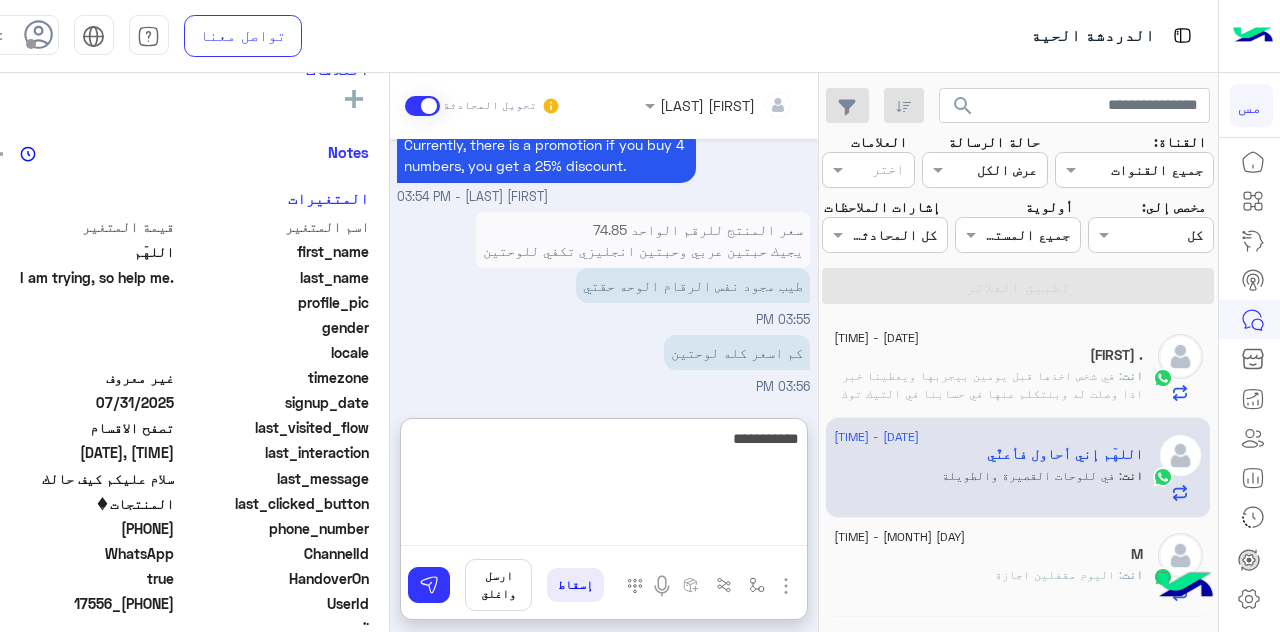 scroll, scrollTop: 1490, scrollLeft: 0, axis: vertical 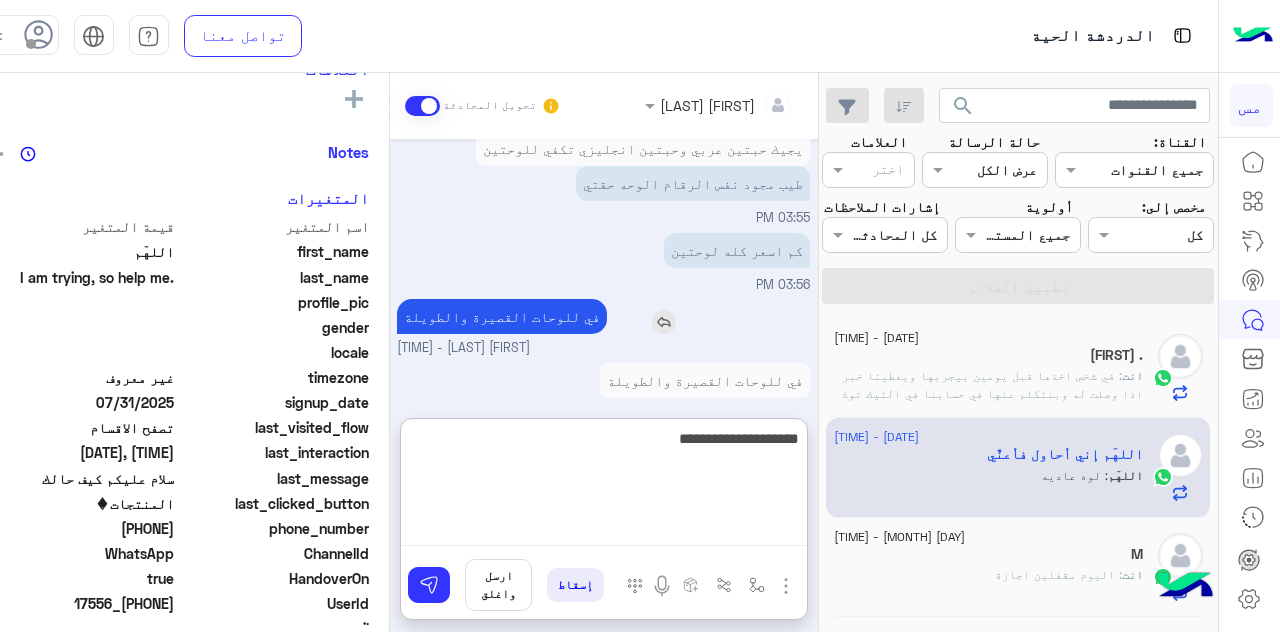 type on "**********" 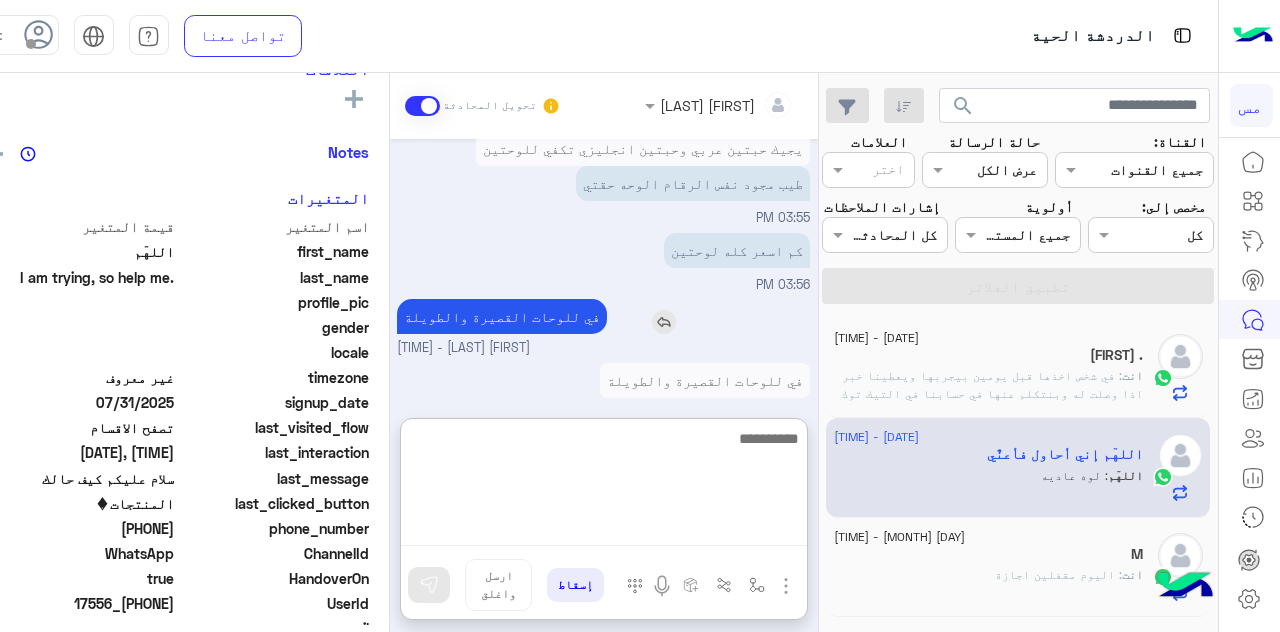 scroll, scrollTop: 1554, scrollLeft: 0, axis: vertical 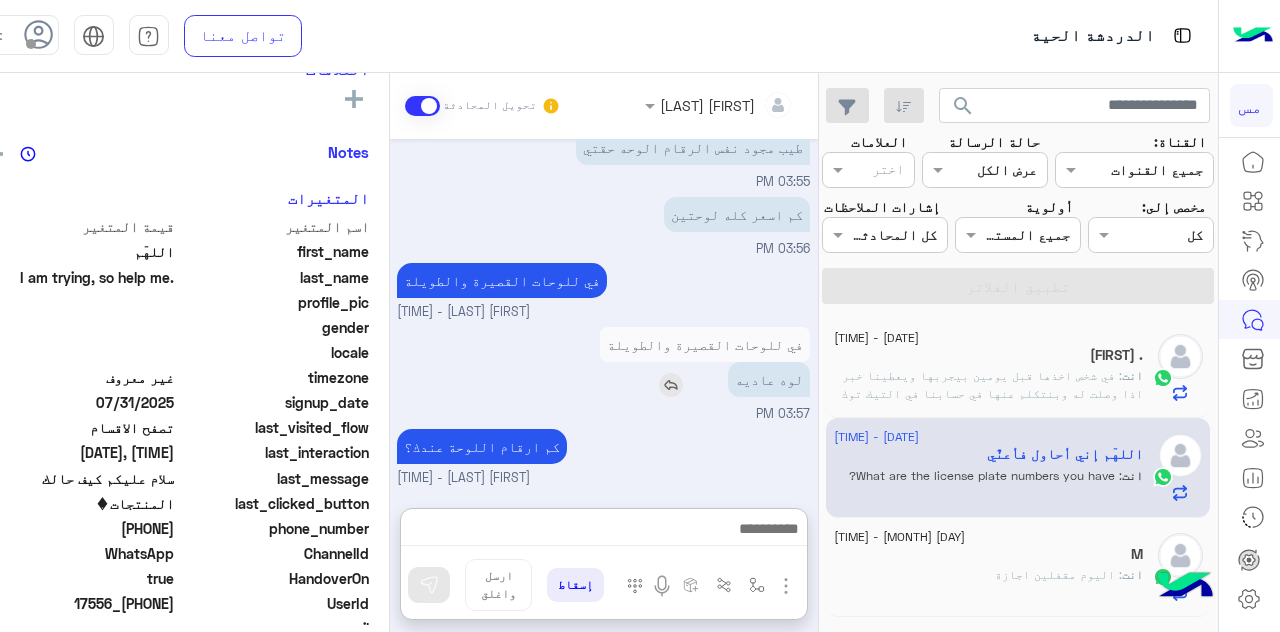 click on "لوه عاديه" at bounding box center (705, 379) 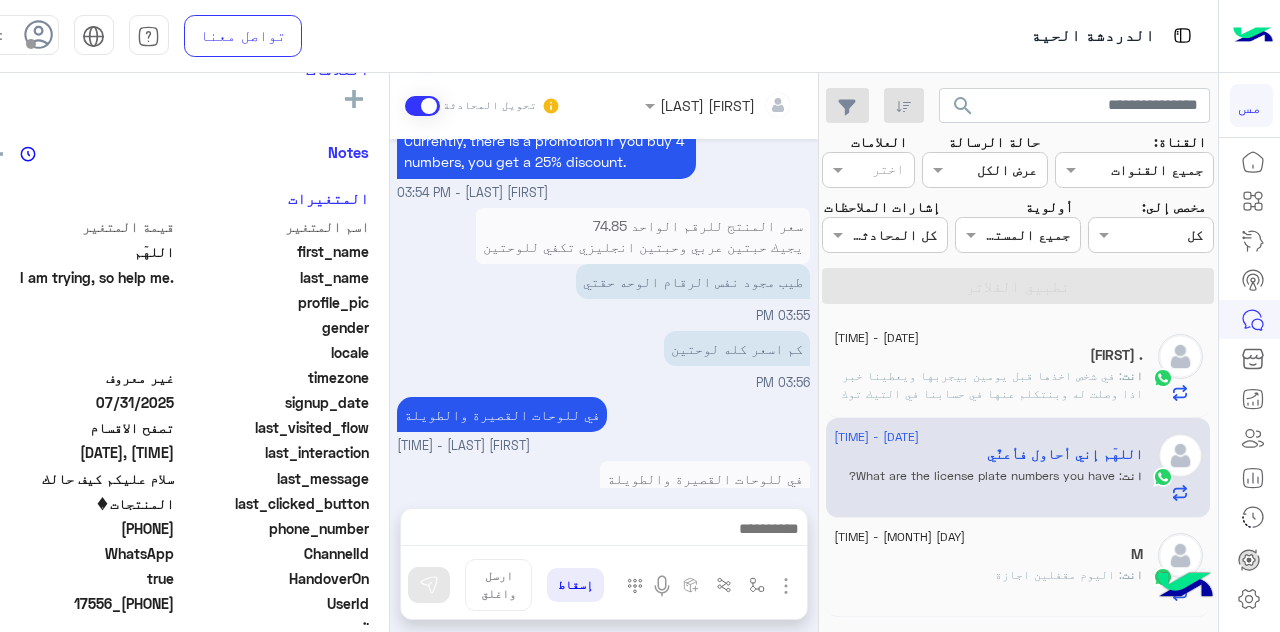 scroll, scrollTop: 1464, scrollLeft: 0, axis: vertical 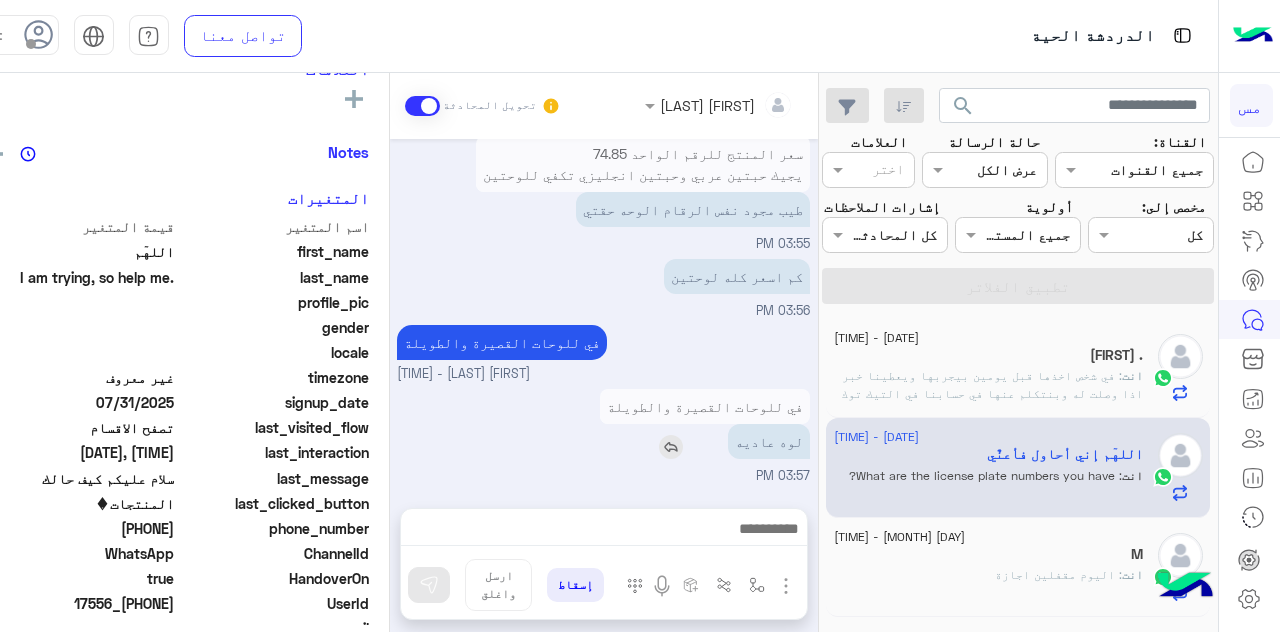 click at bounding box center [671, 447] 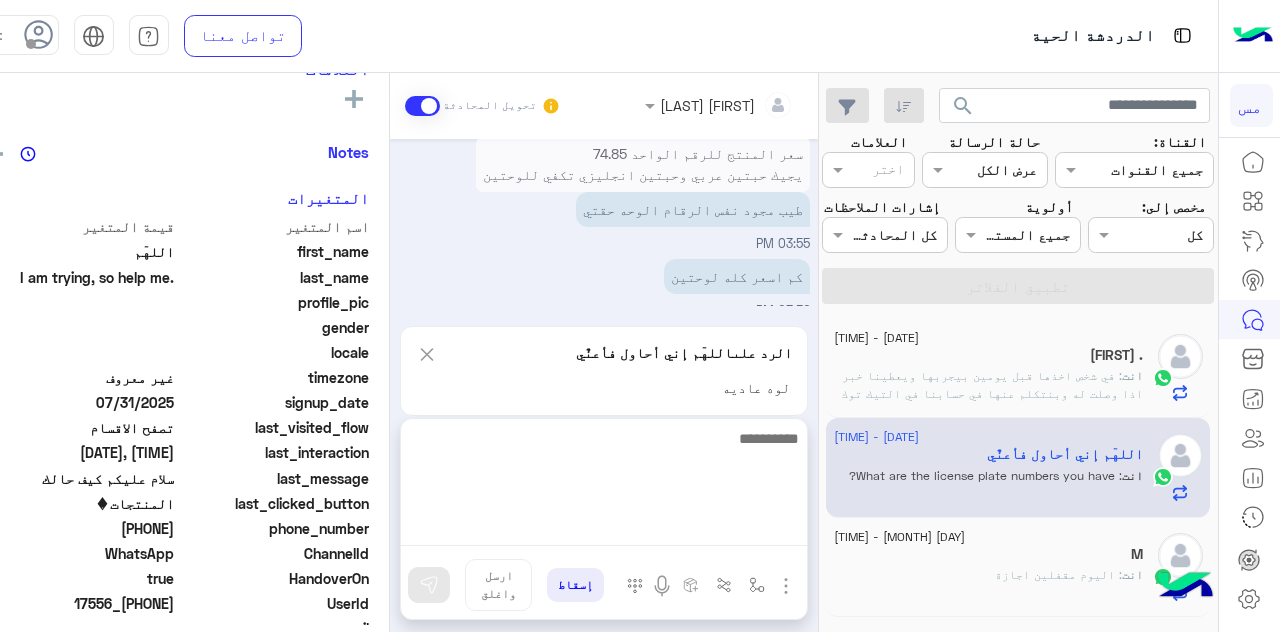 click at bounding box center [604, 486] 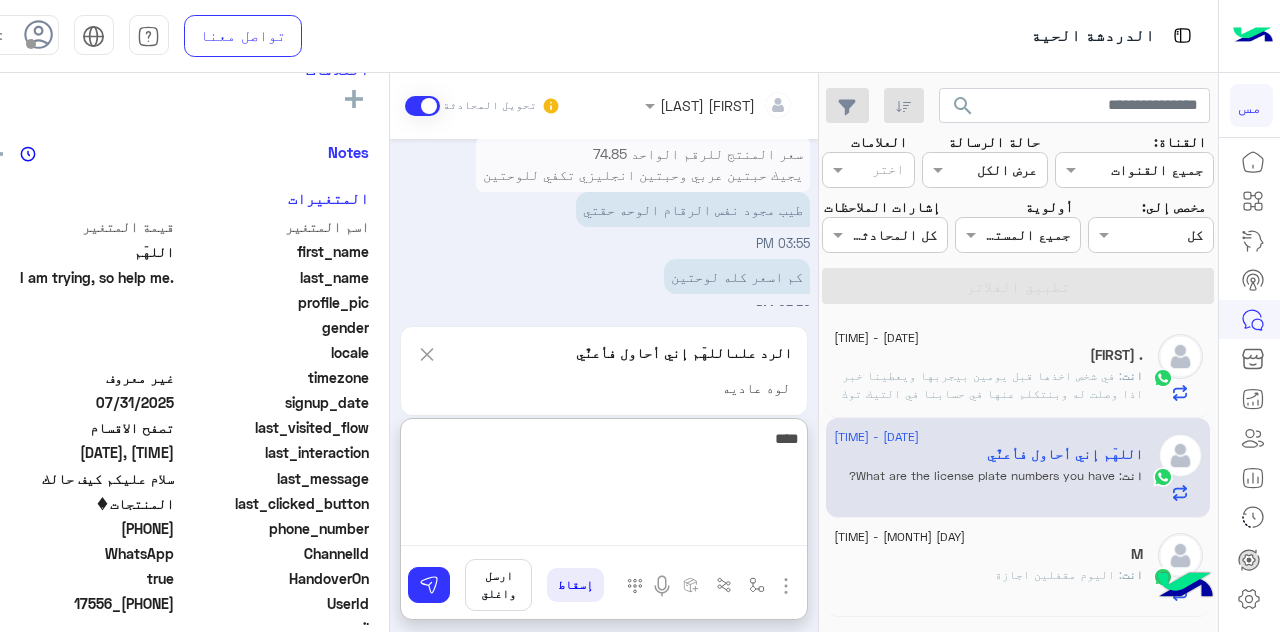 type on "*****" 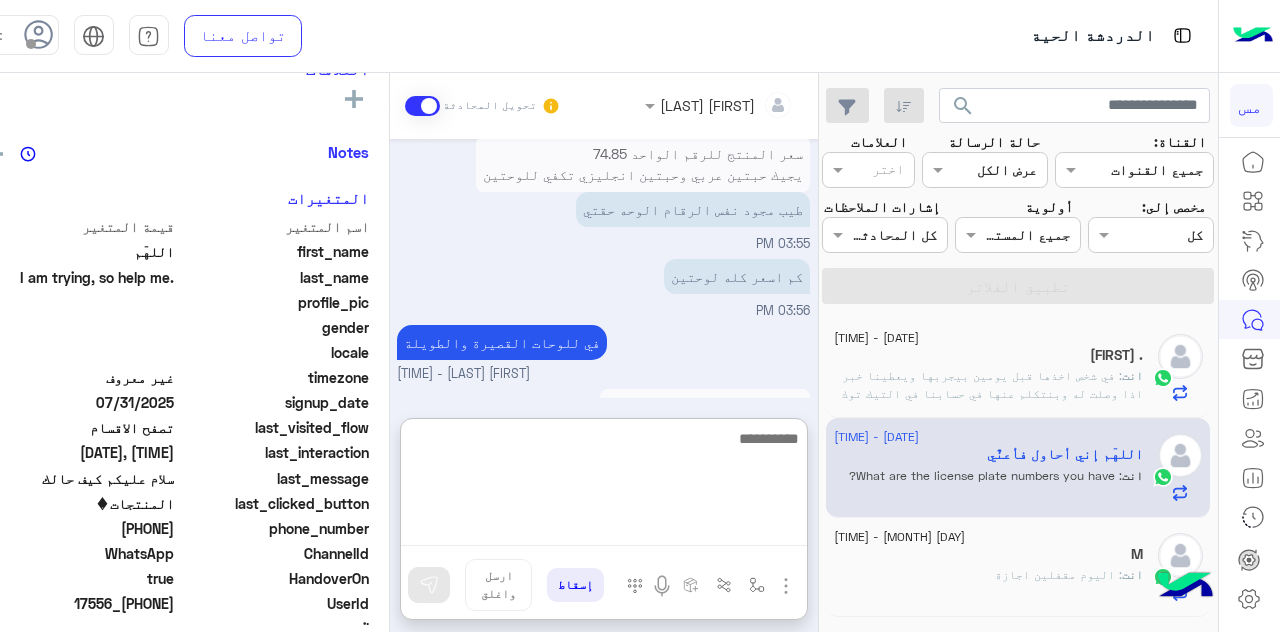 scroll, scrollTop: 1652, scrollLeft: 0, axis: vertical 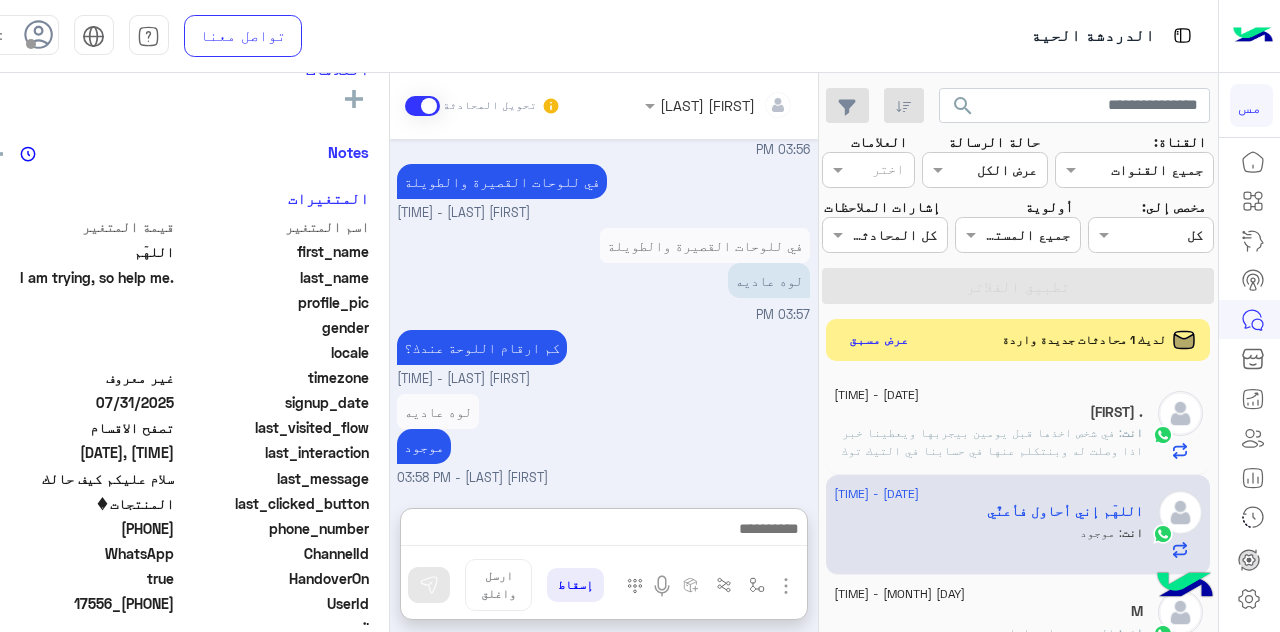 click on "عرض مسبق" 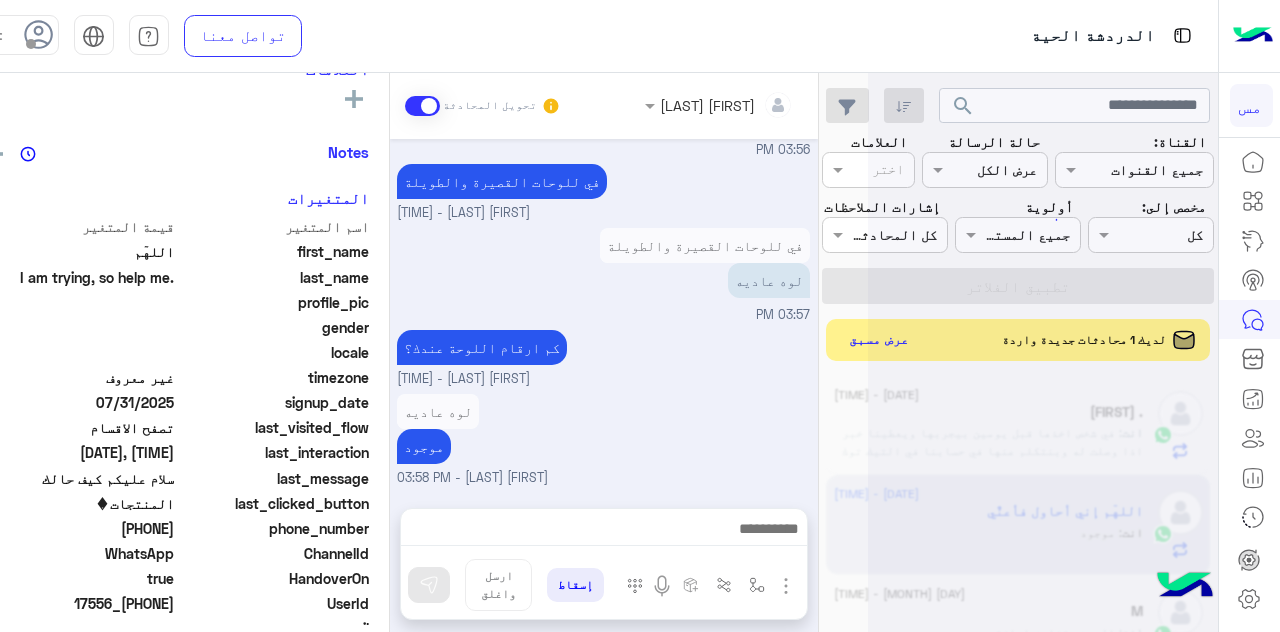 scroll, scrollTop: 1562, scrollLeft: 0, axis: vertical 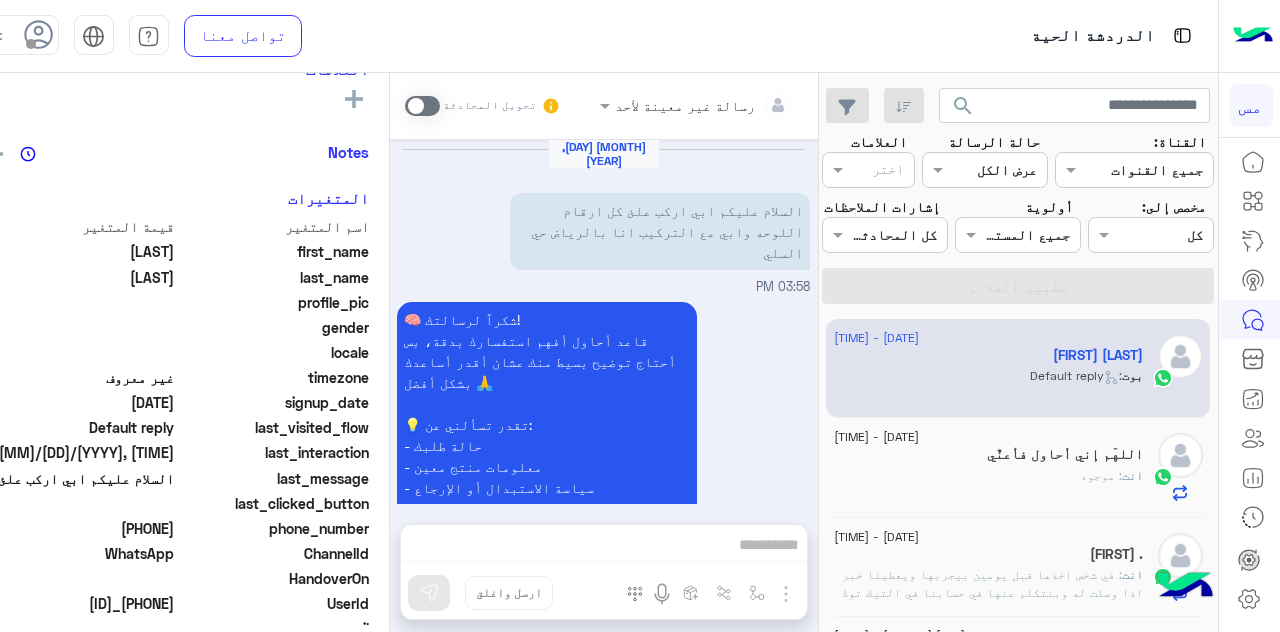 click on "السلام عليكم ابي اركب علئ كل ارقام اللوحه وابي مع التركيب انا بالرياض حي السلي   03:58 PM  🧠 شكراً لرسالتك!   قاعد أحاول أفهم استفسارك بدقة، بس أحتاج توضيح بسيط منك عشان أقدر أساعدك بشكل أفضل 🙏 💡 تقدر تسألني عن: - حالة طلبك - معلومات منتج معين - سياسة الاستبدال أو الإرجاع أنا هنا لخدمتك 🚗✨  القائمة الرئيسية     03:58 PM   إسقاط   ارسل واغلق    [FIRST] [LAST]   يمكن الإرسال له   غير معروف      تاريخ الأشتراك : 08/01/[YEAR]  أولوية لم يتم التحديد  العلامات   رؤية الكل   Notes  سجل الملاحظات لم تتم إضافة ملاحظات بعد.  إضافة ملاحظة   المتغيرات  first_name" at bounding box center [604, 356] 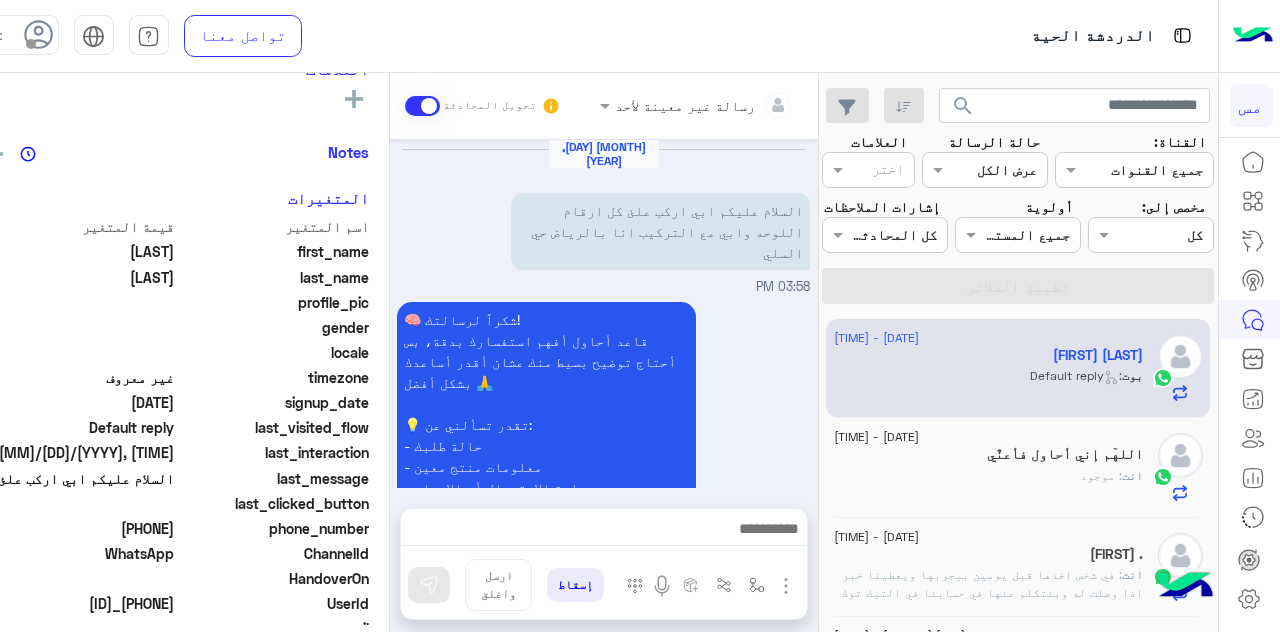 scroll, scrollTop: 118, scrollLeft: 0, axis: vertical 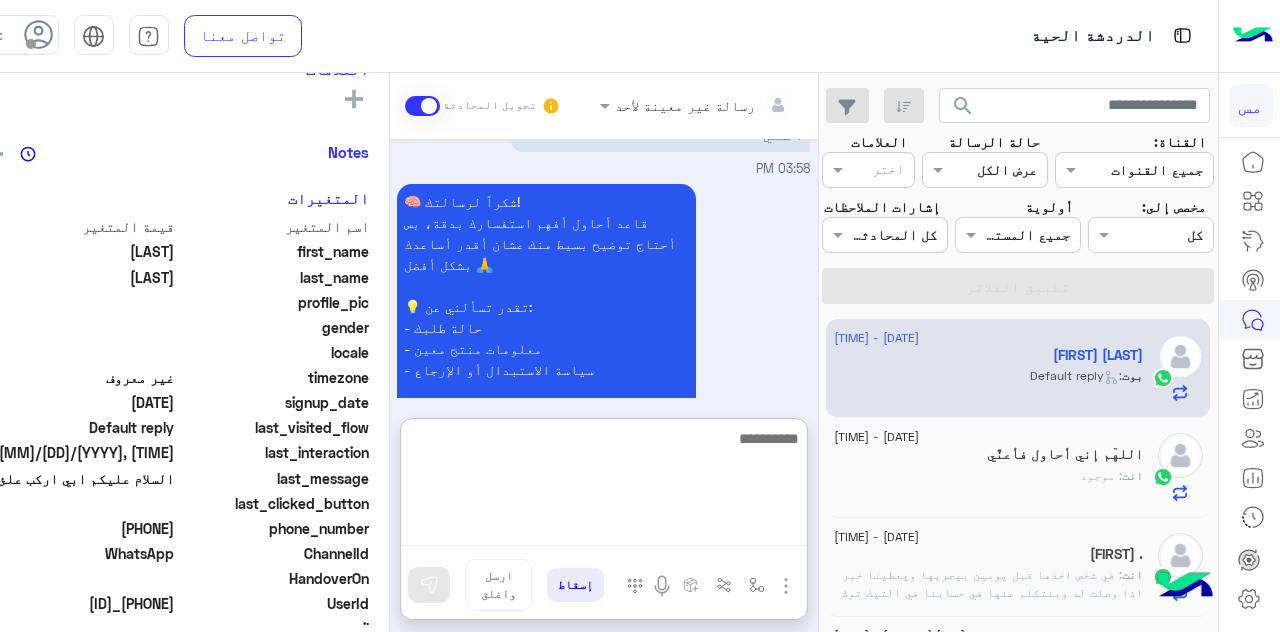 click at bounding box center [604, 486] 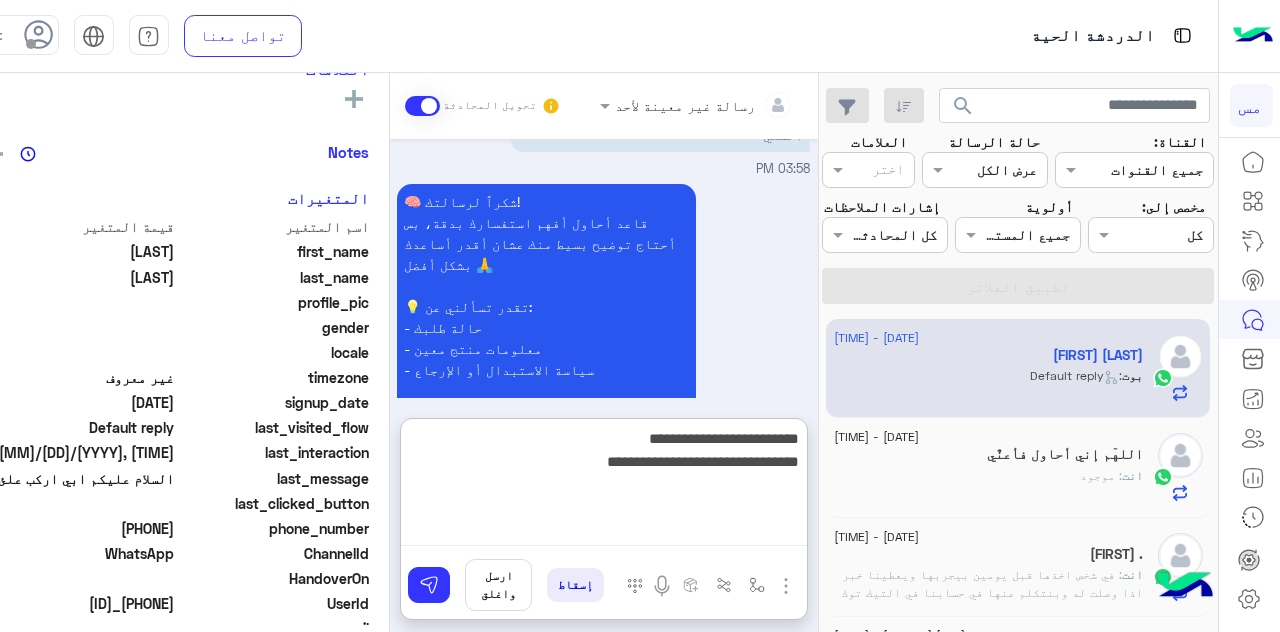 type on "**********" 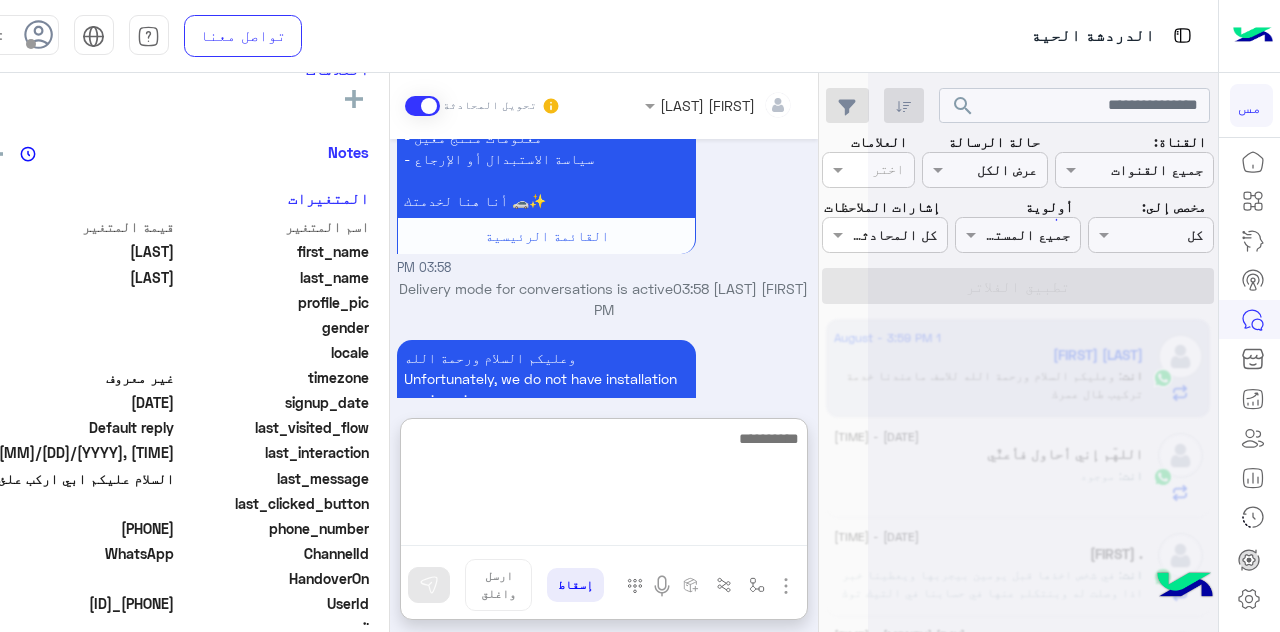 scroll, scrollTop: 328, scrollLeft: 0, axis: vertical 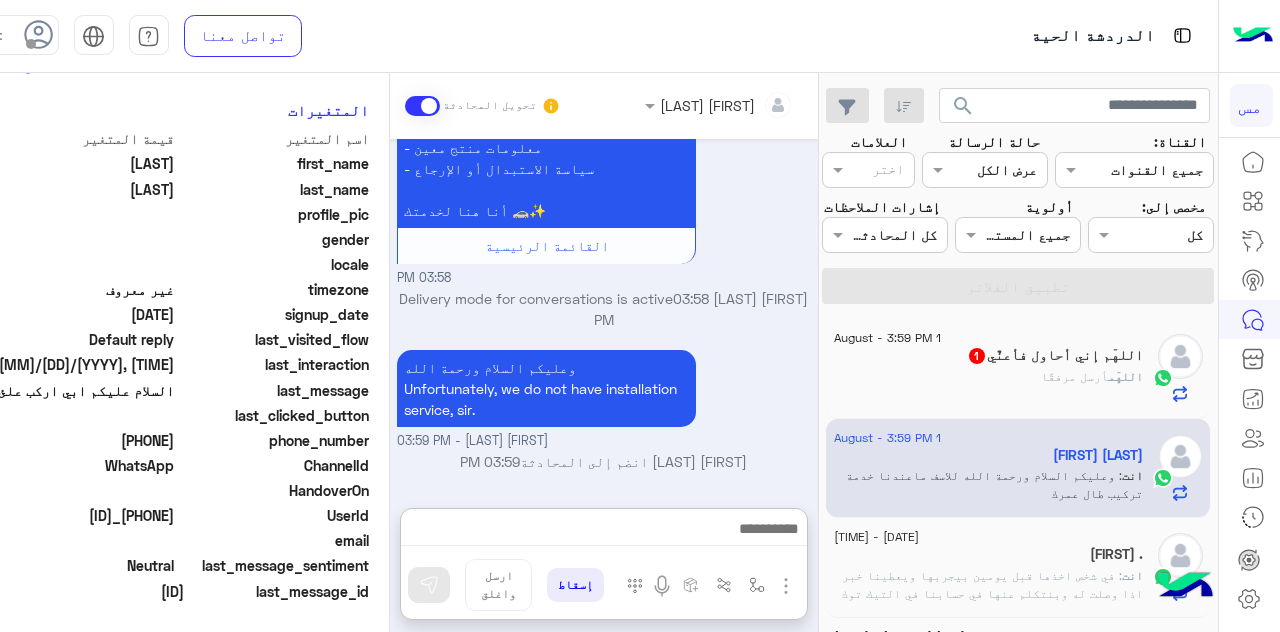 click on "اللهٓم  أرسل مرفقًا" 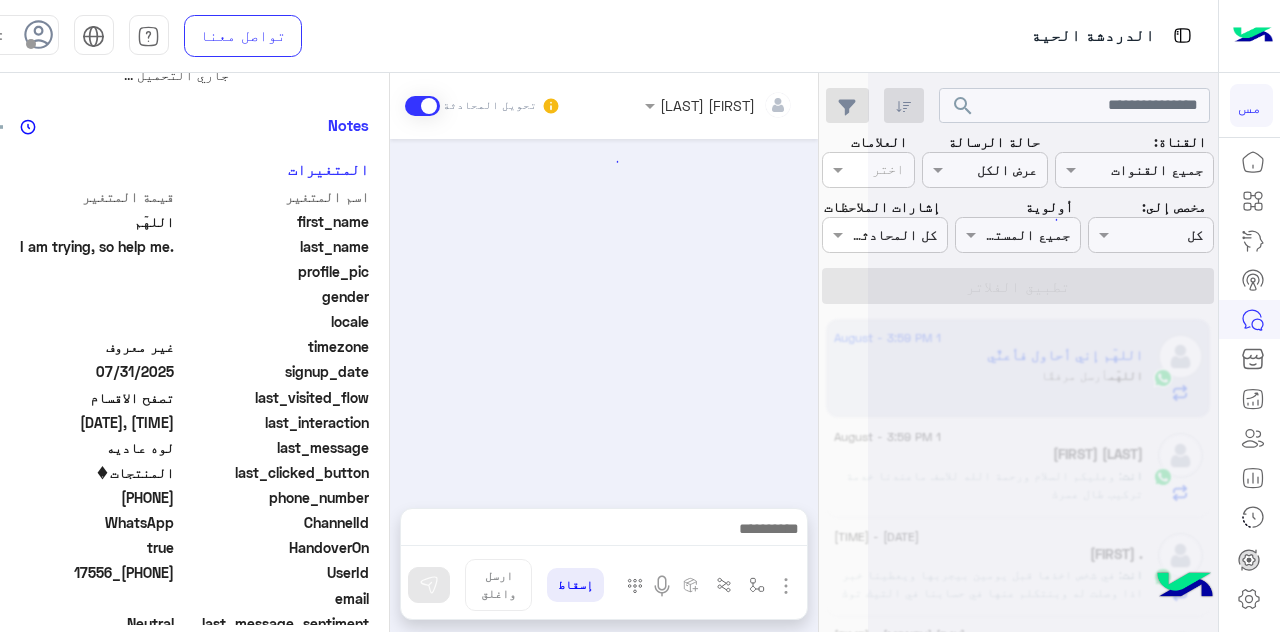 scroll, scrollTop: 0, scrollLeft: 0, axis: both 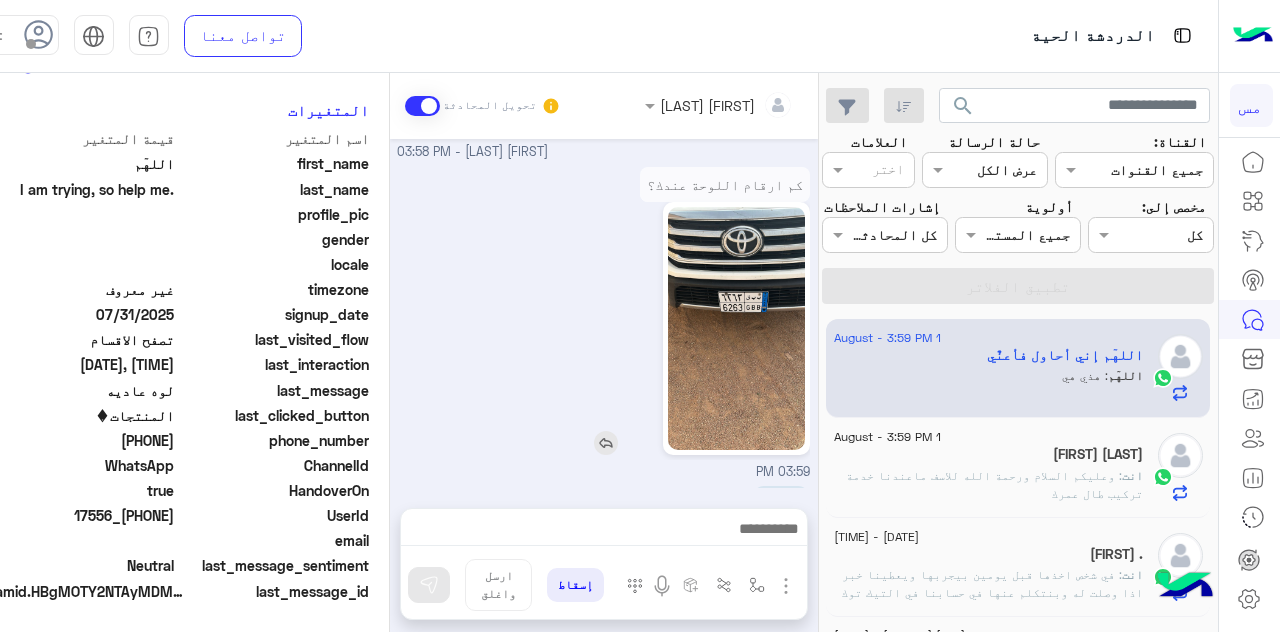 click 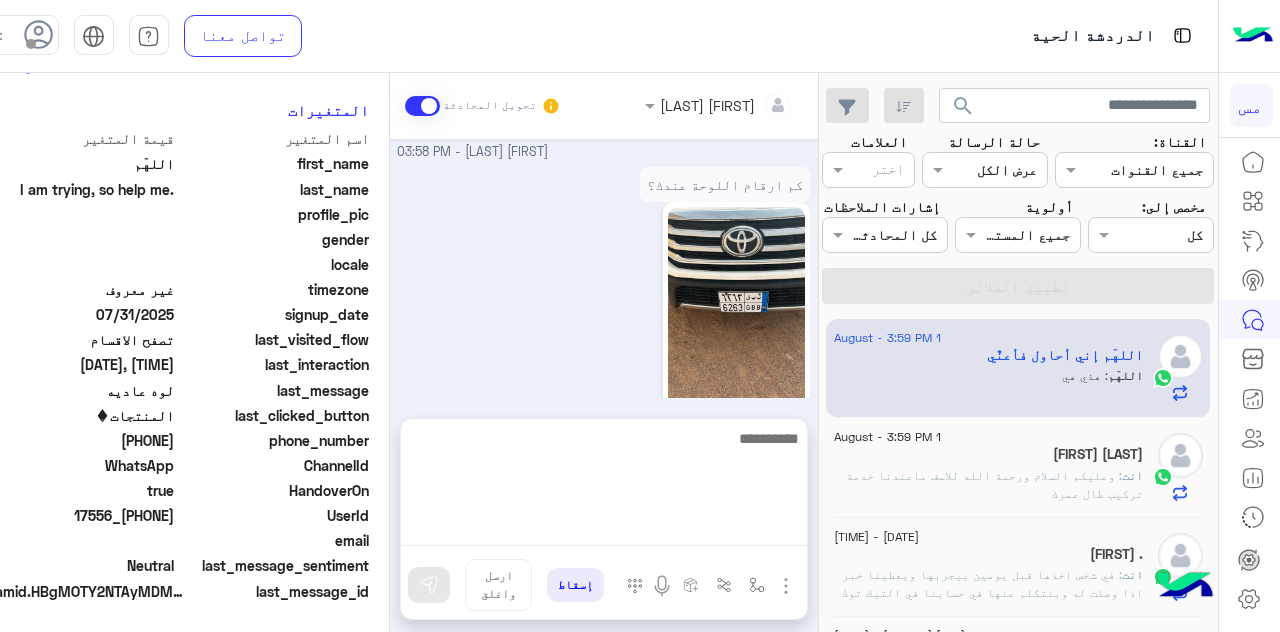 click at bounding box center [604, 486] 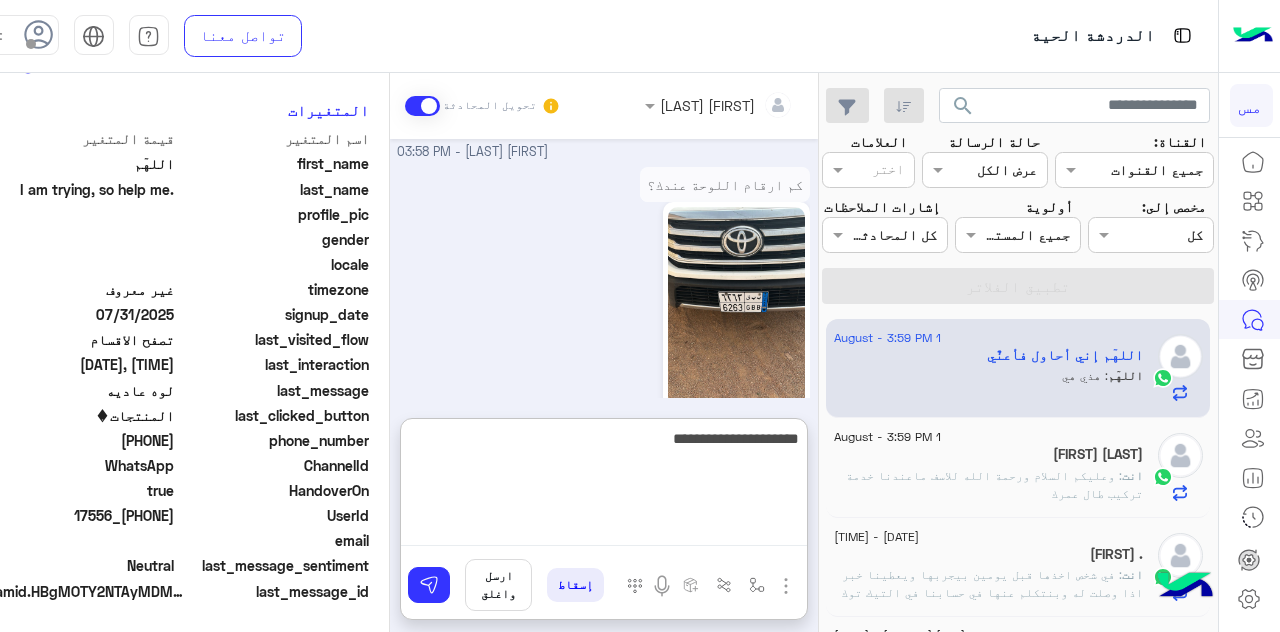 type on "**********" 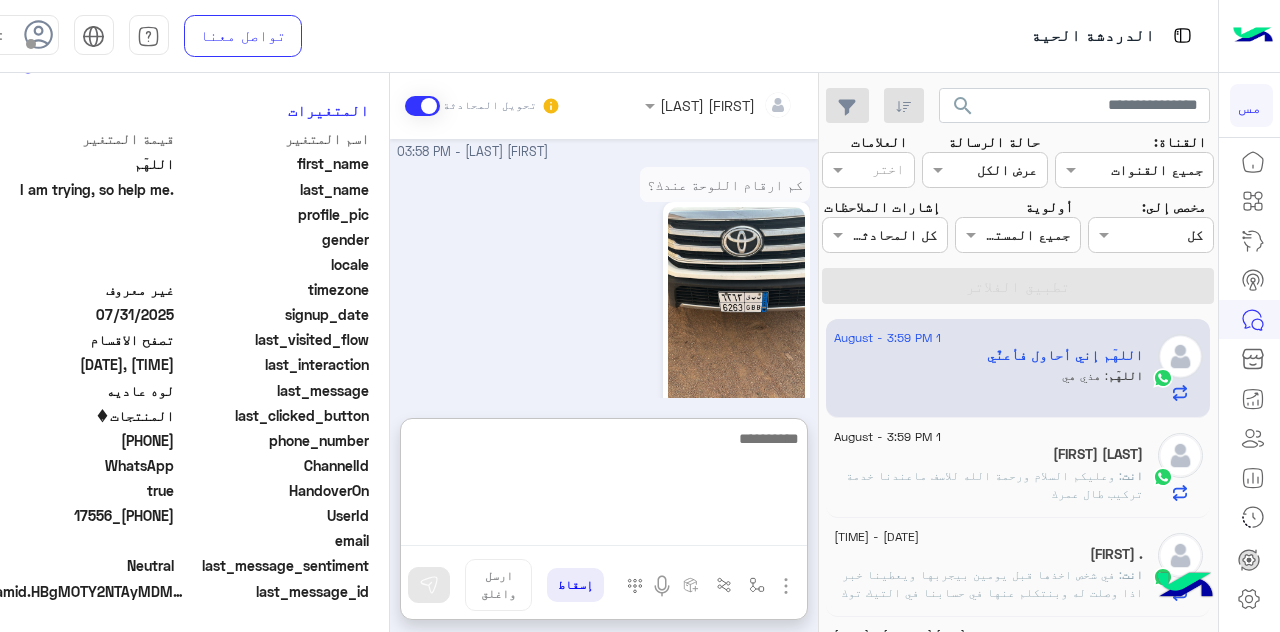 scroll, scrollTop: 954, scrollLeft: 0, axis: vertical 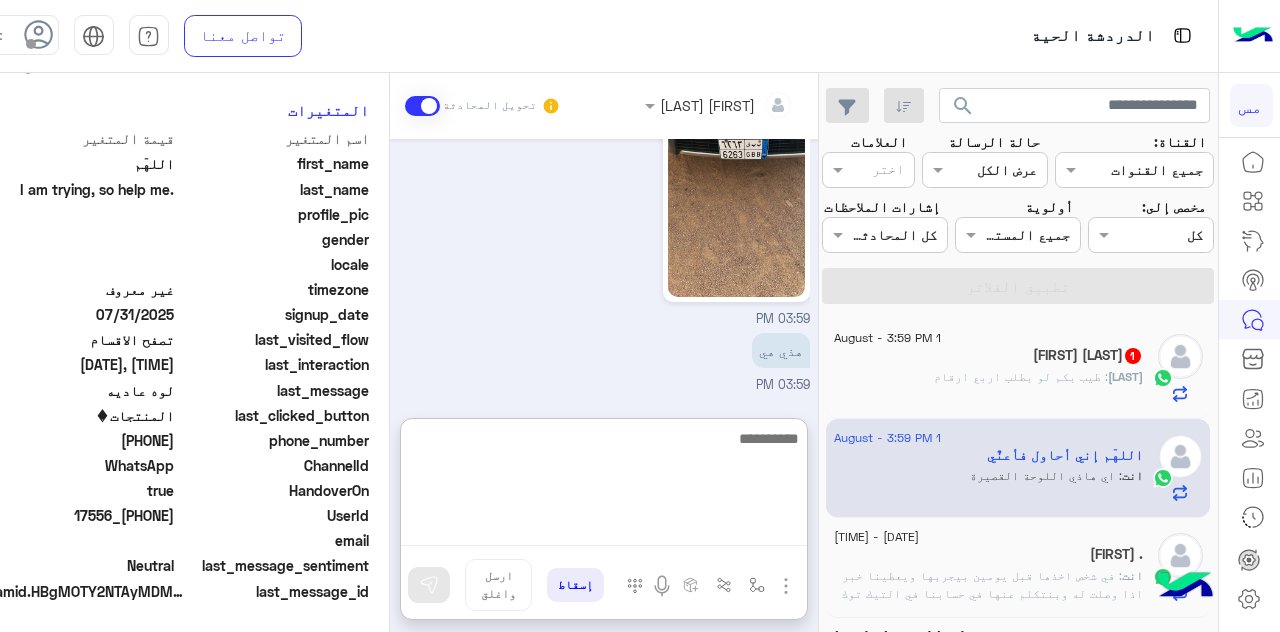 click at bounding box center (604, 486) 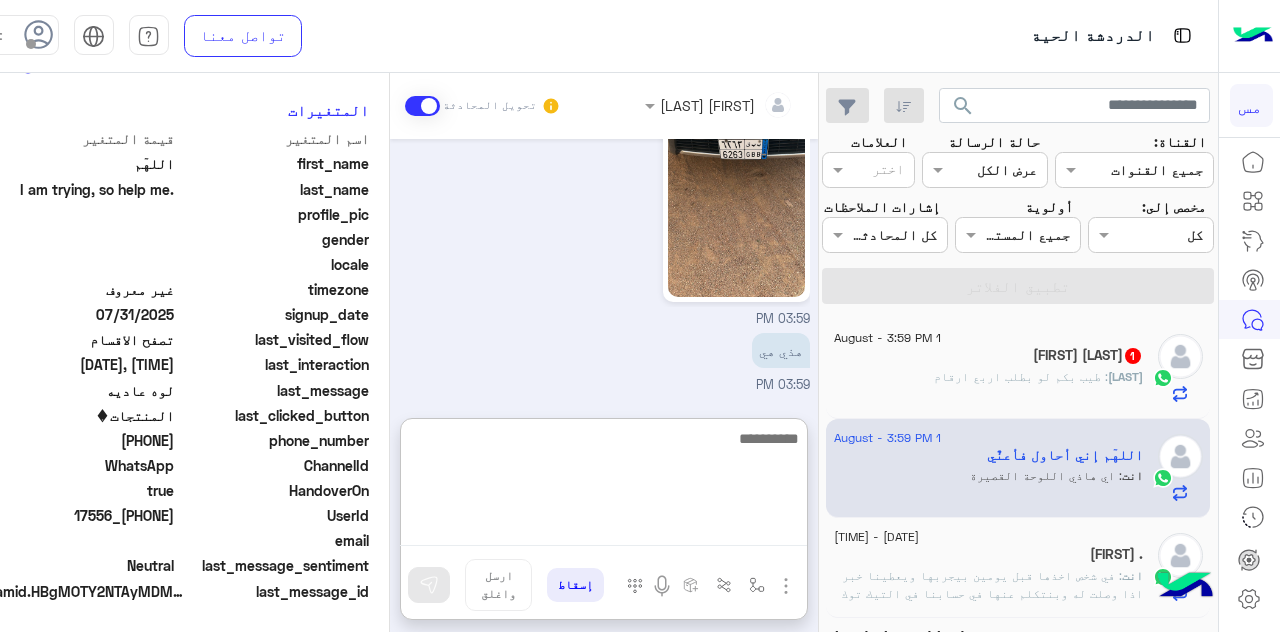 scroll, scrollTop: 0, scrollLeft: 0, axis: both 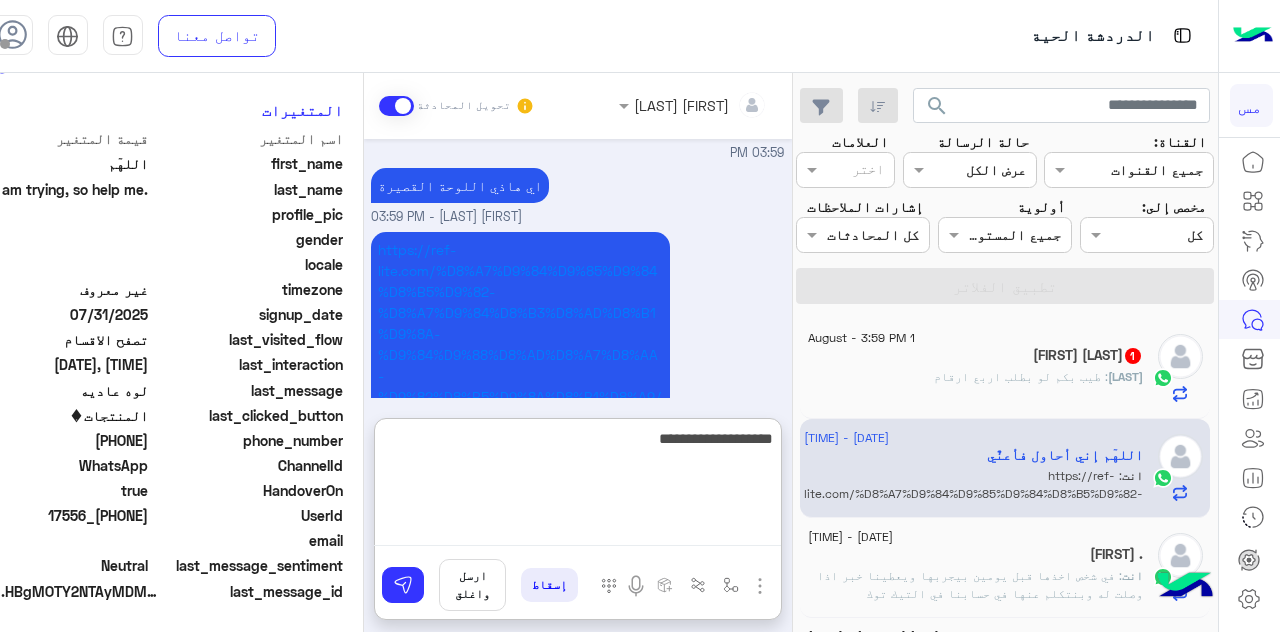 type on "**********" 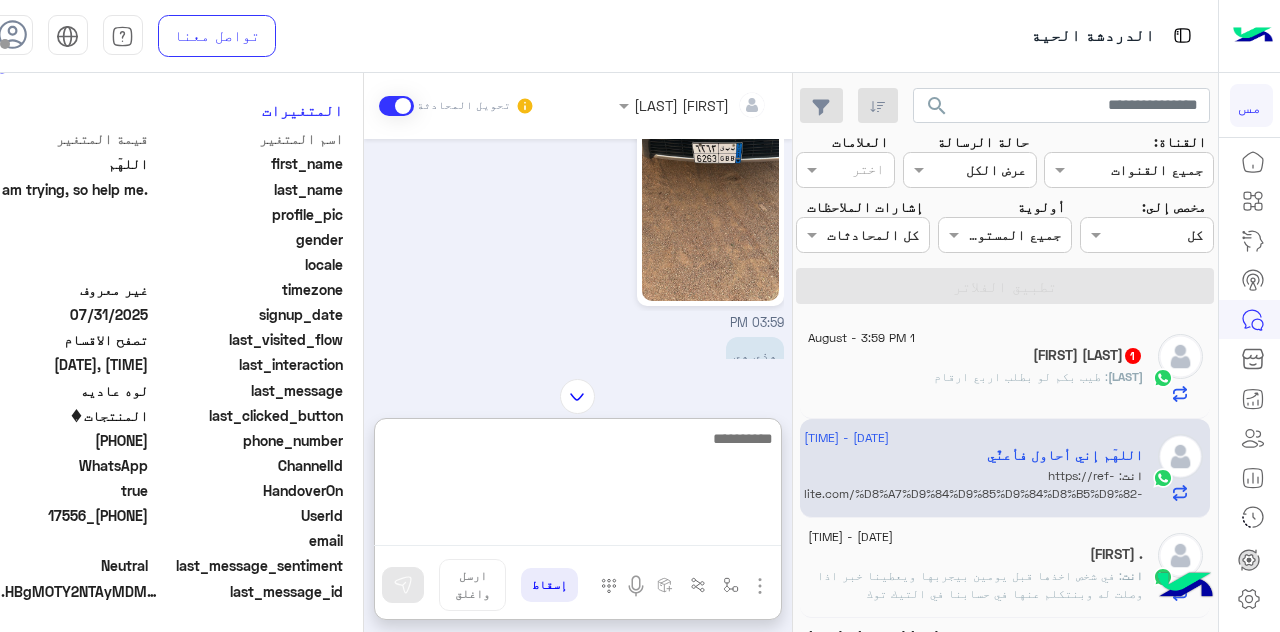 scroll, scrollTop: 1150, scrollLeft: 0, axis: vertical 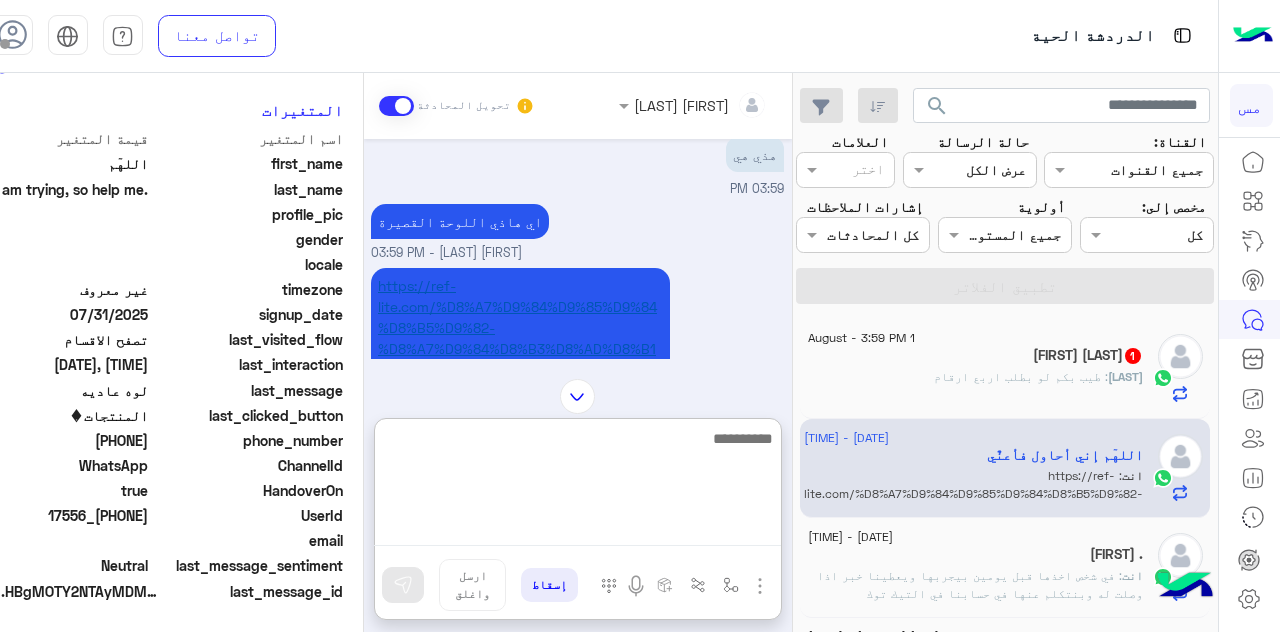click on "https://ref-lite.com/%D8%A7%D9%84%D9%85%D9%84%D8%B5%D9%82-%D8%A7%D9%84%D8%B3%D8%AD%D8%B1%D9%8A-%D9%84%D9%88%D8%AD%D8%A7%D8%AA-%D9%82%D8%B5%D9%8A%D8%B1%D8%A9/p1347039054" at bounding box center [520, 369] 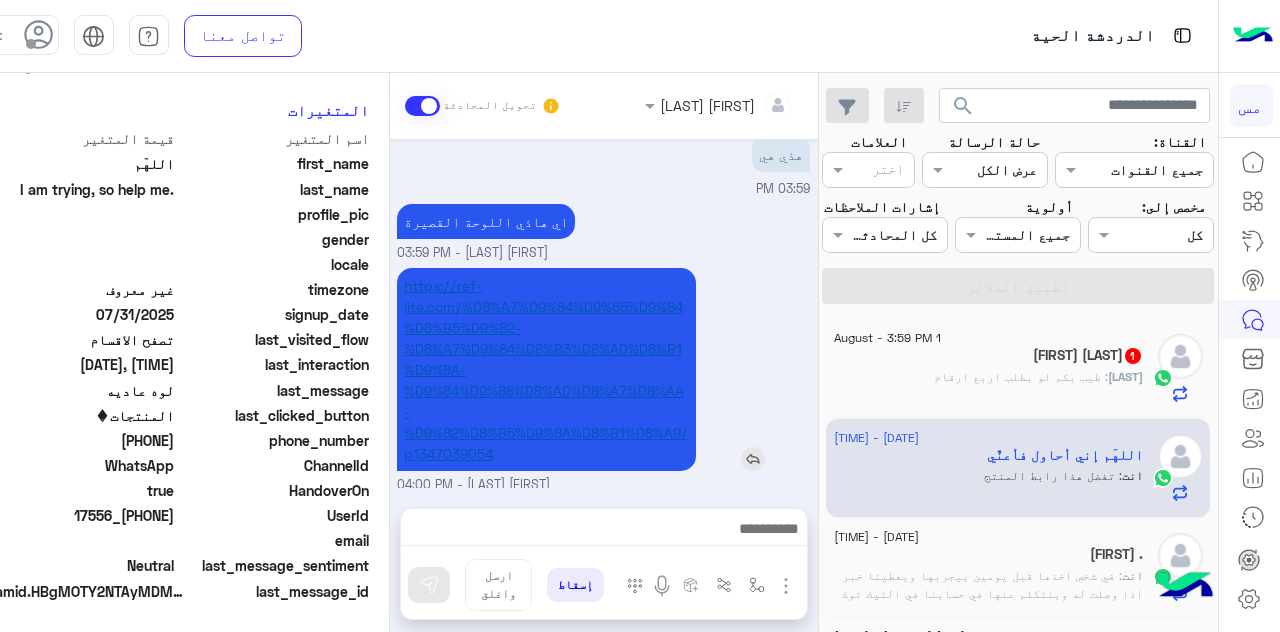 scroll, scrollTop: 1160, scrollLeft: 0, axis: vertical 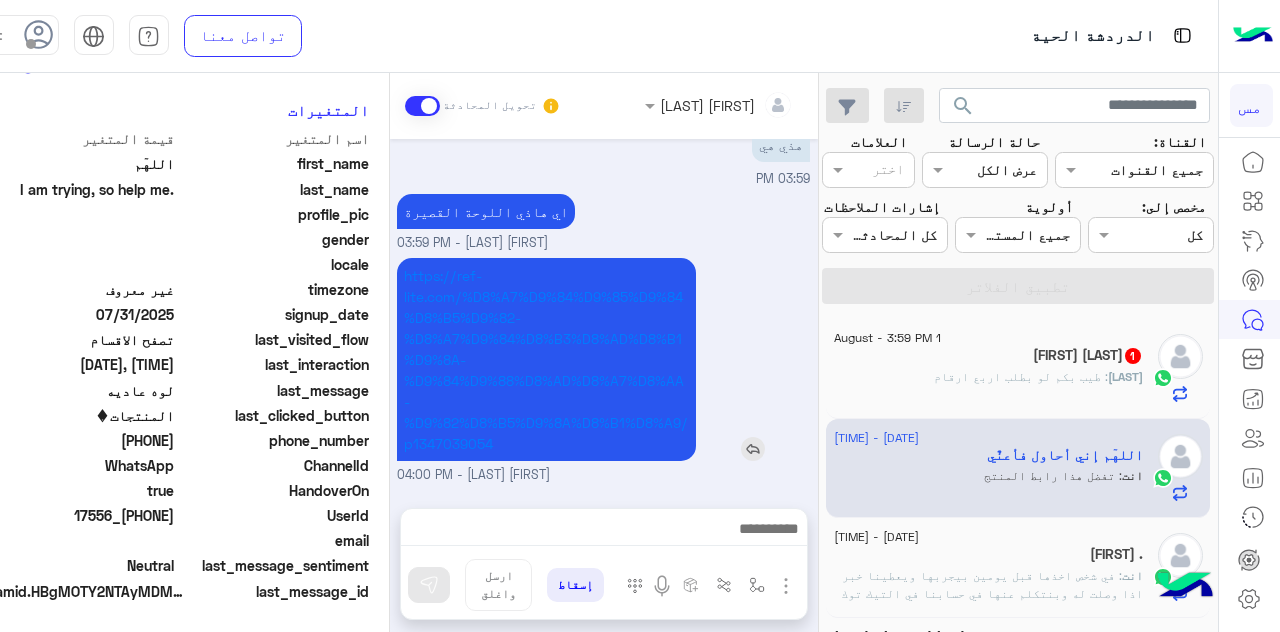 click on "https://ref-lite.com/%D8%A7%D9%84%D9%85%D9%84%D8%B5%D9%82-%D8%A7%D9%84%D8%B3%D8%AD%D8%B1%D9%8A-%D9%84%D9%88%D8%AD%D8%A7%D8%AA-%D9%82%D8%B5%D9%8A%D8%B1%D8%A9/p1347039054" at bounding box center [546, 359] 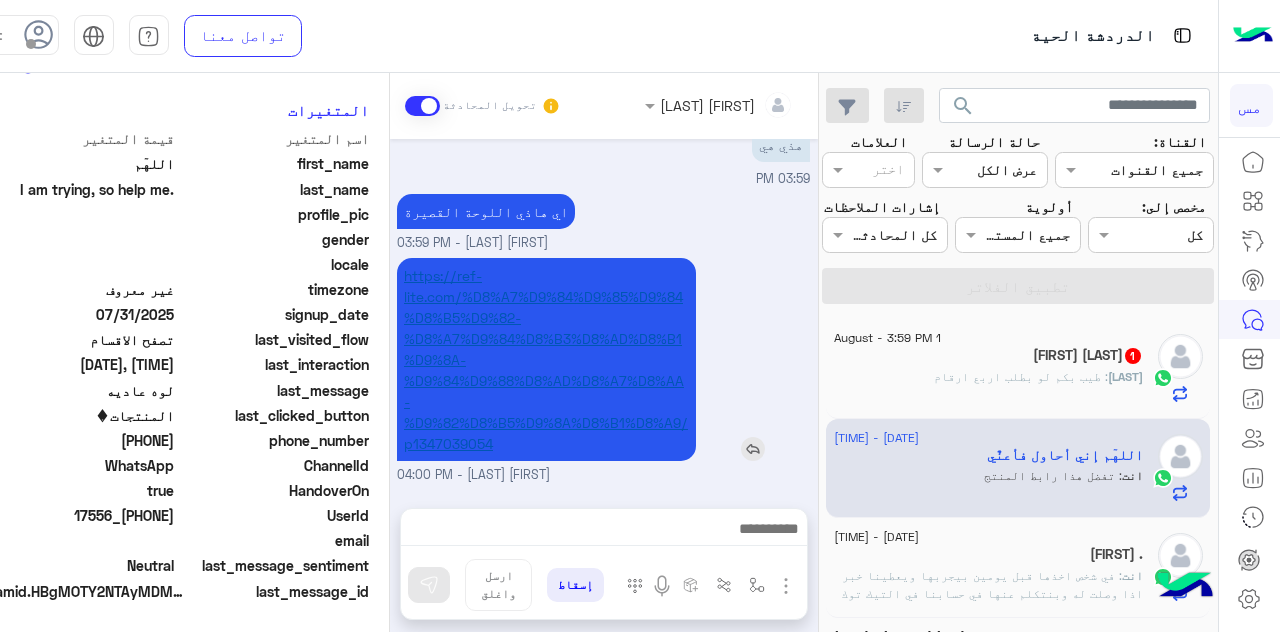 click on "https://ref-lite.com/%D8%A7%D9%84%D9%85%D9%84%D8%B5%D9%82-%D8%A7%D9%84%D8%B3%D8%AD%D8%B1%D9%8A-%D9%84%D9%88%D8%AD%D8%A7%D8%AA-%D9%82%D8%B5%D9%8A%D8%B1%D8%A9/p1347039054" at bounding box center [546, 359] 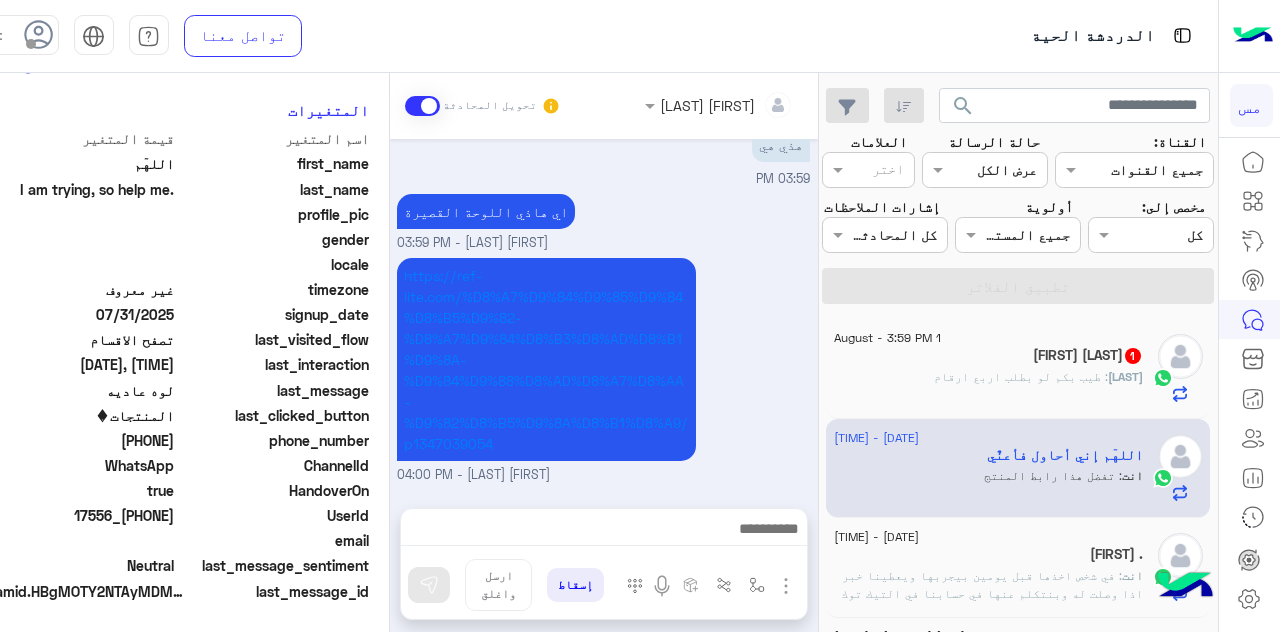 click on "[FIRST] : How much if I order four numbers?" 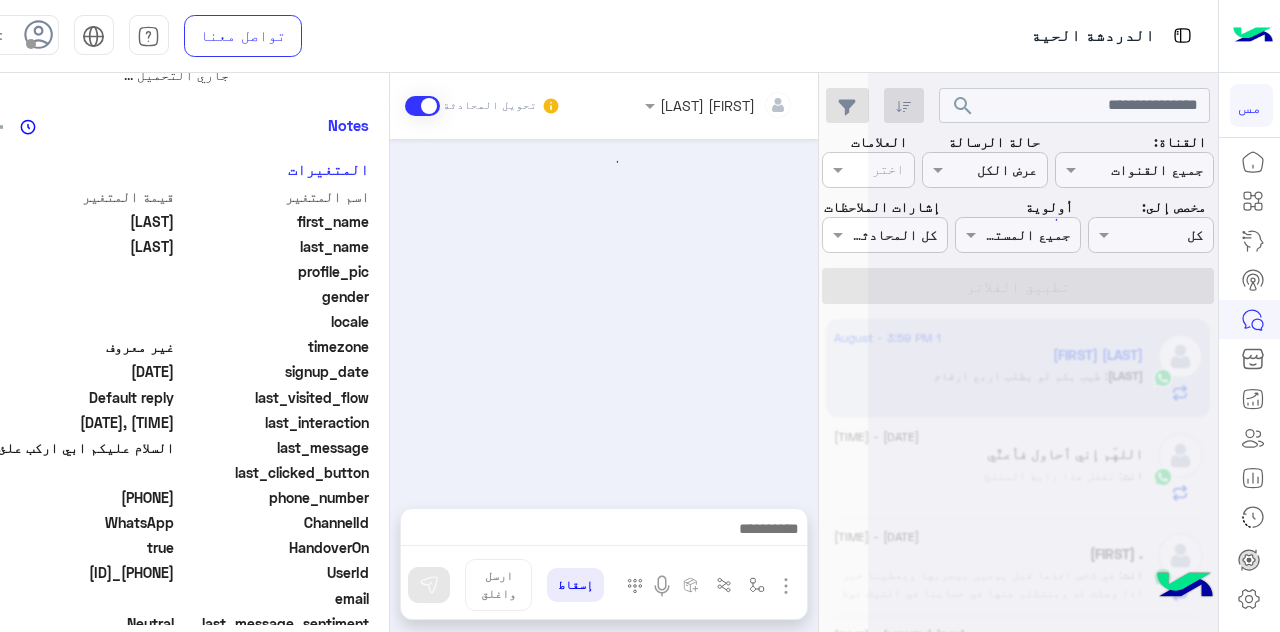 scroll, scrollTop: 0, scrollLeft: 0, axis: both 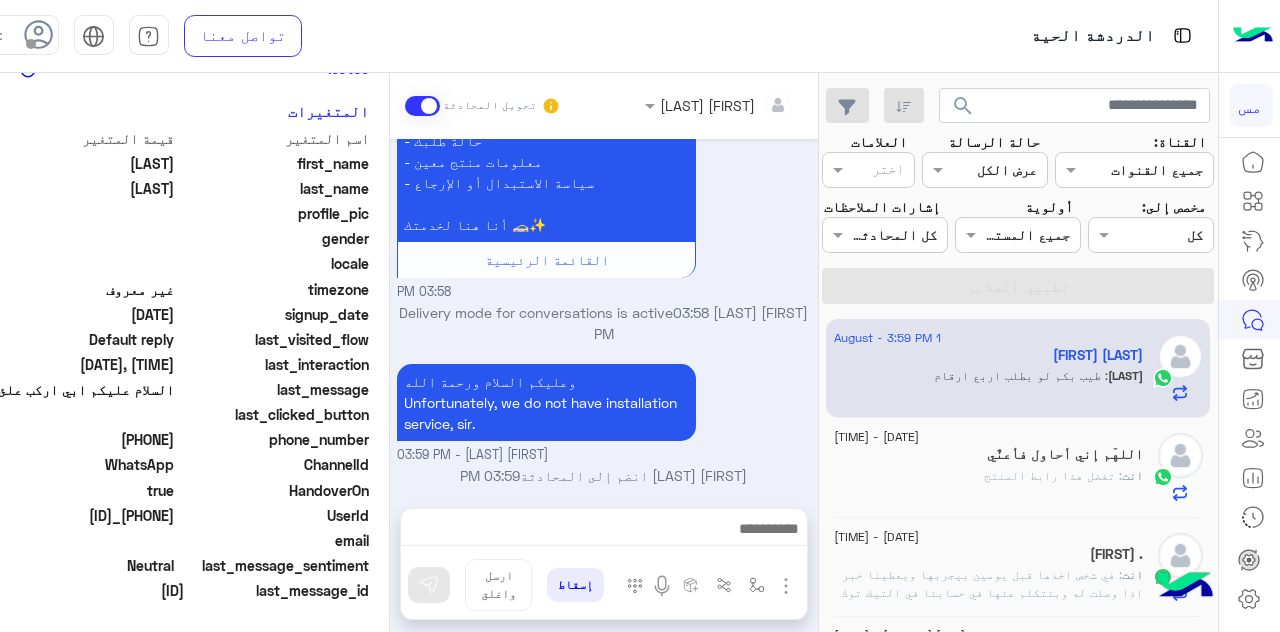 click at bounding box center (603, 531) 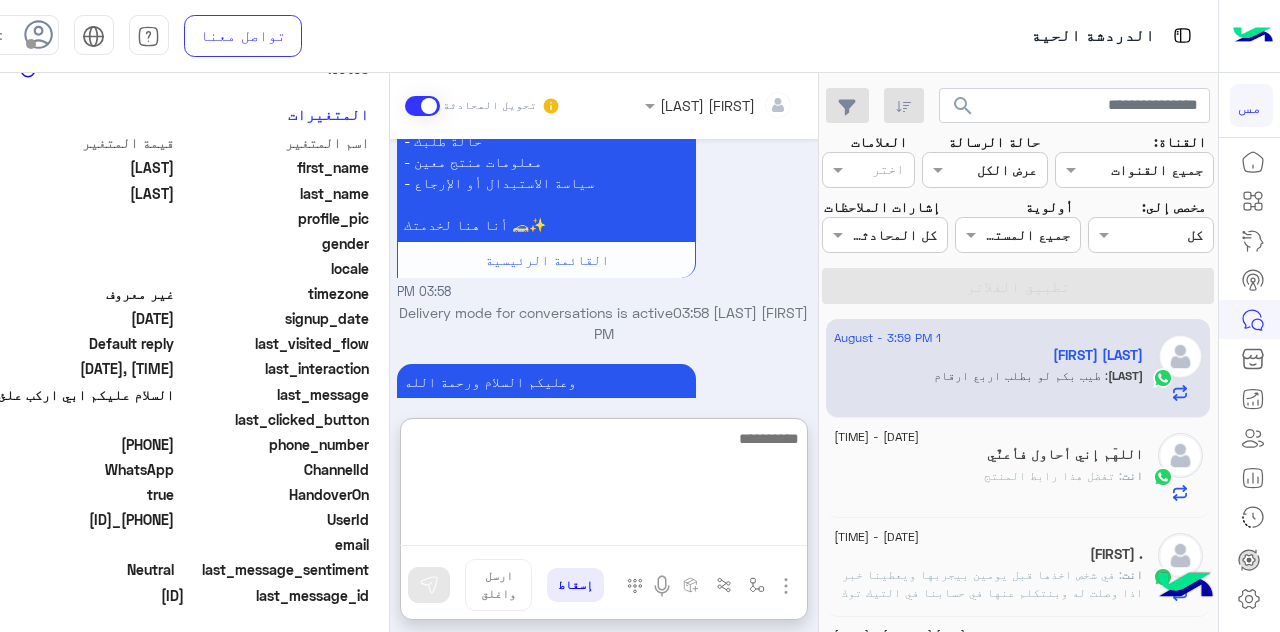 scroll, scrollTop: 444, scrollLeft: 0, axis: vertical 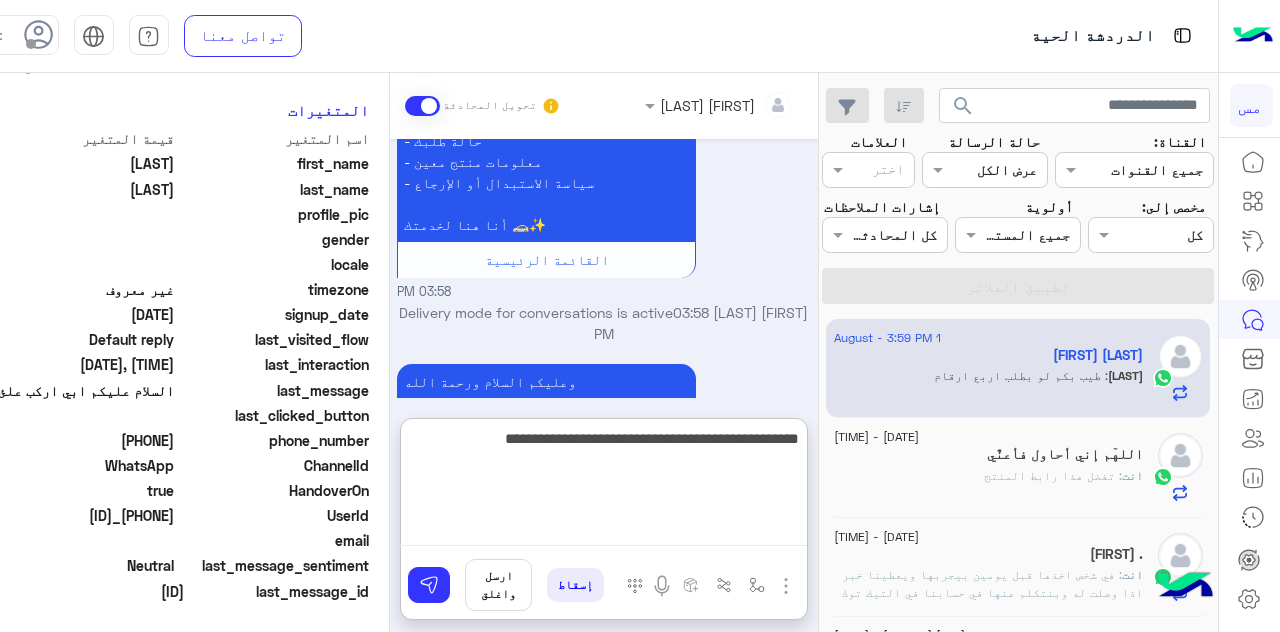 type on "**********" 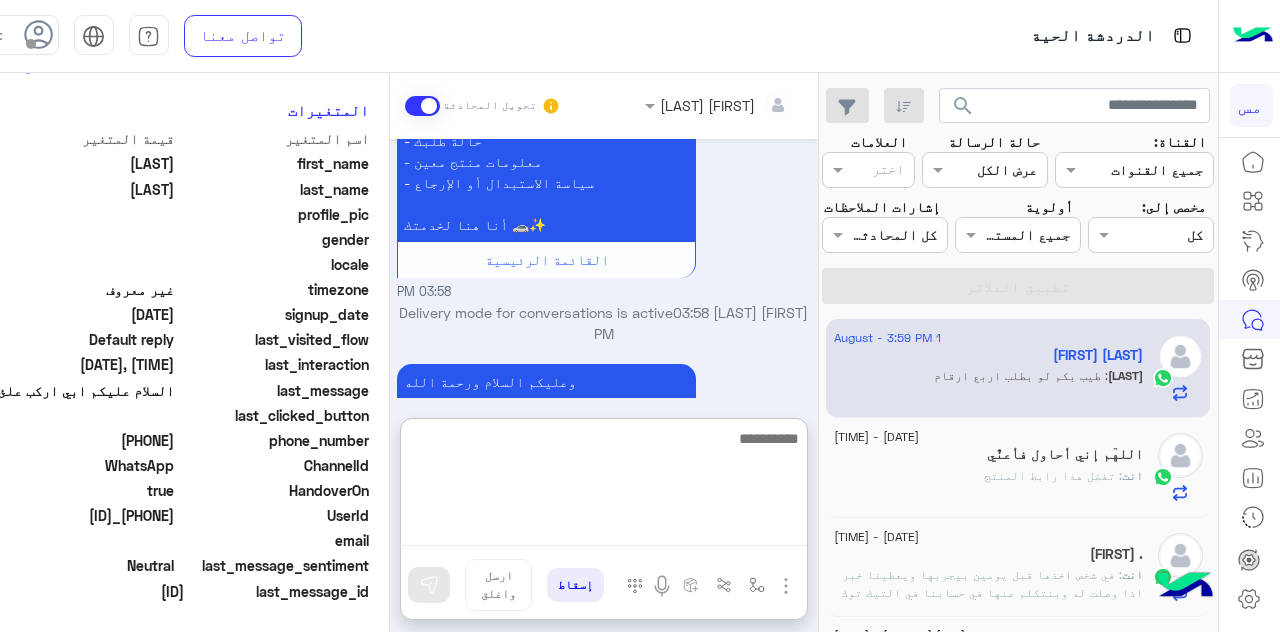 scroll, scrollTop: 480, scrollLeft: 0, axis: vertical 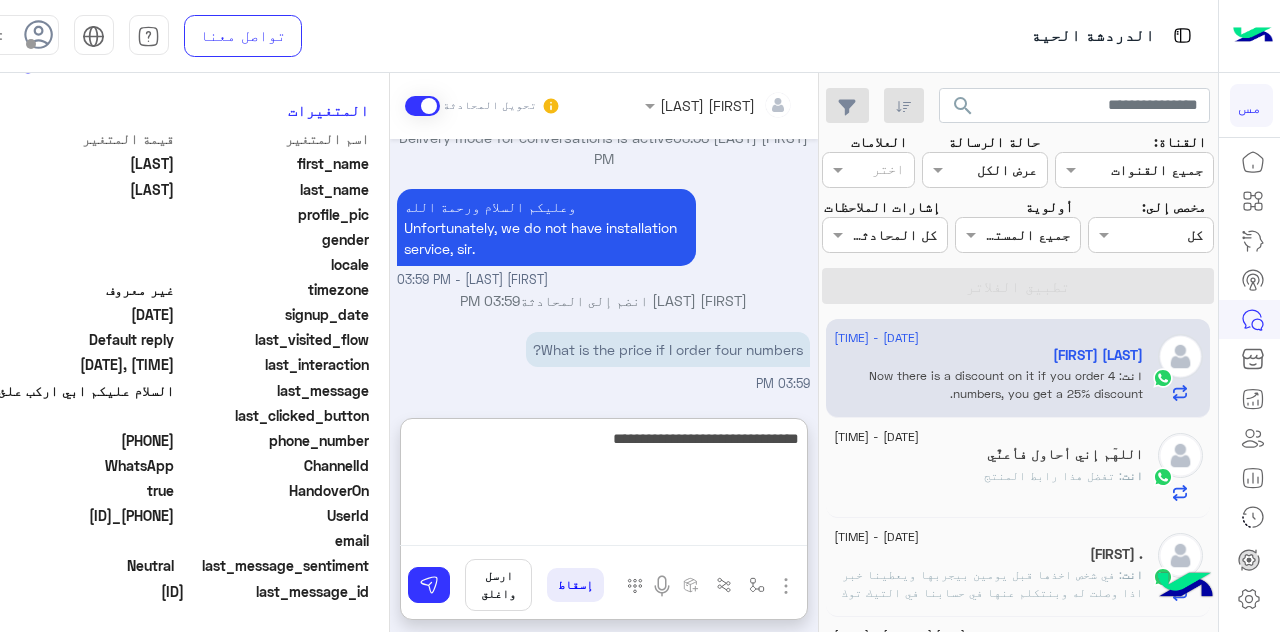 type on "**********" 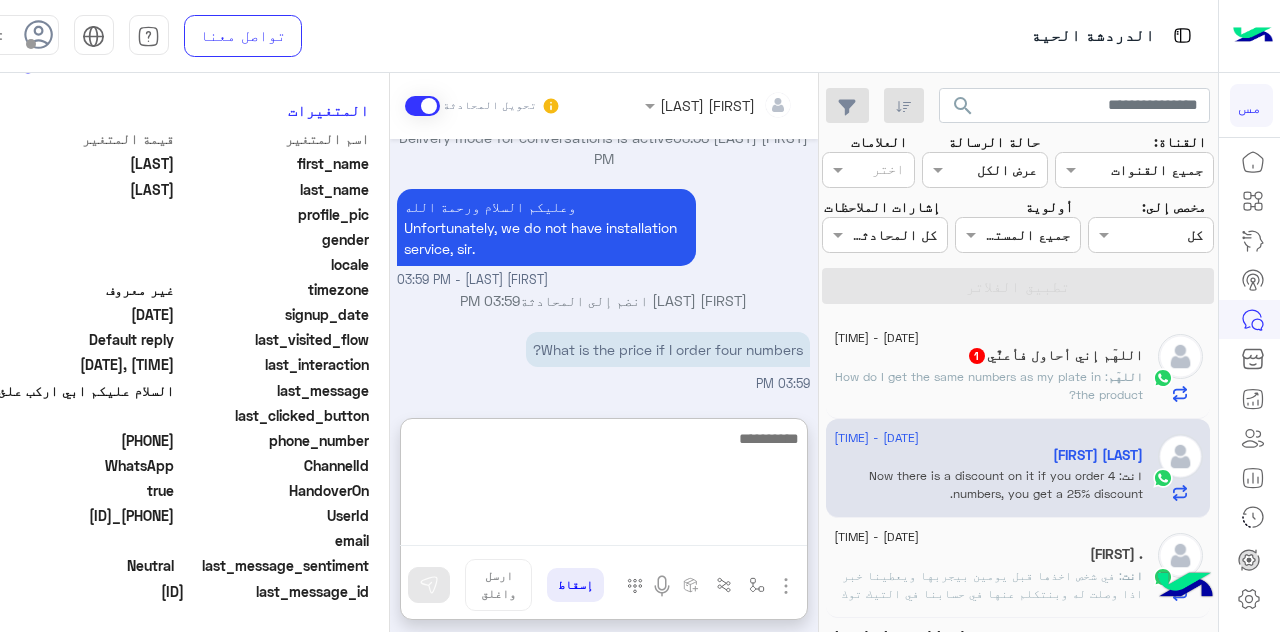 scroll, scrollTop: 544, scrollLeft: 0, axis: vertical 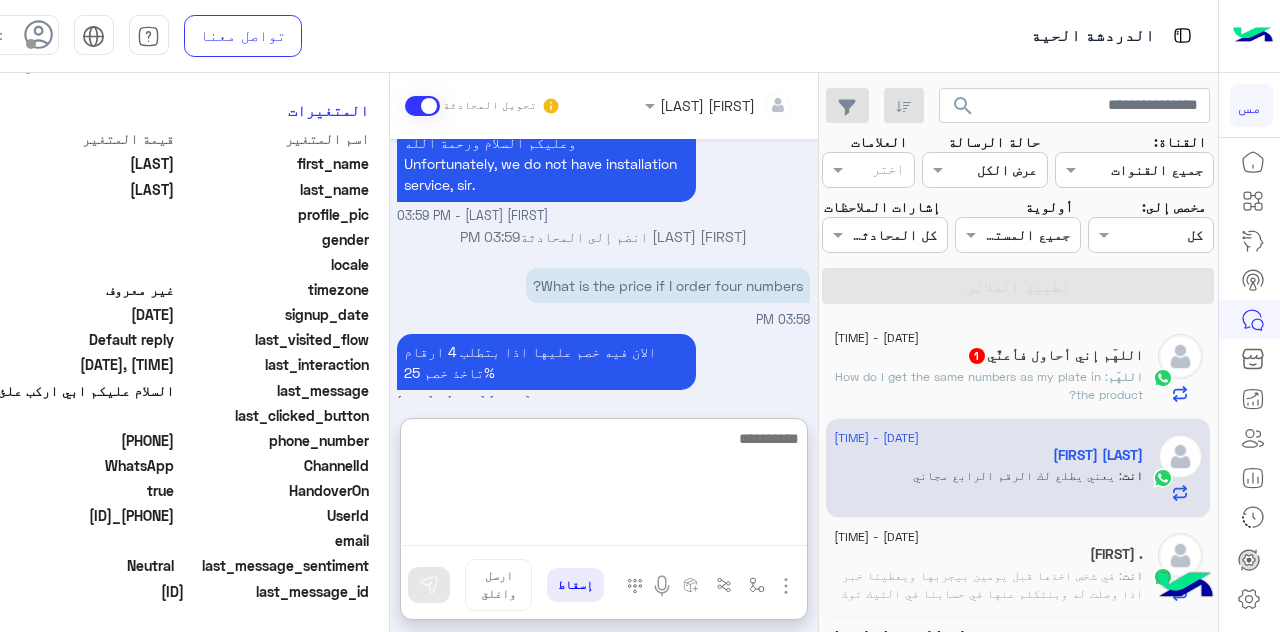 click at bounding box center (603, 486) 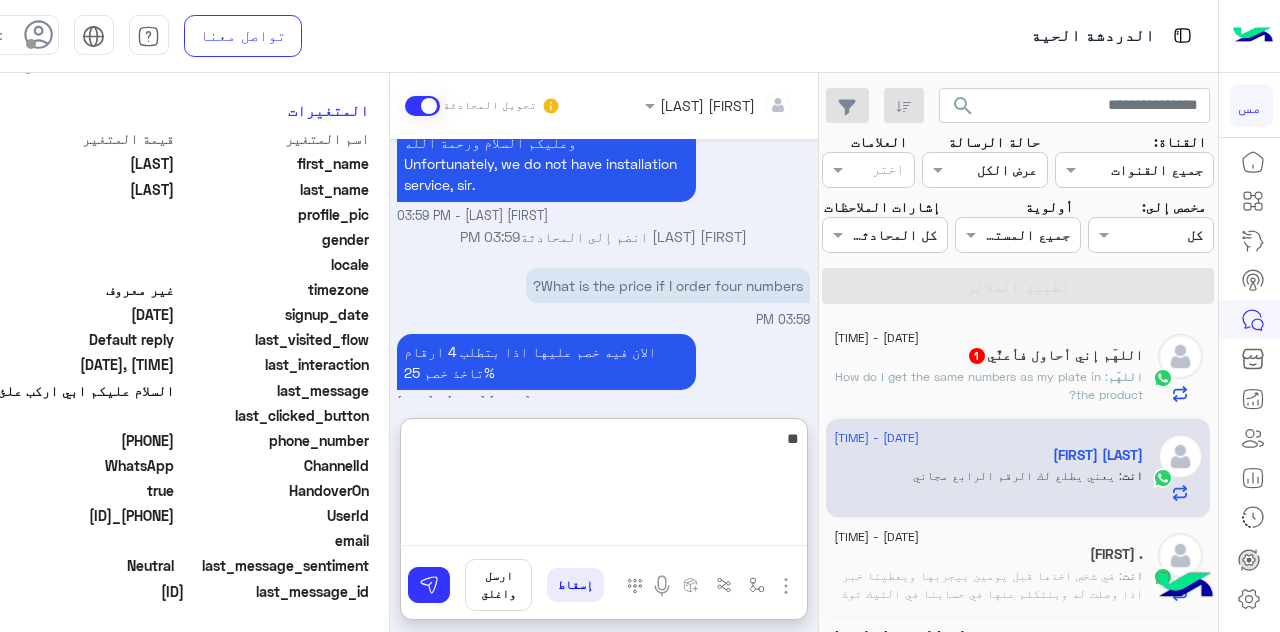 type on "*" 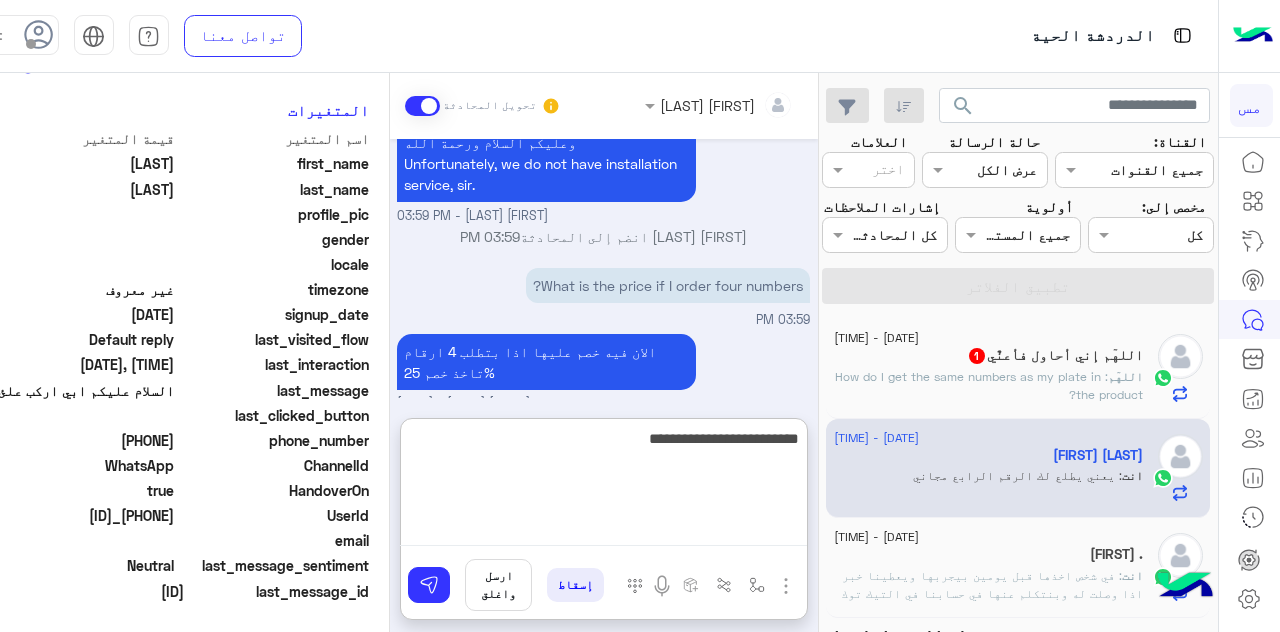 type on "**********" 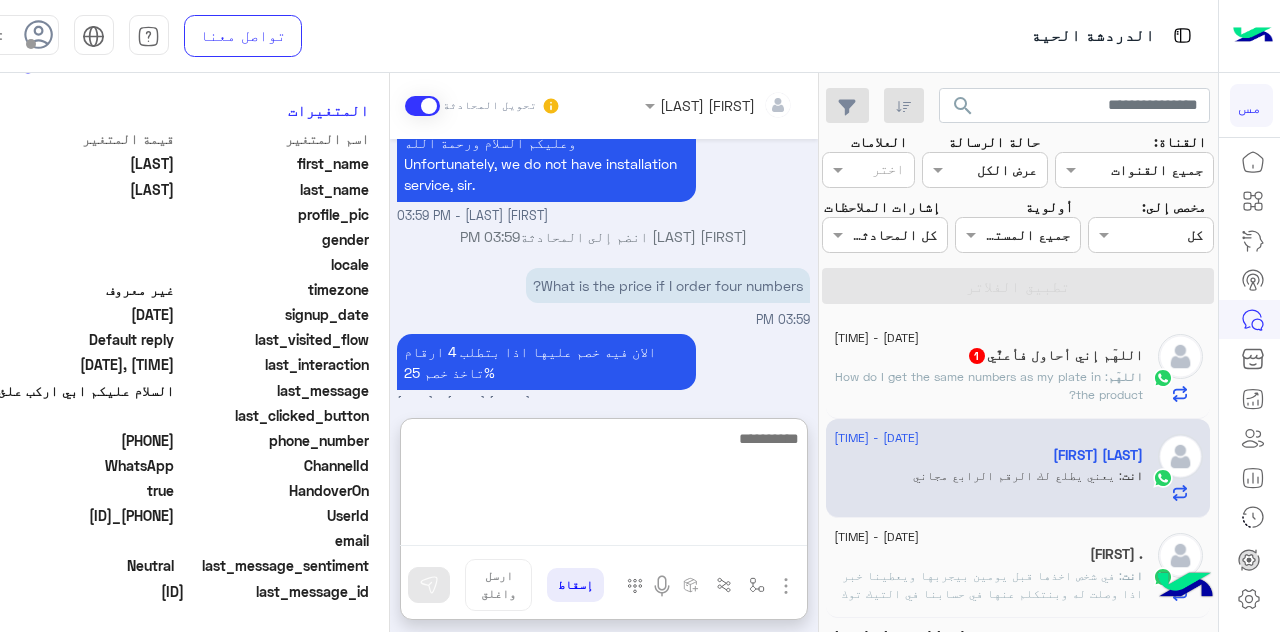 scroll, scrollTop: 607, scrollLeft: 0, axis: vertical 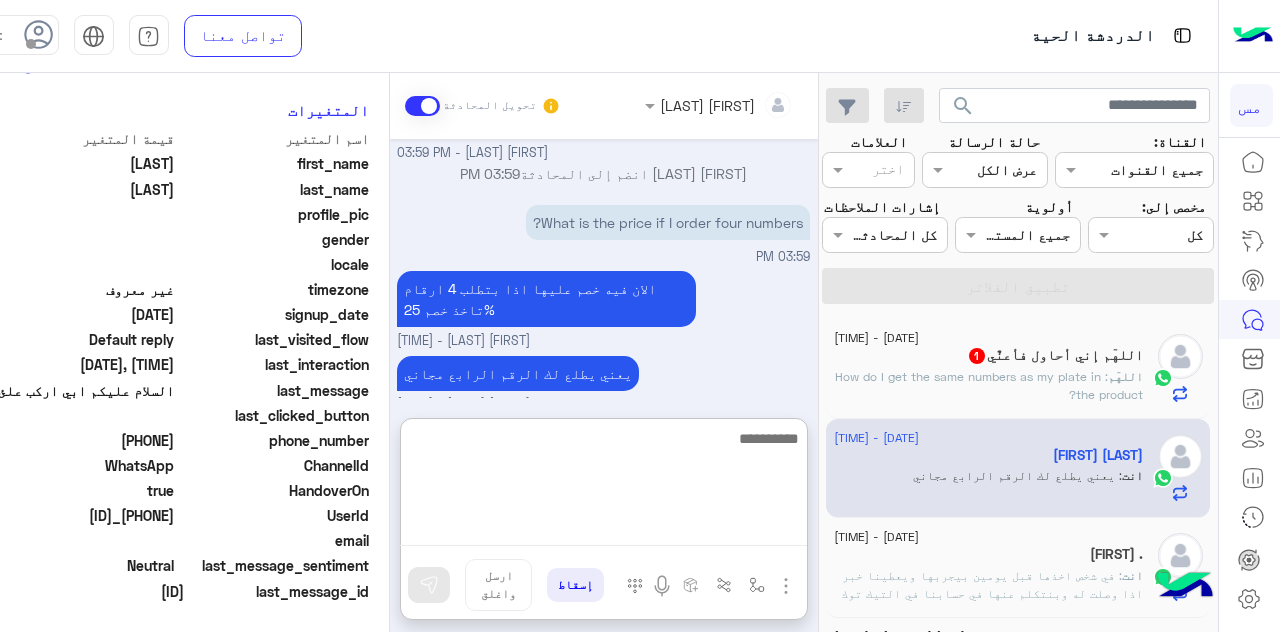 click on "اللهٓم" 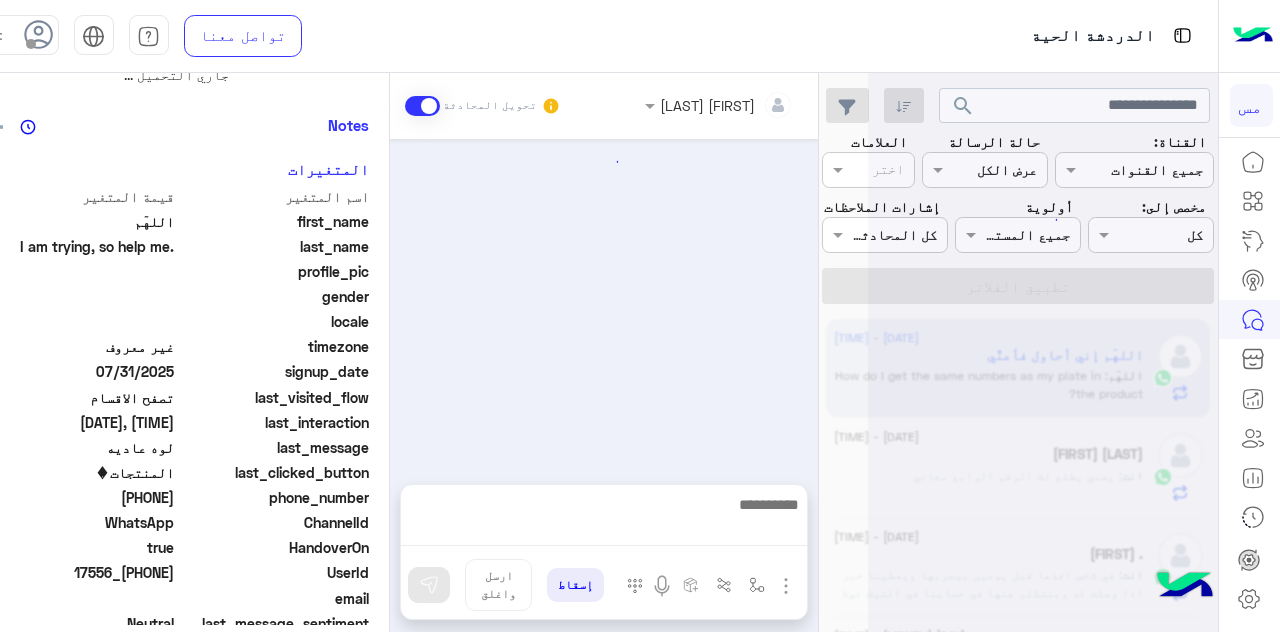 scroll, scrollTop: 0, scrollLeft: 0, axis: both 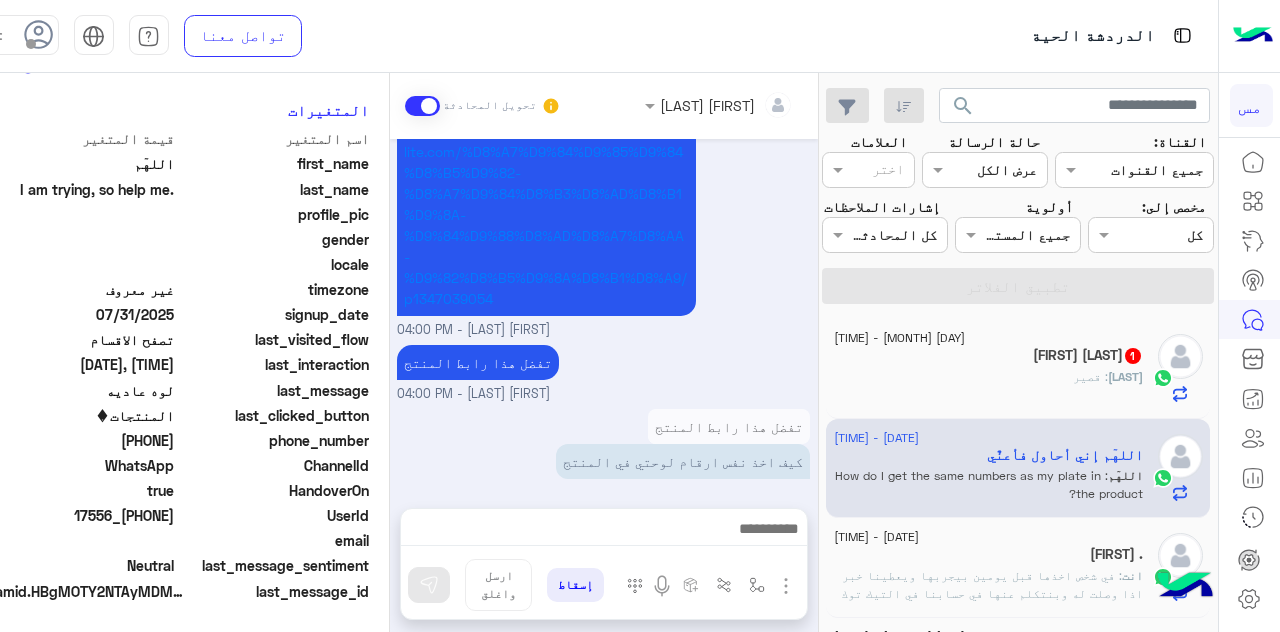 click at bounding box center (603, 531) 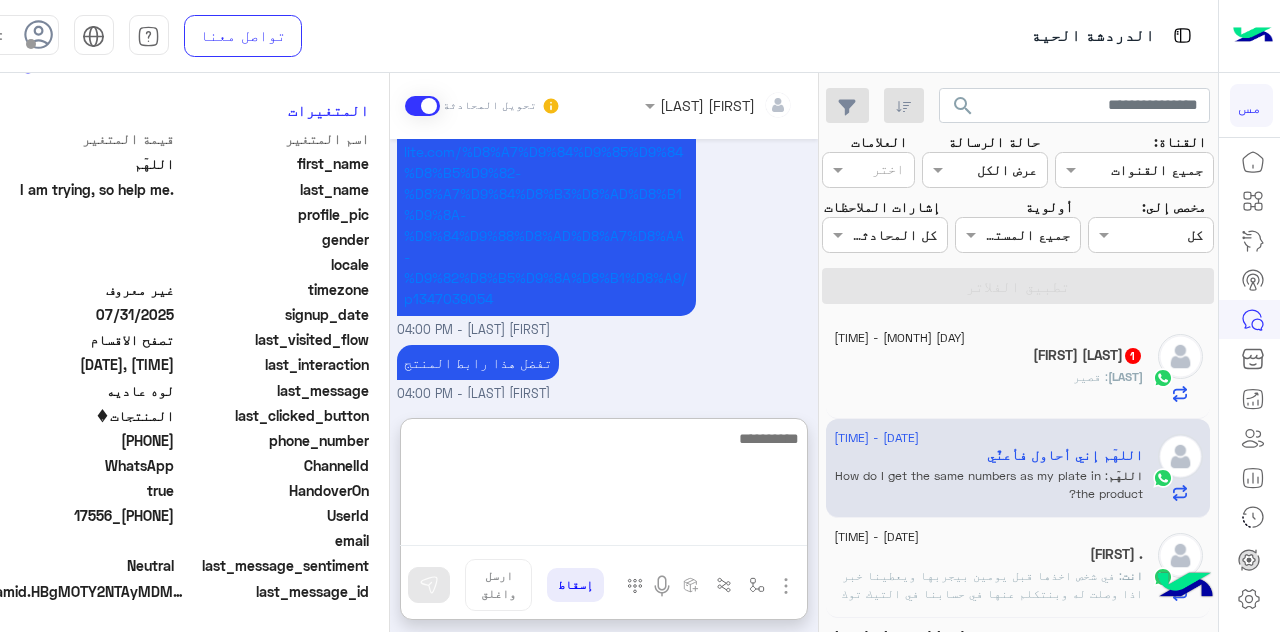 scroll, scrollTop: 948, scrollLeft: 0, axis: vertical 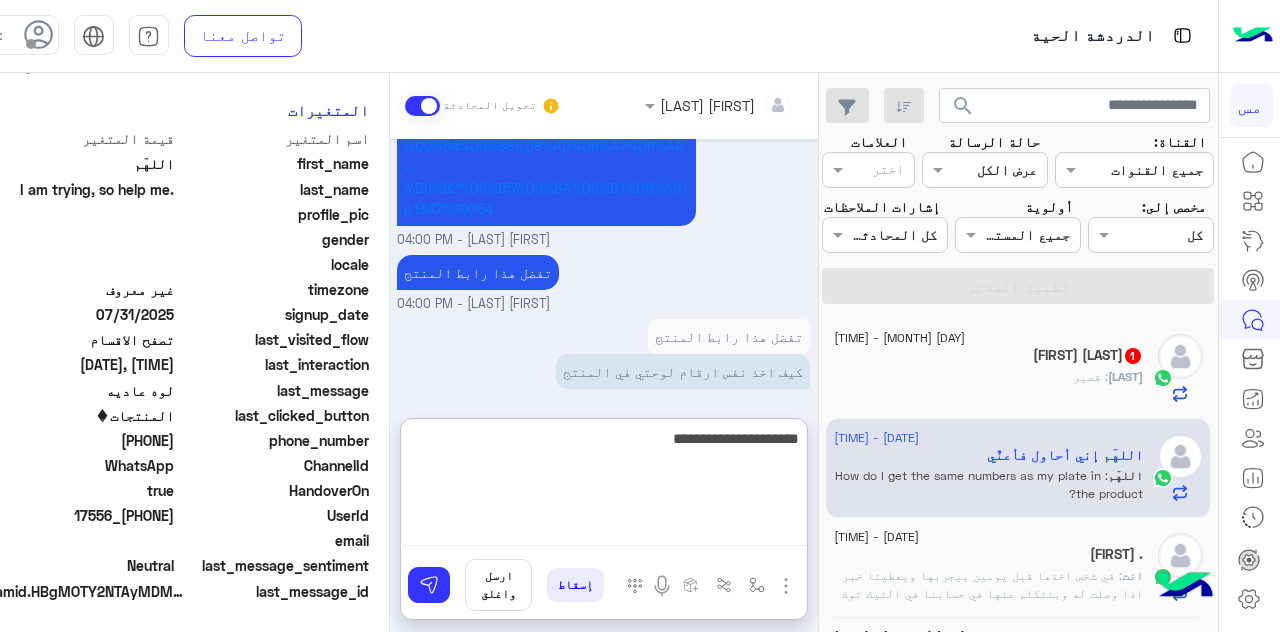 type on "**********" 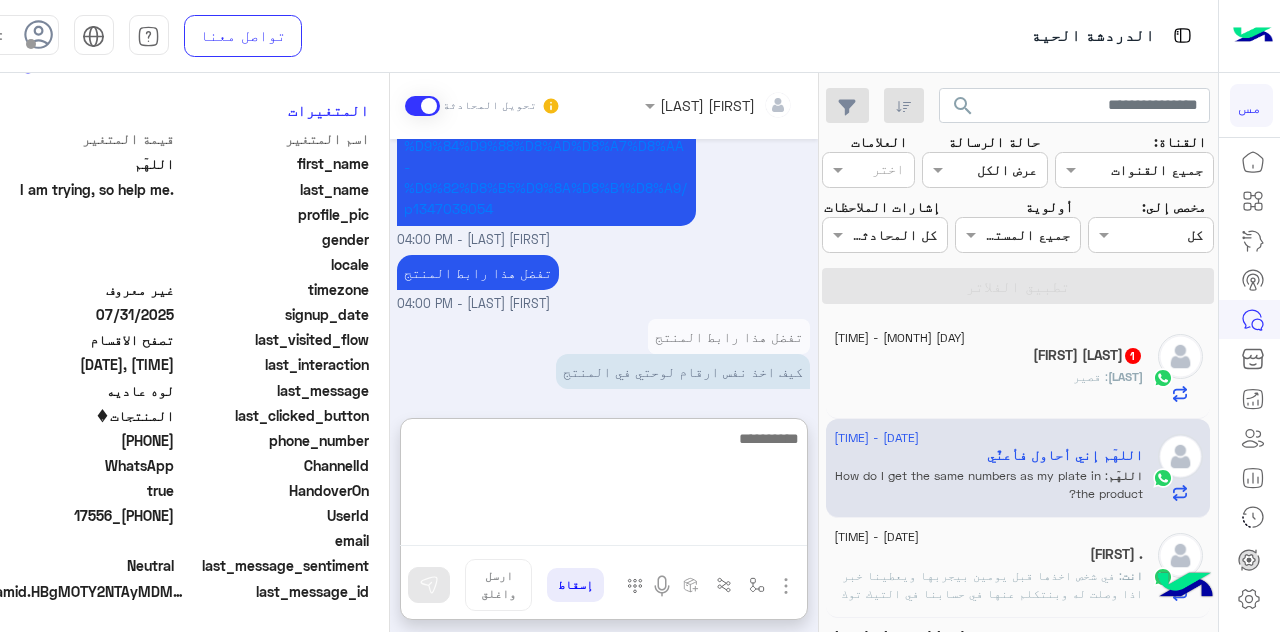 scroll, scrollTop: 1012, scrollLeft: 0, axis: vertical 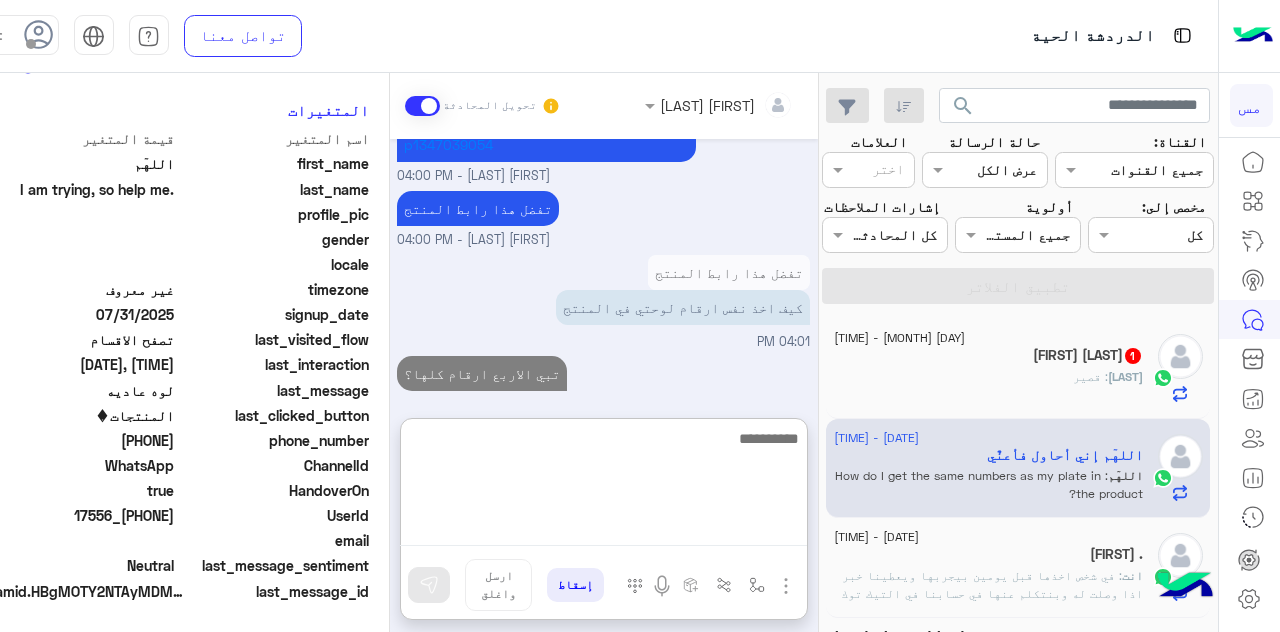 click on "‏[LAST] : قصير" 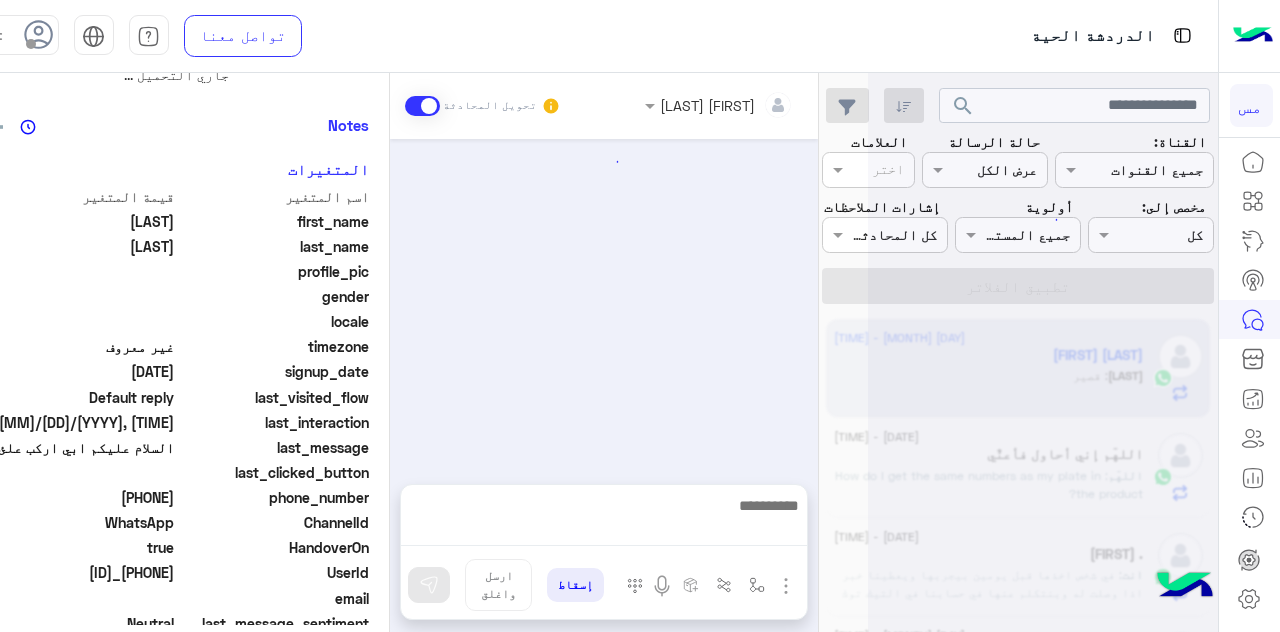 scroll, scrollTop: 0, scrollLeft: 0, axis: both 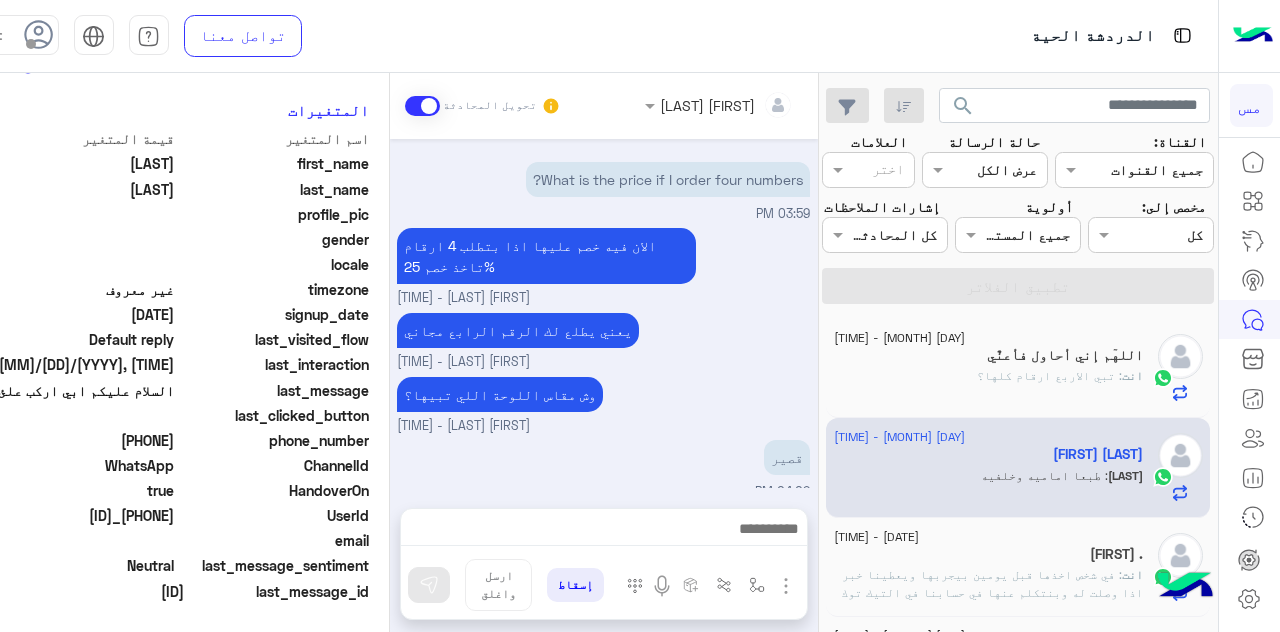 click at bounding box center [603, 531] 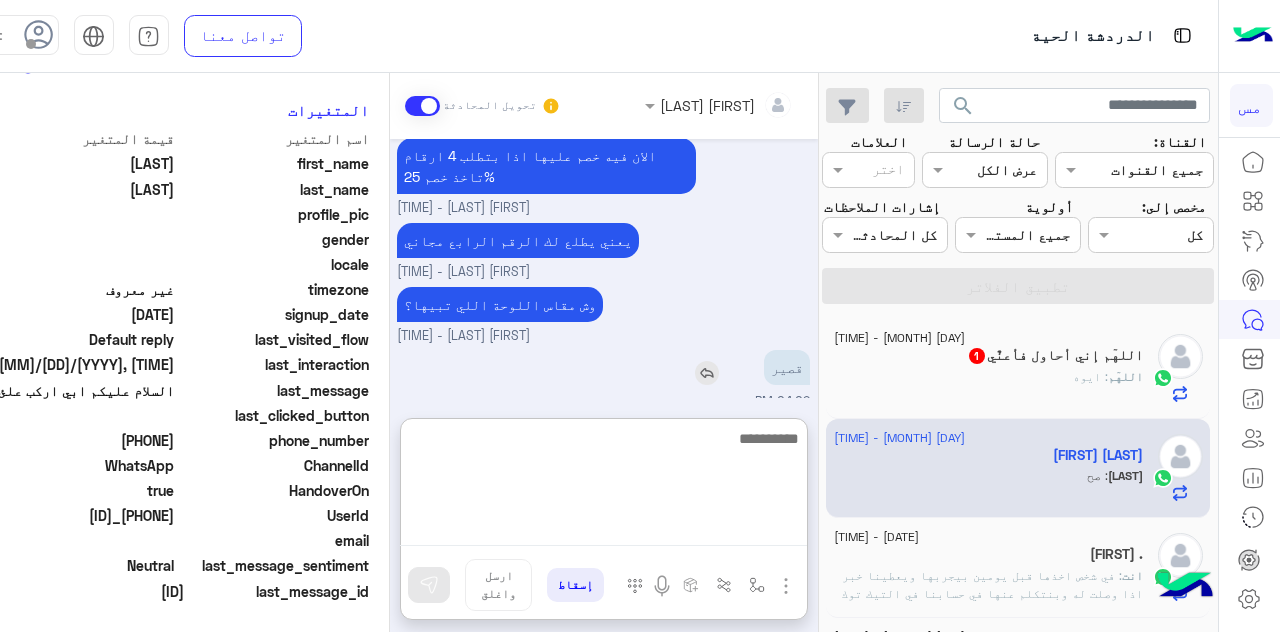 scroll, scrollTop: 806, scrollLeft: 0, axis: vertical 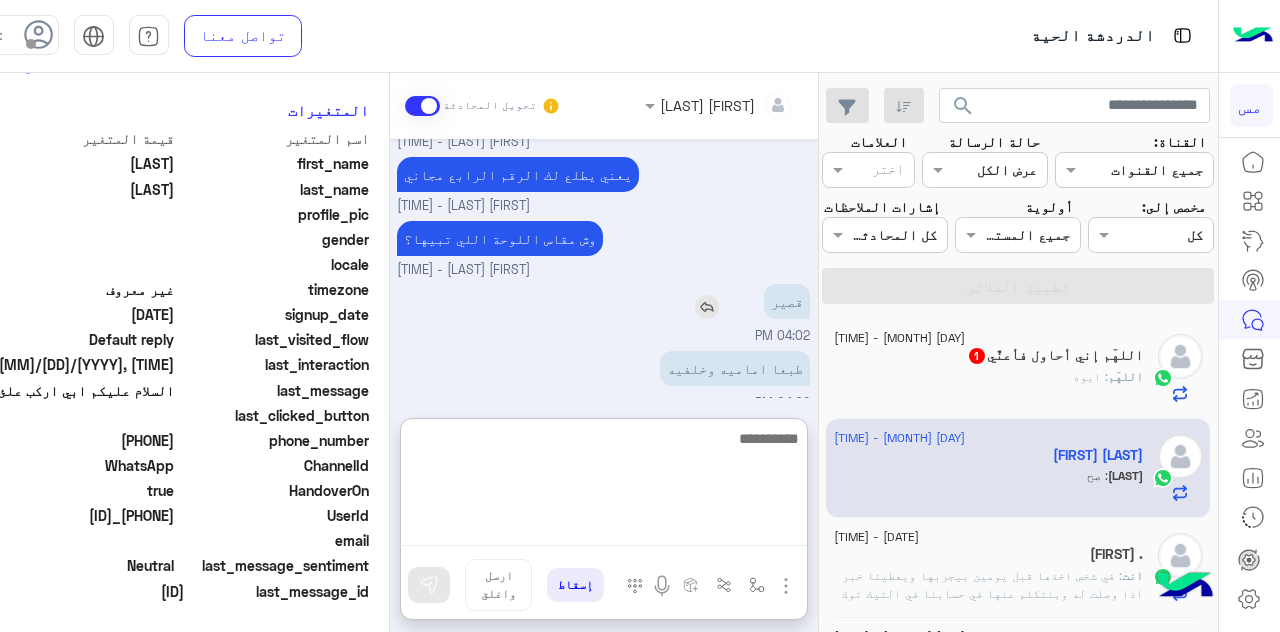 paste on "**********" 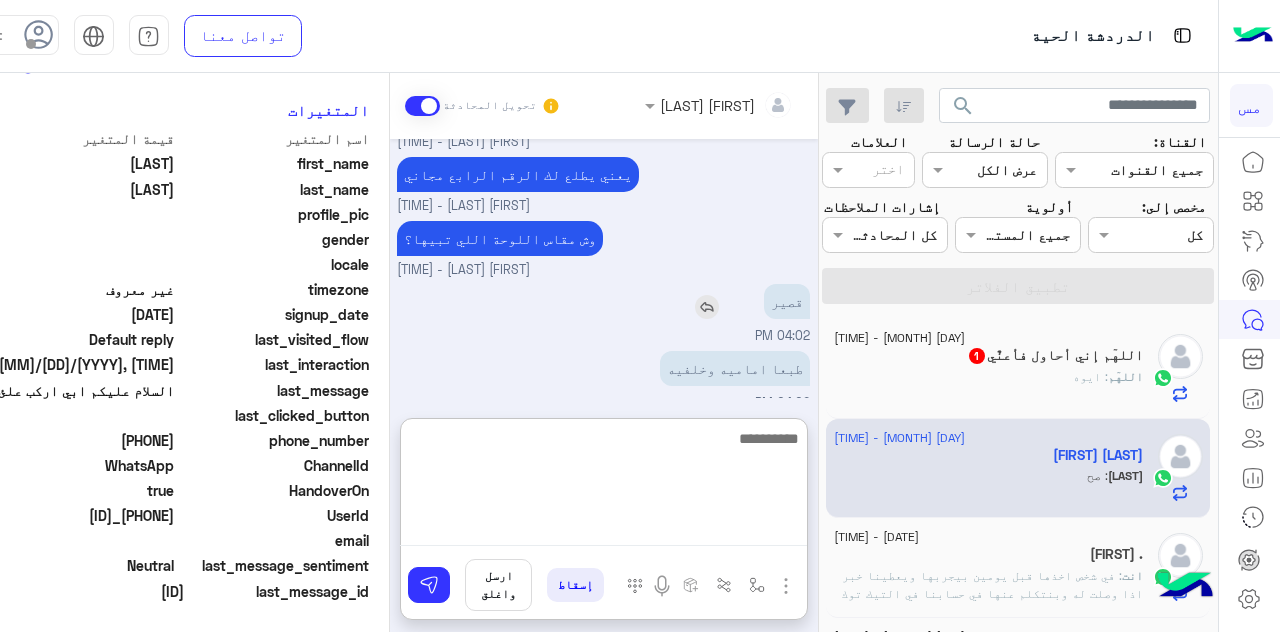scroll, scrollTop: 0, scrollLeft: 0, axis: both 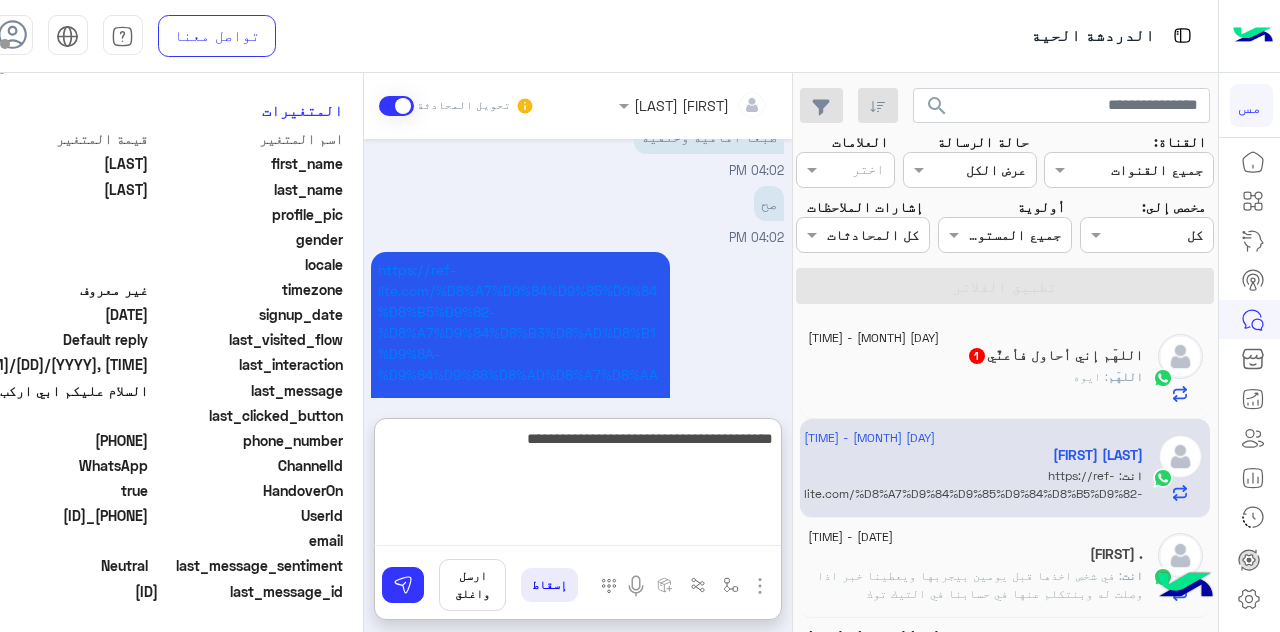 type on "**********" 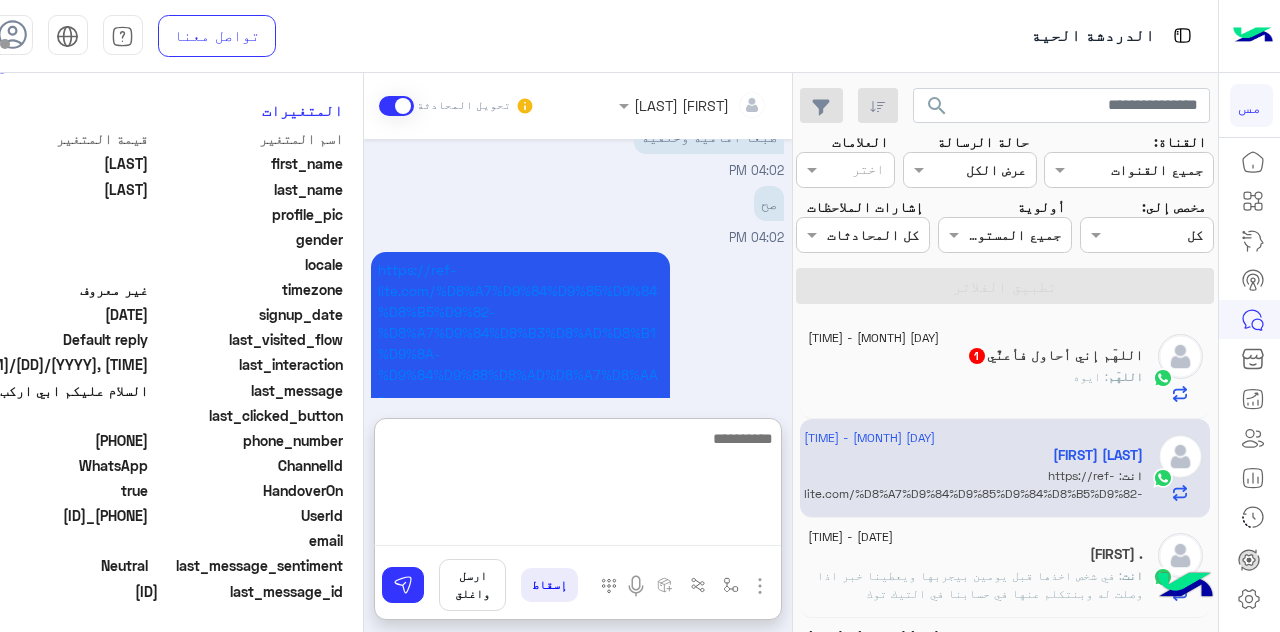 scroll, scrollTop: 1122, scrollLeft: 0, axis: vertical 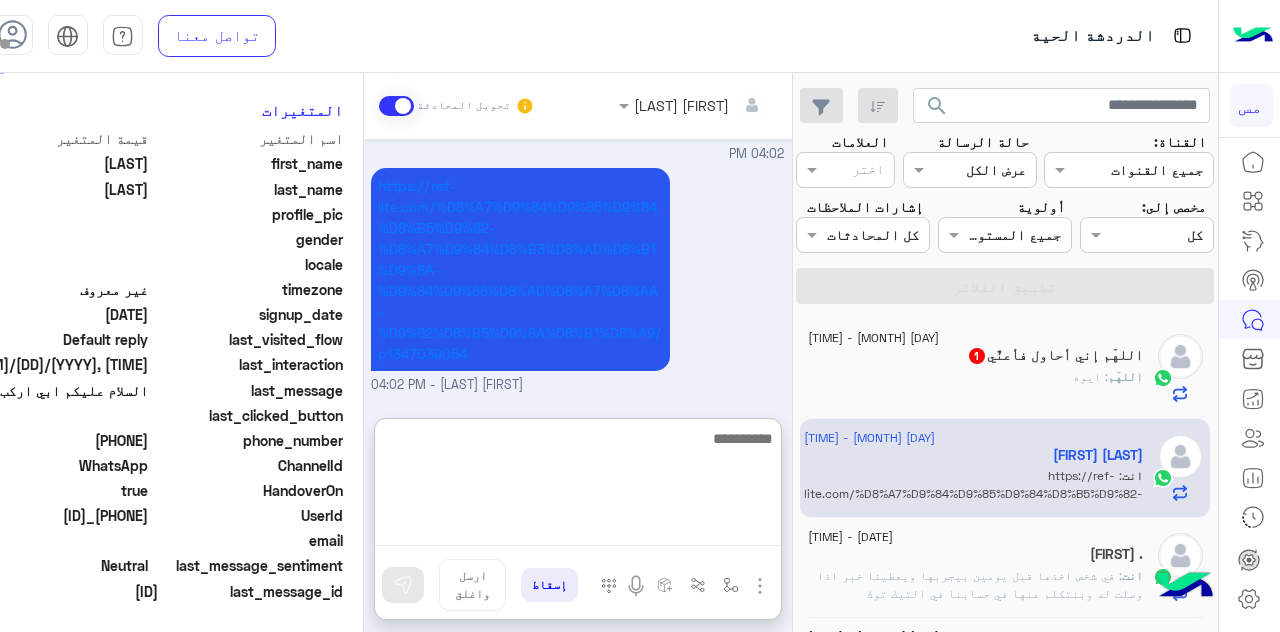 click on "اللهٓم إني أحاول فأعنٌي  1" 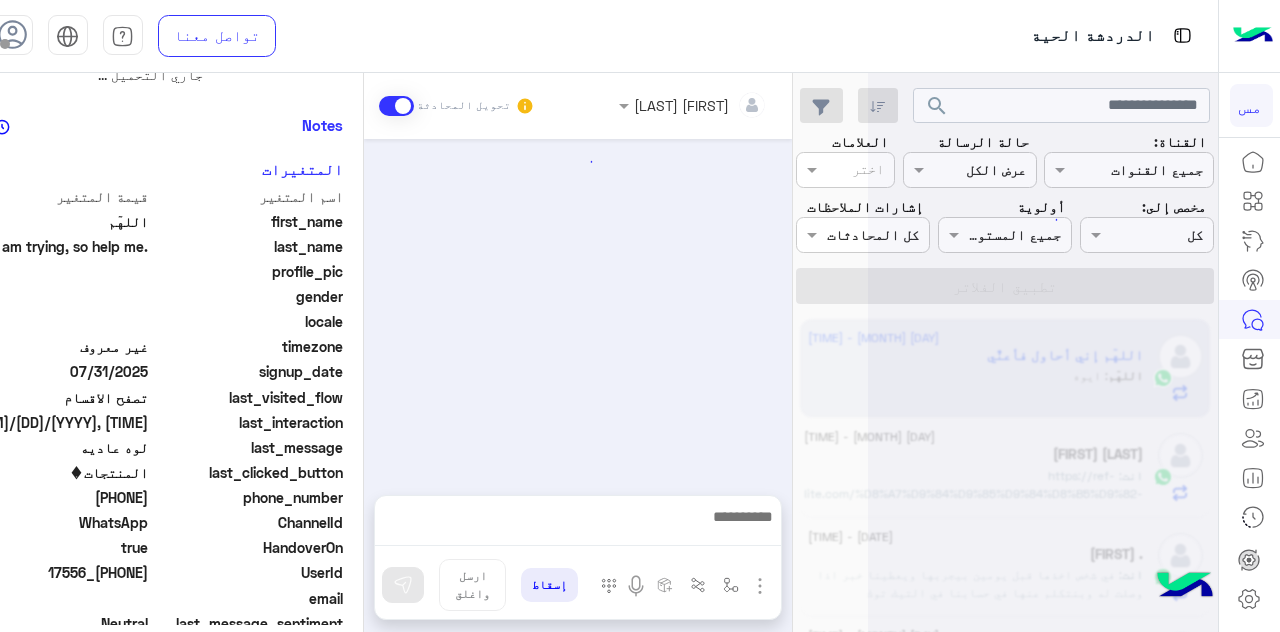 scroll, scrollTop: 0, scrollLeft: 0, axis: both 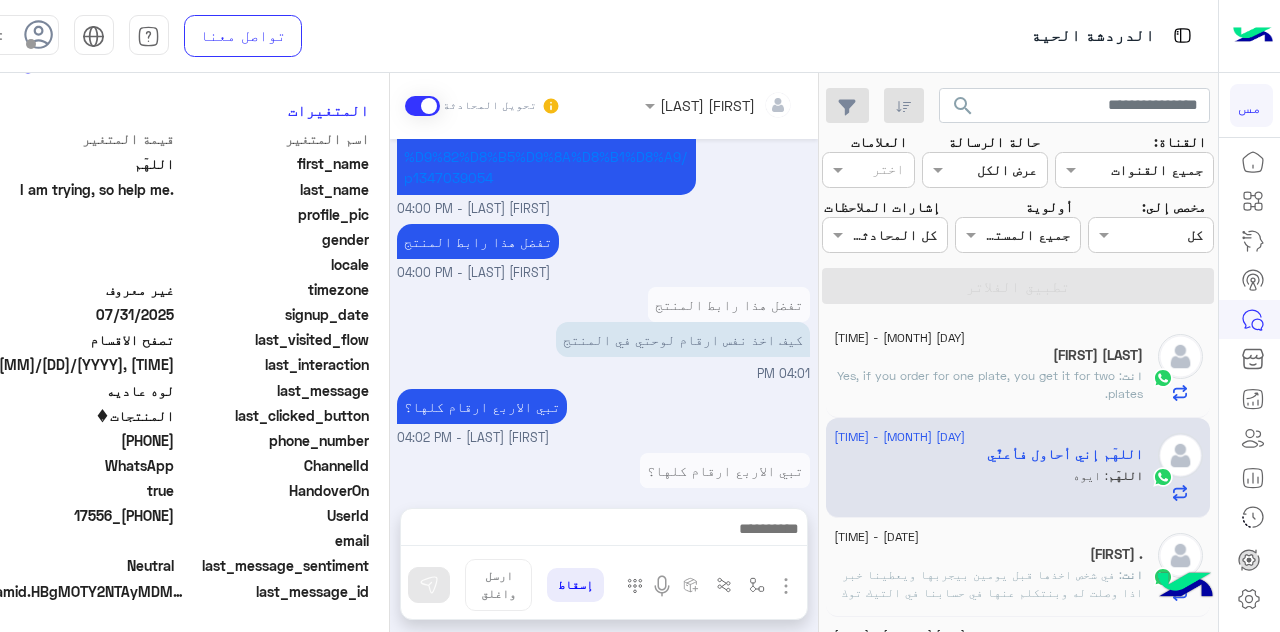 drag, startPoint x: 68, startPoint y: 437, endPoint x: 169, endPoint y: 445, distance: 101.31634 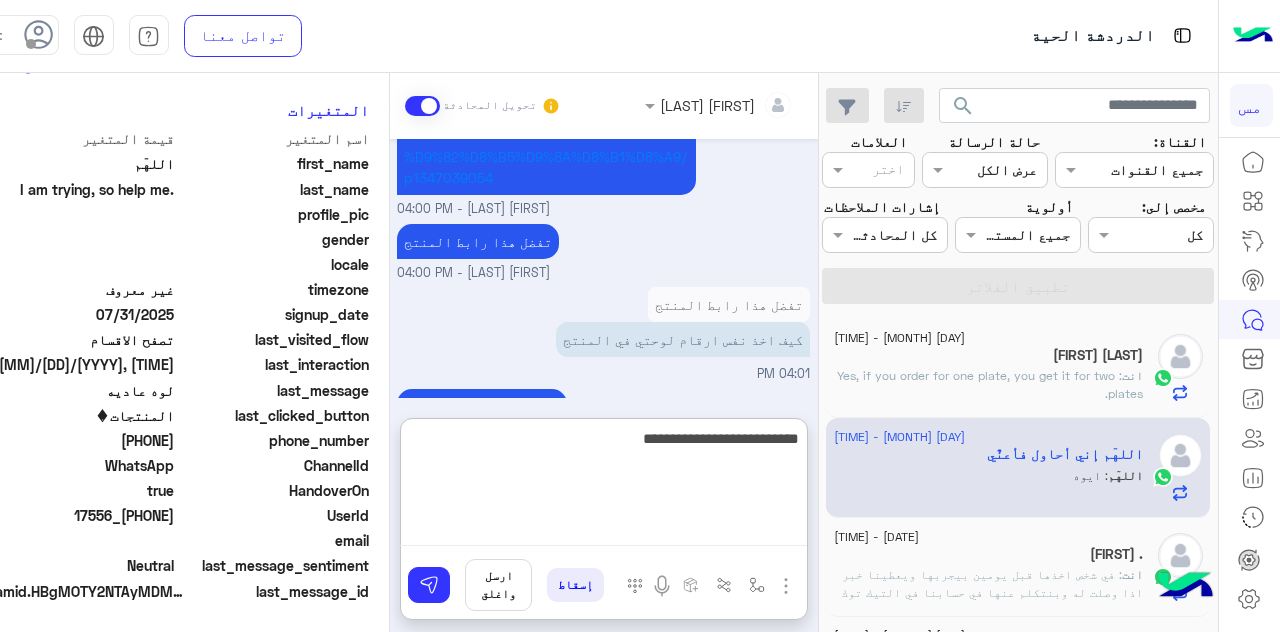 type on "**********" 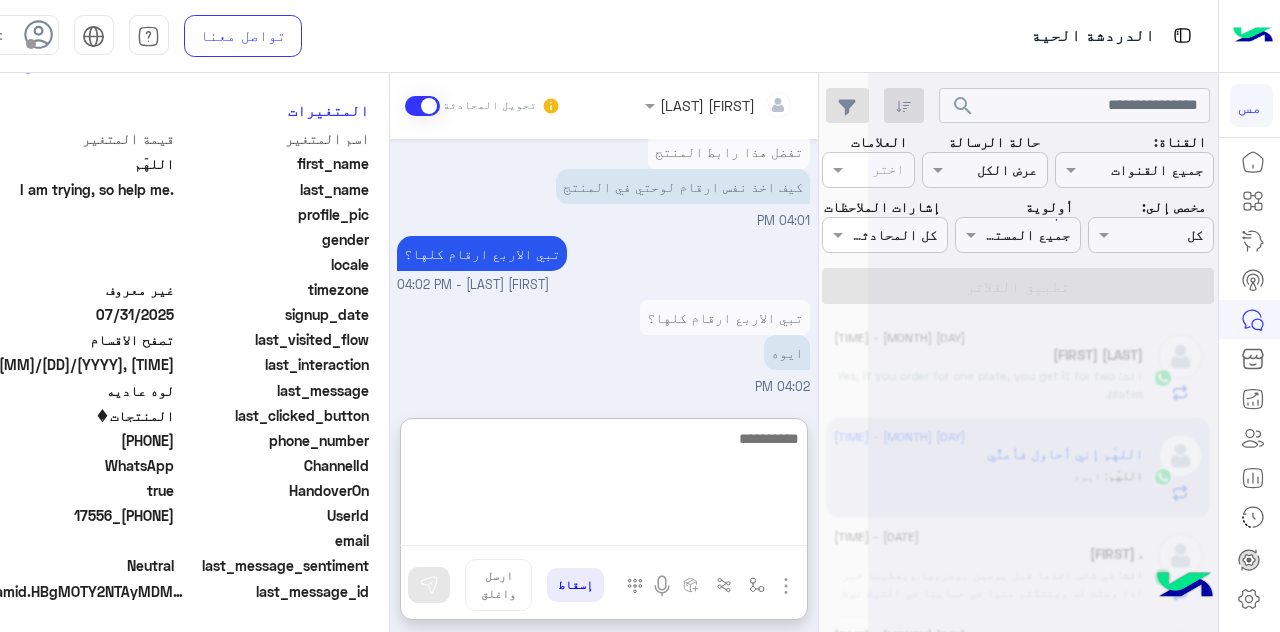 scroll, scrollTop: 1835, scrollLeft: 0, axis: vertical 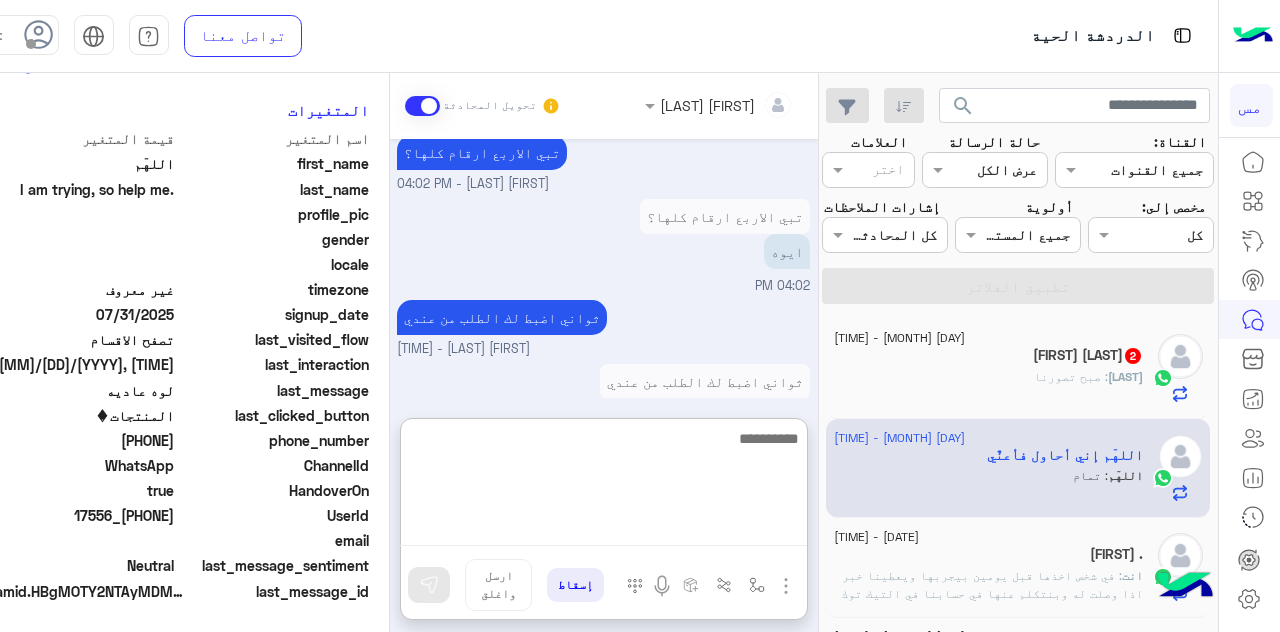 click at bounding box center [603, 486] 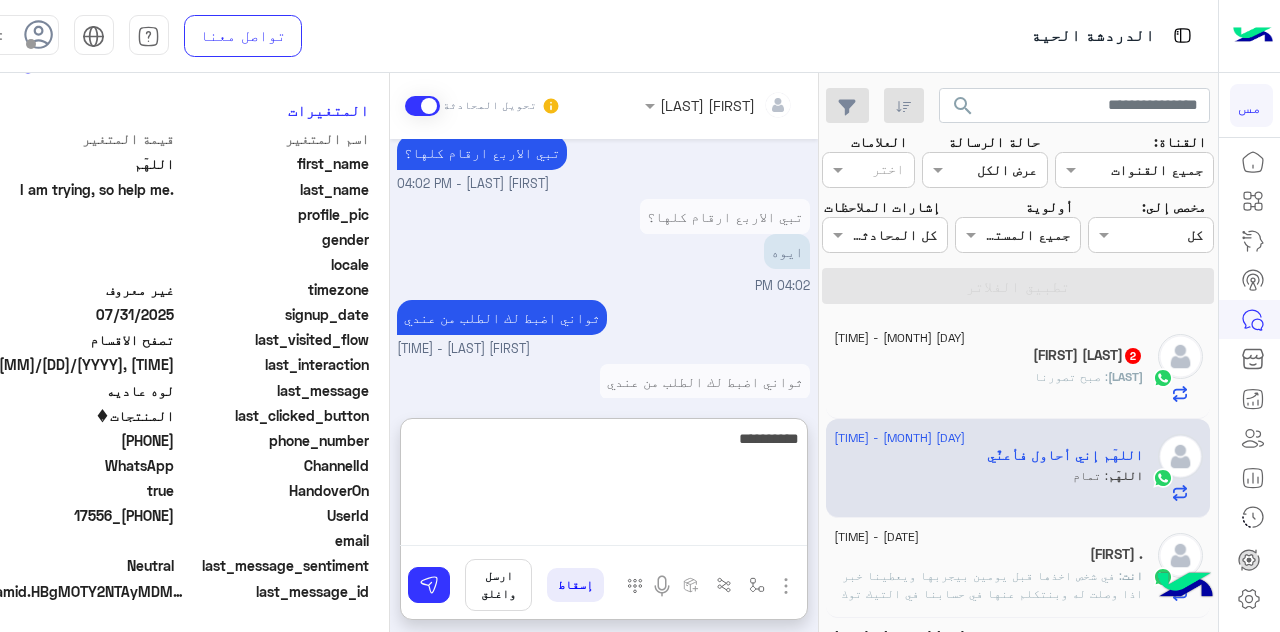 scroll, scrollTop: 2003, scrollLeft: 0, axis: vertical 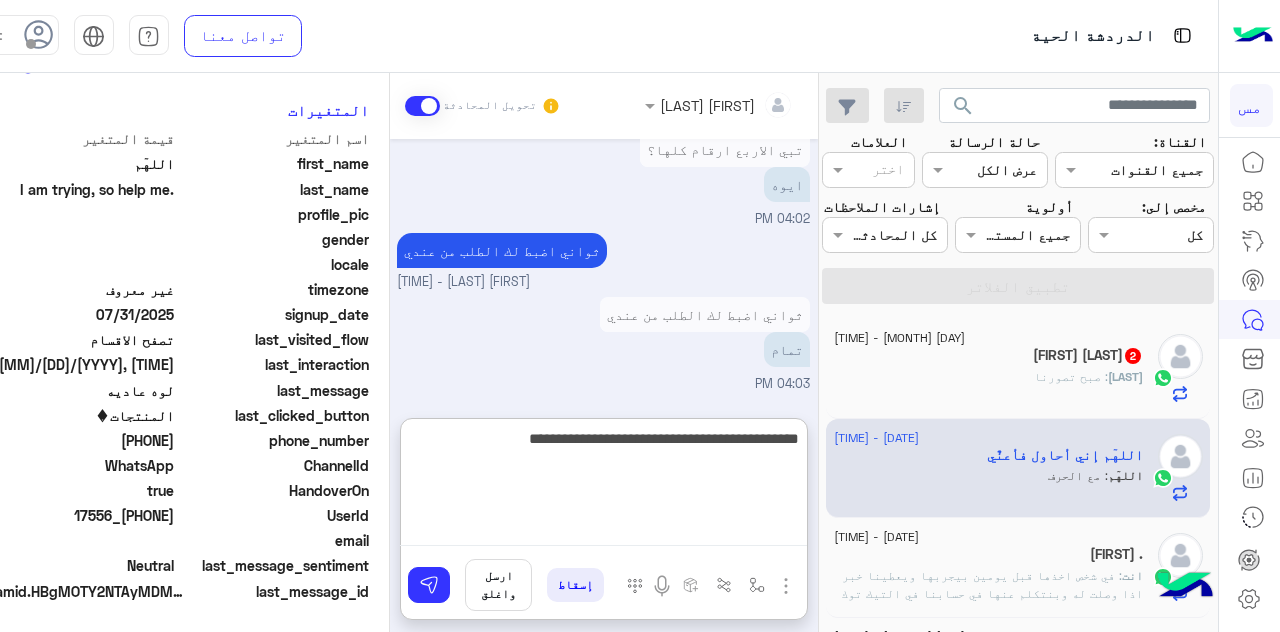 type on "**********" 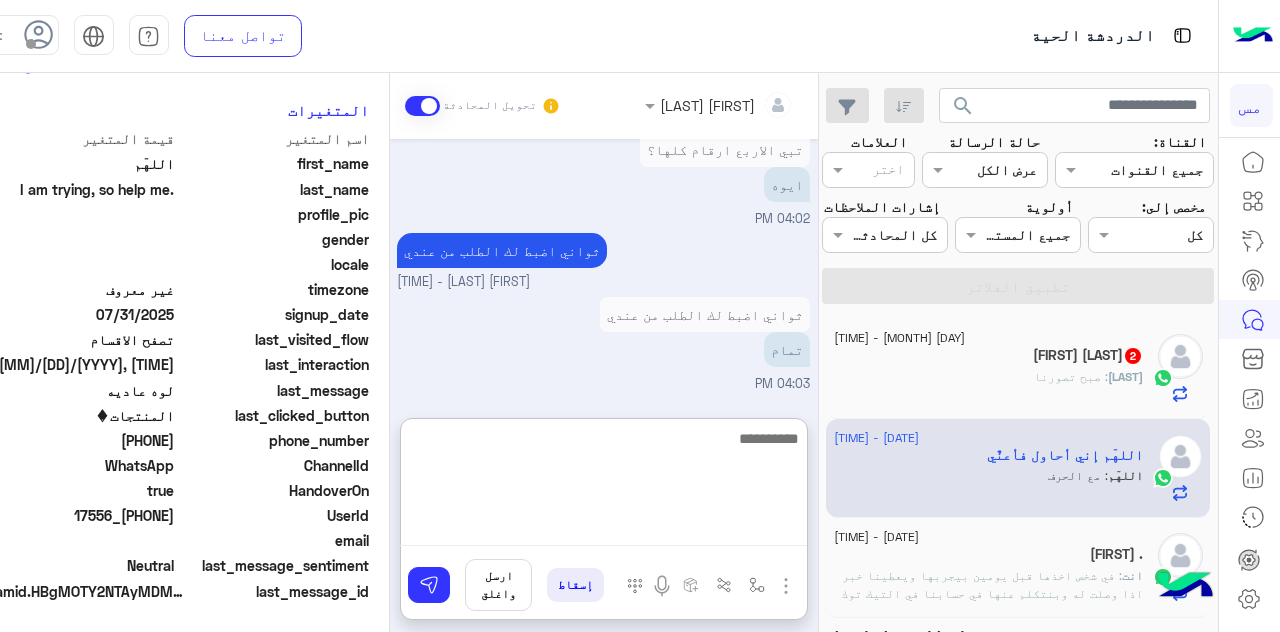 scroll, scrollTop: 2088, scrollLeft: 0, axis: vertical 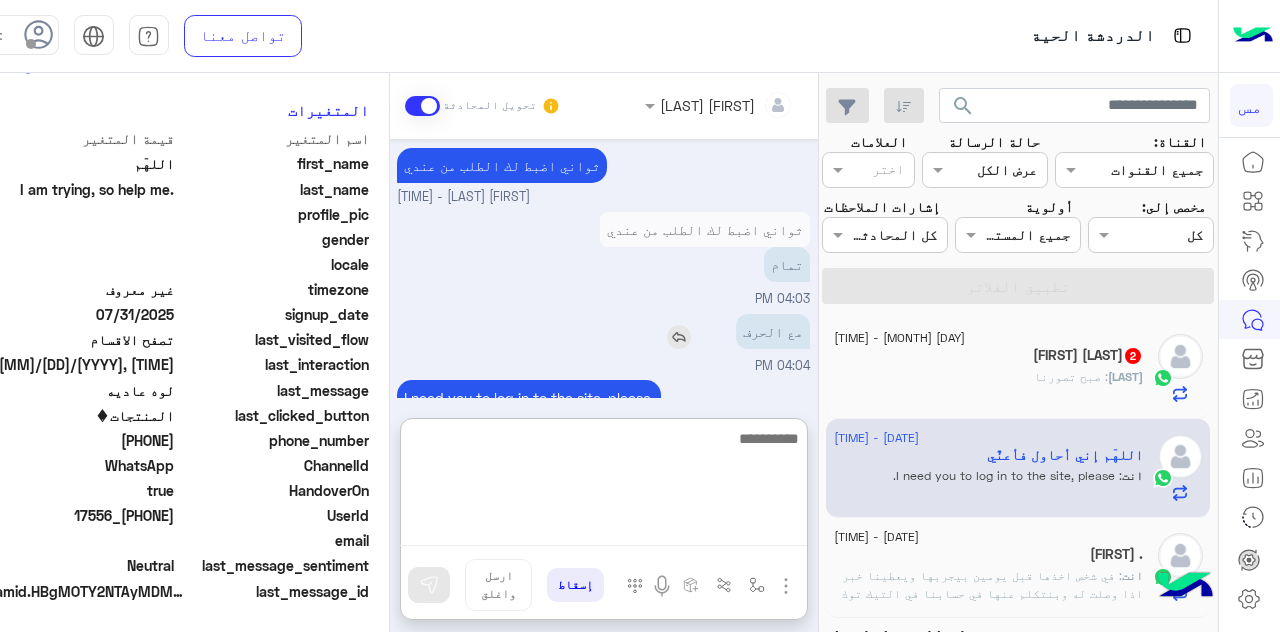 click on "مع الحرف" at bounding box center (716, 331) 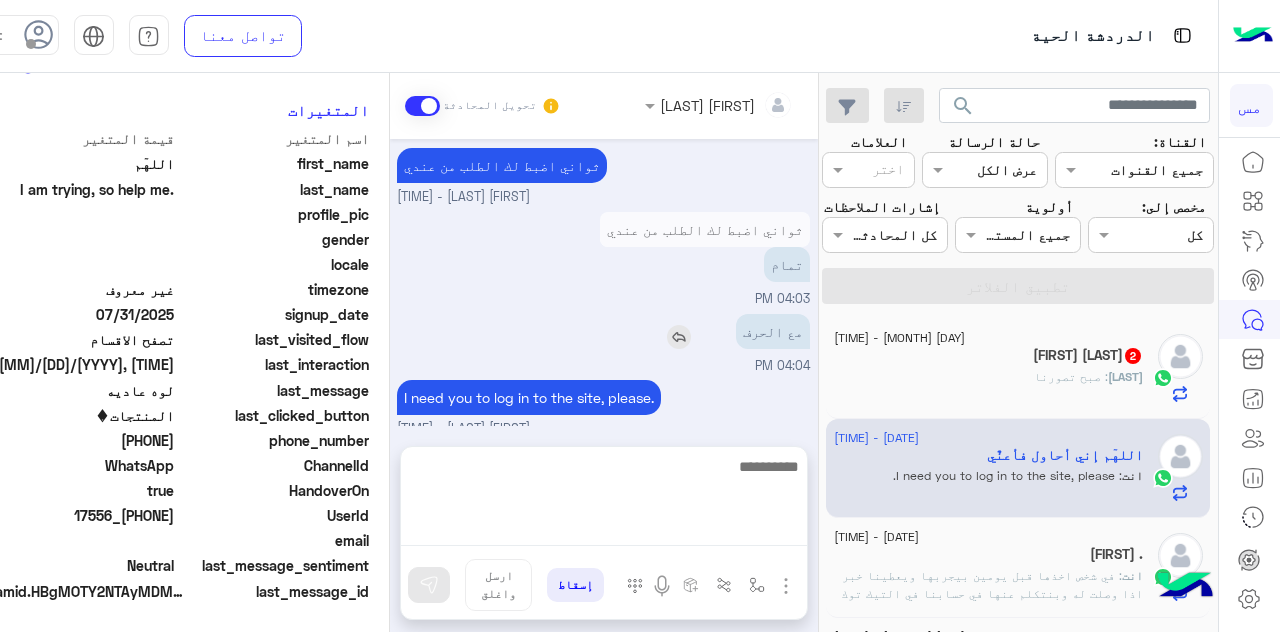 scroll, scrollTop: 1998, scrollLeft: 0, axis: vertical 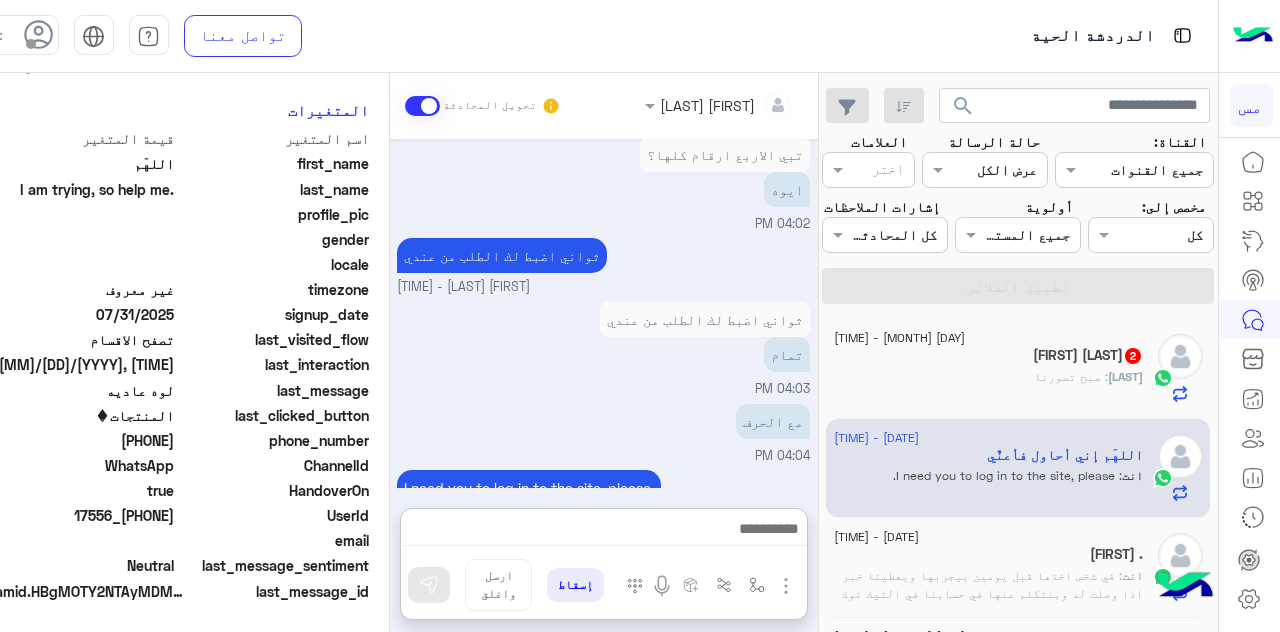 click at bounding box center [603, 531] 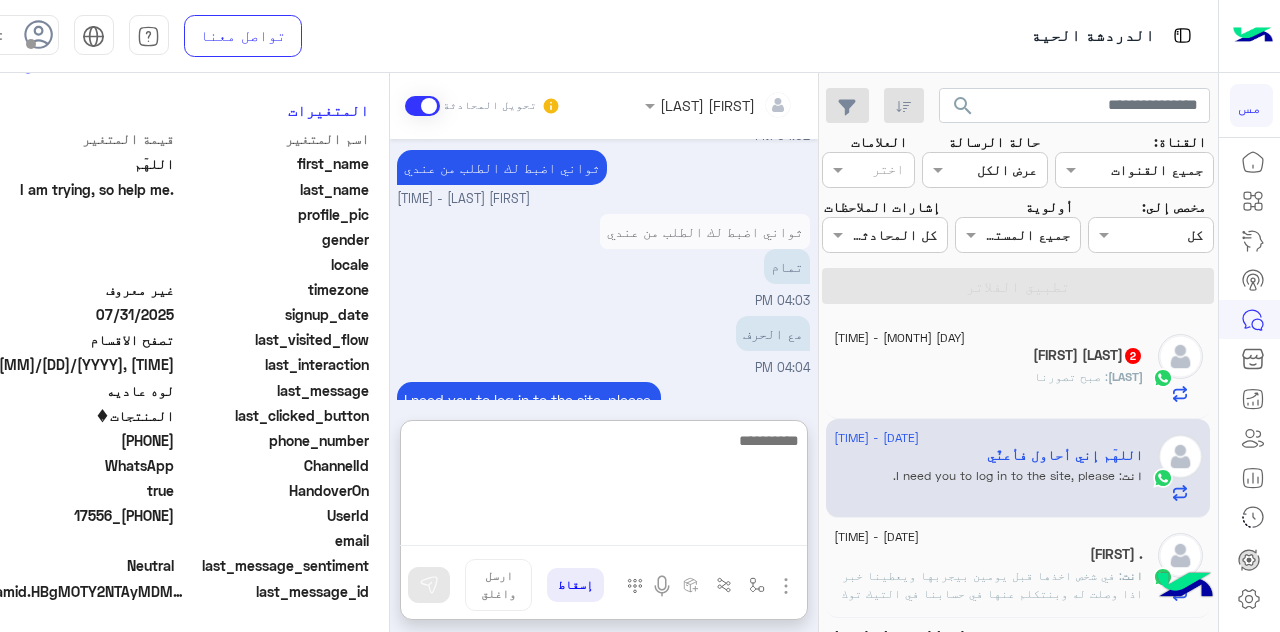 scroll, scrollTop: 2088, scrollLeft: 0, axis: vertical 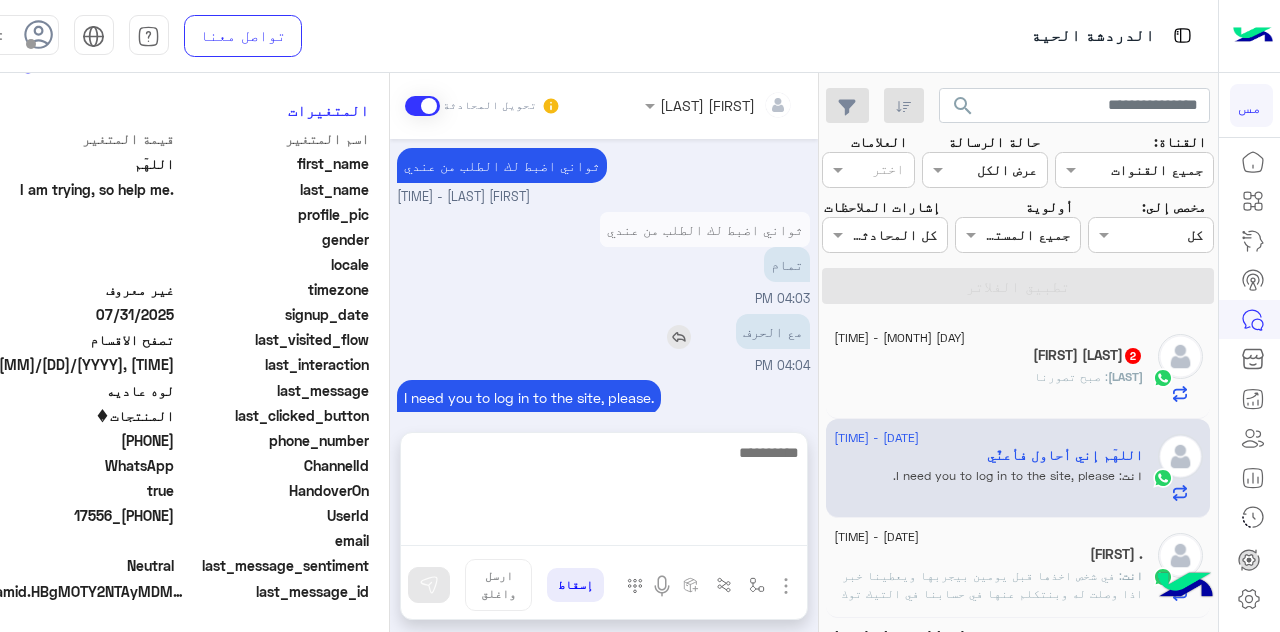 click on "Aug 1, [YEAR]  اي نعم تقدر تجربه قبل التركيب واذا ما عكس نفس المقطع ترجع المنتج وتاخذ فلوسك تمام   03:51 PM  بكم سعرها   03:52 PM  ابغي لي الوحتين   03:52 PM  عربي ونقليز   03:53 PM  سعر المنتج للرقم الواحد 74.85 يجيك حبتين عربي وحبتين انجليزي تكفي للوحتين  [FIRST] [LAST]  -  03:54 PM  حالياًفيه عرض بتاخذ 4 ارقام يجيك خصم 25%  [FIRST] [LAST]  -  03:54 PM  سعر المنتج للرقم الواحد 74.85 يجيك حبتين عربي وحبتين انجليزي تكفي للوحتين طيب مجود نفس الرقام الوحه حقتي   03:55 PM  كم اسعر كله لوحتين   03:56 PM  في للوحات القصيرة والطويلة  [FIRST] [LAST]  -  03:57 PM  في للوحات القصيرة والطويلة لوه عاديه   03:57 PM" at bounding box center (604, 275) 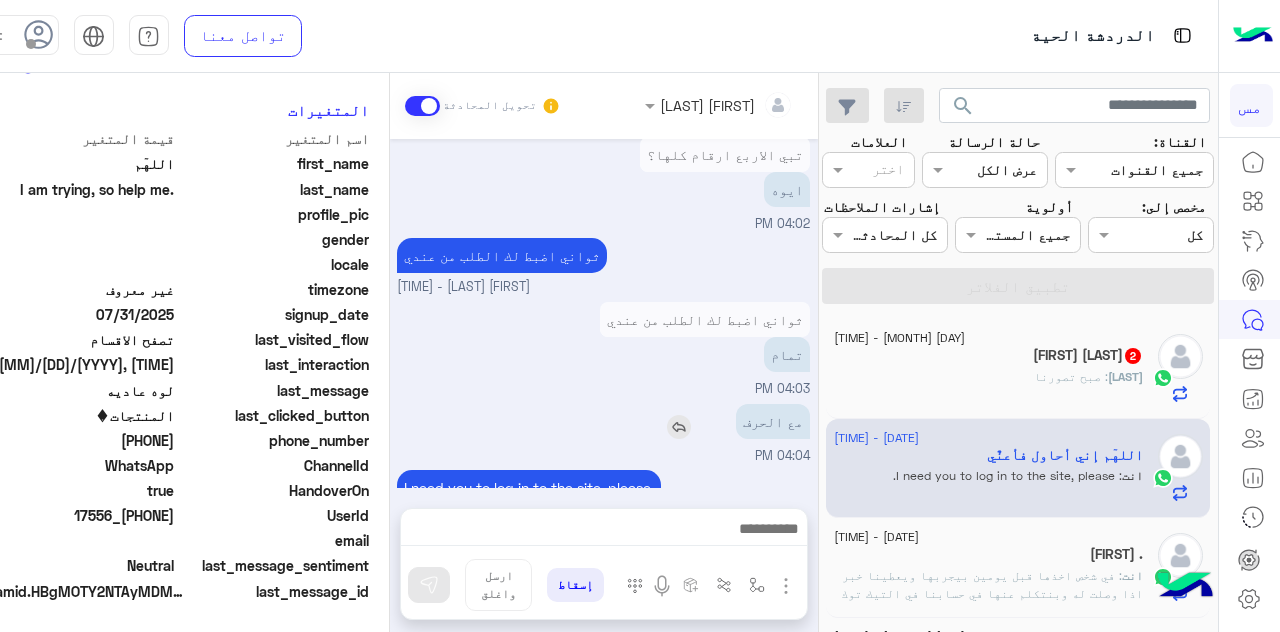 click at bounding box center (679, 427) 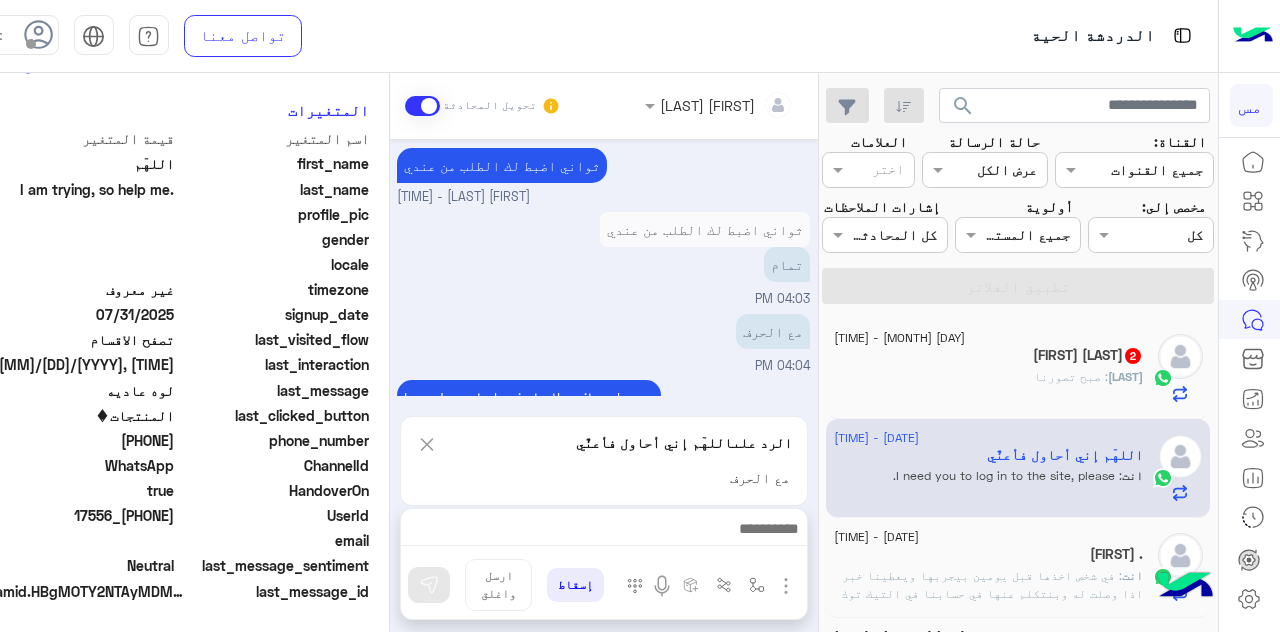 click at bounding box center (603, 531) 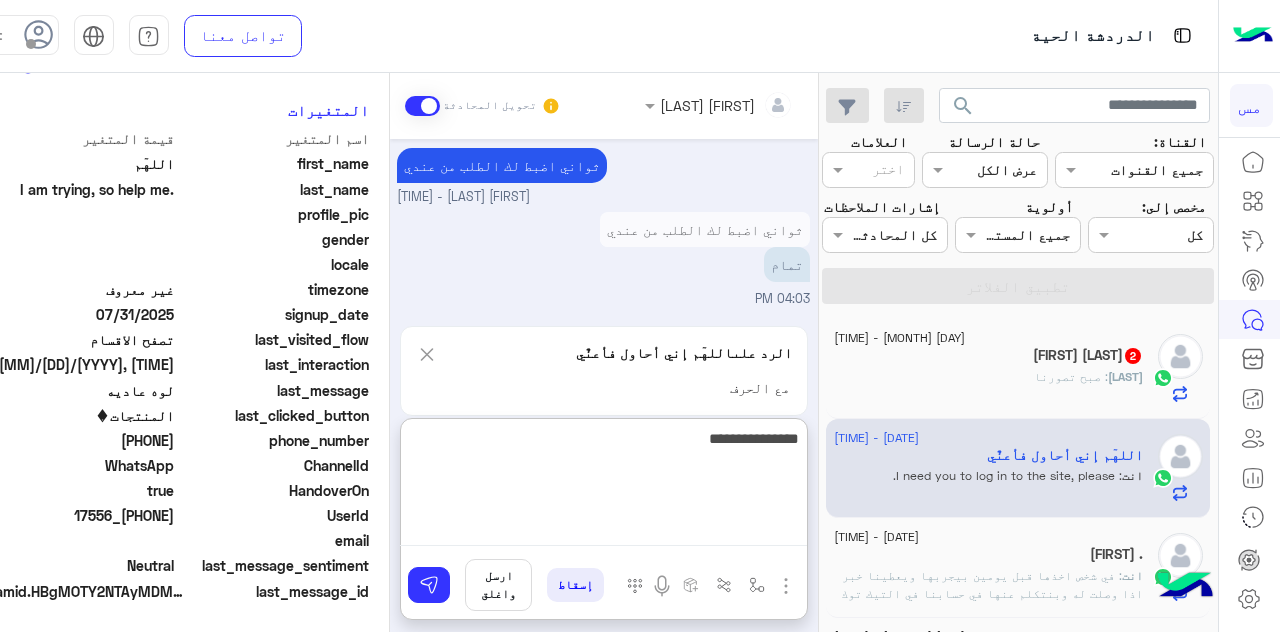 type on "**********" 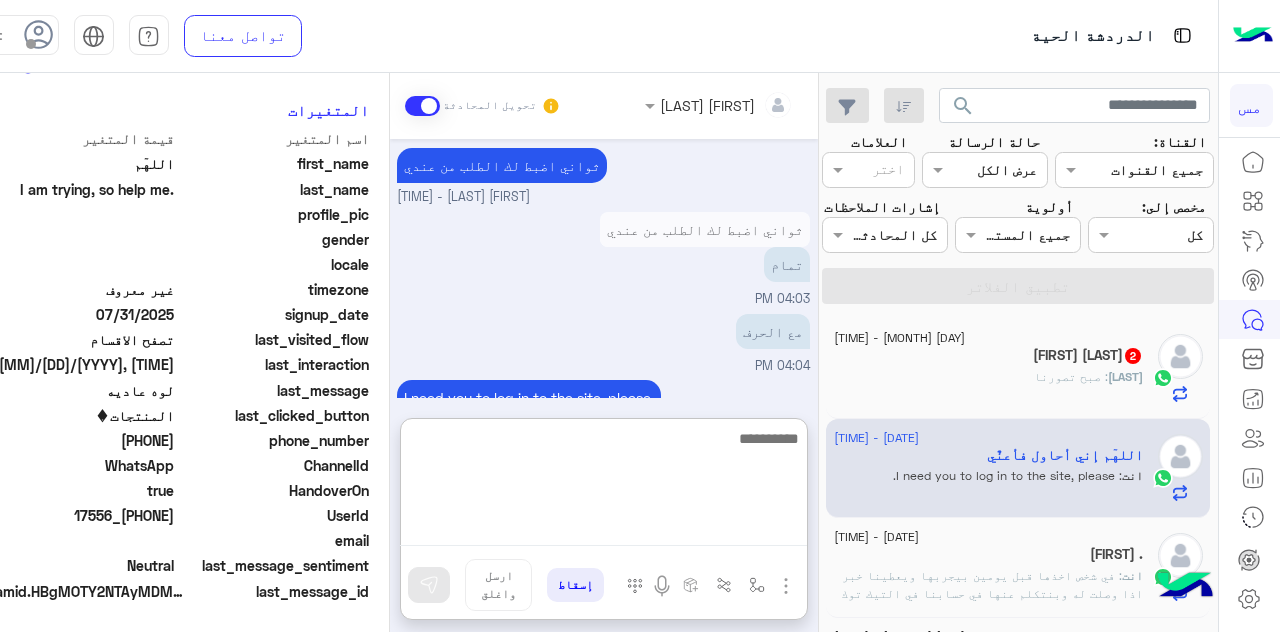 scroll, scrollTop: 2186, scrollLeft: 0, axis: vertical 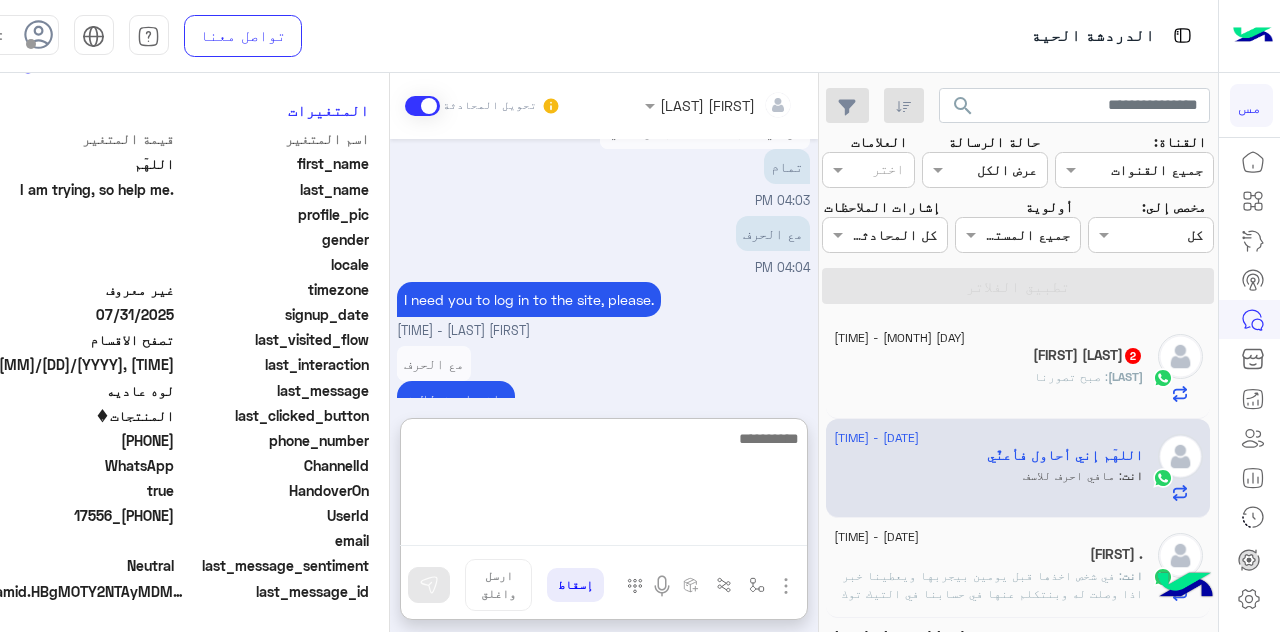 click on "‏Mosaed : صبح تصورنا" 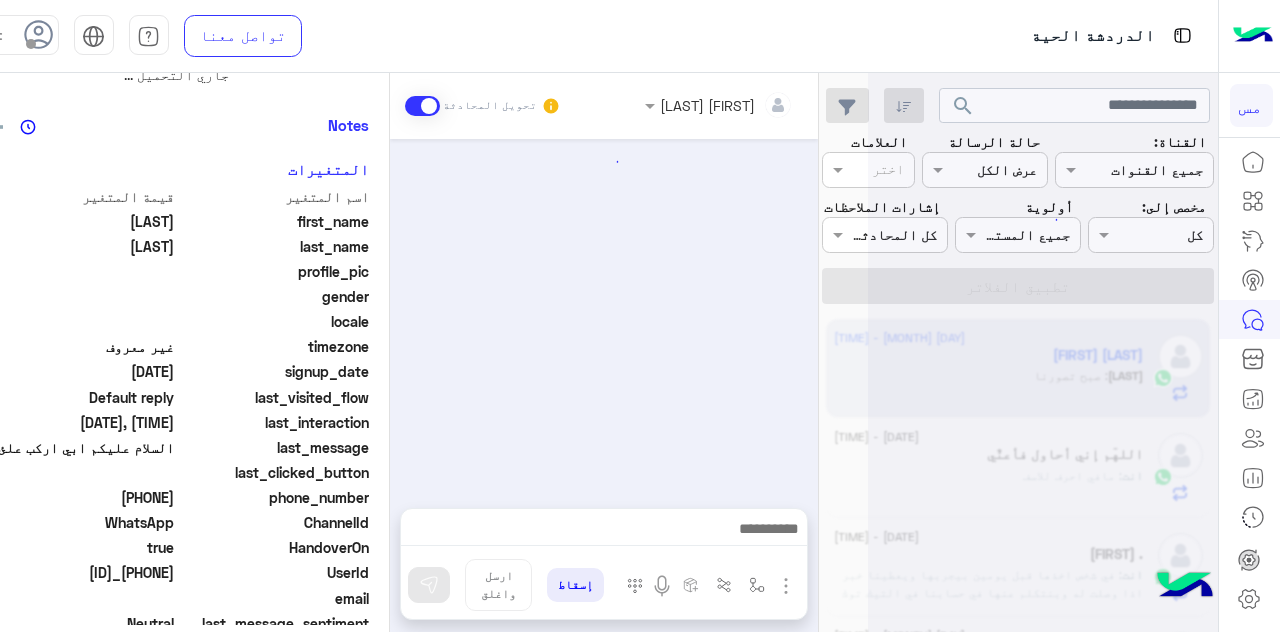scroll, scrollTop: 502, scrollLeft: 0, axis: vertical 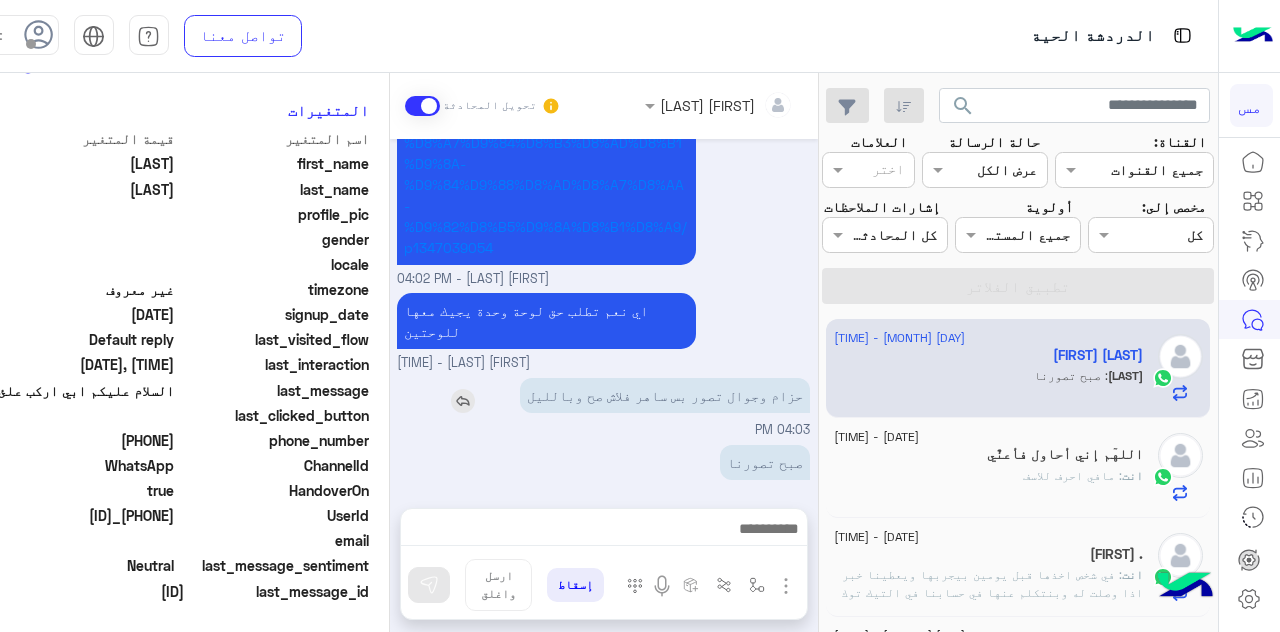 click at bounding box center [463, 401] 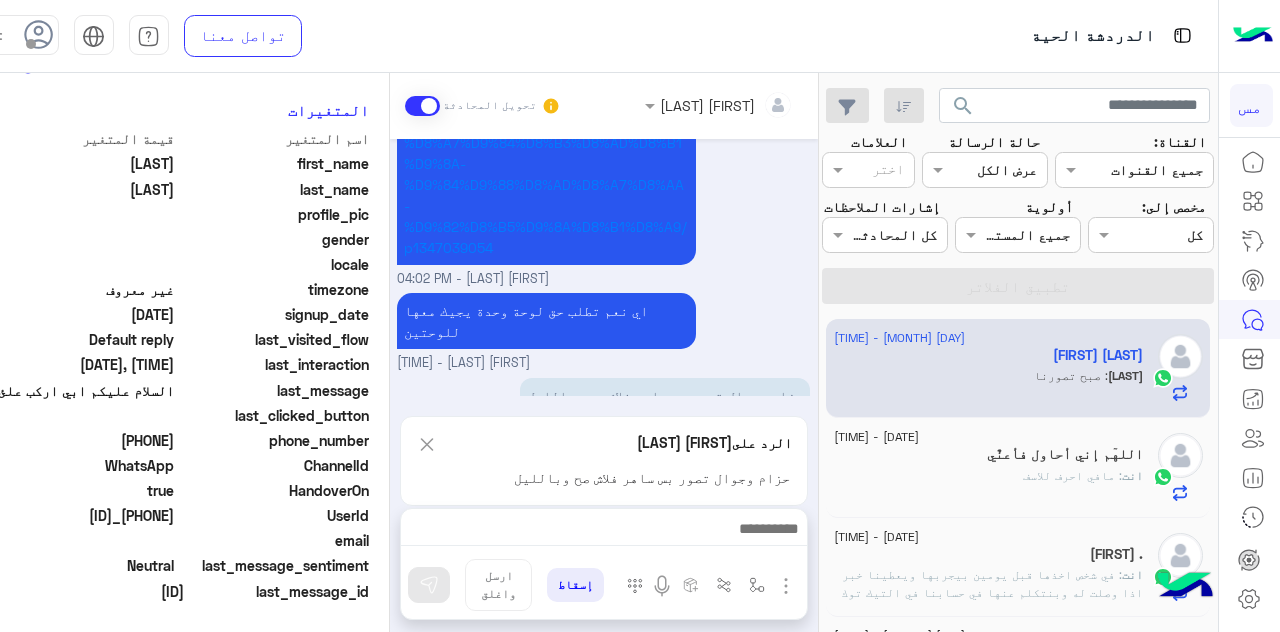 click at bounding box center (604, 534) 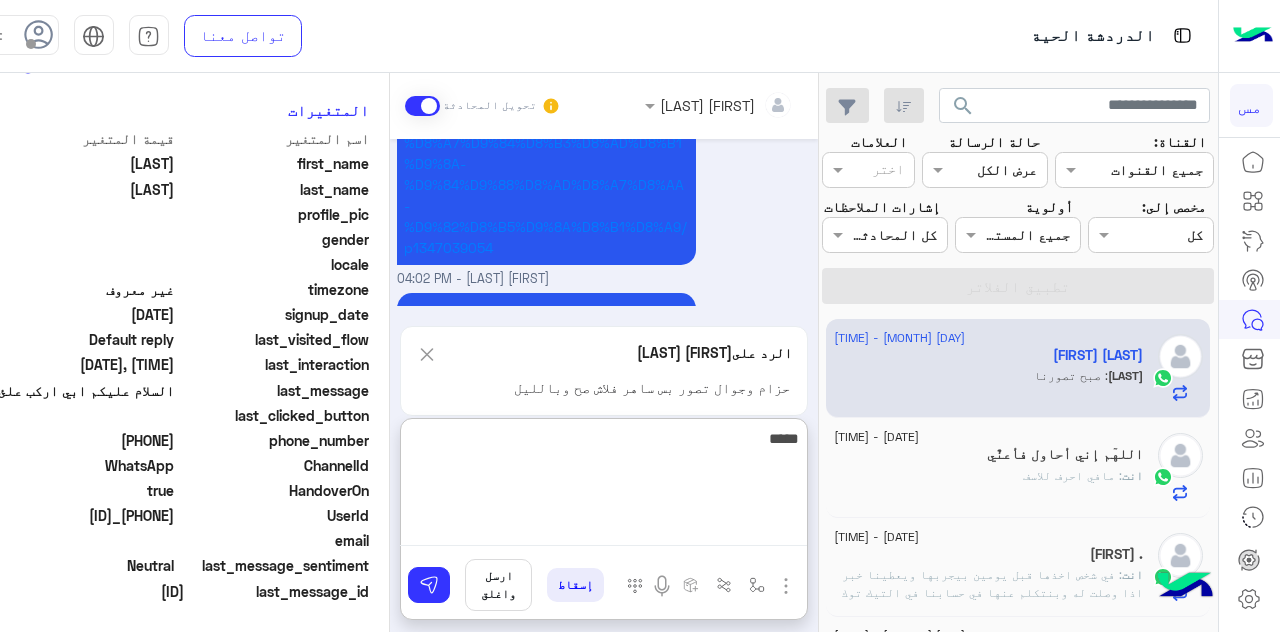 type on "******" 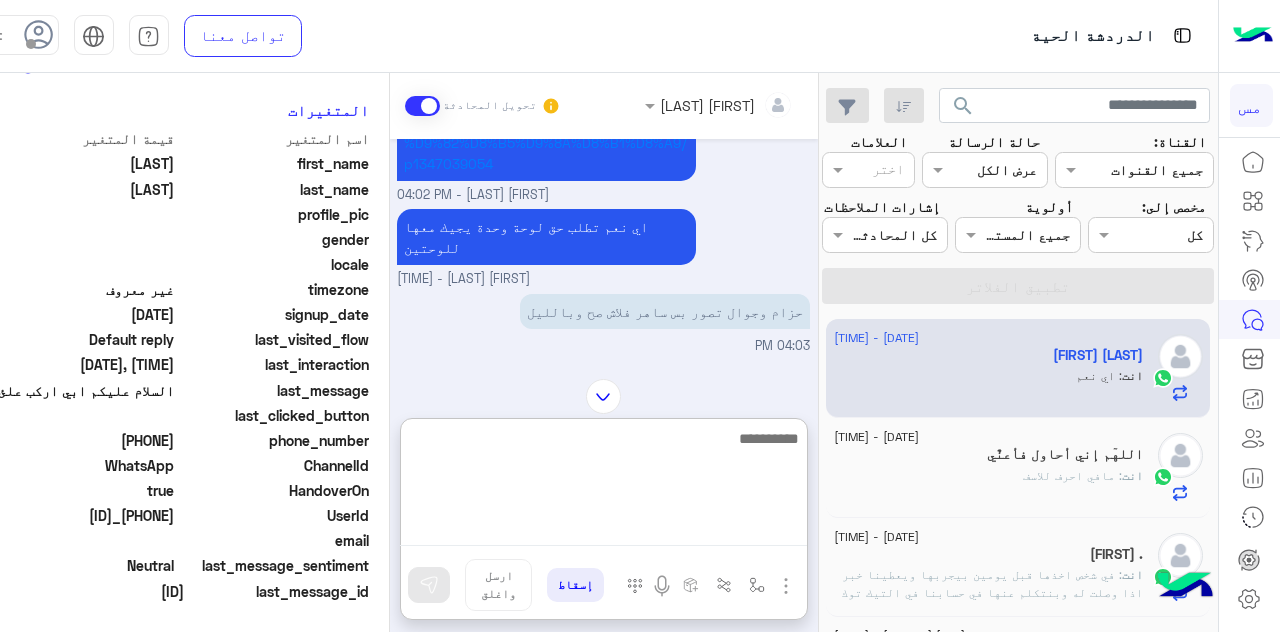 scroll, scrollTop: 633, scrollLeft: 0, axis: vertical 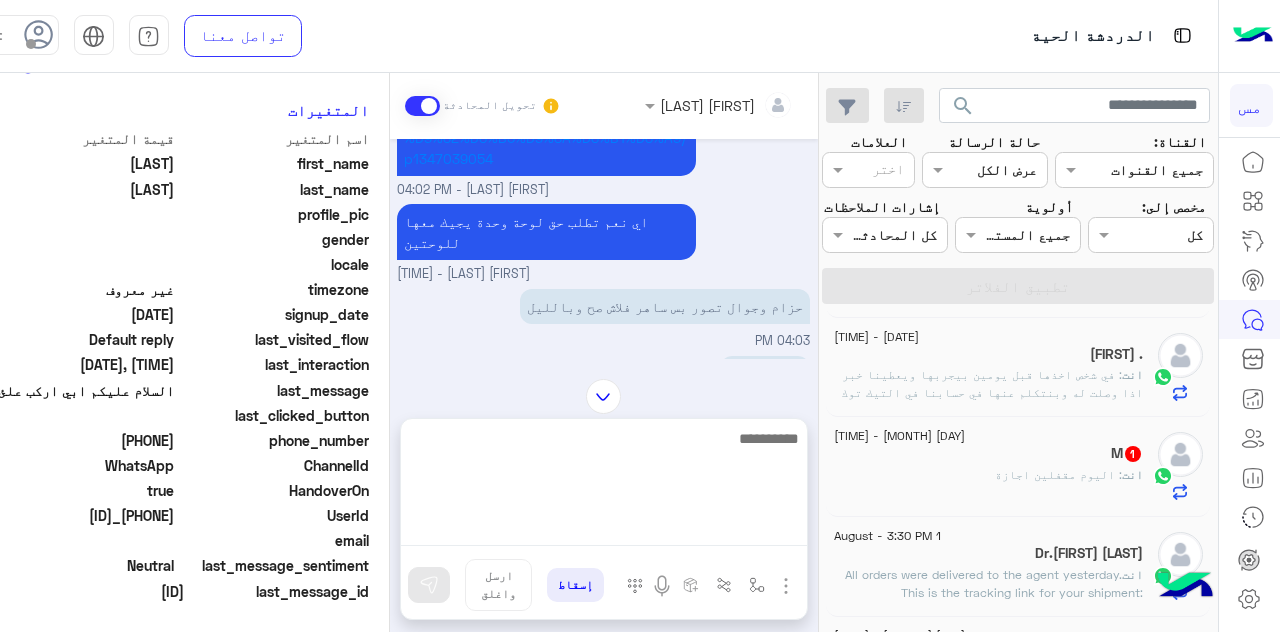 click on "انت  : اليوم مقفلين اجازة" 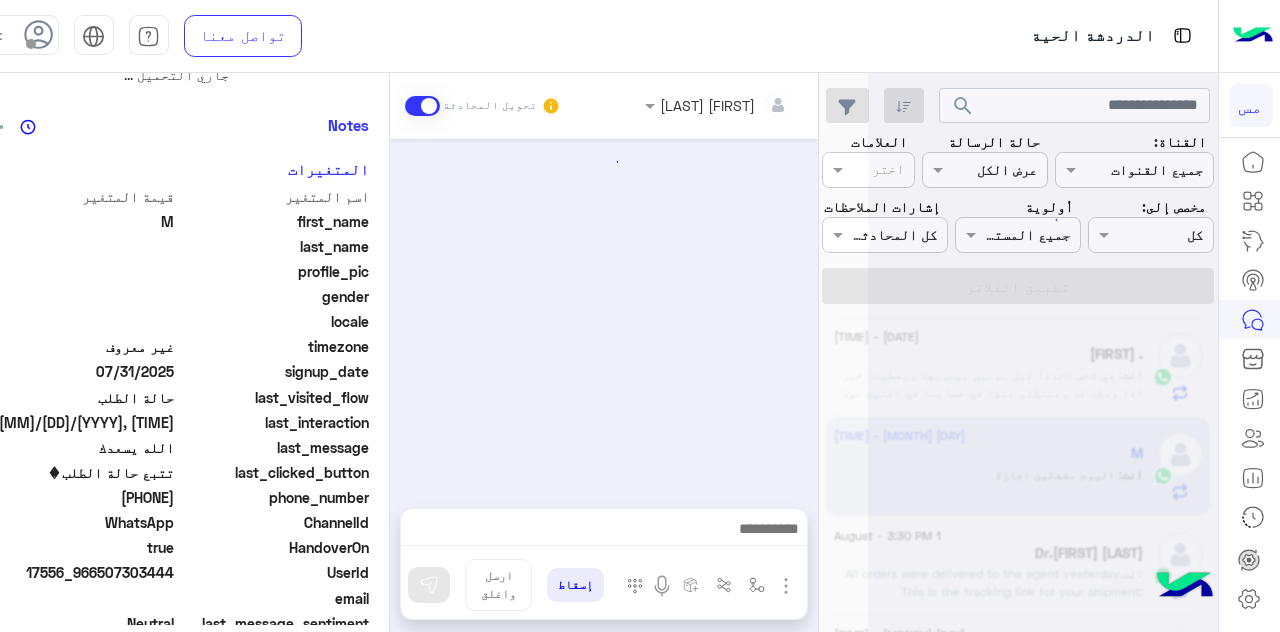 scroll, scrollTop: 0, scrollLeft: 0, axis: both 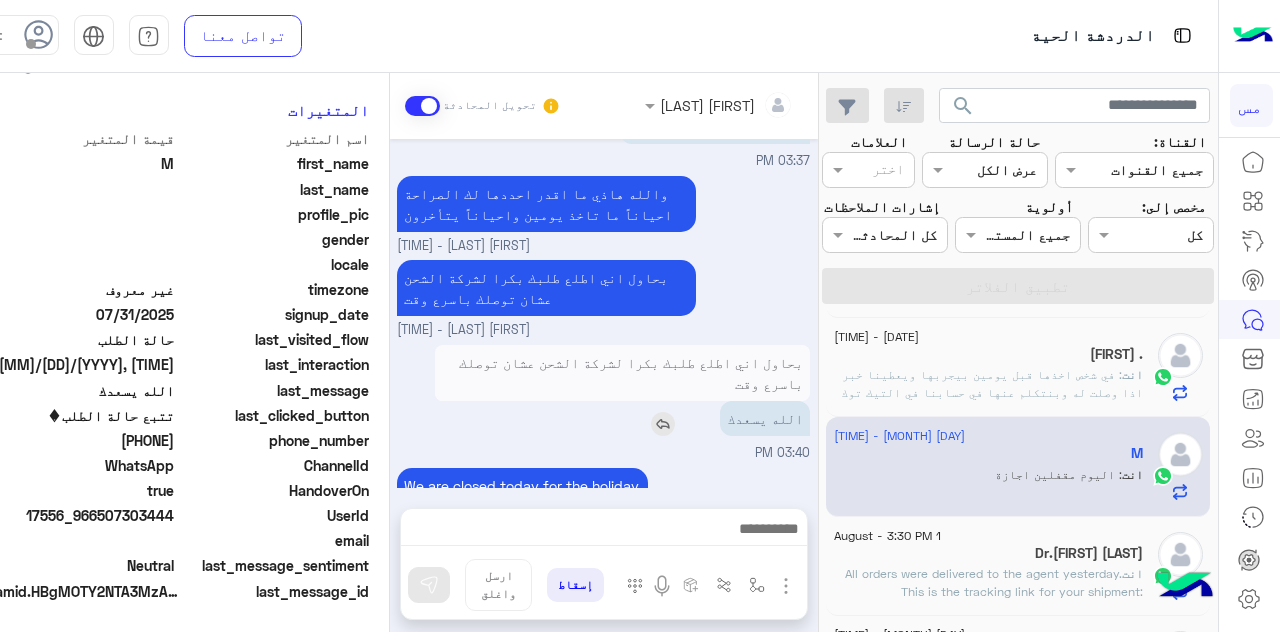 click at bounding box center (663, 424) 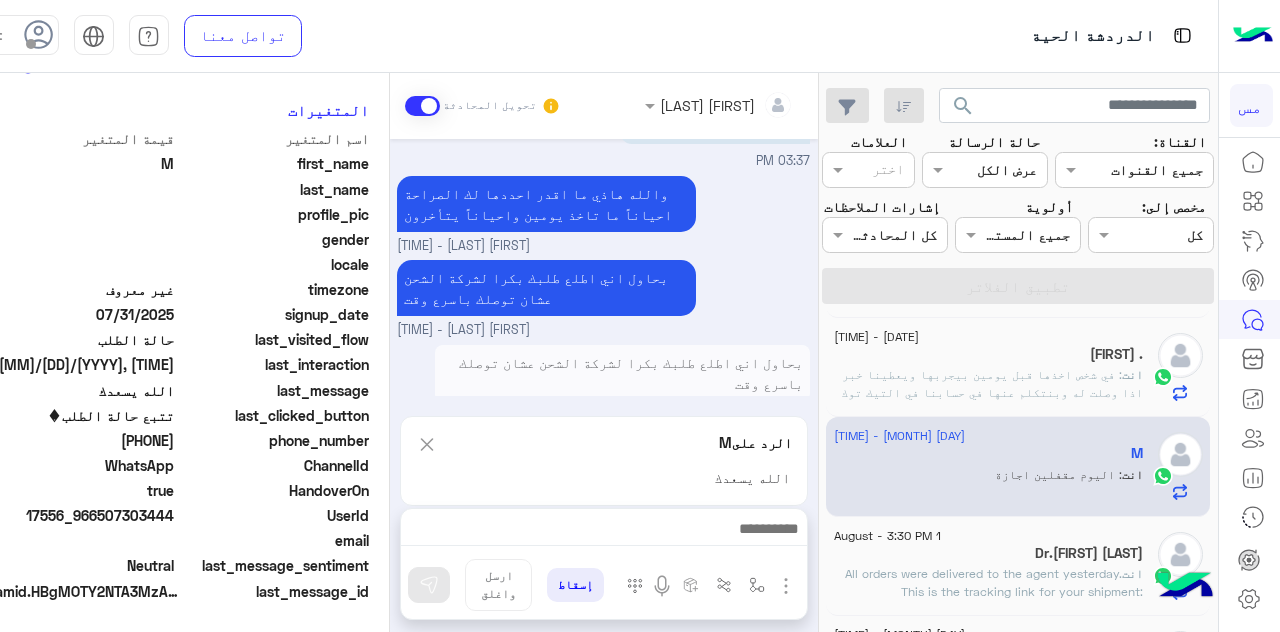 click at bounding box center (603, 531) 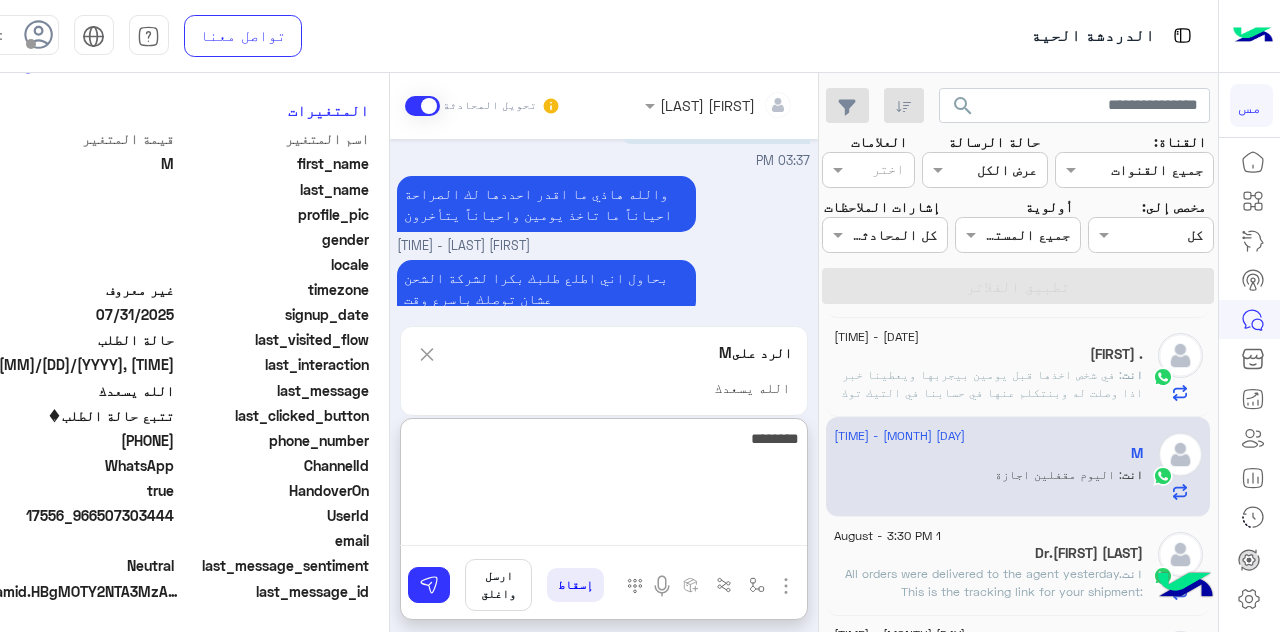 type on "*********" 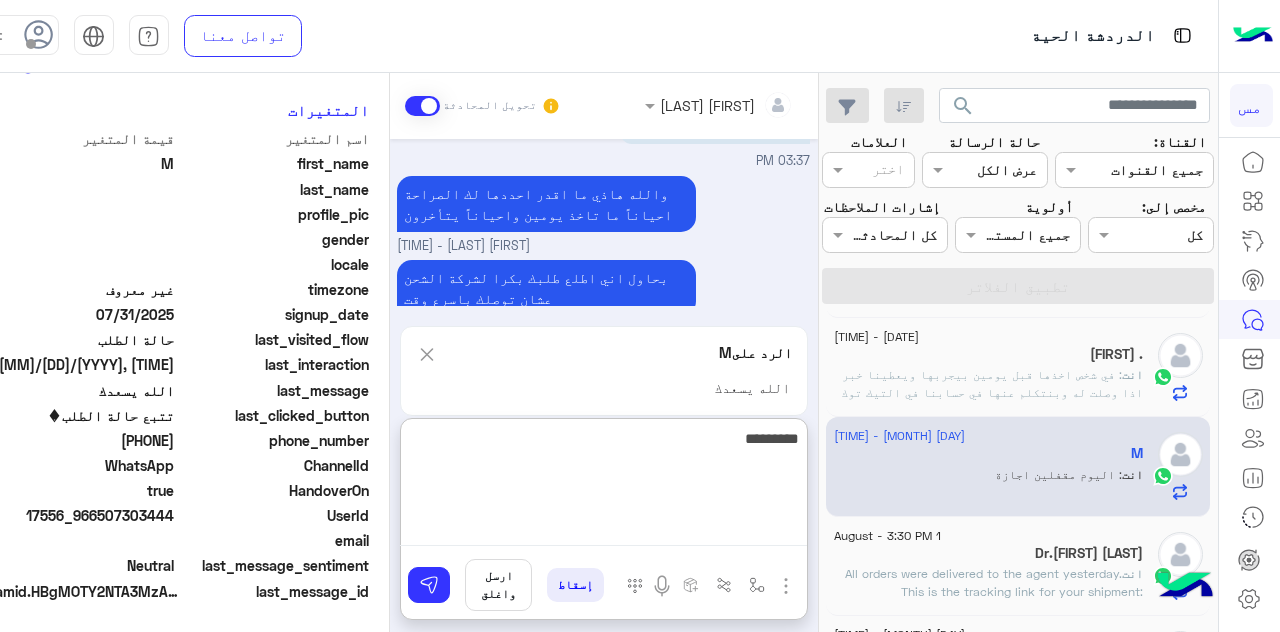 scroll, scrollTop: 200, scrollLeft: 0, axis: vertical 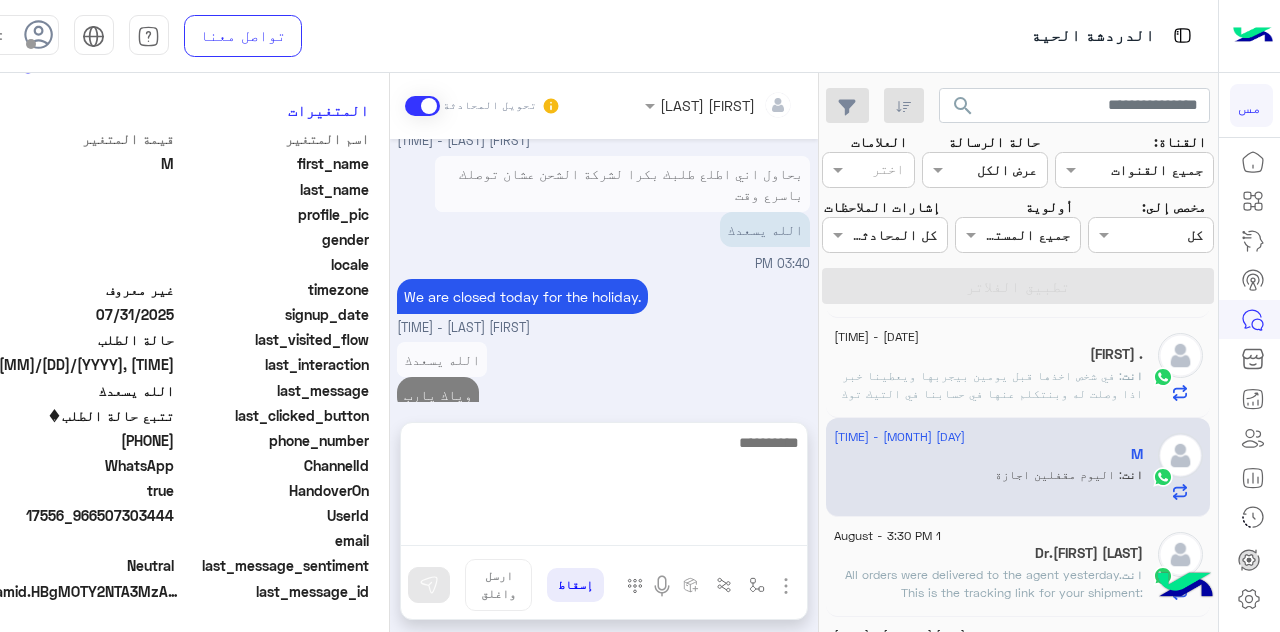 click at bounding box center (422, 106) 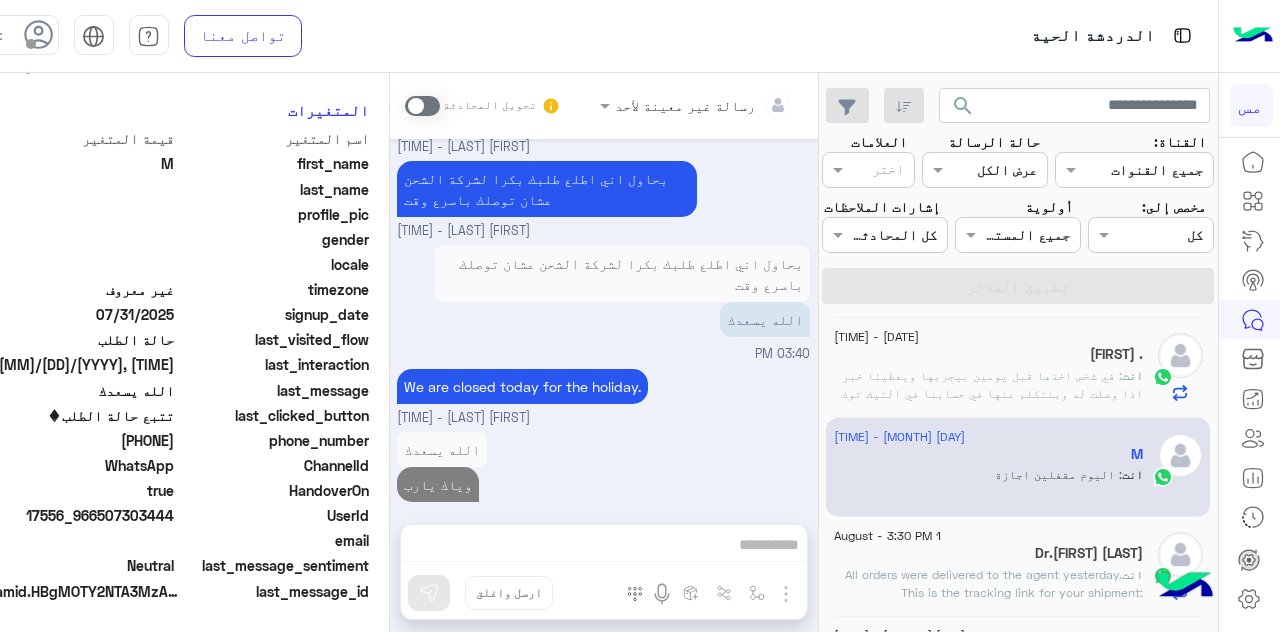 scroll, scrollTop: 664, scrollLeft: 0, axis: vertical 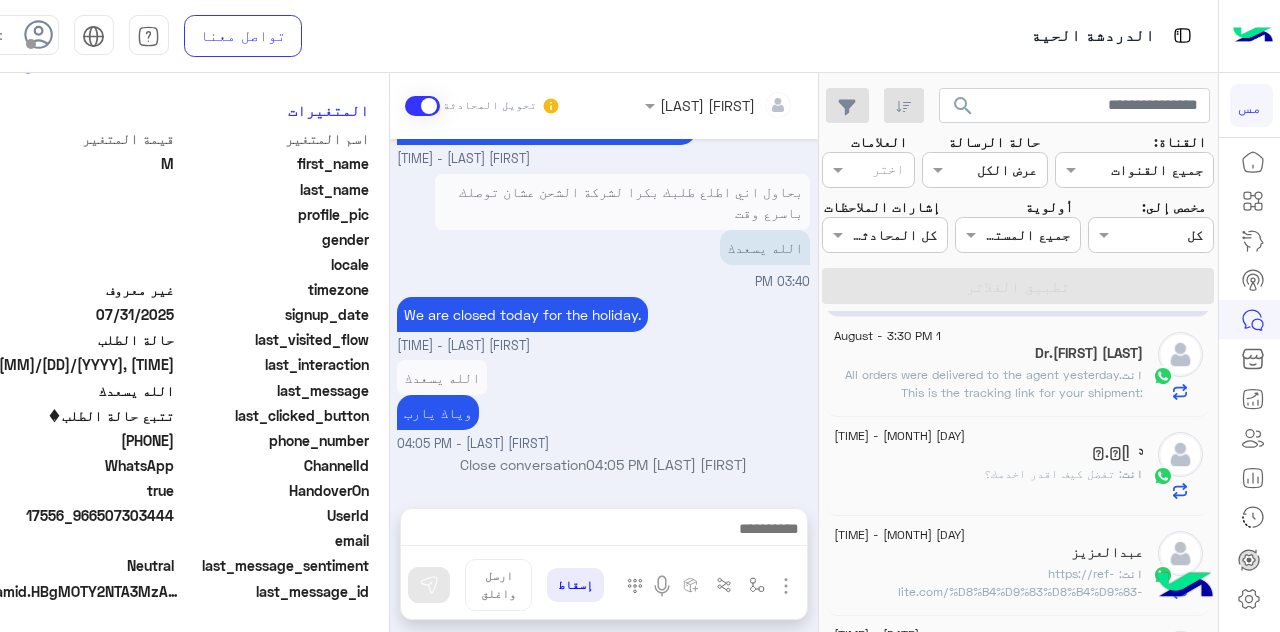 click on "You: All orders were delivered to the agent yesterday.
This is the tracking link for your shipment:
https://www.smsaexpress.com/sa/ar/trackingdetails?tracknumbers=291483265520" 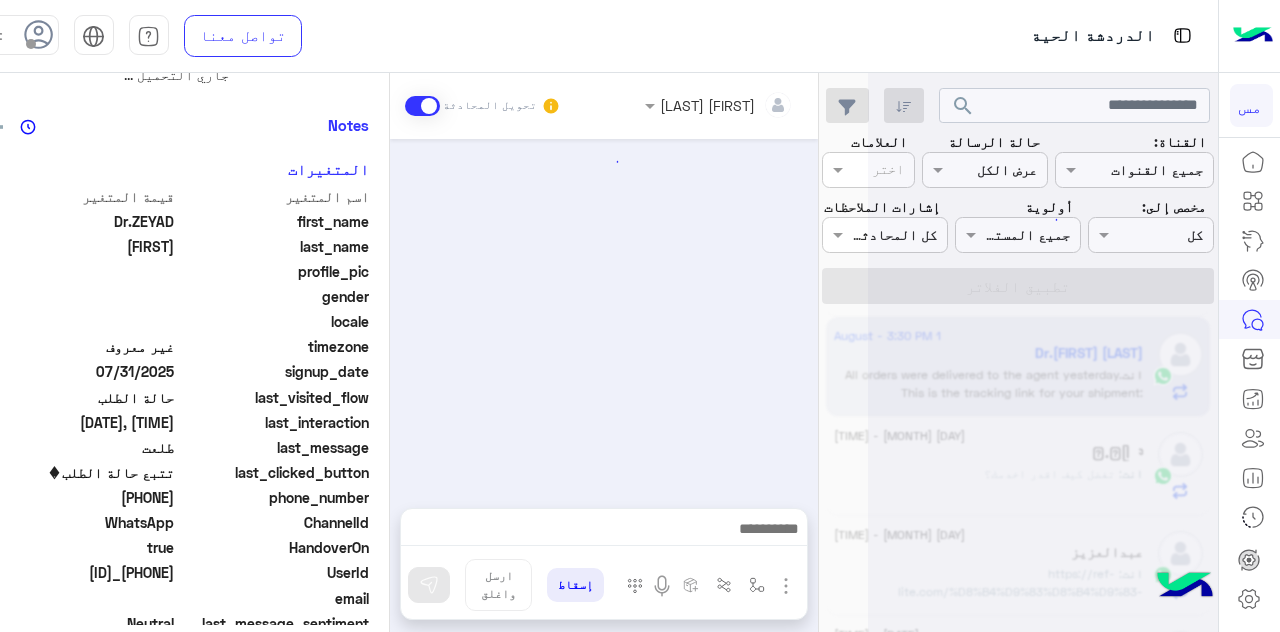scroll, scrollTop: 0, scrollLeft: 0, axis: both 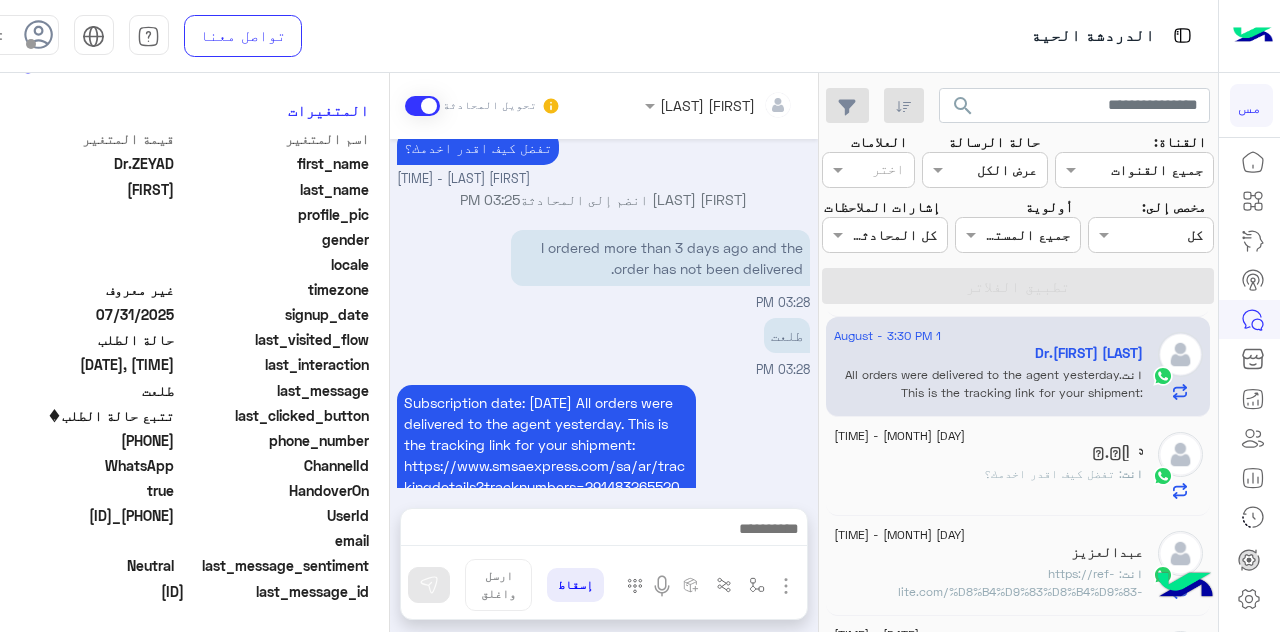 click at bounding box center [422, 106] 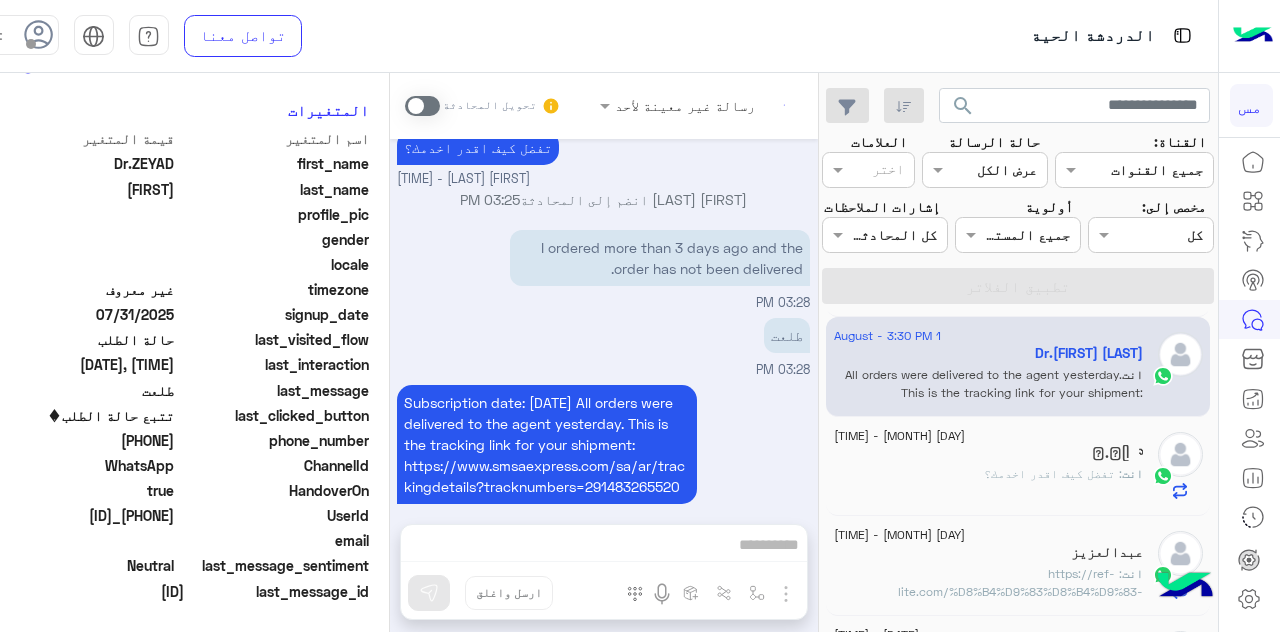 scroll, scrollTop: 565, scrollLeft: 0, axis: vertical 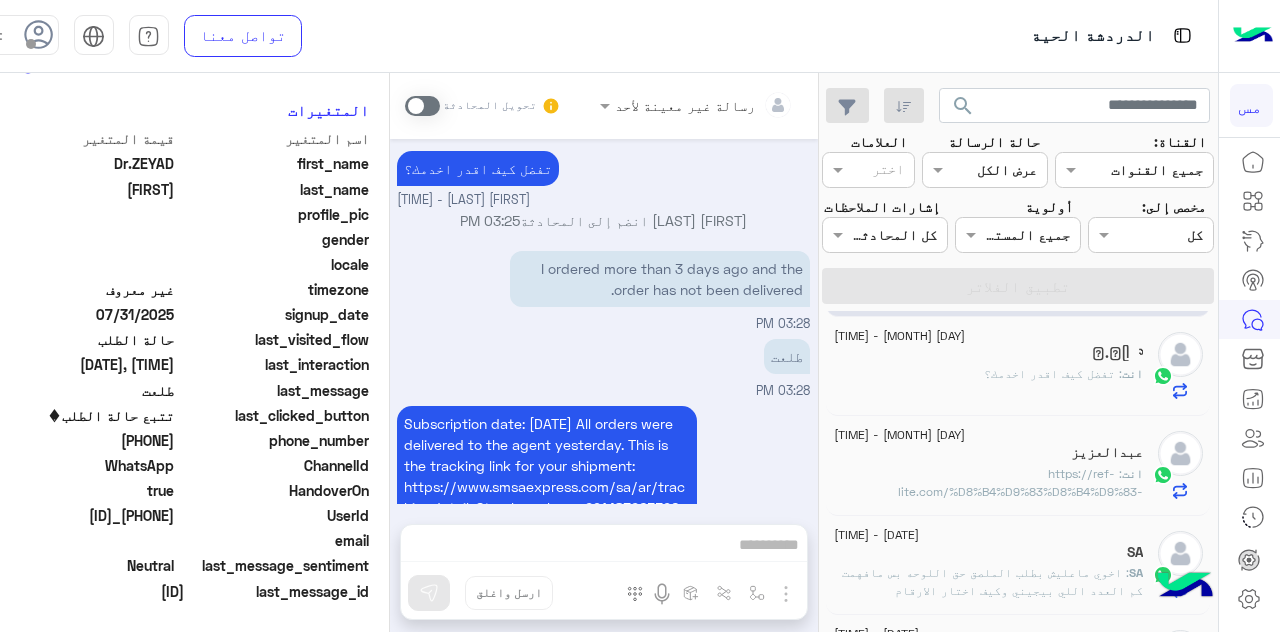click on ": https://ref-lite.com/%D8%B4%D9%83%D8%B4%D9%83-%D9%84%D8%A7%D8%B5%D9%82/p297681879" 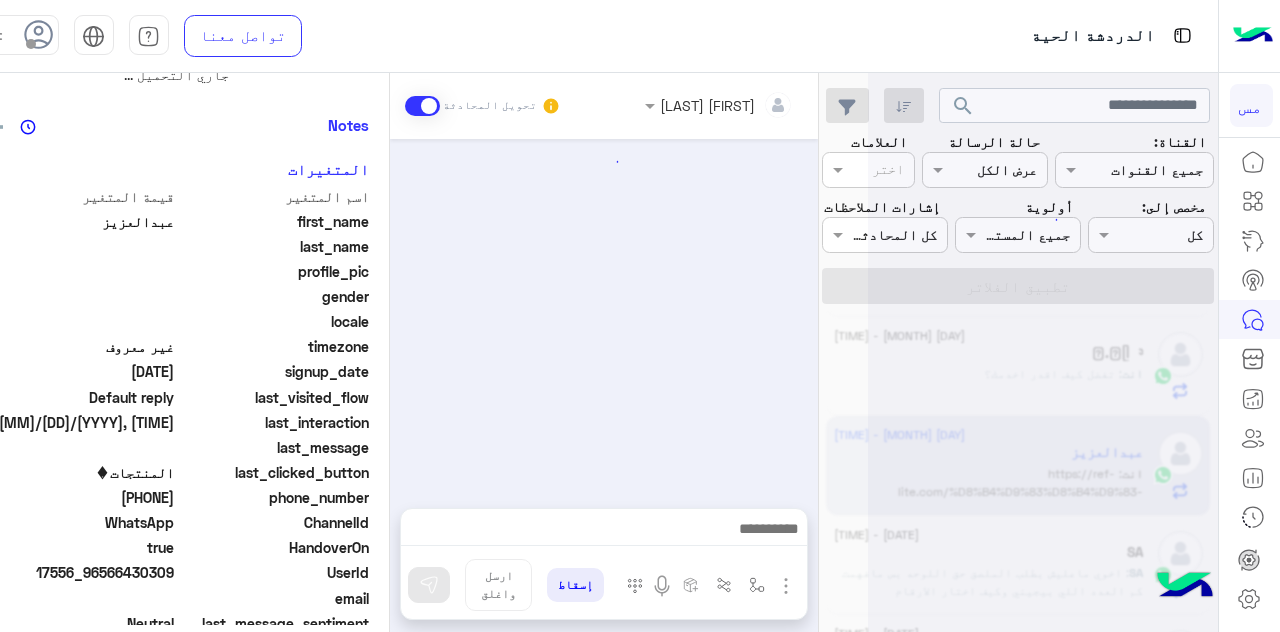 scroll, scrollTop: 0, scrollLeft: 0, axis: both 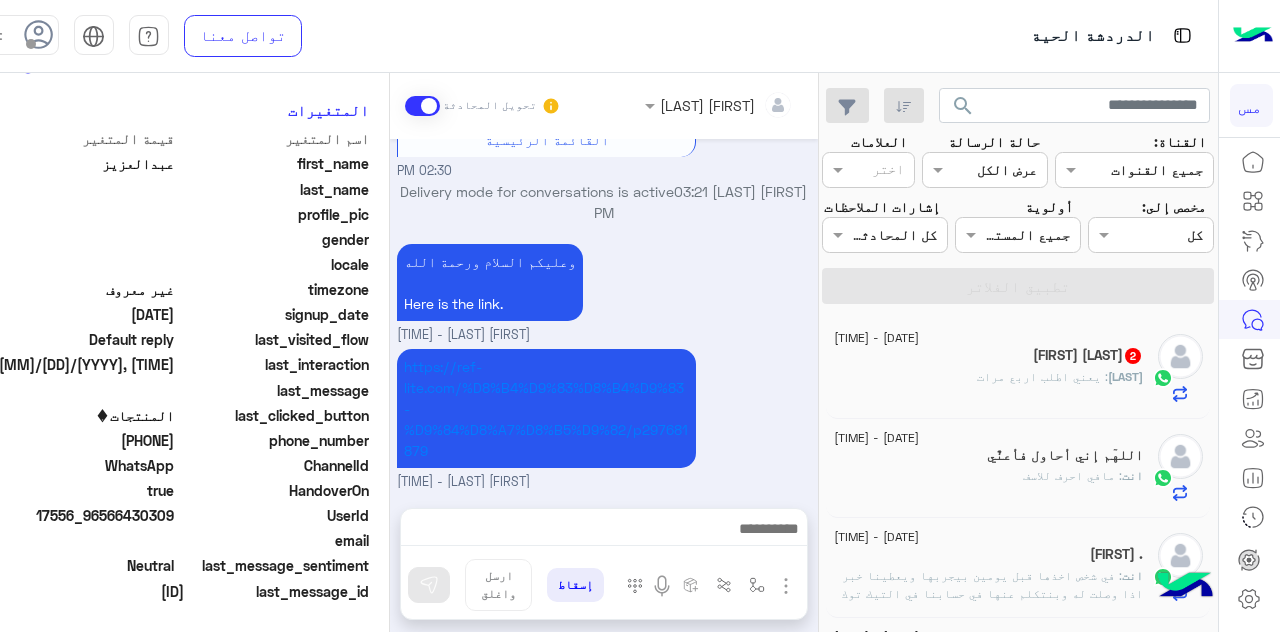 click on "‏Mosaed : يعني اطلب اربع مرات" 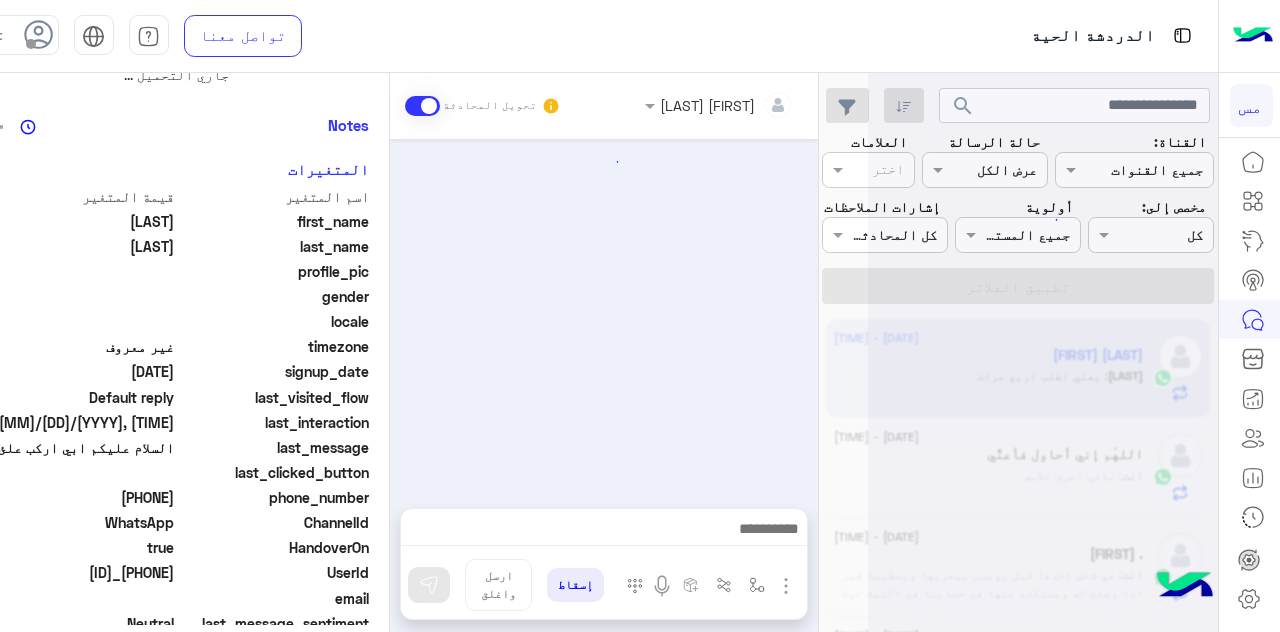 scroll, scrollTop: 0, scrollLeft: 0, axis: both 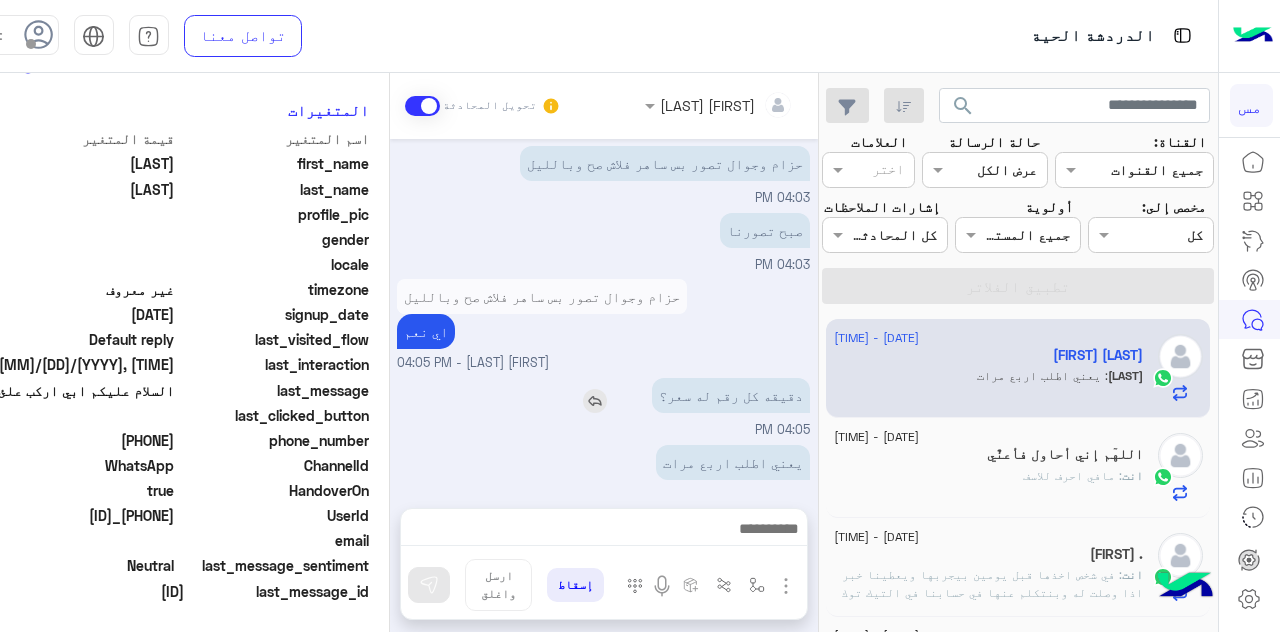 click at bounding box center (595, 401) 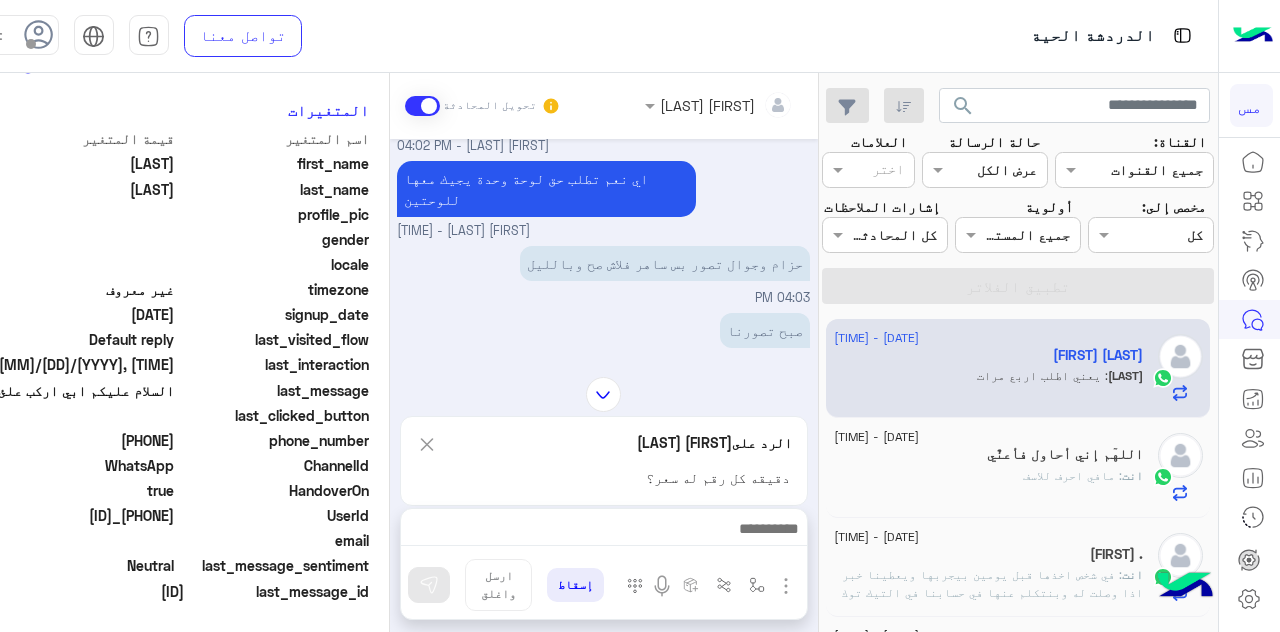 scroll, scrollTop: 655, scrollLeft: 0, axis: vertical 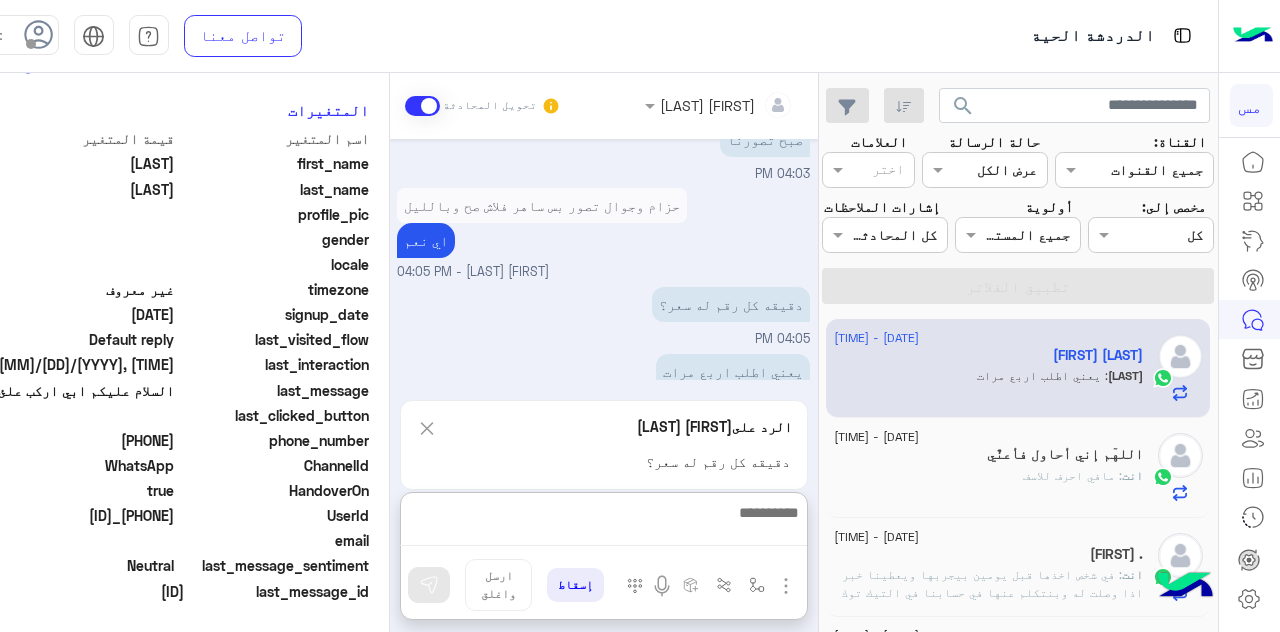 click at bounding box center [603, 523] 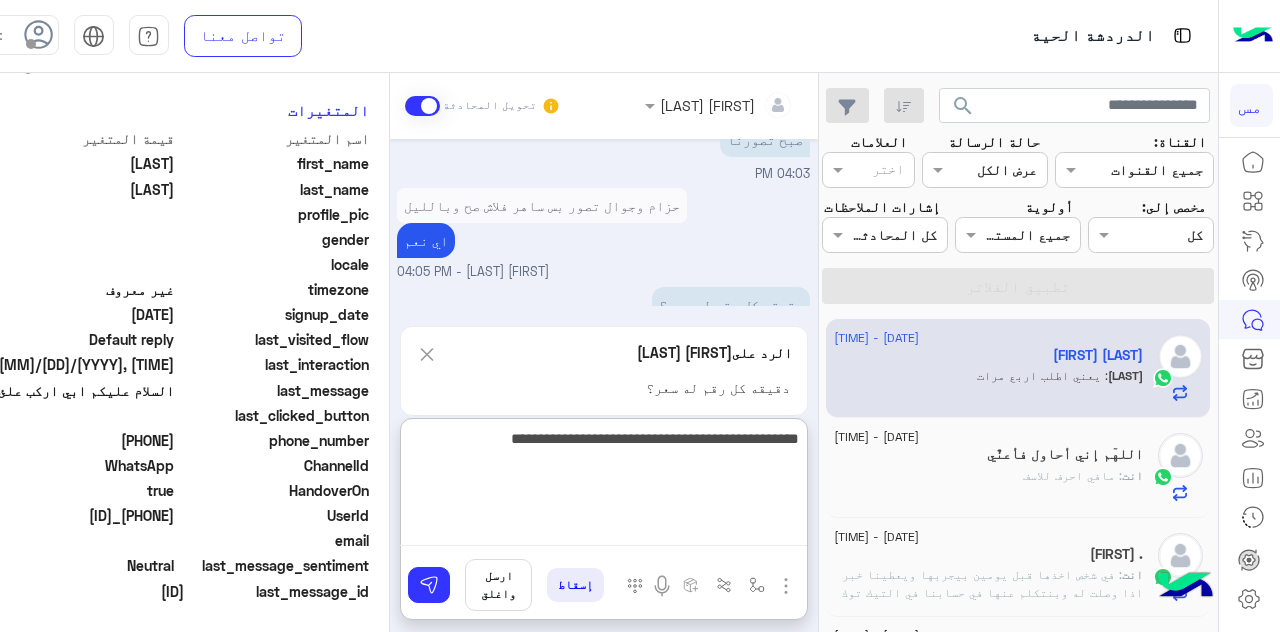 type on "**********" 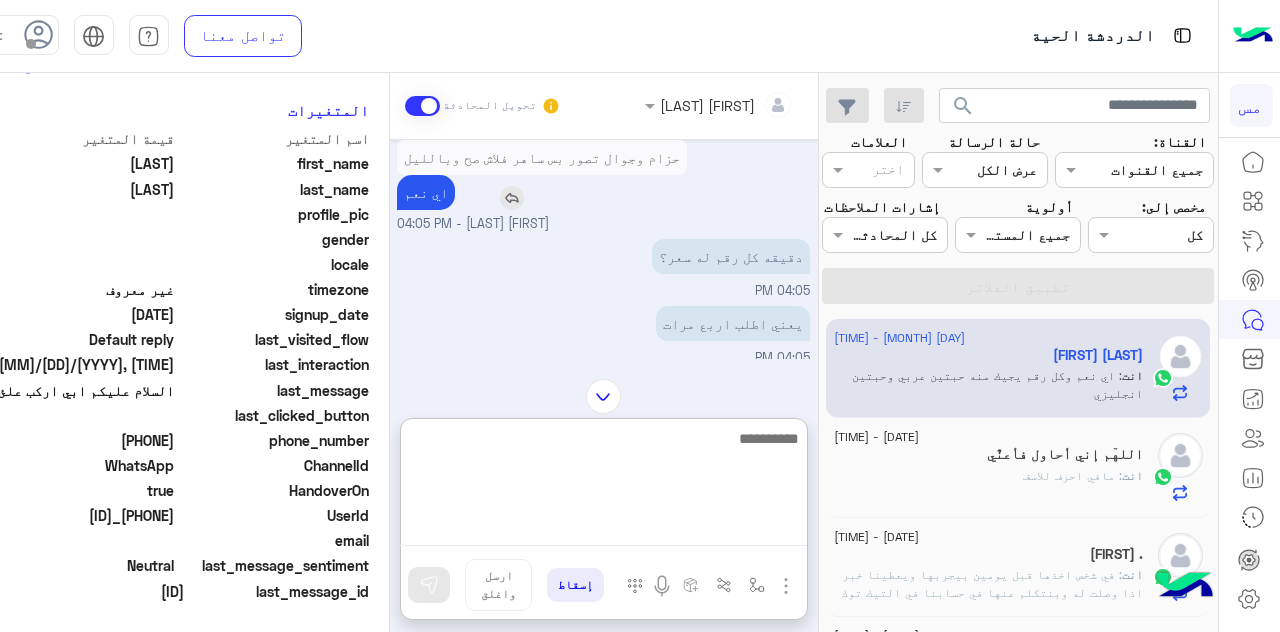 scroll, scrollTop: 1606, scrollLeft: 0, axis: vertical 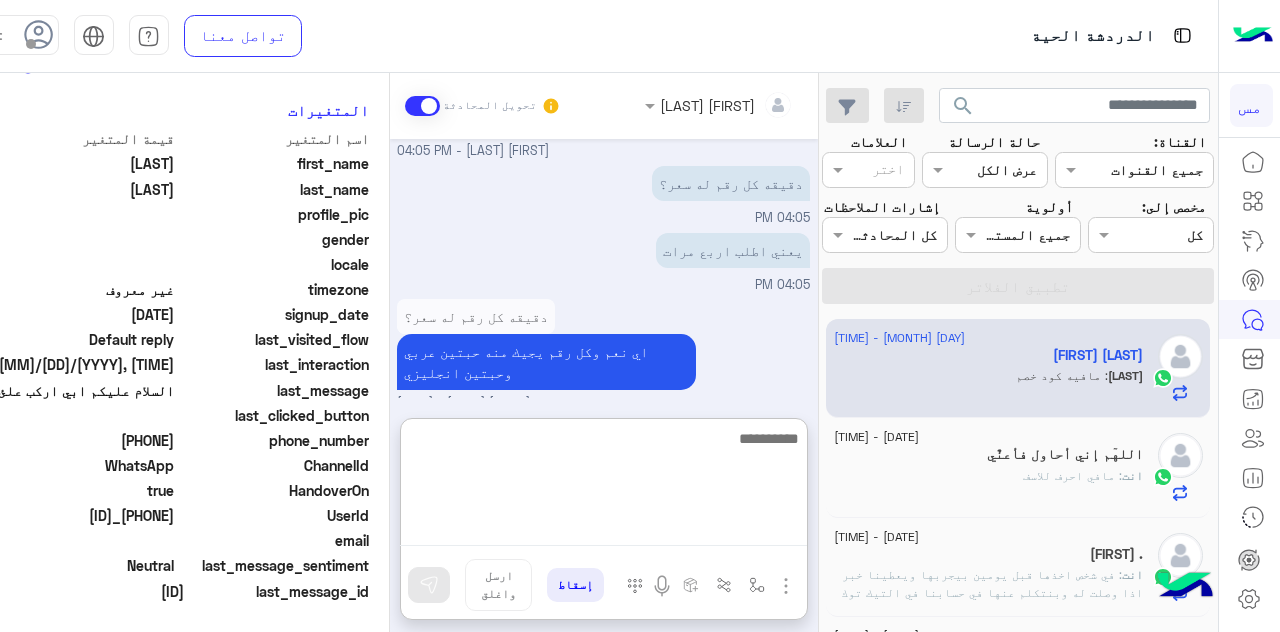 click at bounding box center (603, 486) 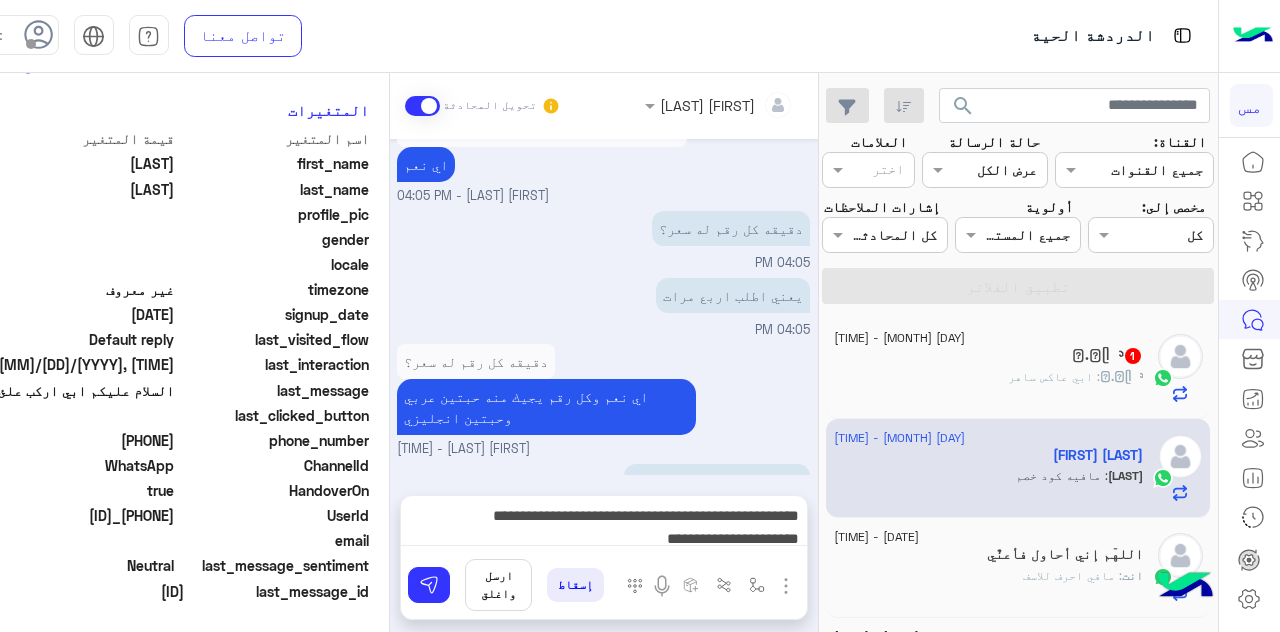 scroll, scrollTop: 1583, scrollLeft: 0, axis: vertical 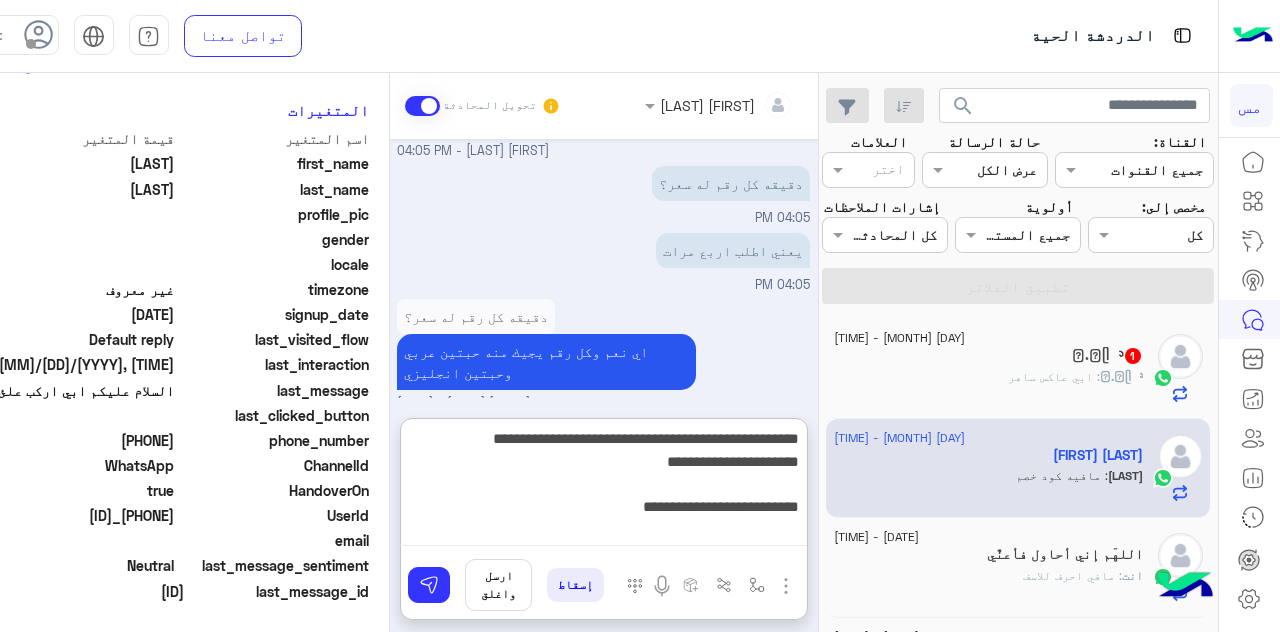 click on "**********" at bounding box center (603, 486) 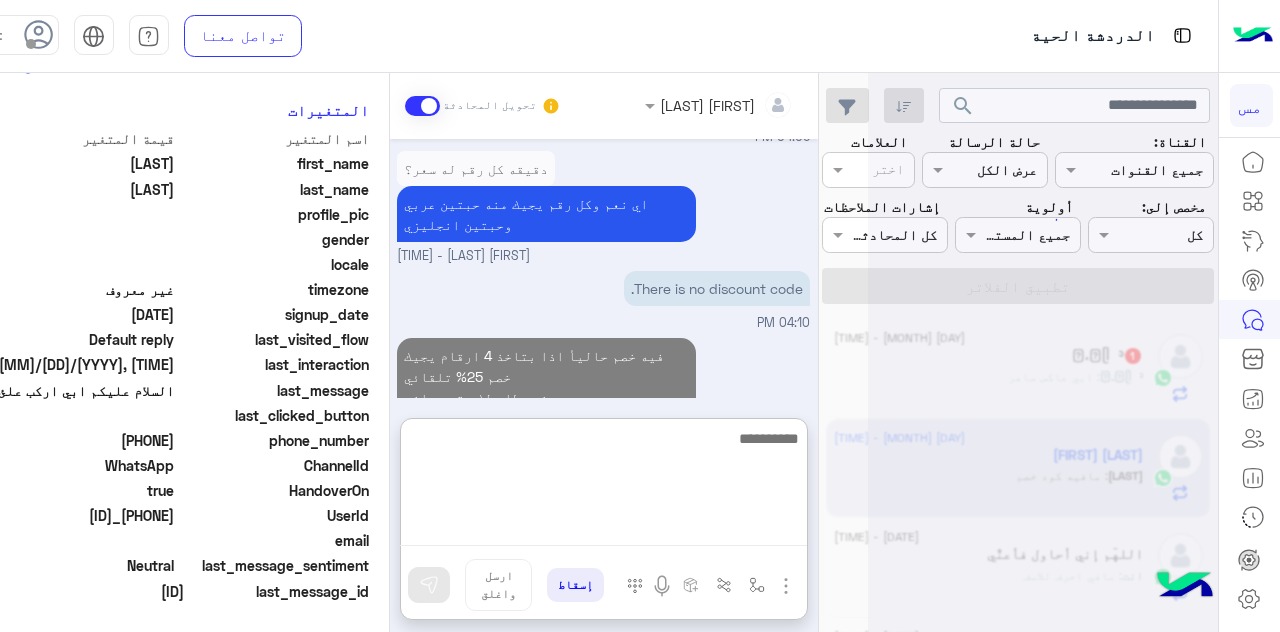 scroll, scrollTop: 1940, scrollLeft: 0, axis: vertical 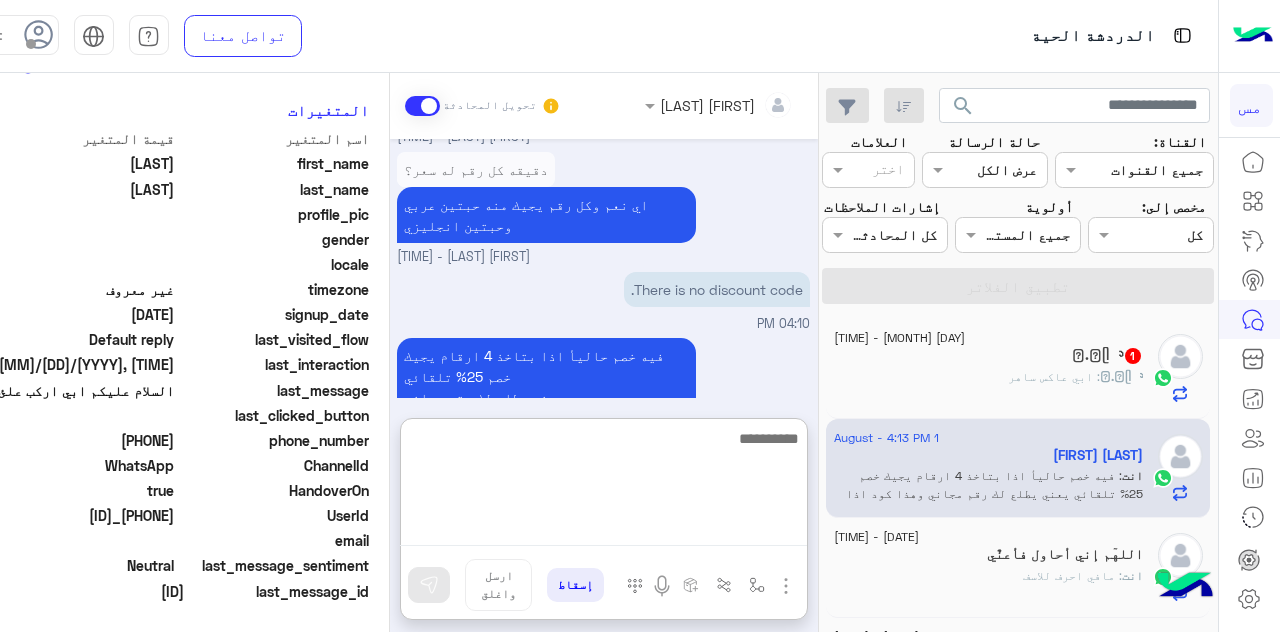 type 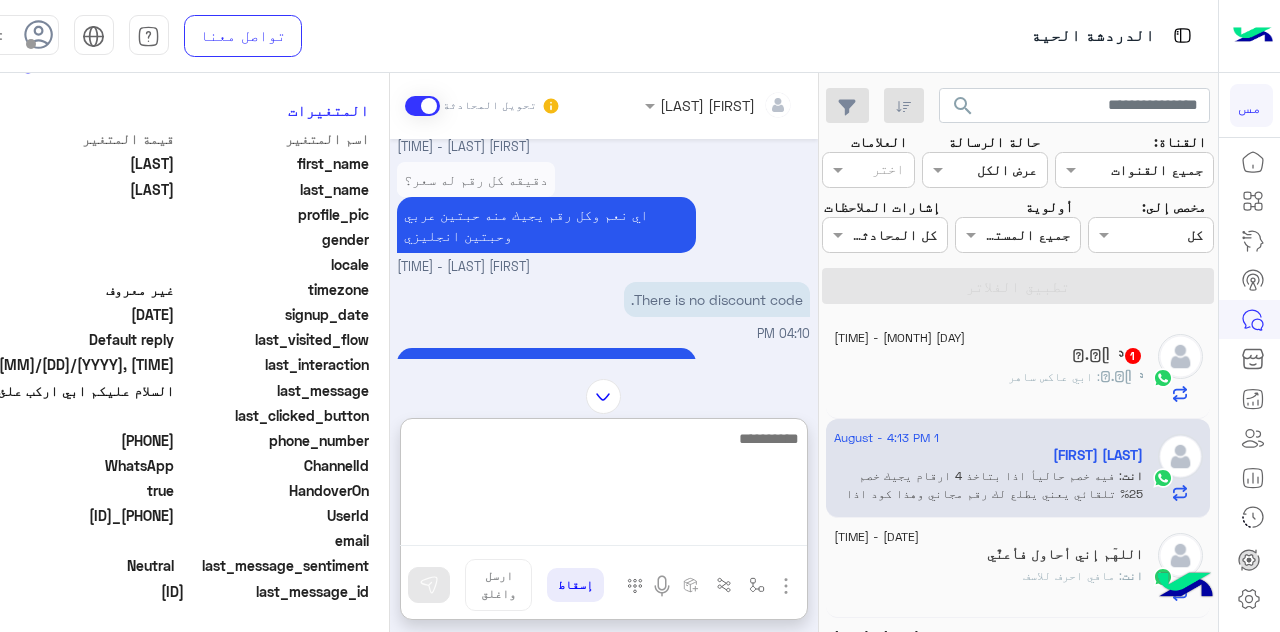 scroll, scrollTop: 1940, scrollLeft: 0, axis: vertical 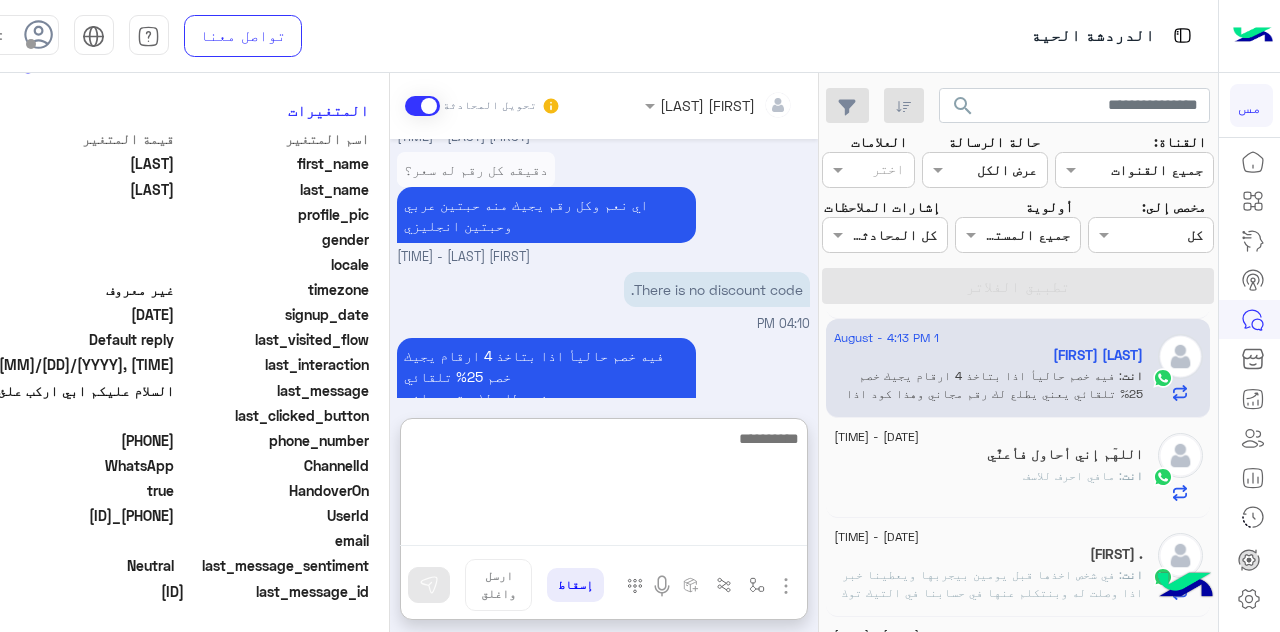 click on "انت  : مافي احرف للاسف" 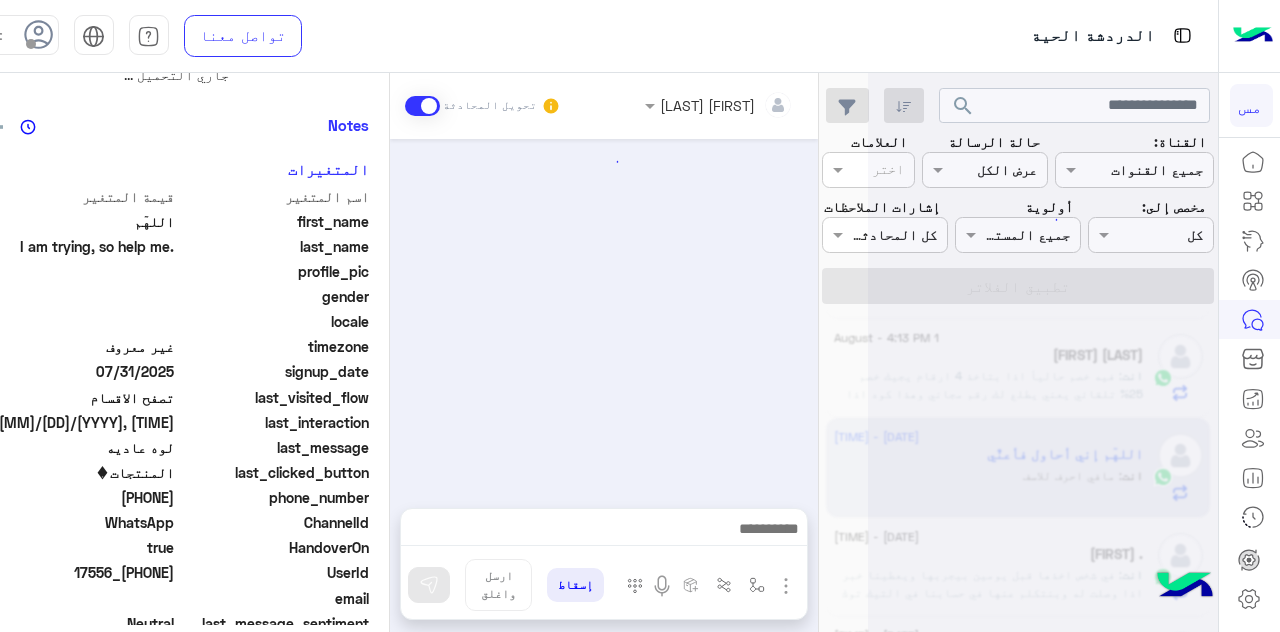 scroll, scrollTop: 0, scrollLeft: 0, axis: both 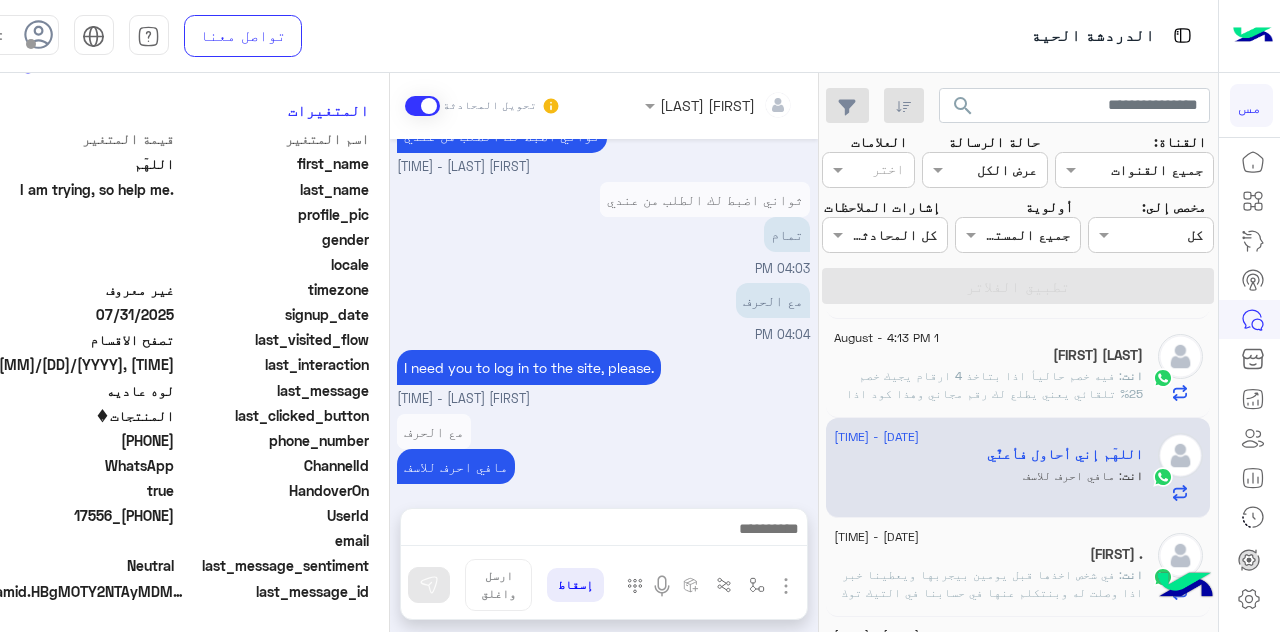 drag, startPoint x: 68, startPoint y: 434, endPoint x: 171, endPoint y: 443, distance: 103.392456 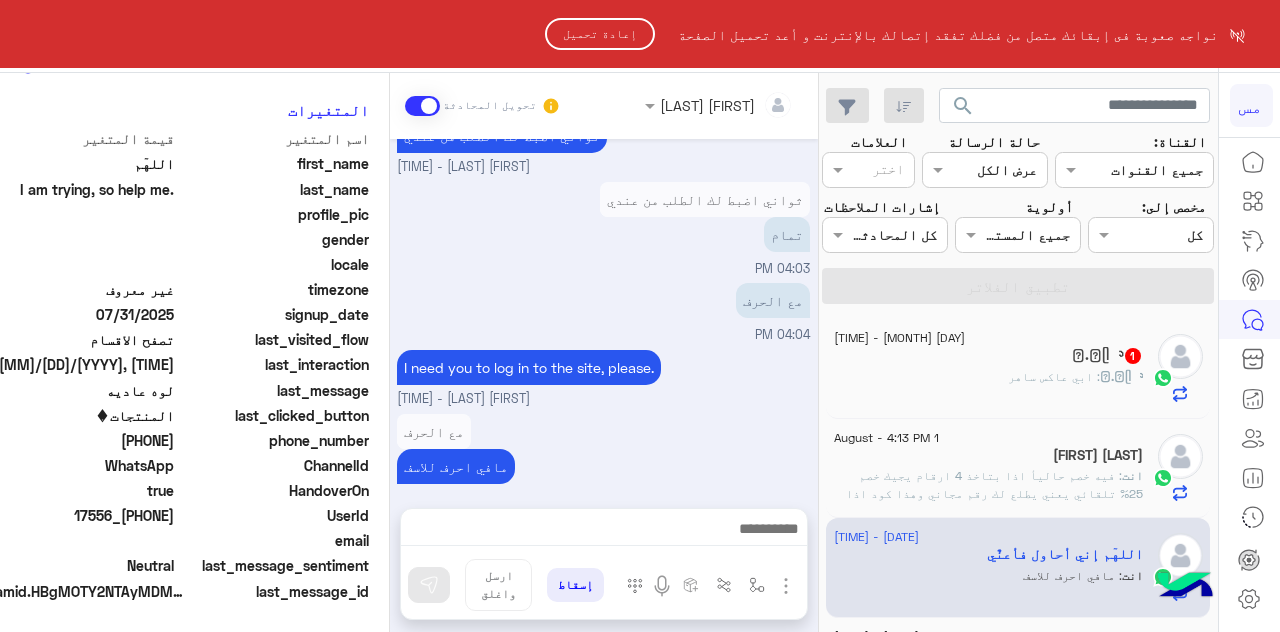 click on "إعادة تحميل" 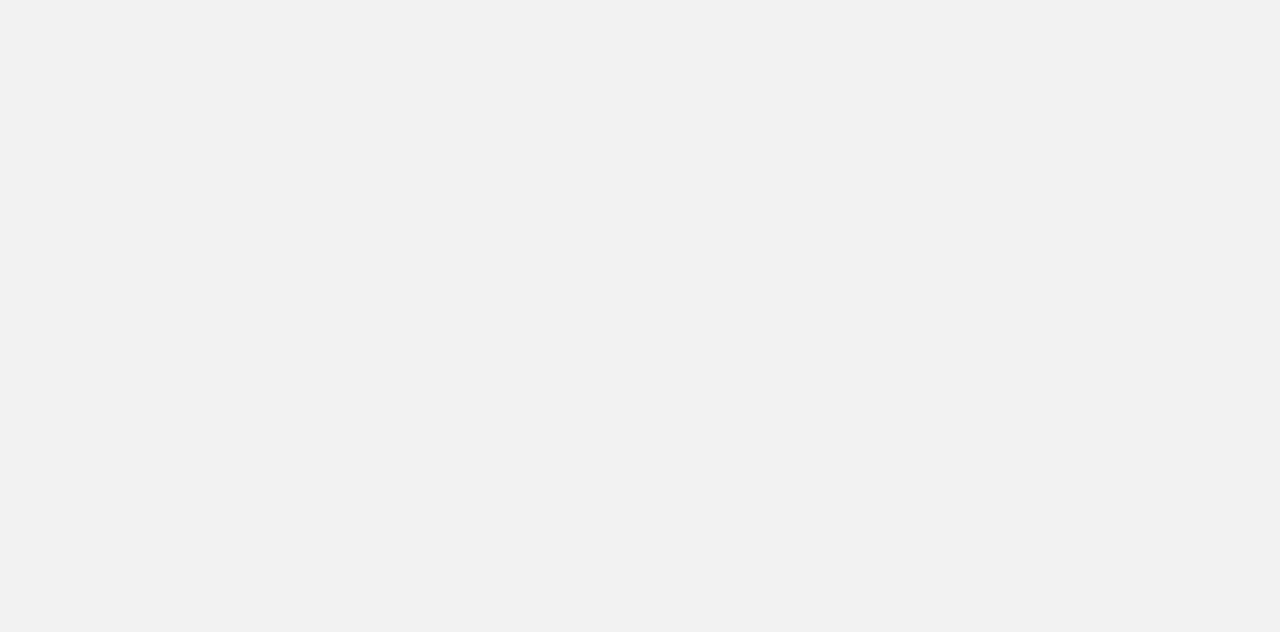 scroll, scrollTop: 0, scrollLeft: 0, axis: both 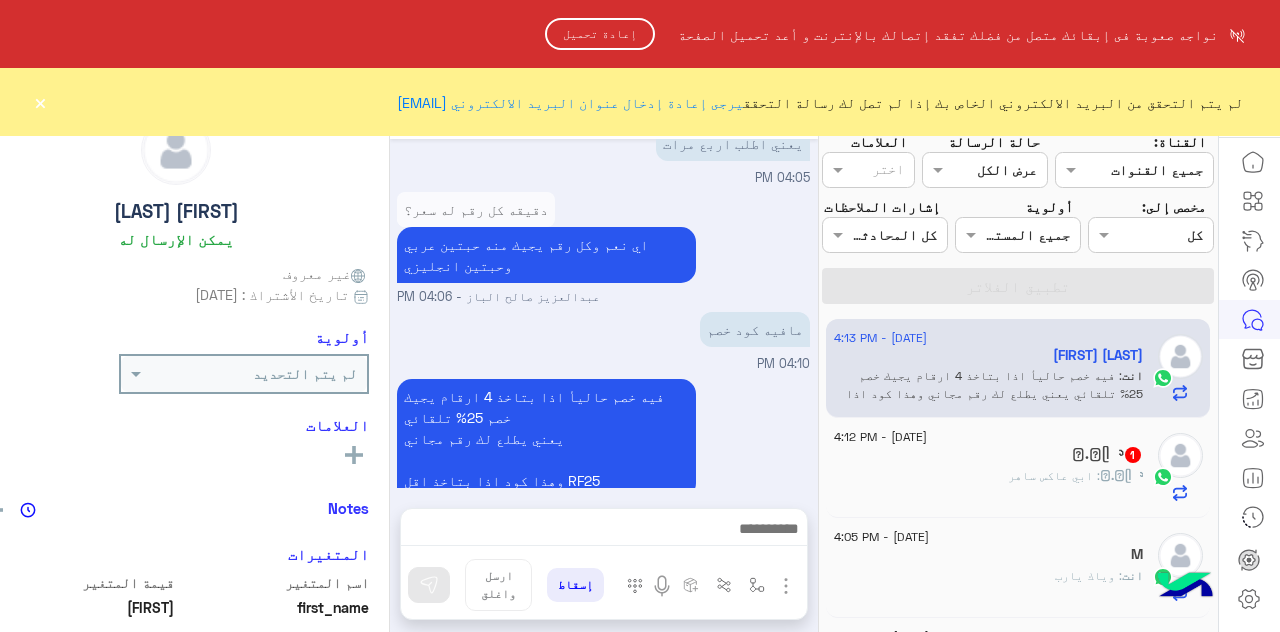 click on "إعادة تحميل" 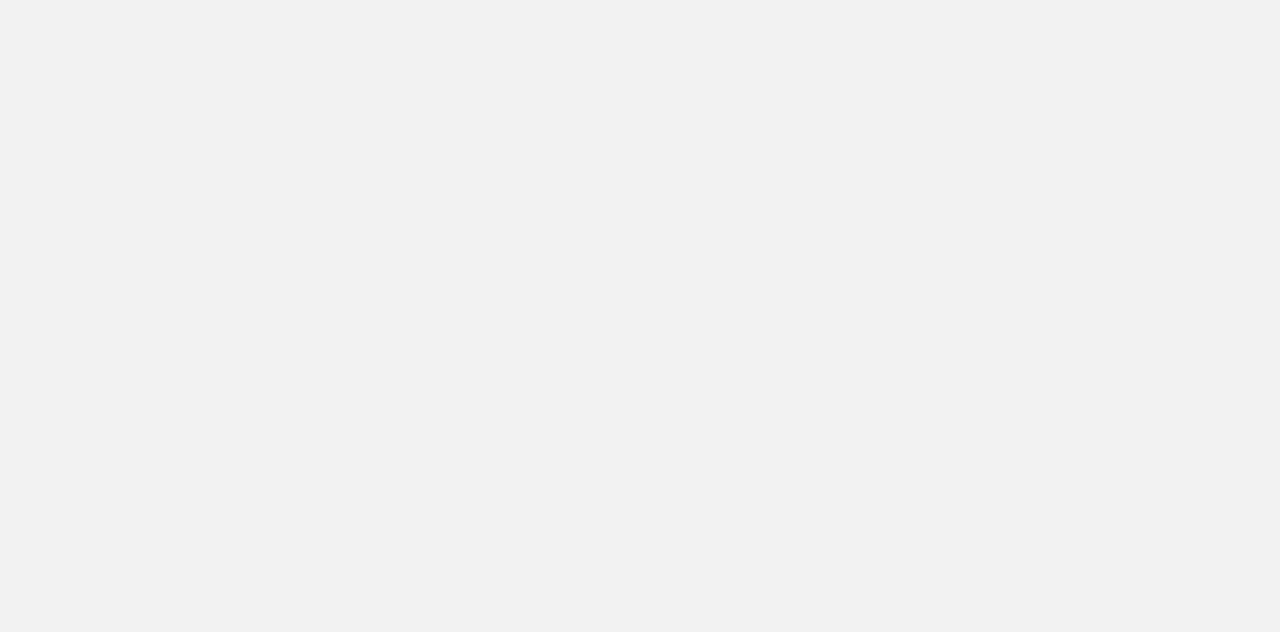 scroll, scrollTop: 0, scrollLeft: 0, axis: both 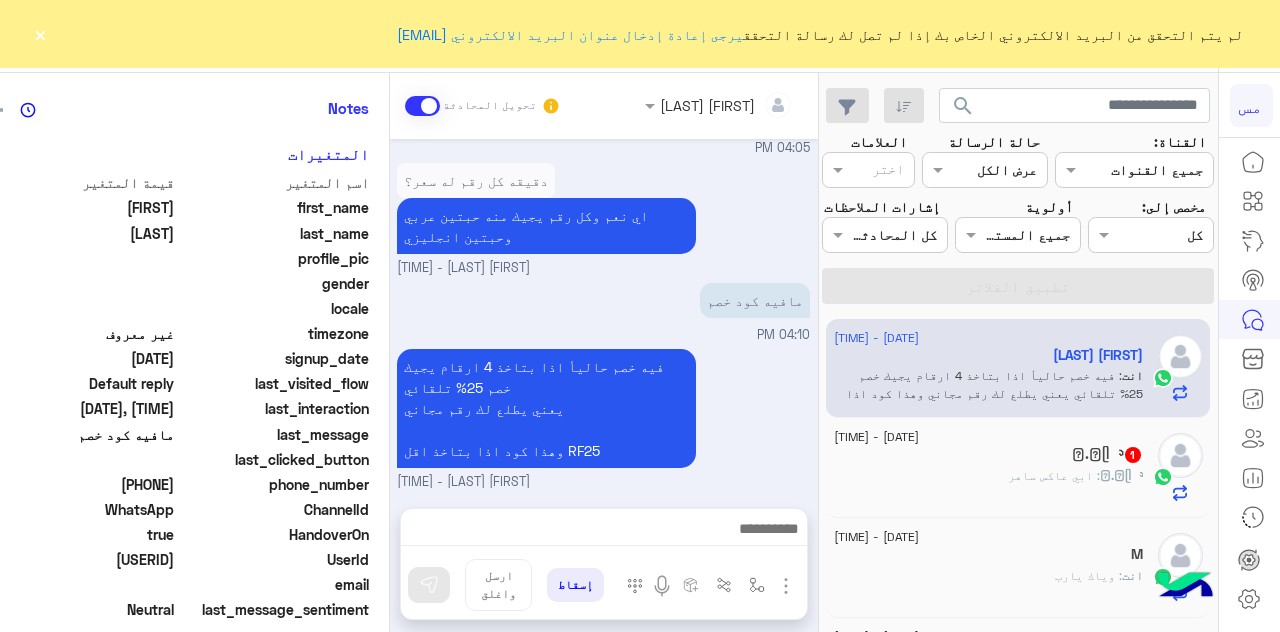drag, startPoint x: 68, startPoint y: 481, endPoint x: 166, endPoint y: 477, distance: 98.0816 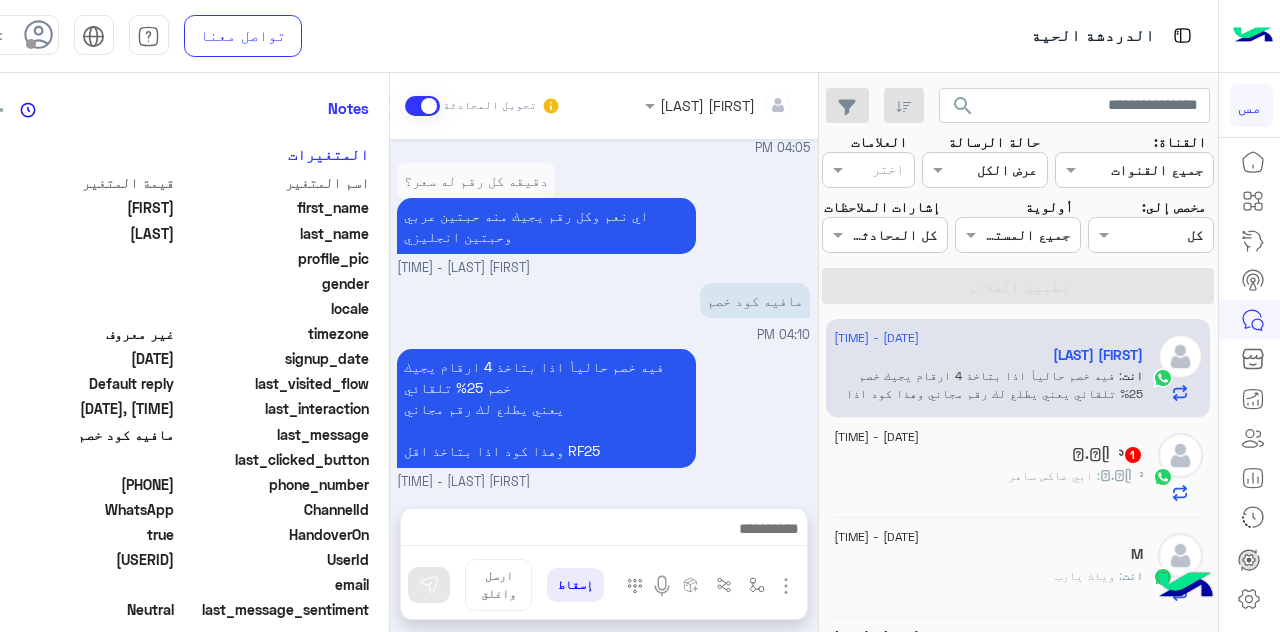 scroll, scrollTop: 100, scrollLeft: 0, axis: vertical 